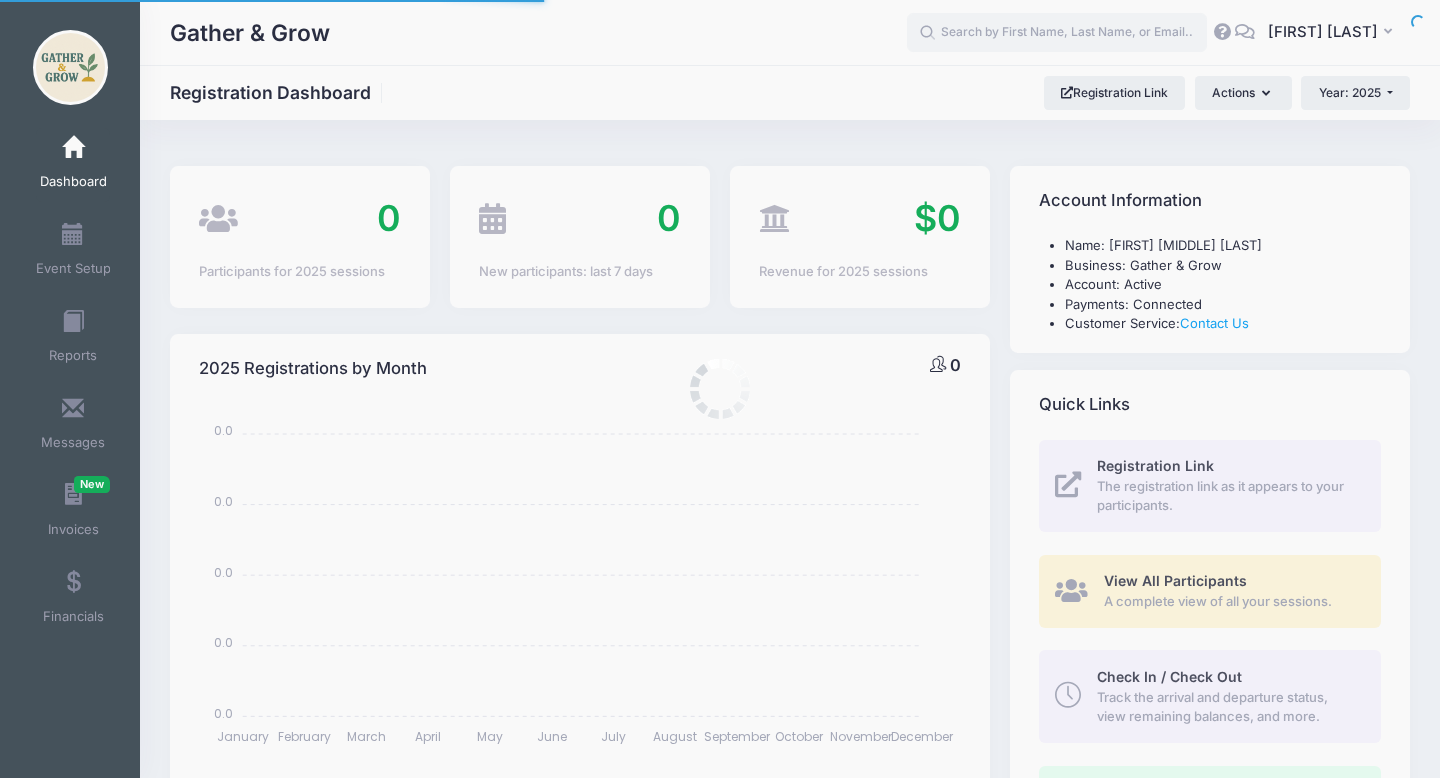 select 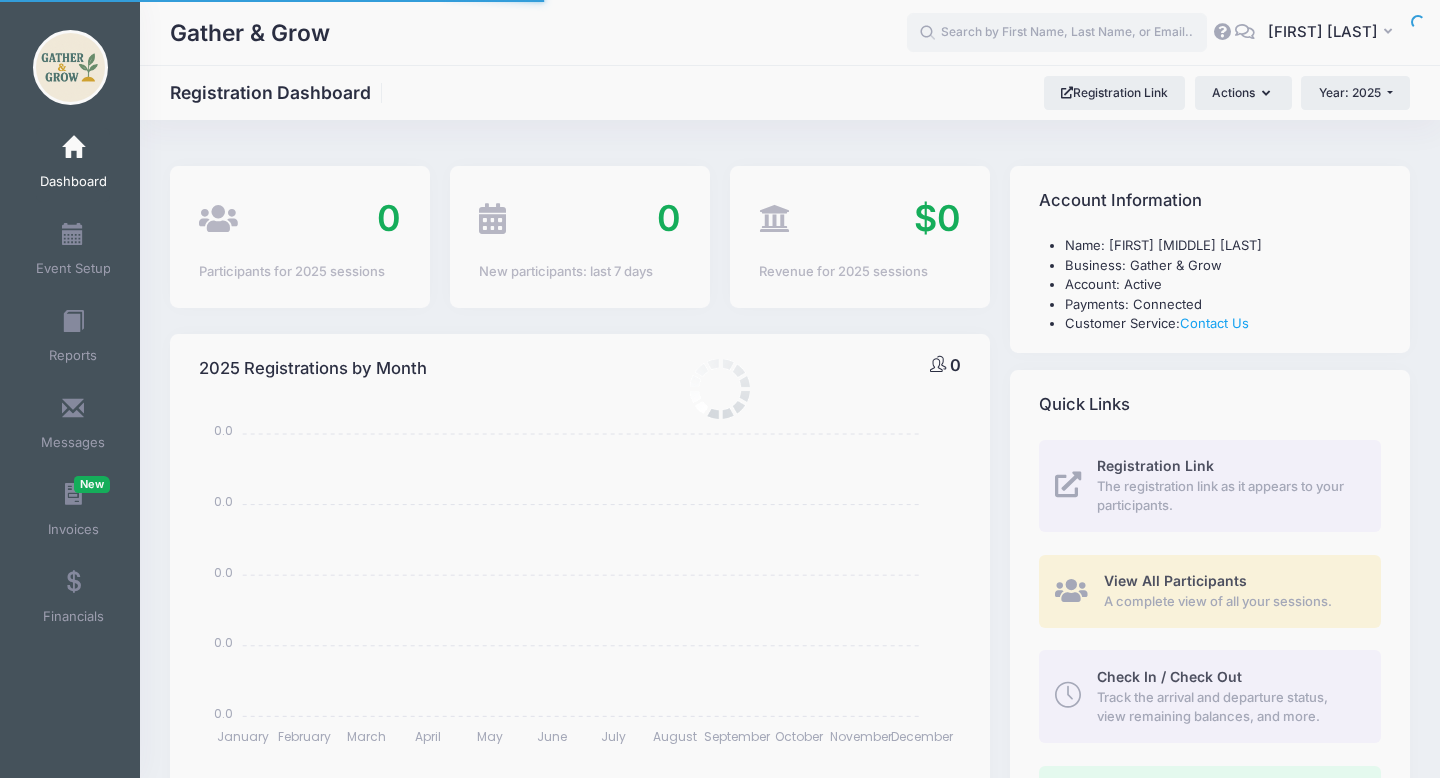scroll, scrollTop: 0, scrollLeft: 0, axis: both 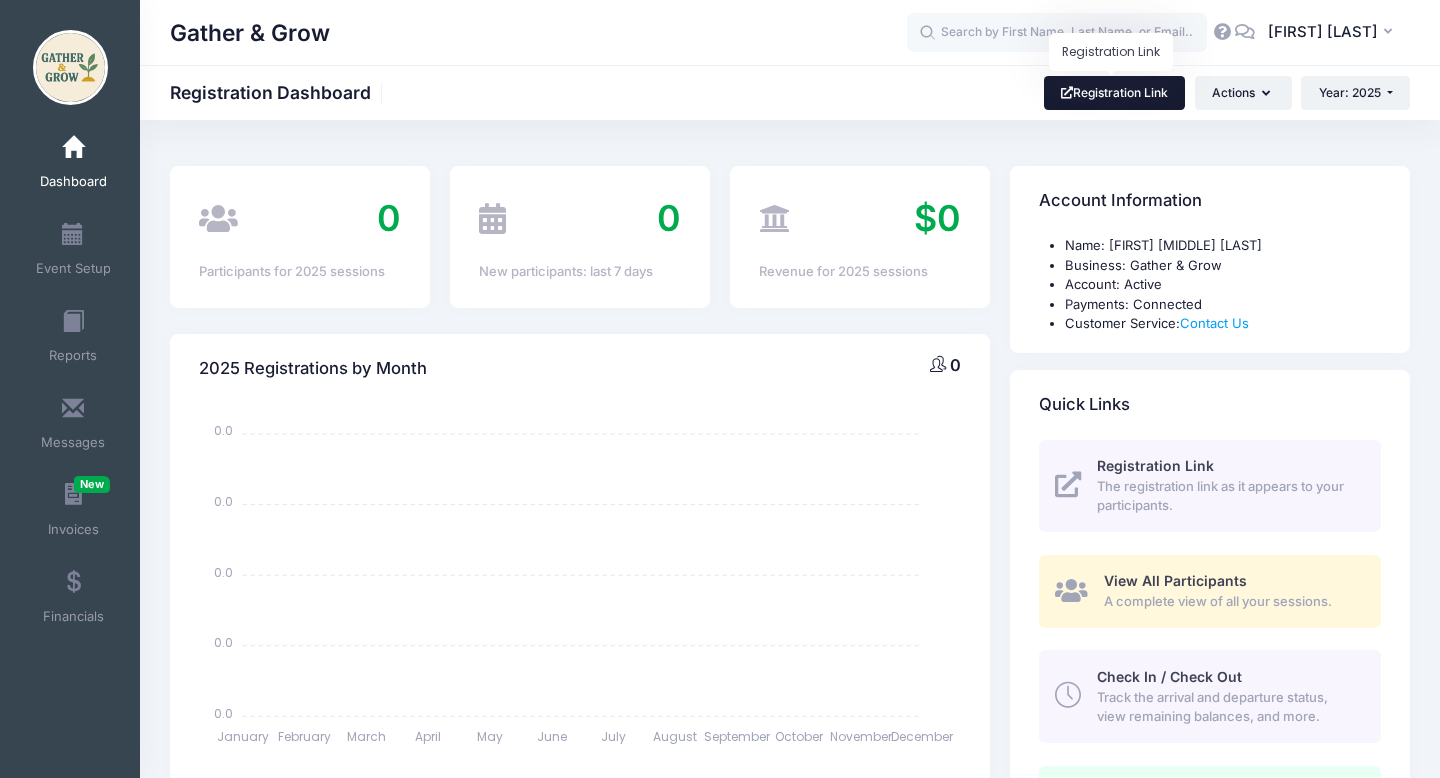 click on "Registration Link" at bounding box center (1115, 93) 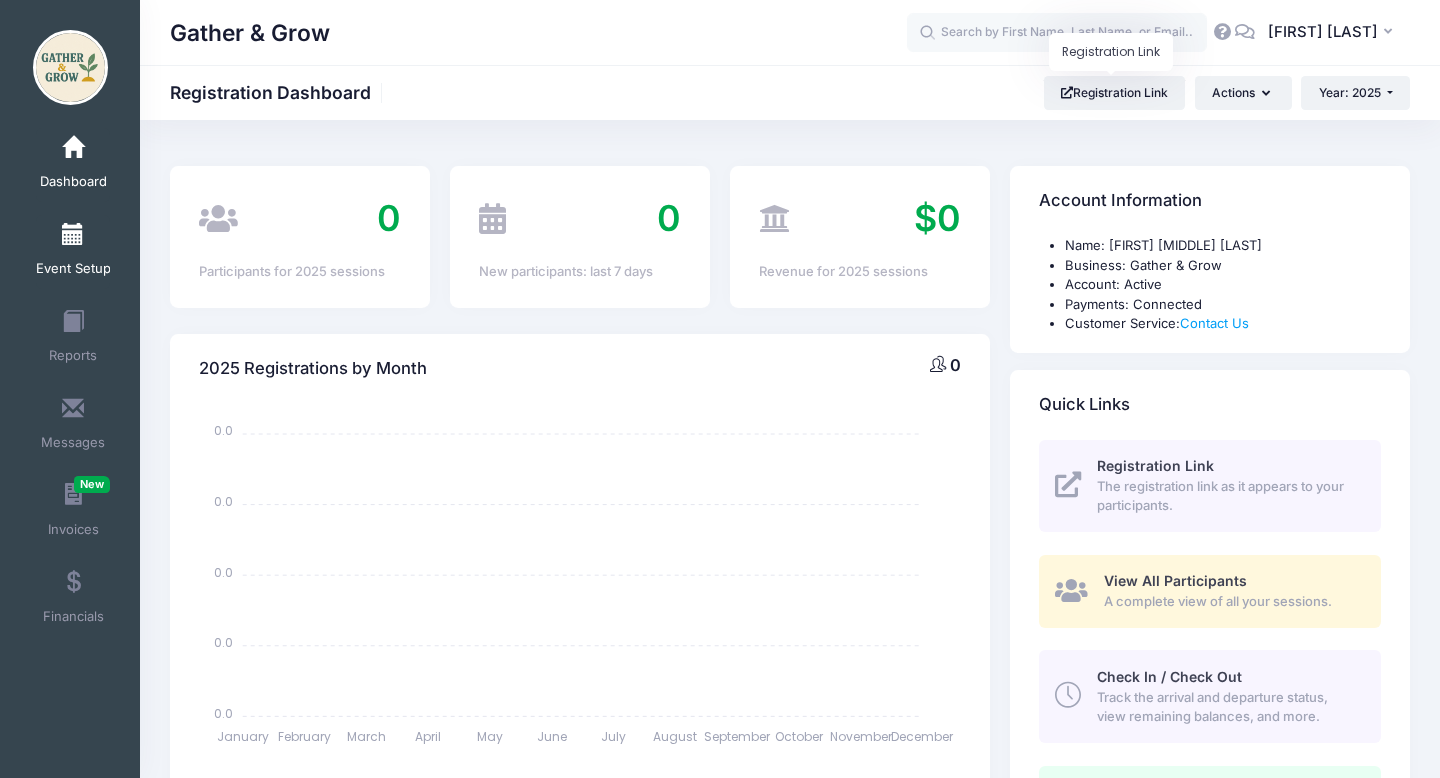 click on "Event Setup" at bounding box center [73, 252] 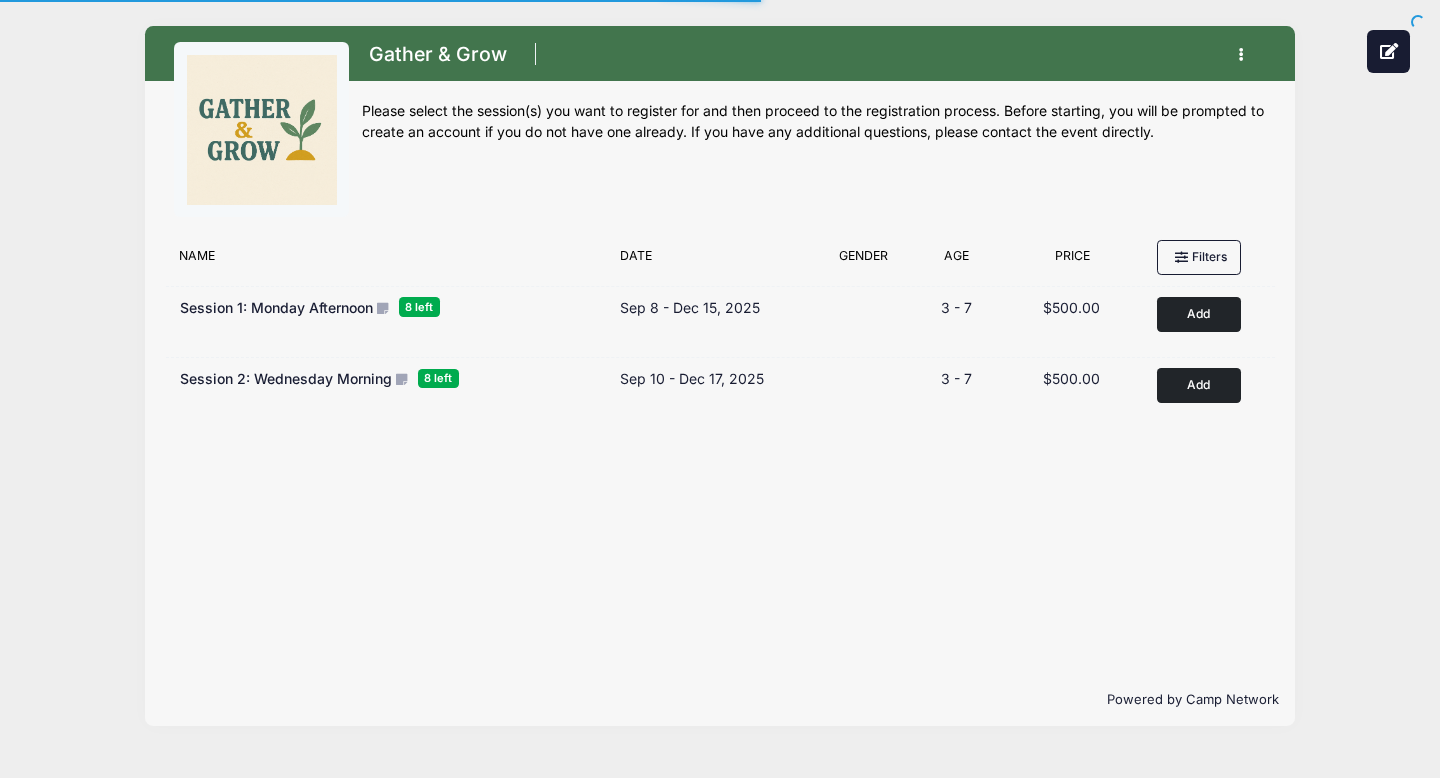 scroll, scrollTop: 0, scrollLeft: 0, axis: both 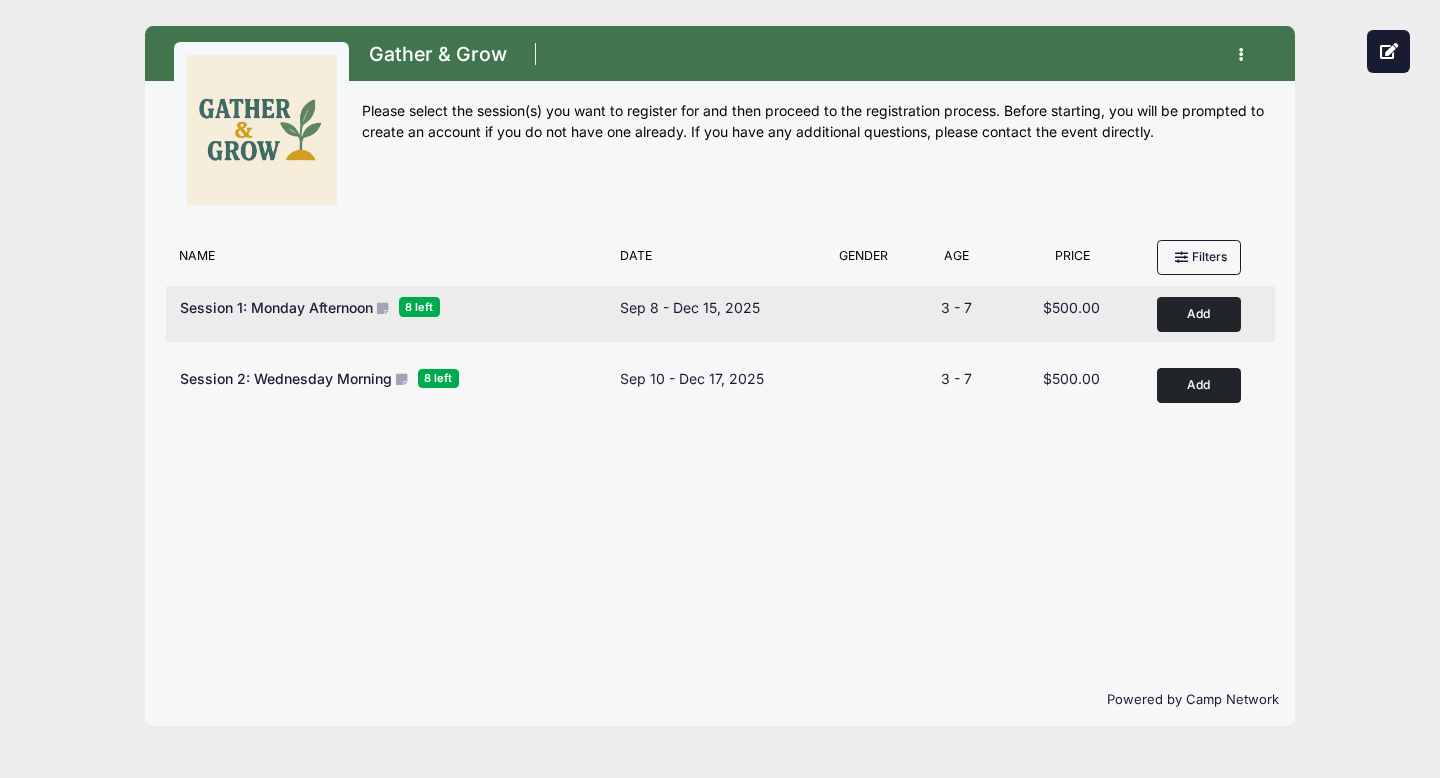 click on "Add  to Cart" at bounding box center [1199, 314] 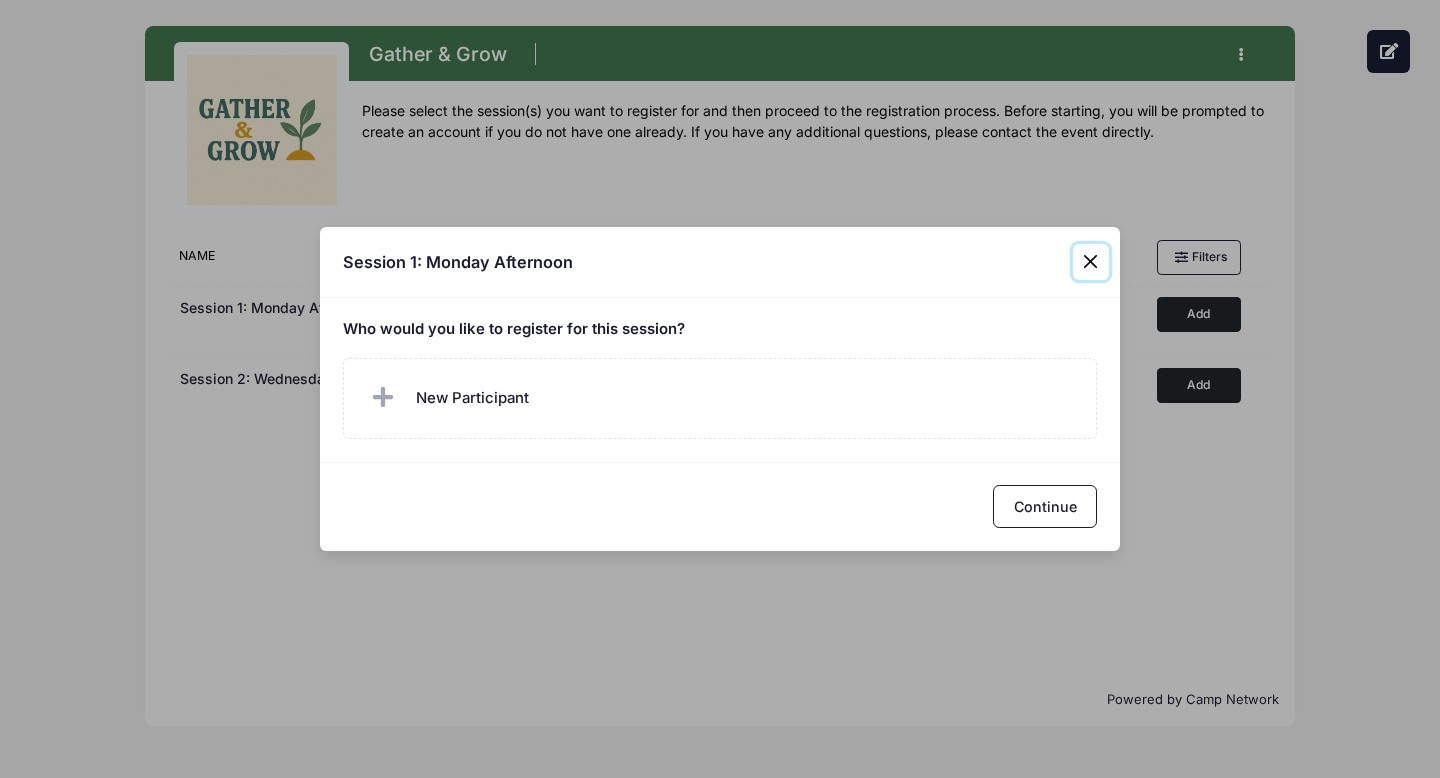 click at bounding box center [1091, 262] 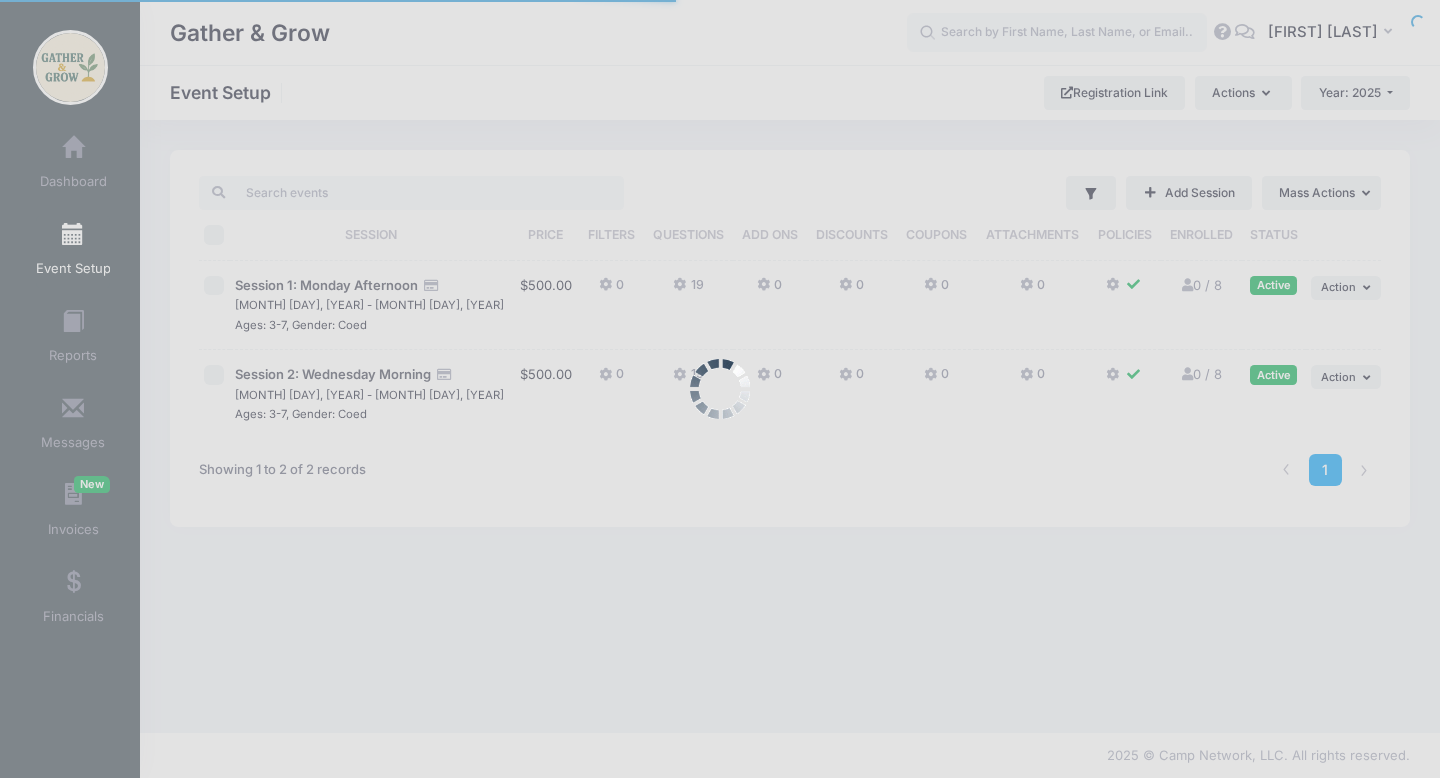 scroll, scrollTop: 0, scrollLeft: 0, axis: both 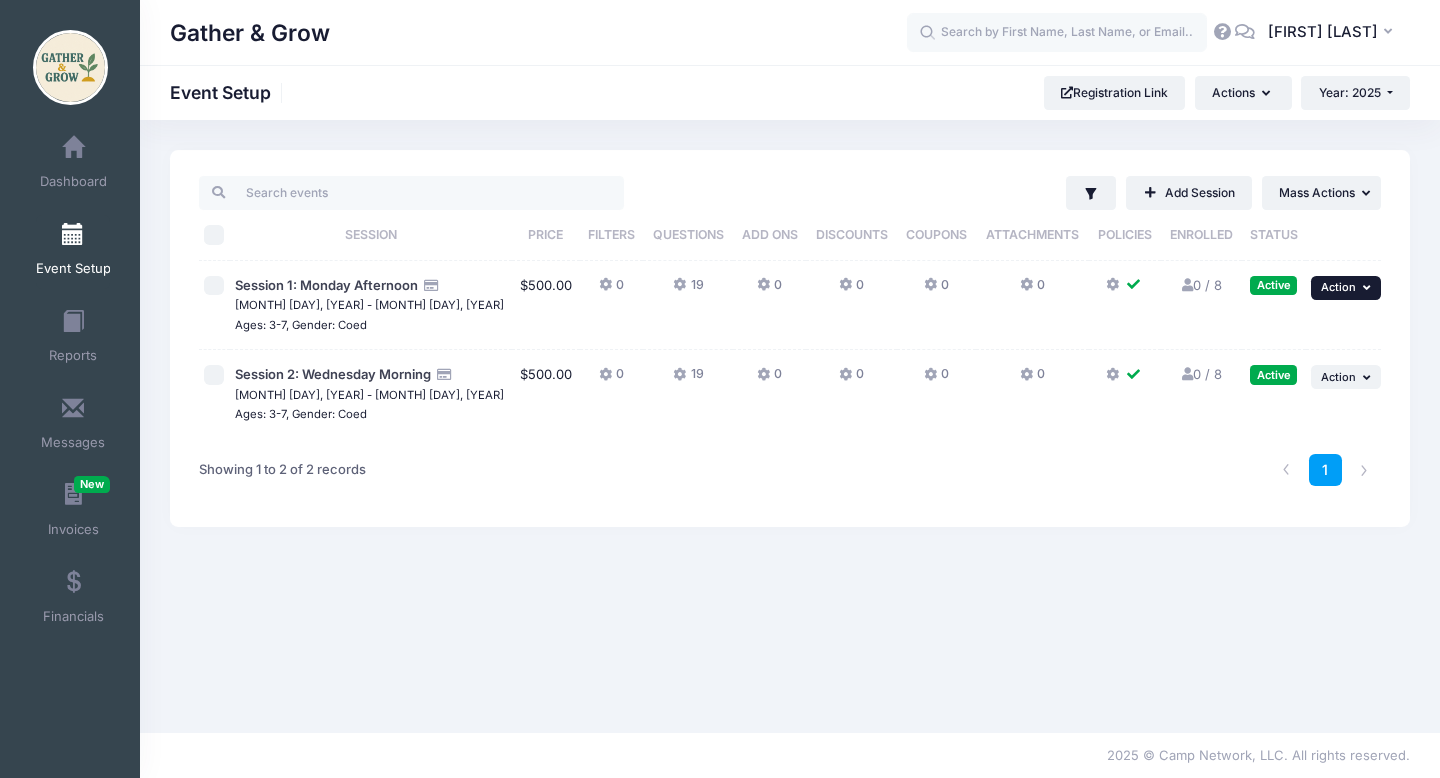 click on "Action" at bounding box center (1338, 287) 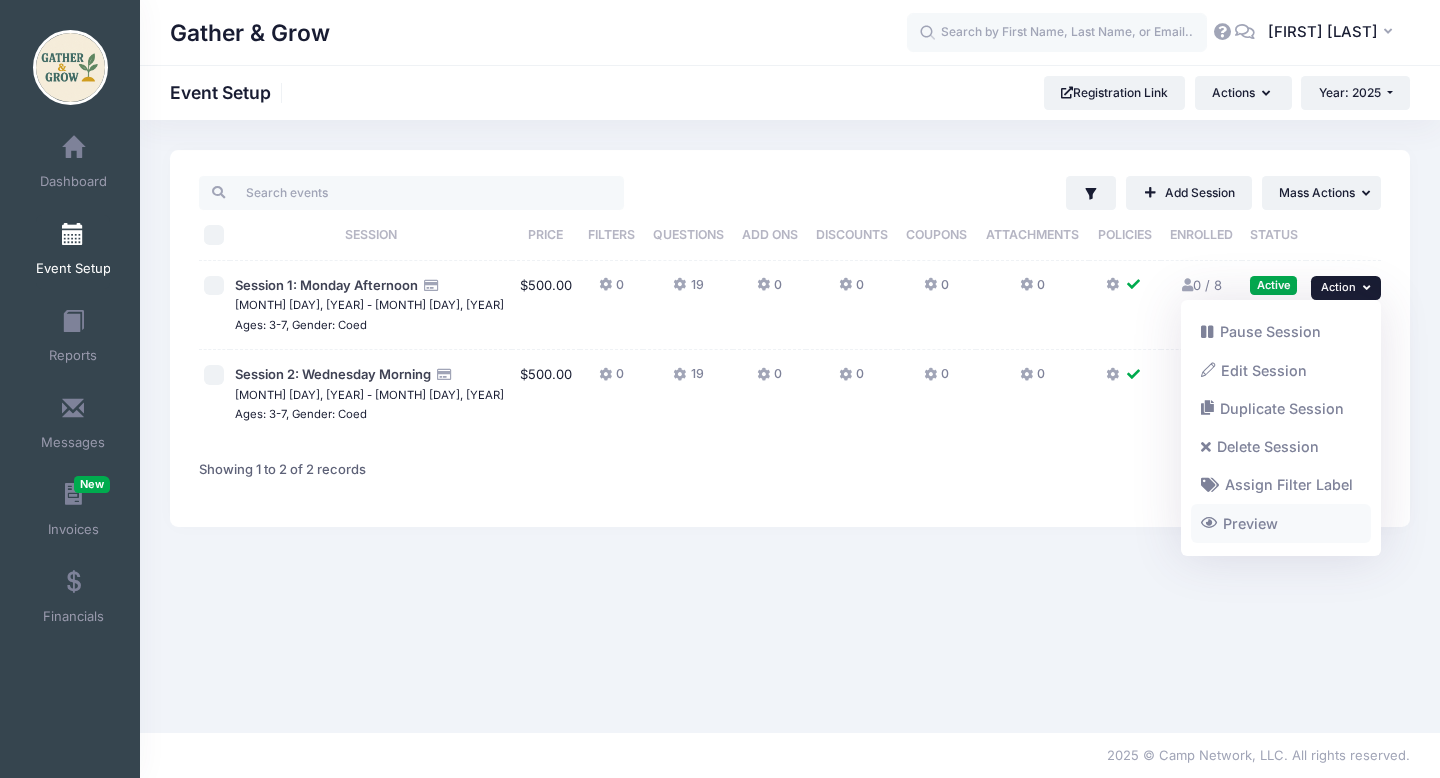 click on "Preview" at bounding box center [1281, 524] 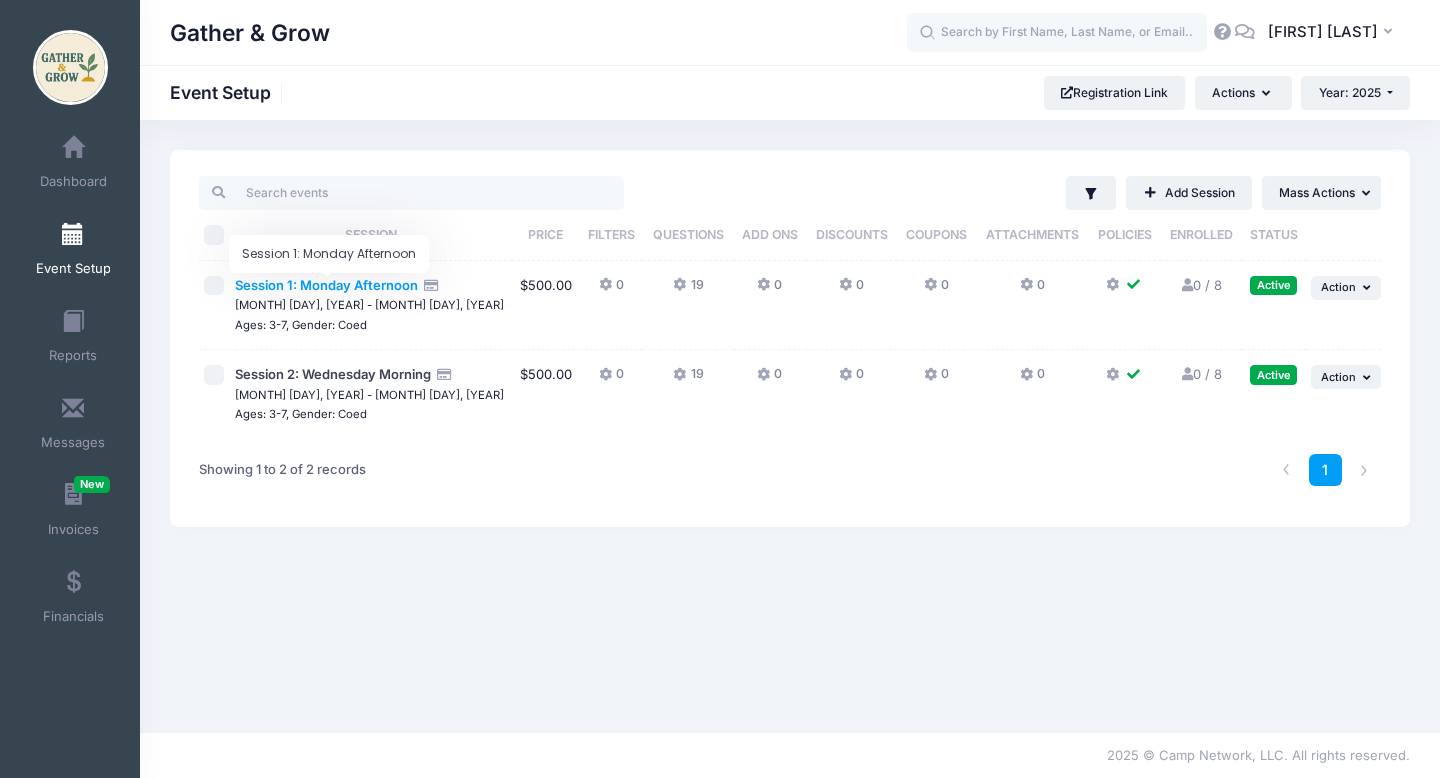 click on "Session 1: Monday Afternoon" at bounding box center [326, 285] 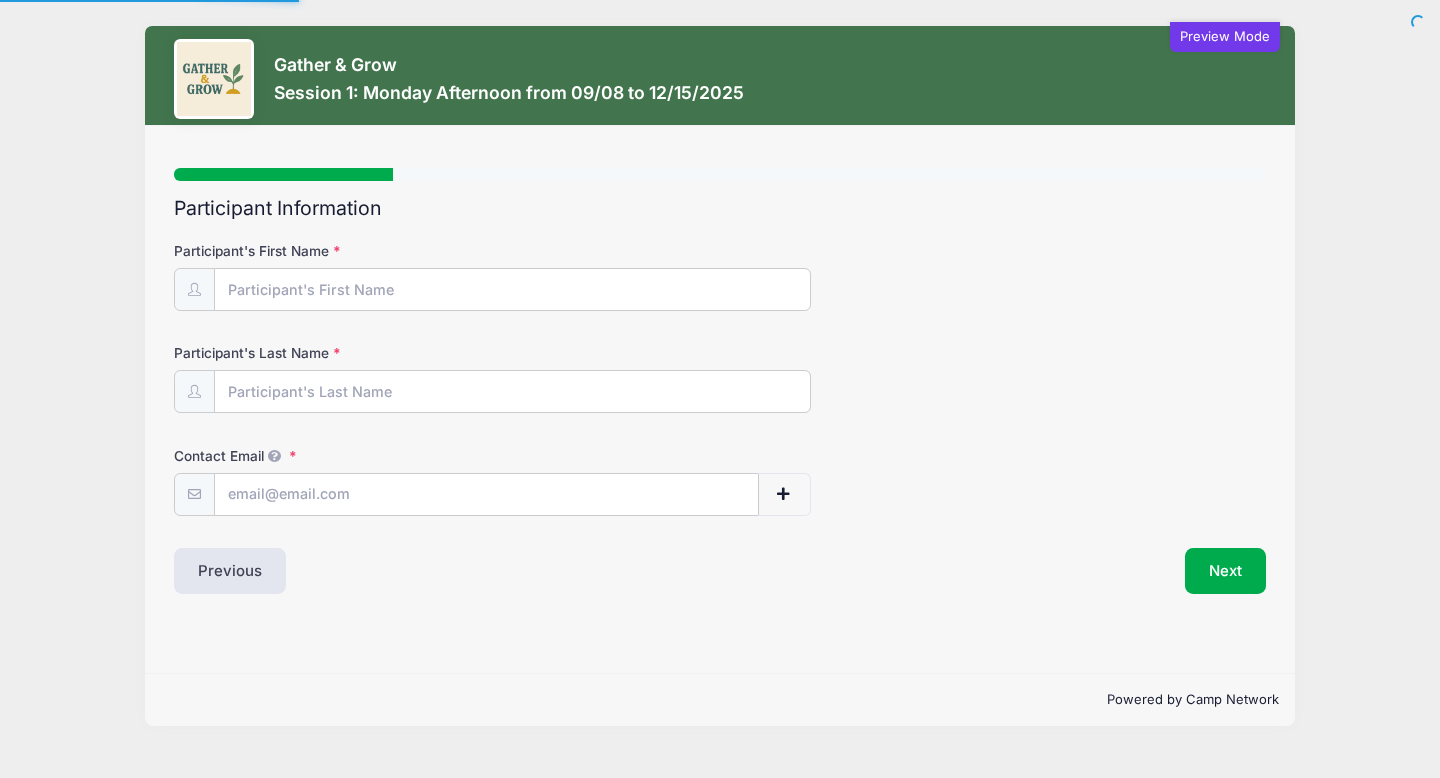 scroll, scrollTop: 0, scrollLeft: 0, axis: both 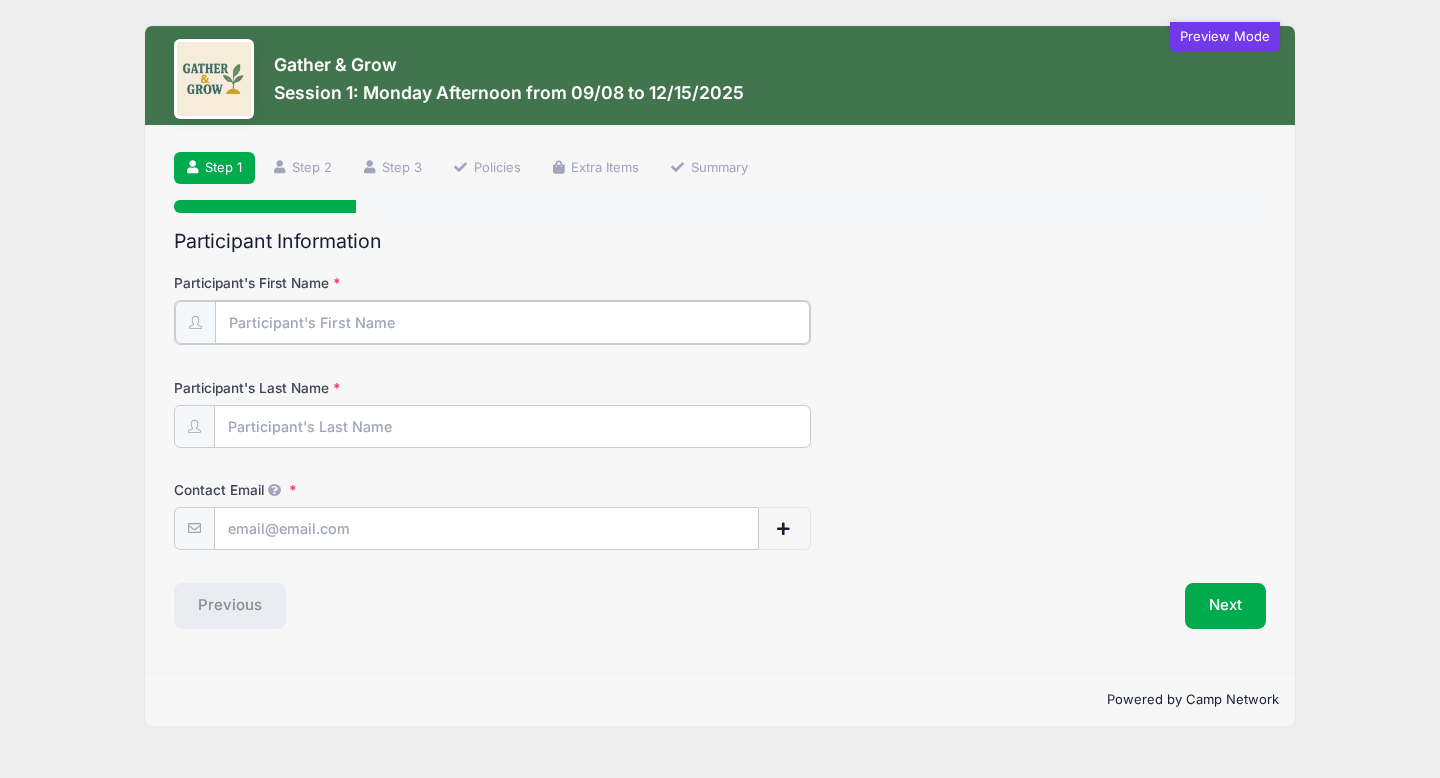 click on "Participant's First Name" at bounding box center (512, 322) 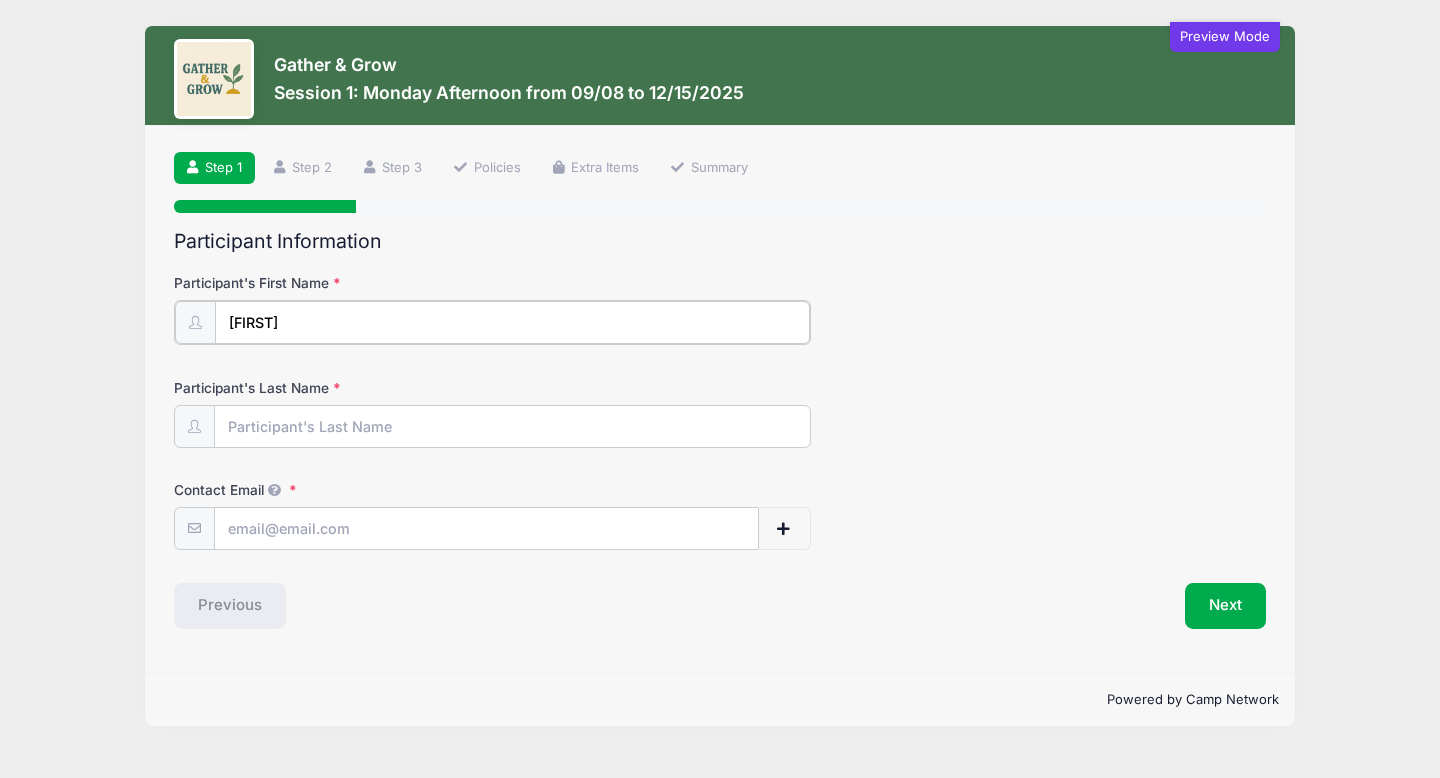 type on "Maren" 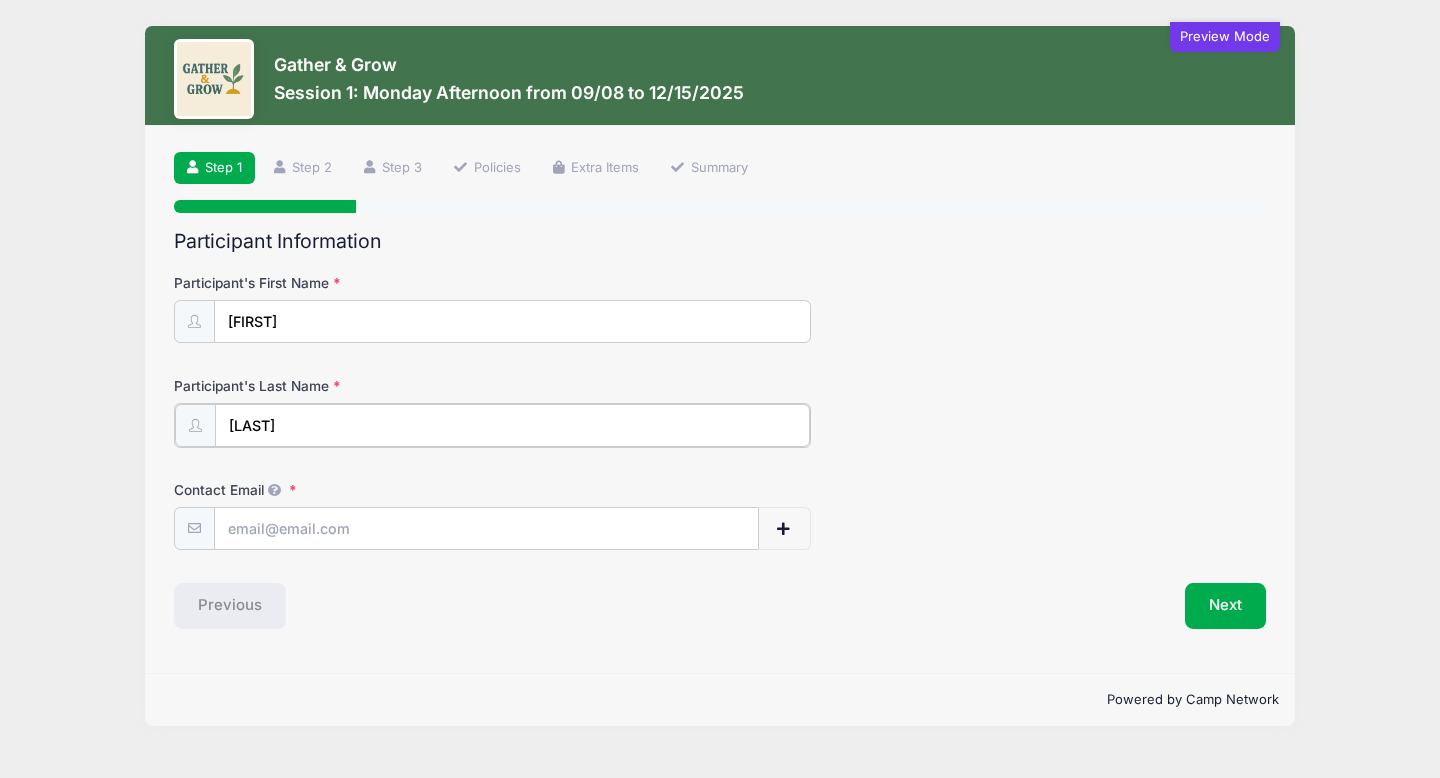 type on "Shayler" 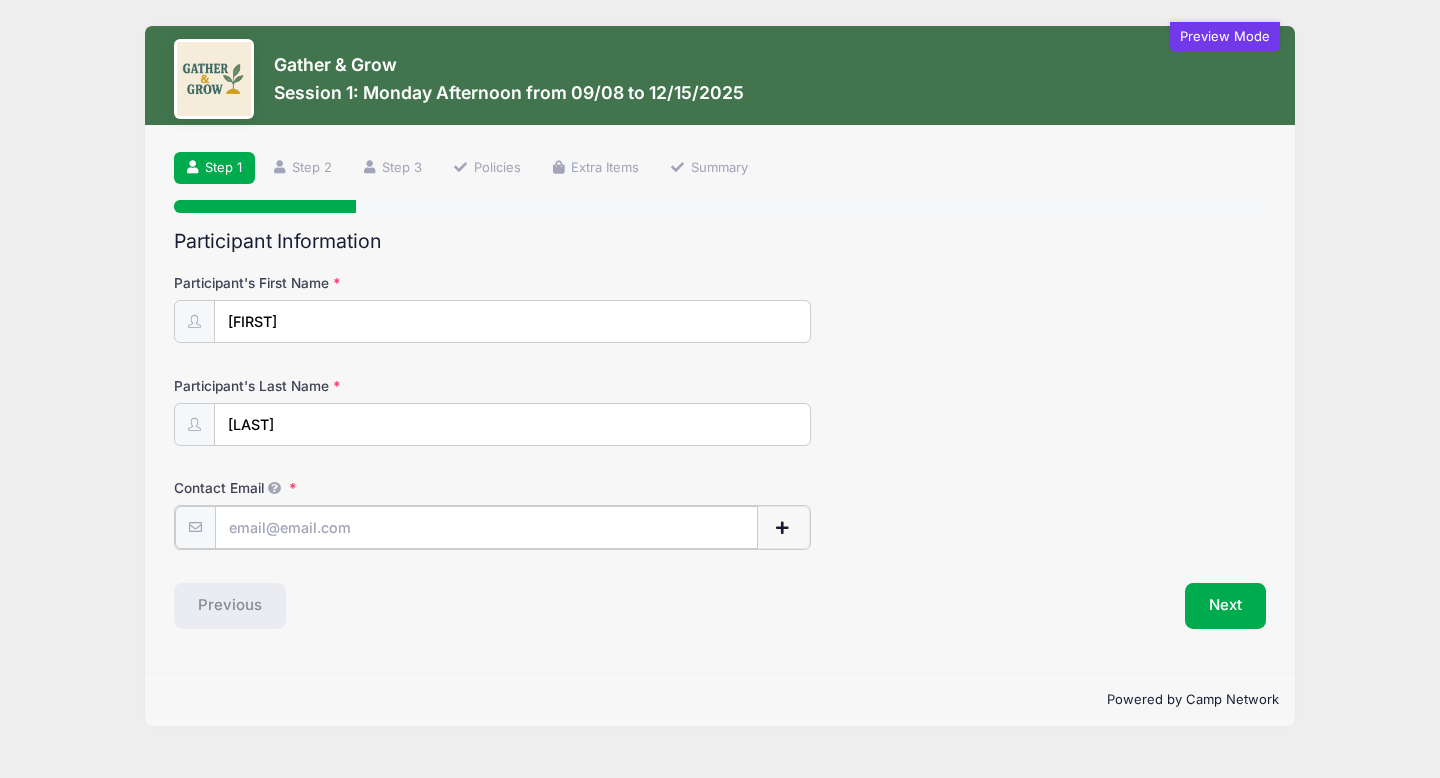 click on "Contact Email" at bounding box center [486, 527] 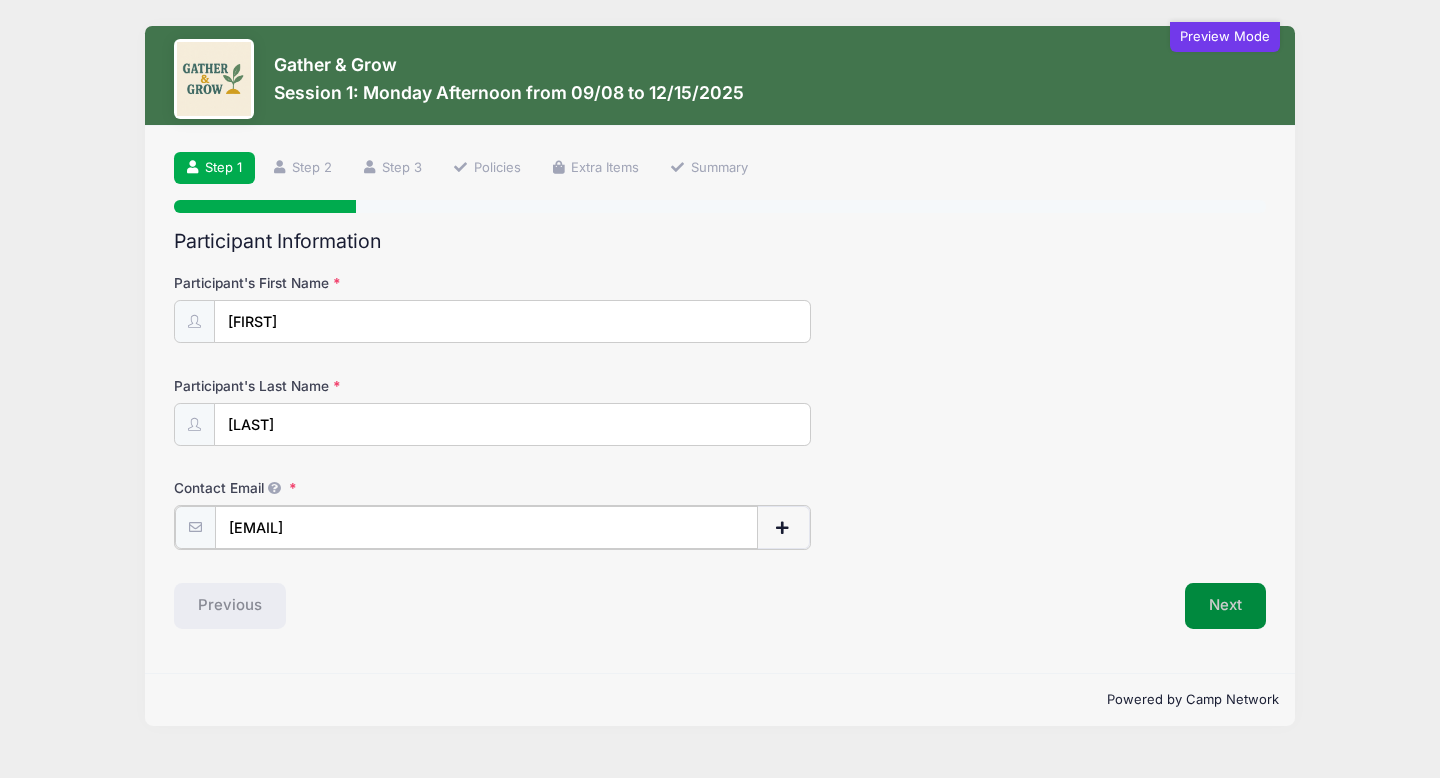 type on "maren.shayler@gmail.com" 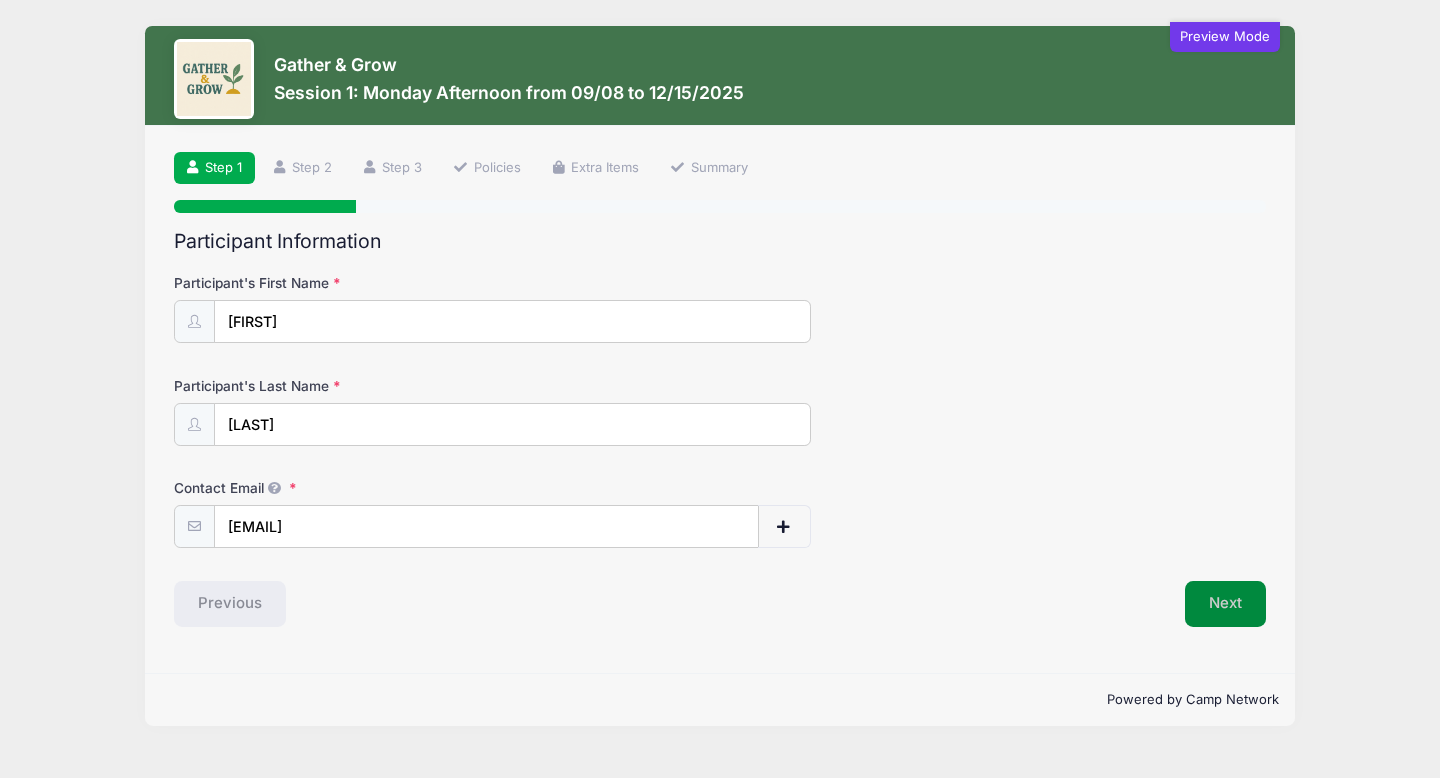 click on "Next" at bounding box center [1225, 604] 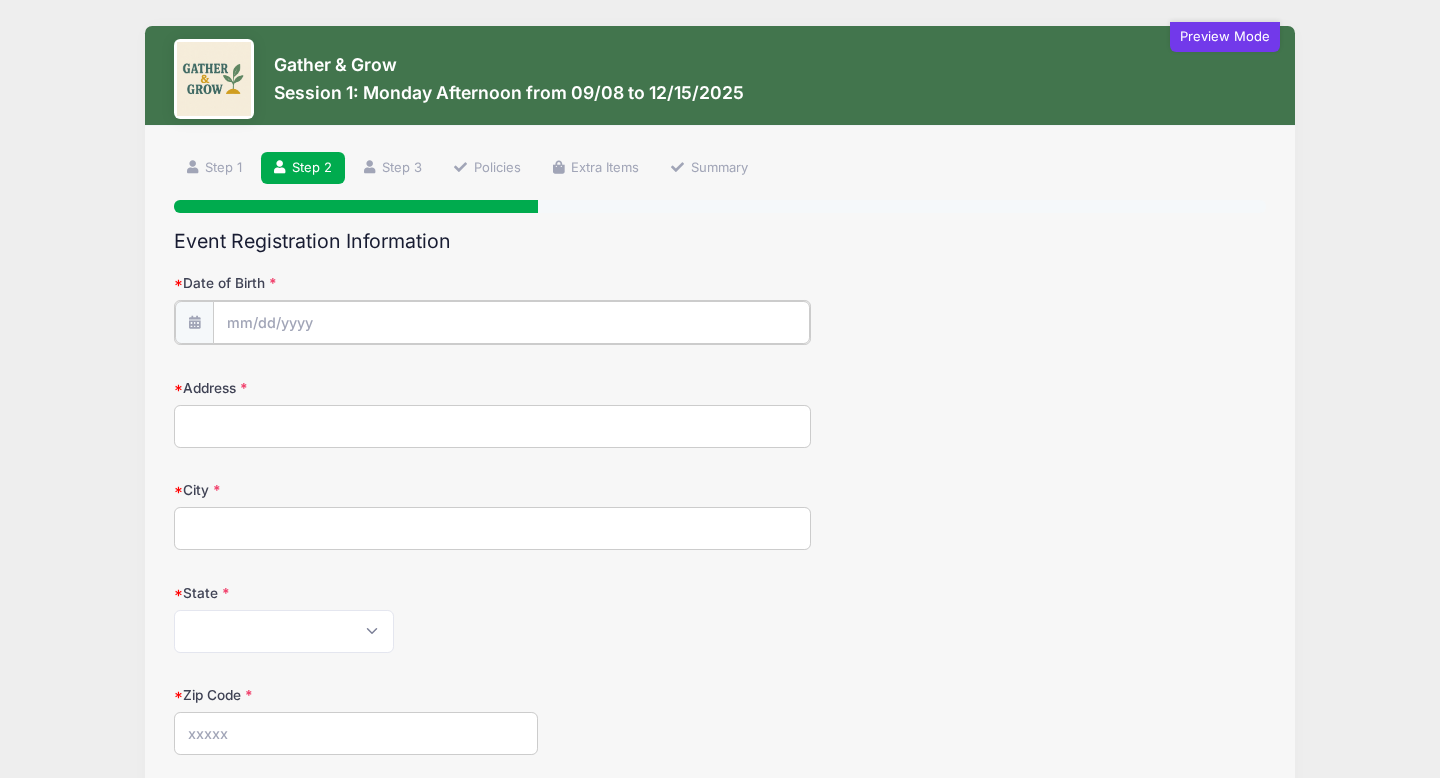 click on "Date of Birth" at bounding box center (511, 322) 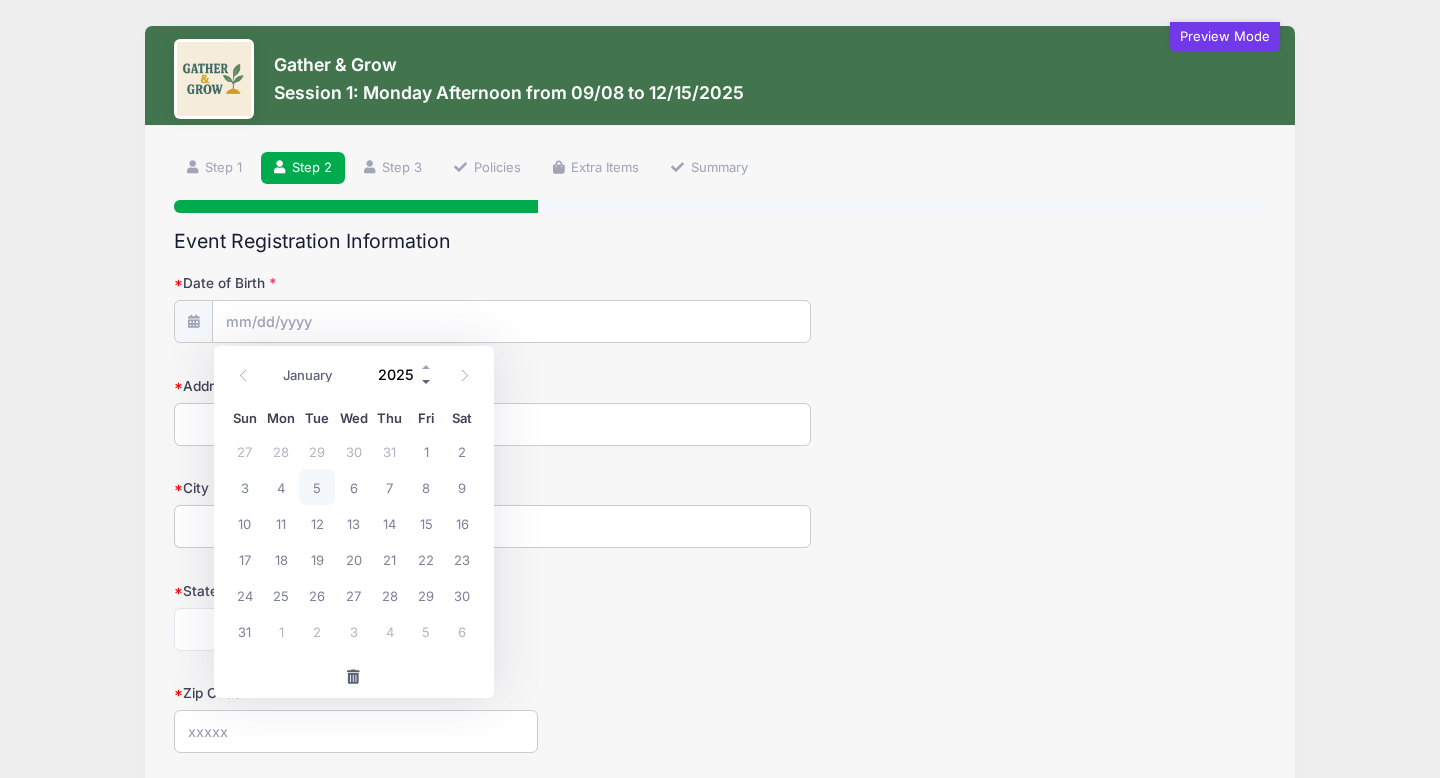 click at bounding box center (427, 382) 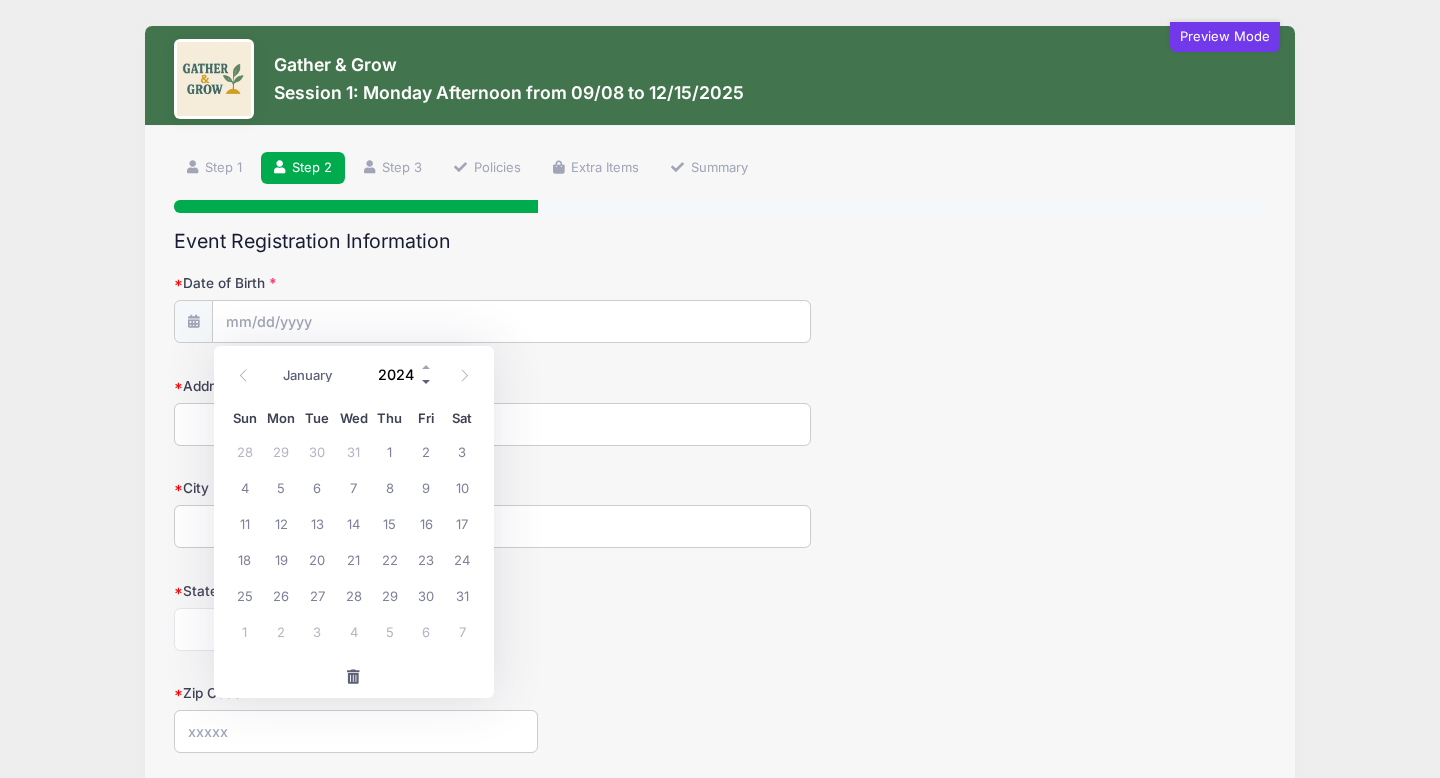 click at bounding box center [427, 382] 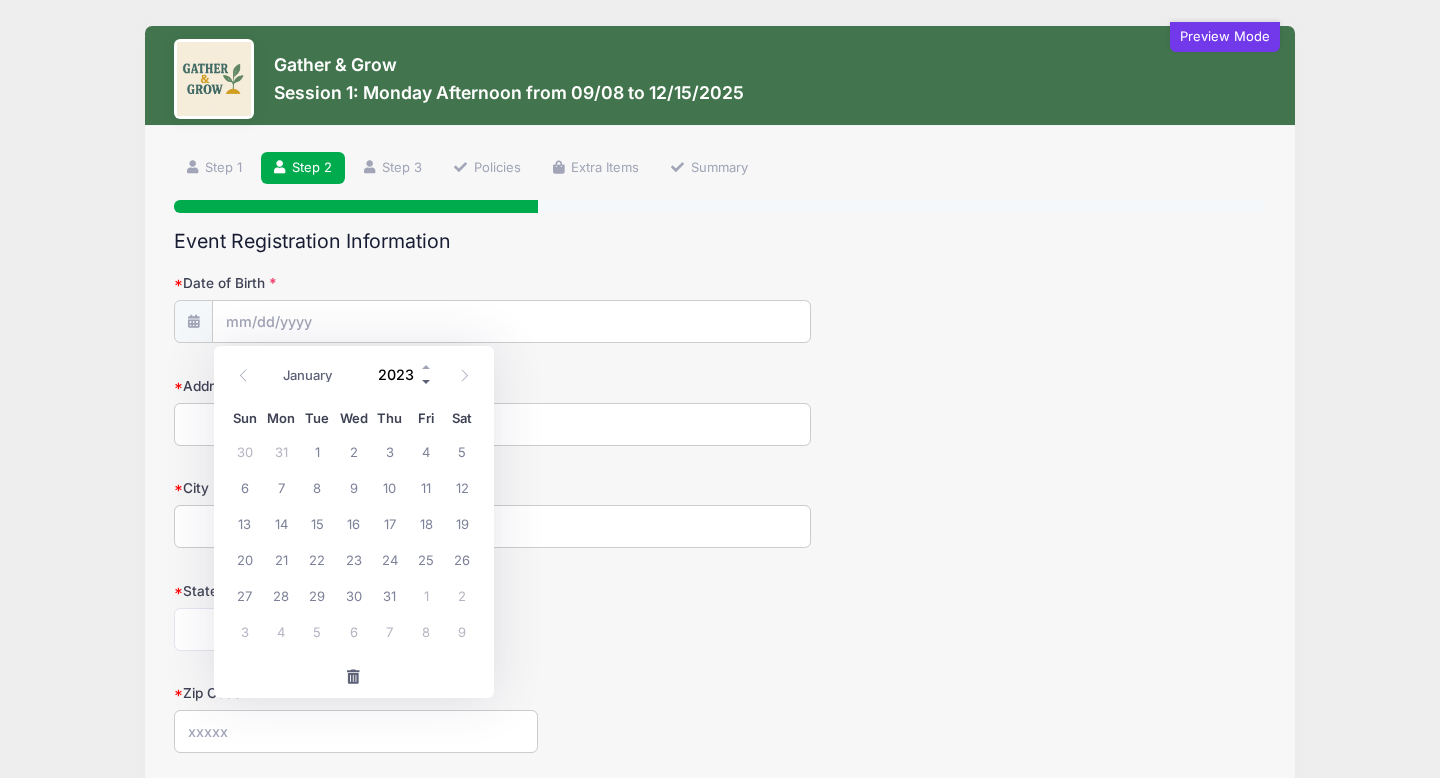 click at bounding box center [427, 382] 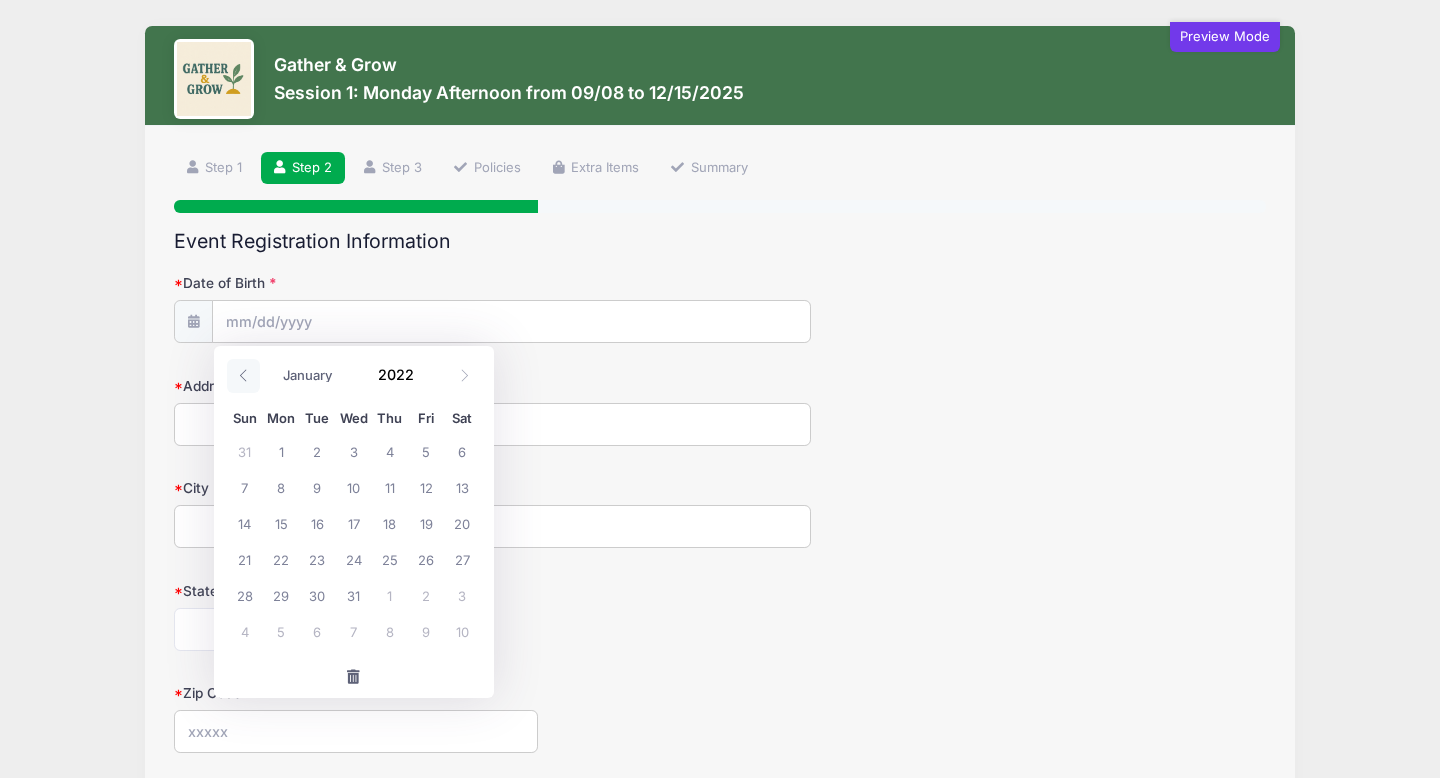 click 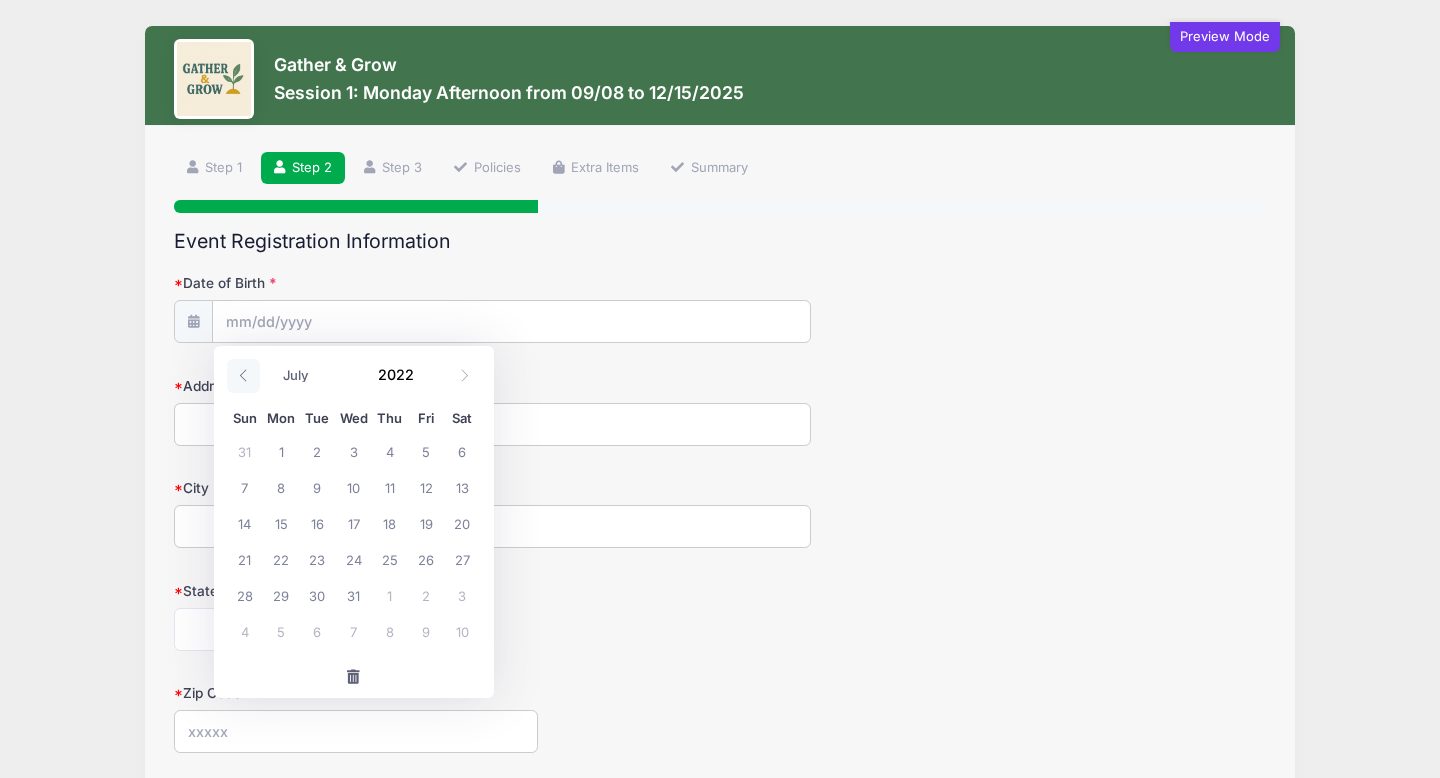 click 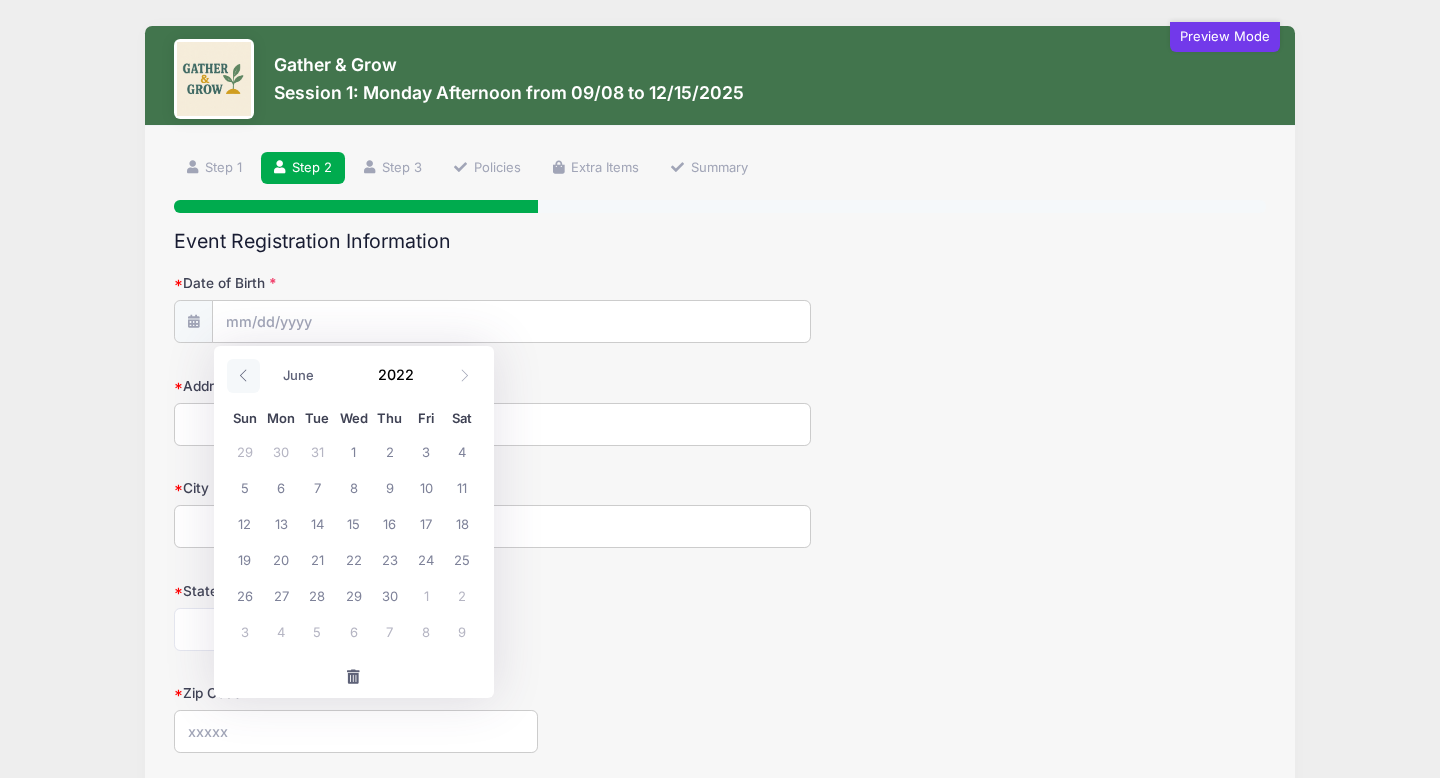 click 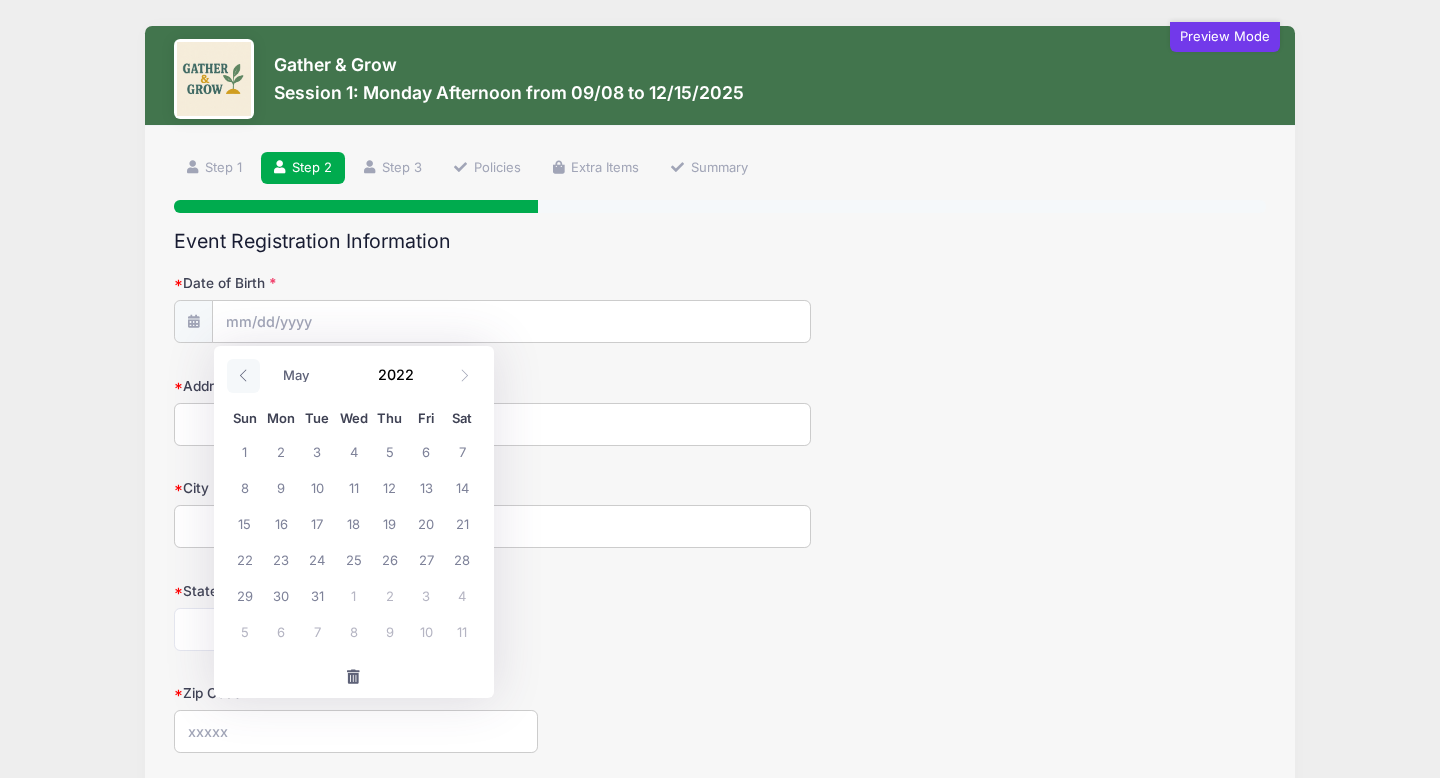 click 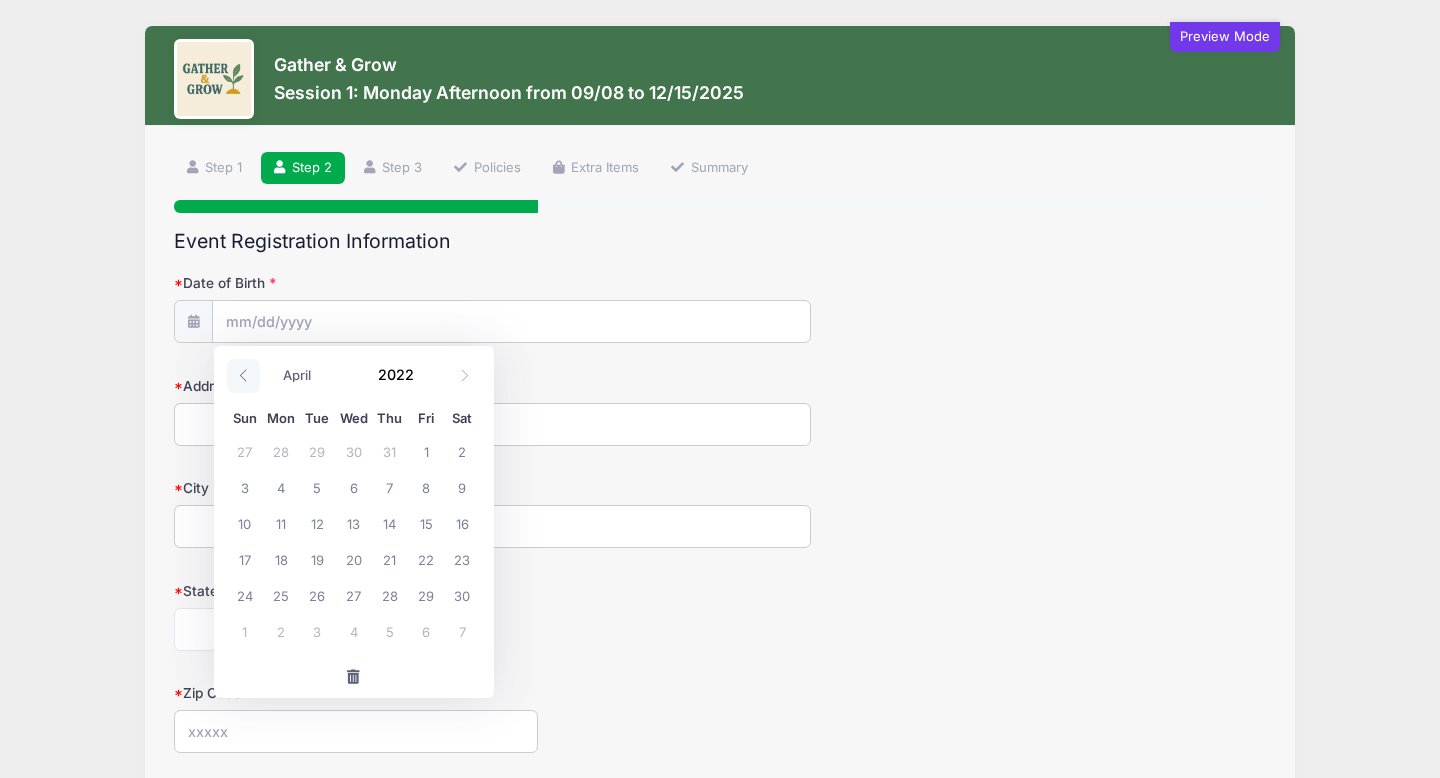 click 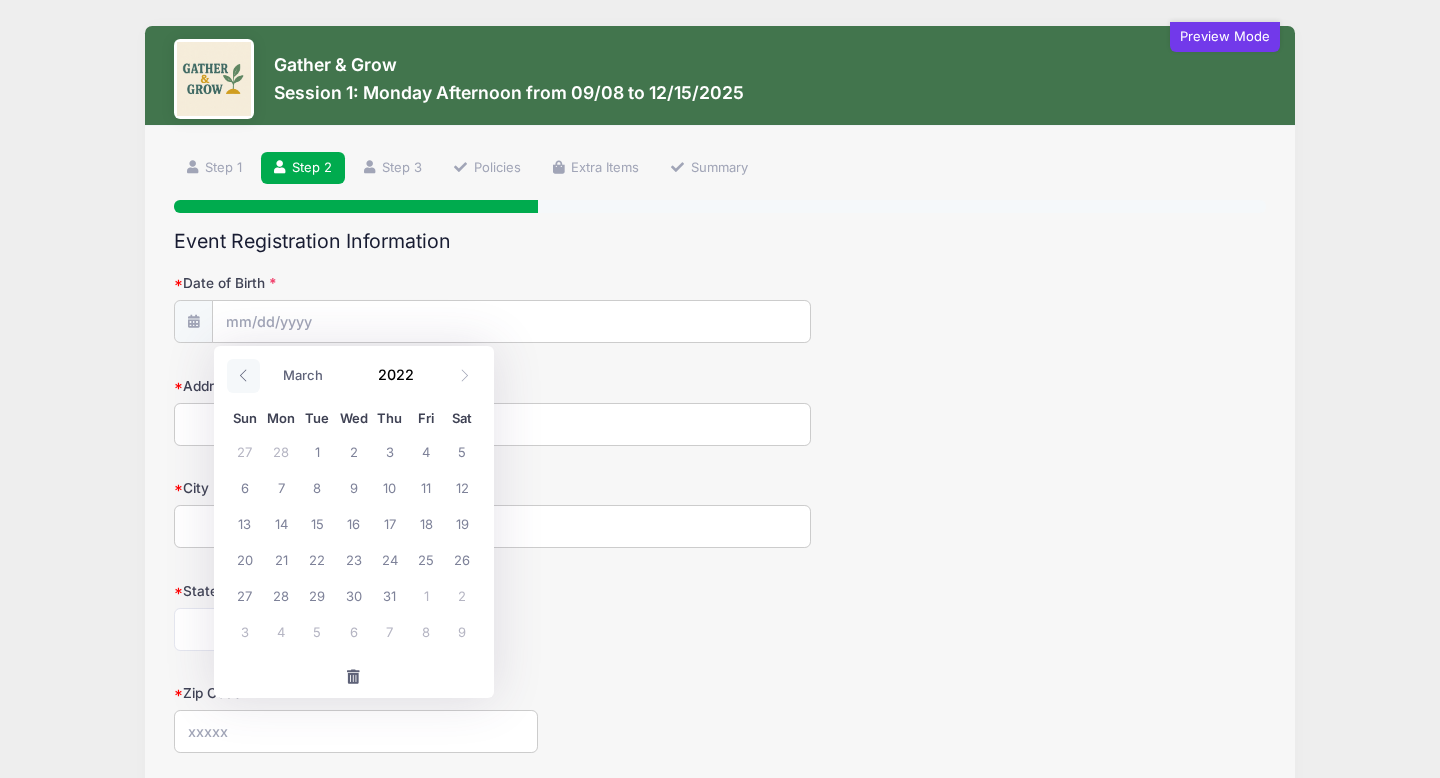click 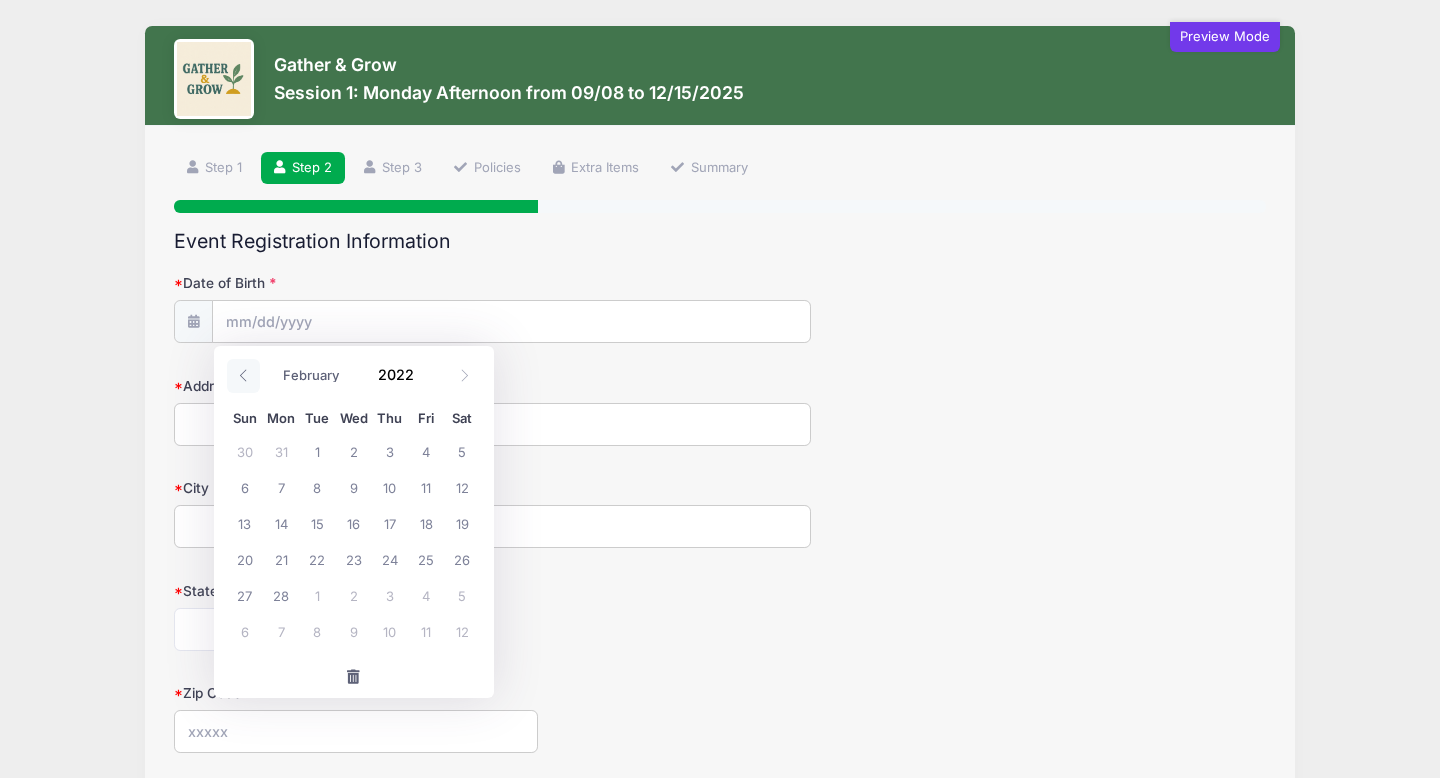 click 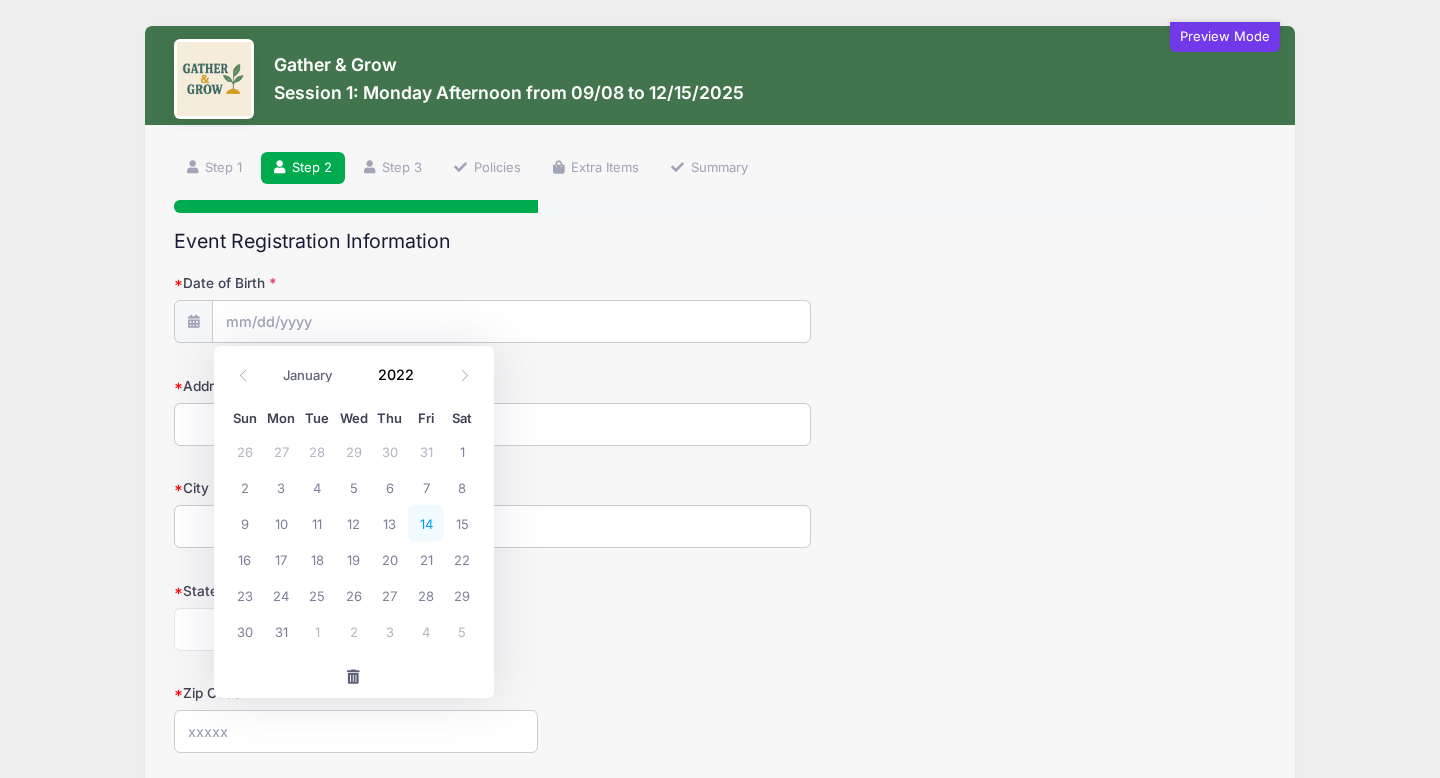 click on "14" at bounding box center [426, 523] 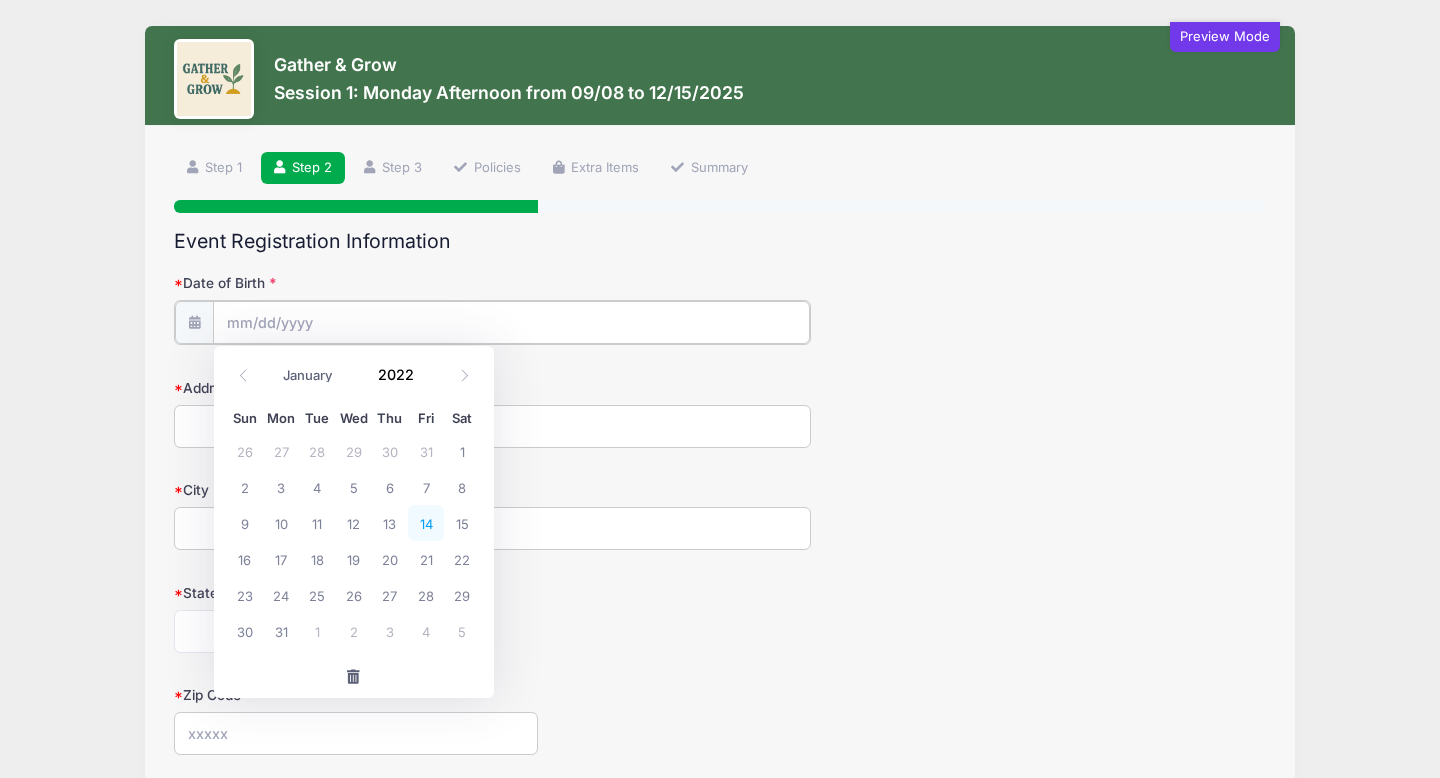 type on "01/14/2022" 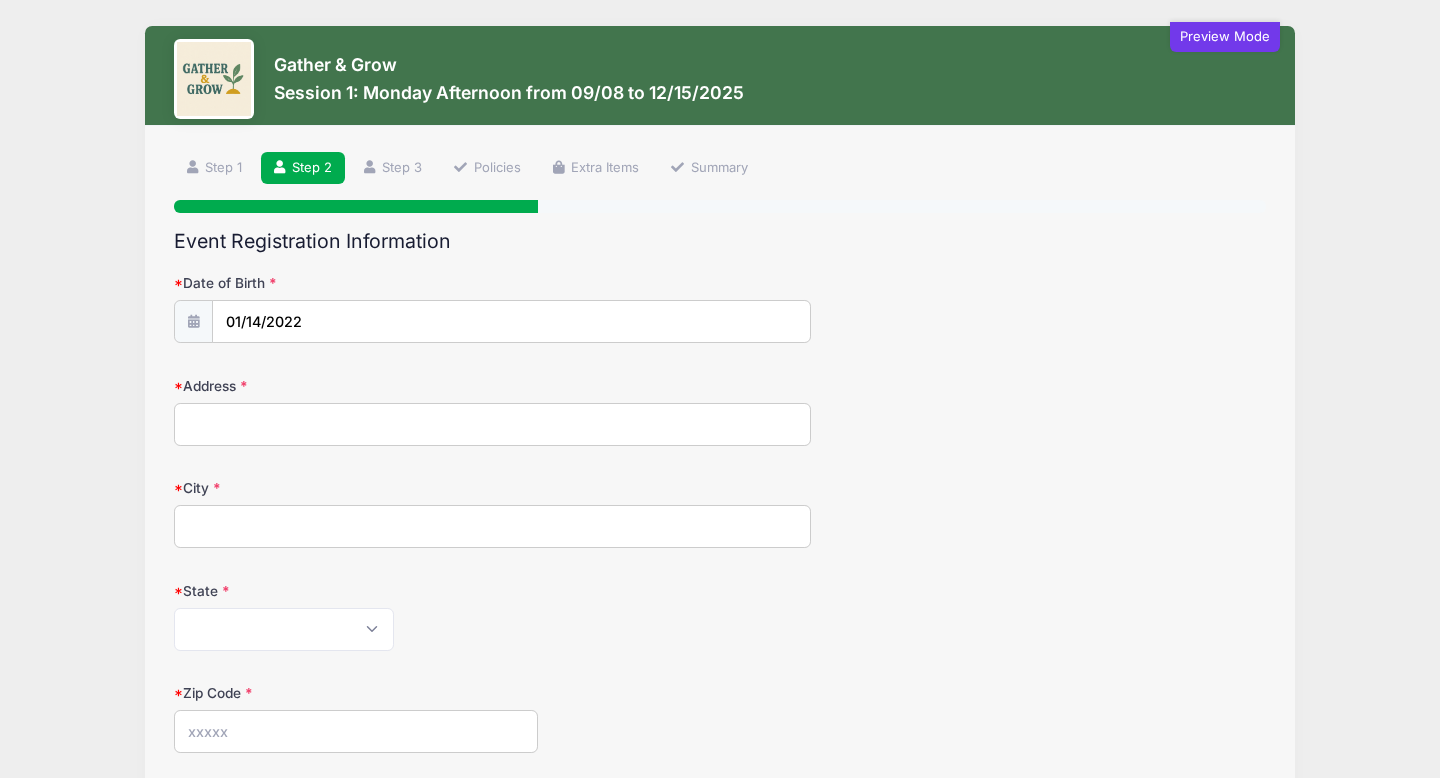 click on "Address" at bounding box center (492, 424) 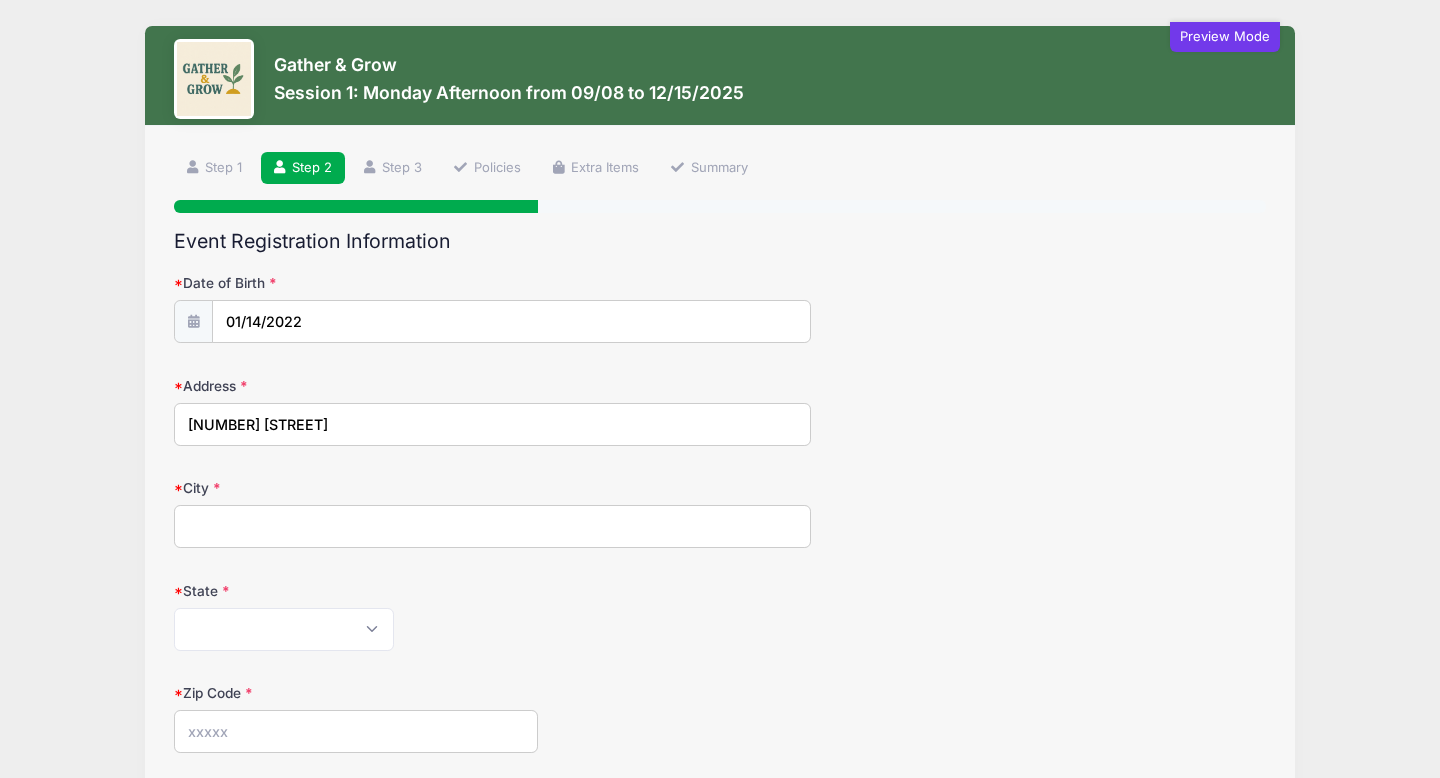 type on "Kannapolis" 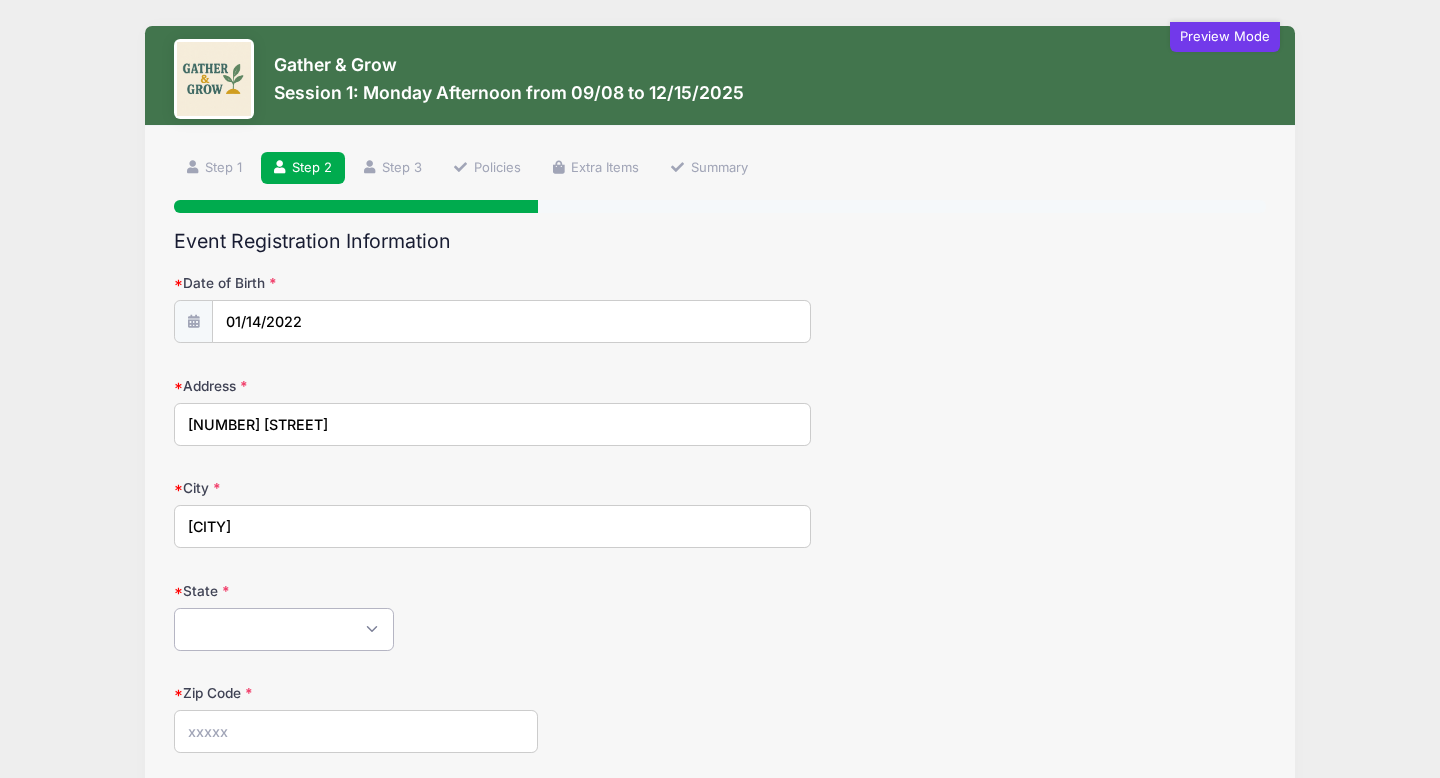 select on "NC" 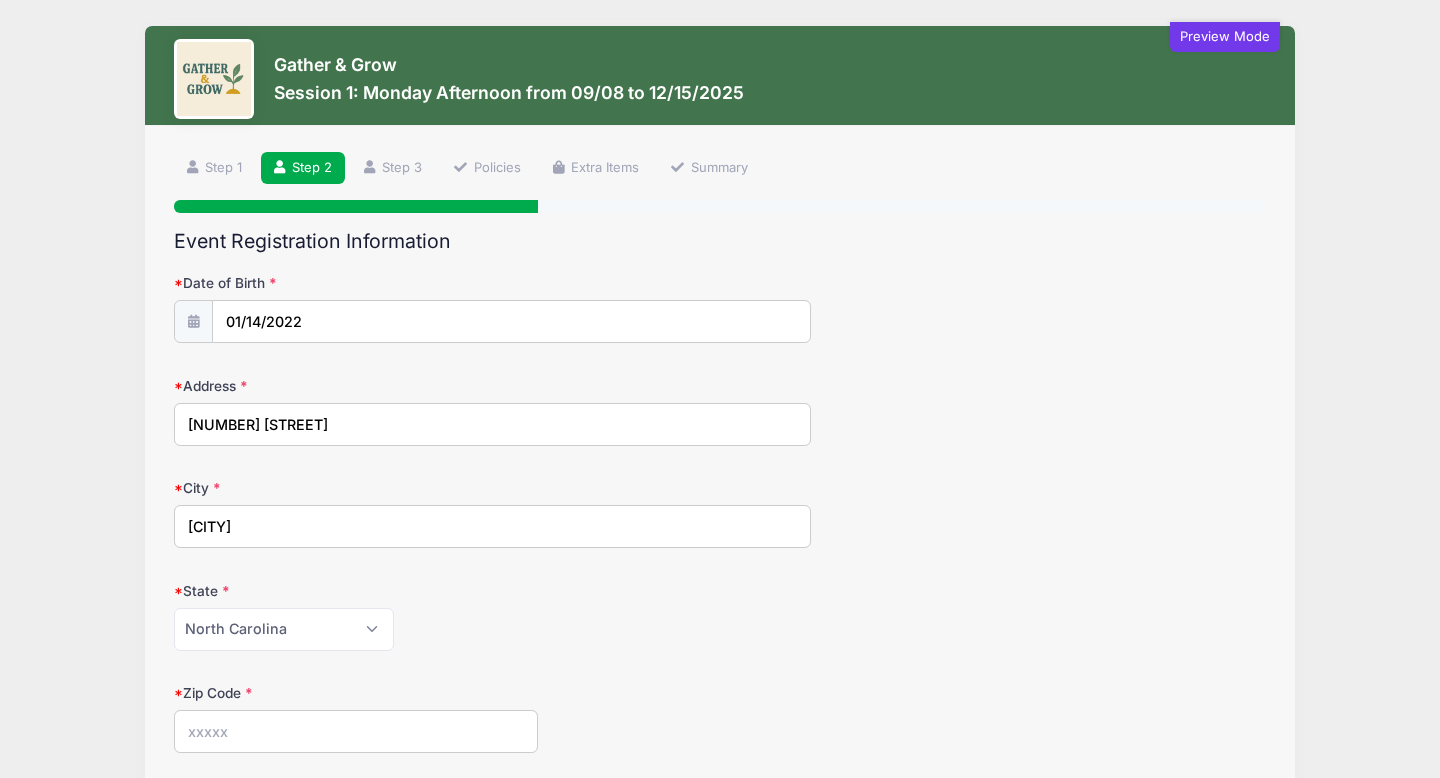 type on "28081" 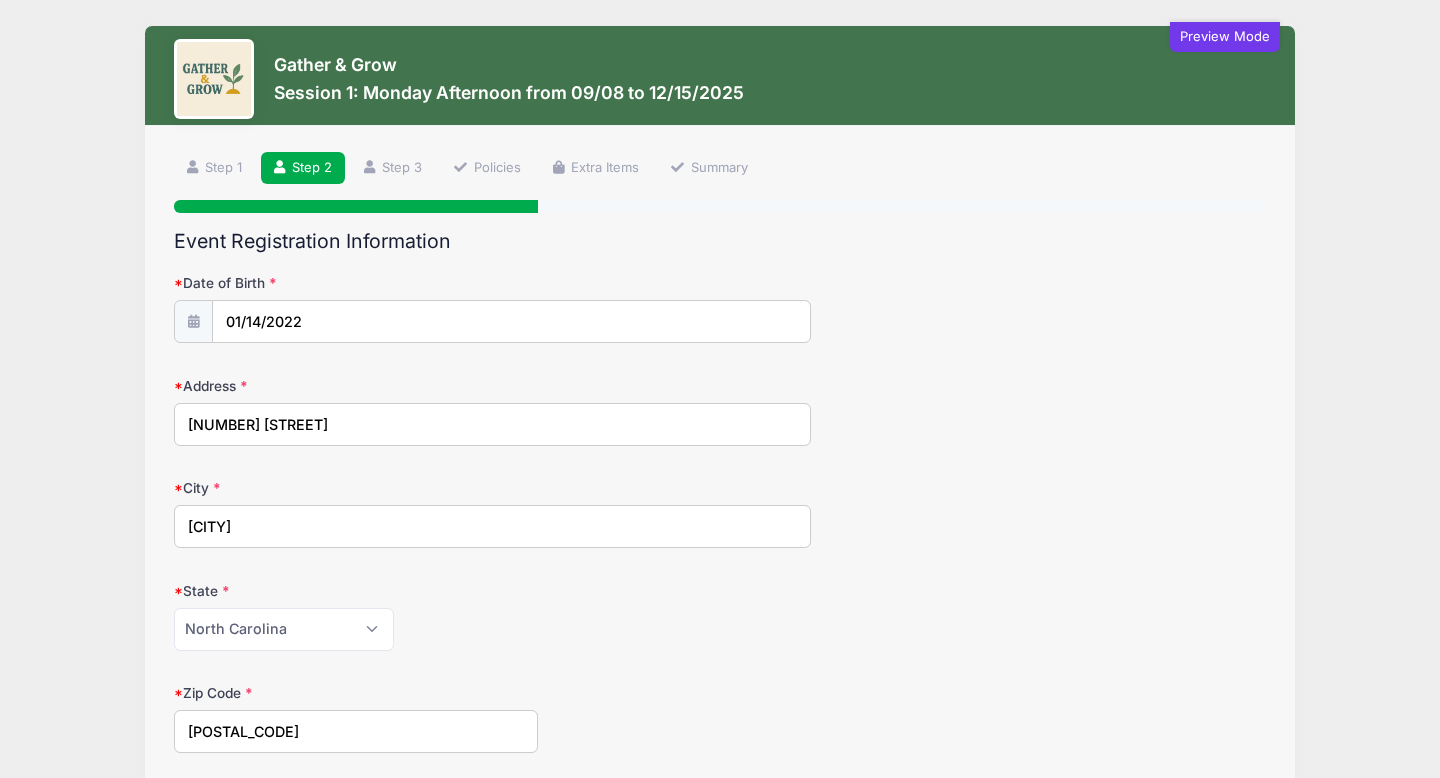 click on "Zip Code
28081" at bounding box center [720, 718] 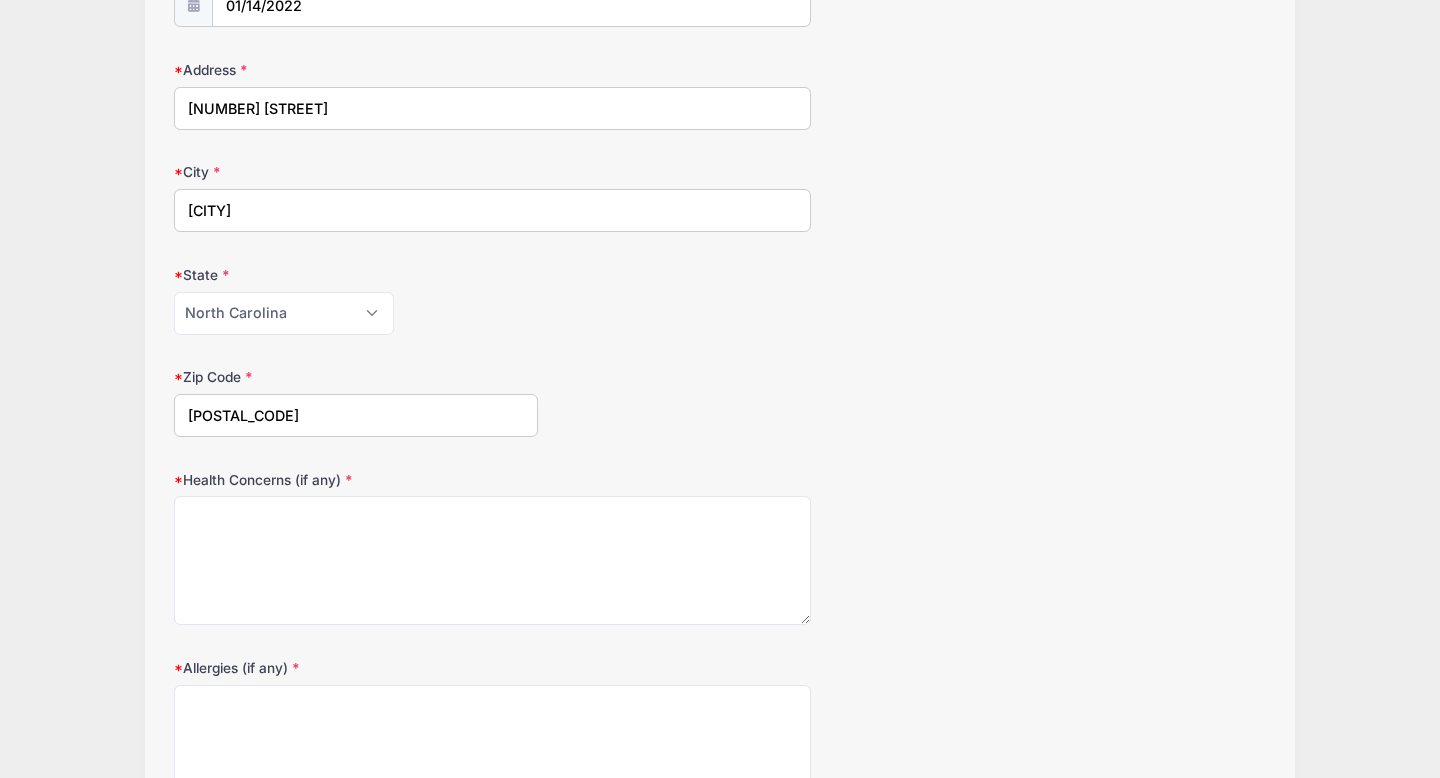 scroll, scrollTop: 346, scrollLeft: 0, axis: vertical 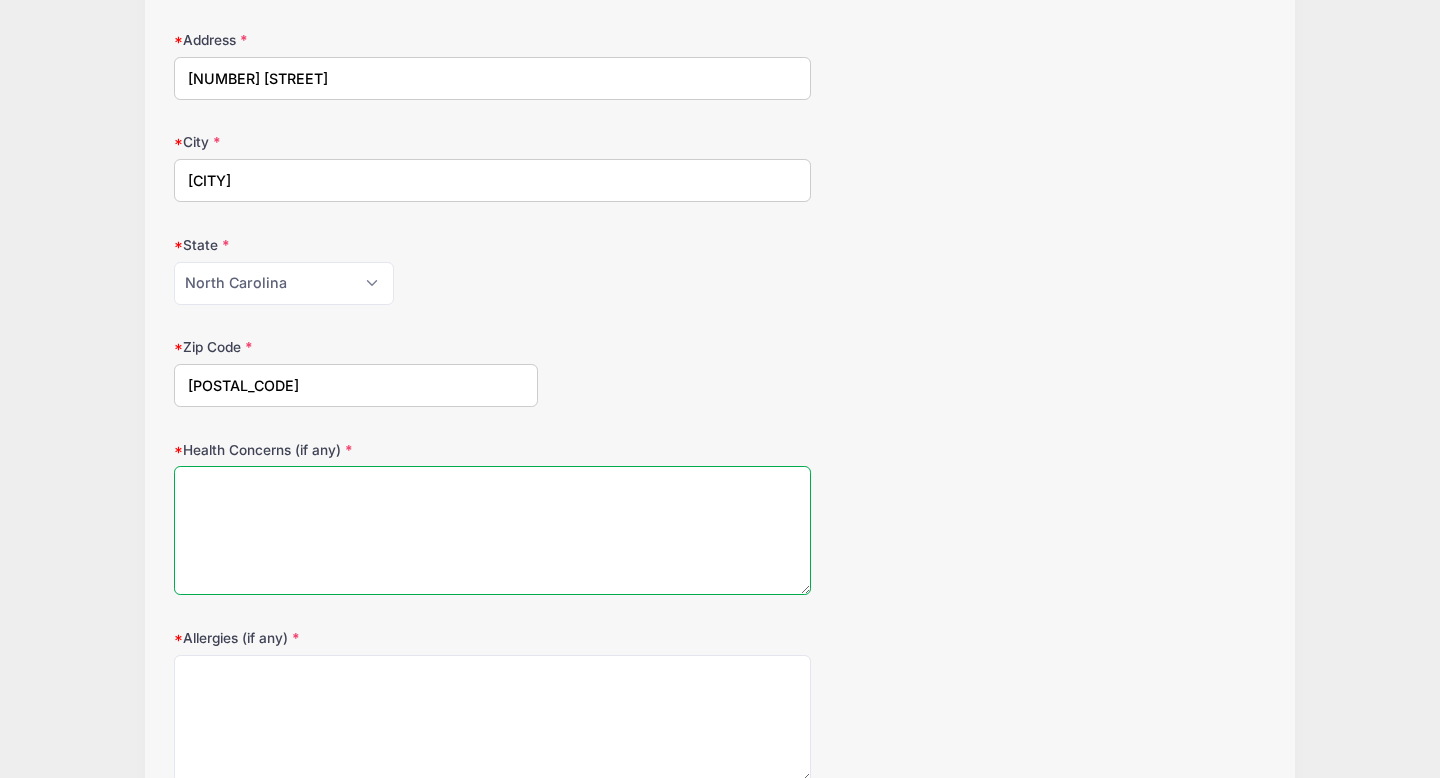 click on "Health Concerns (if any)" at bounding box center (492, 530) 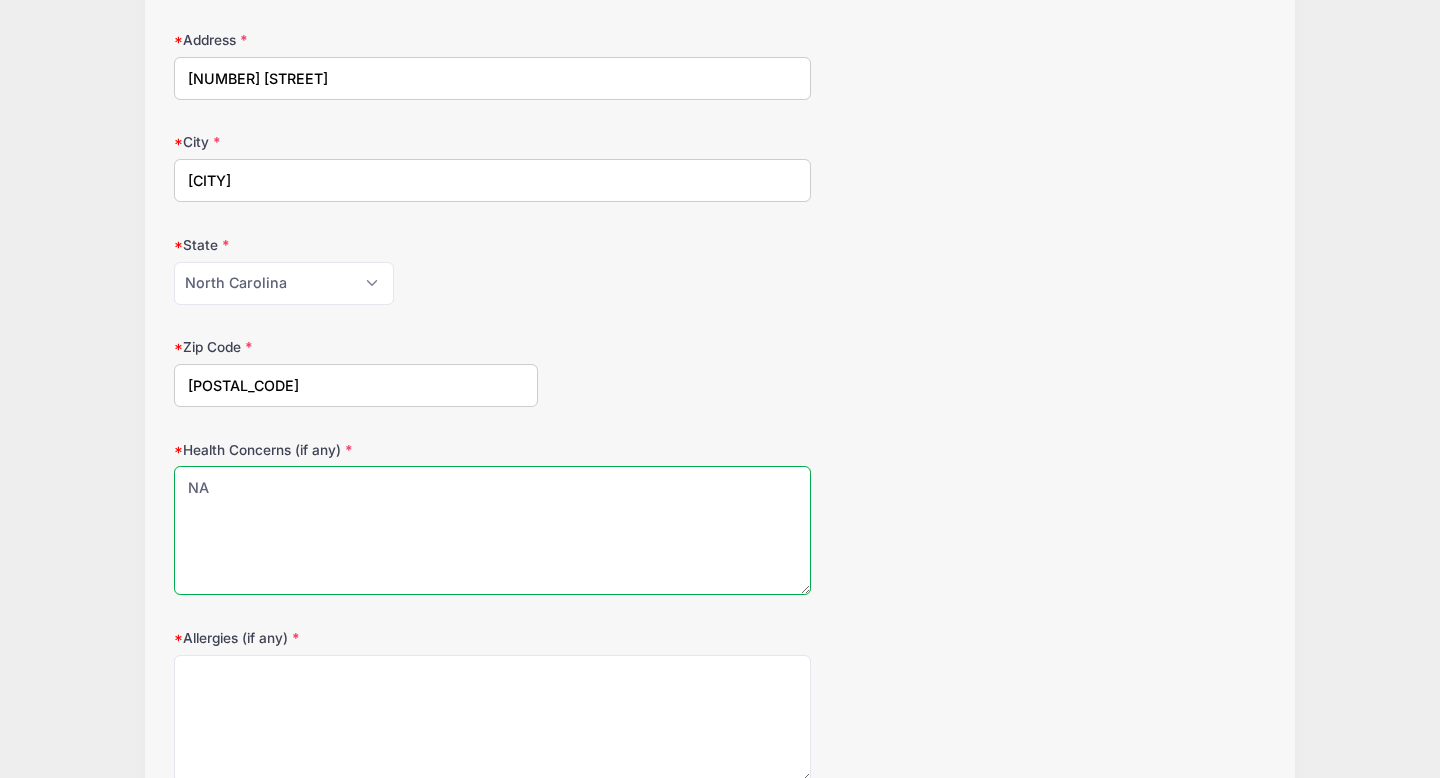type on "NA" 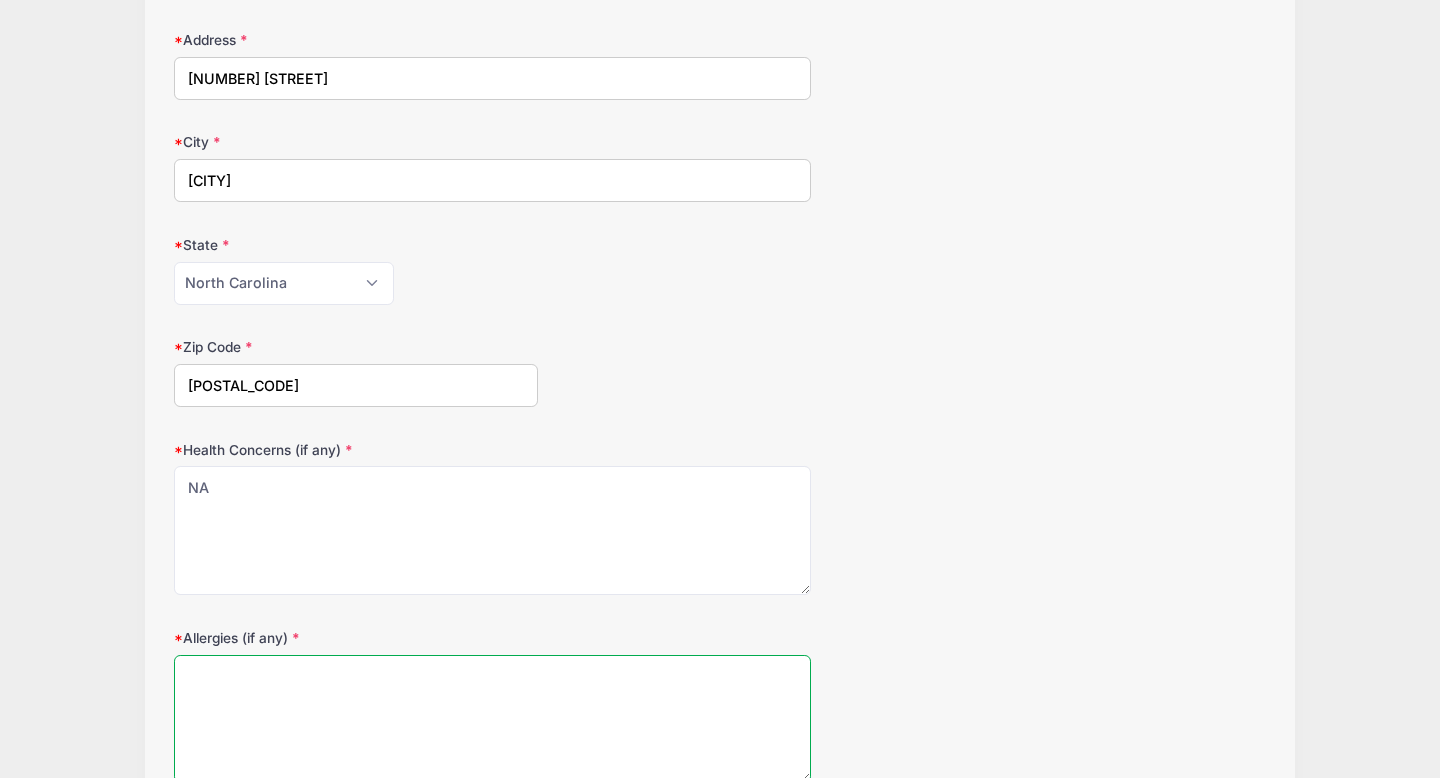 click on "Allergies (if any)" at bounding box center (492, 719) 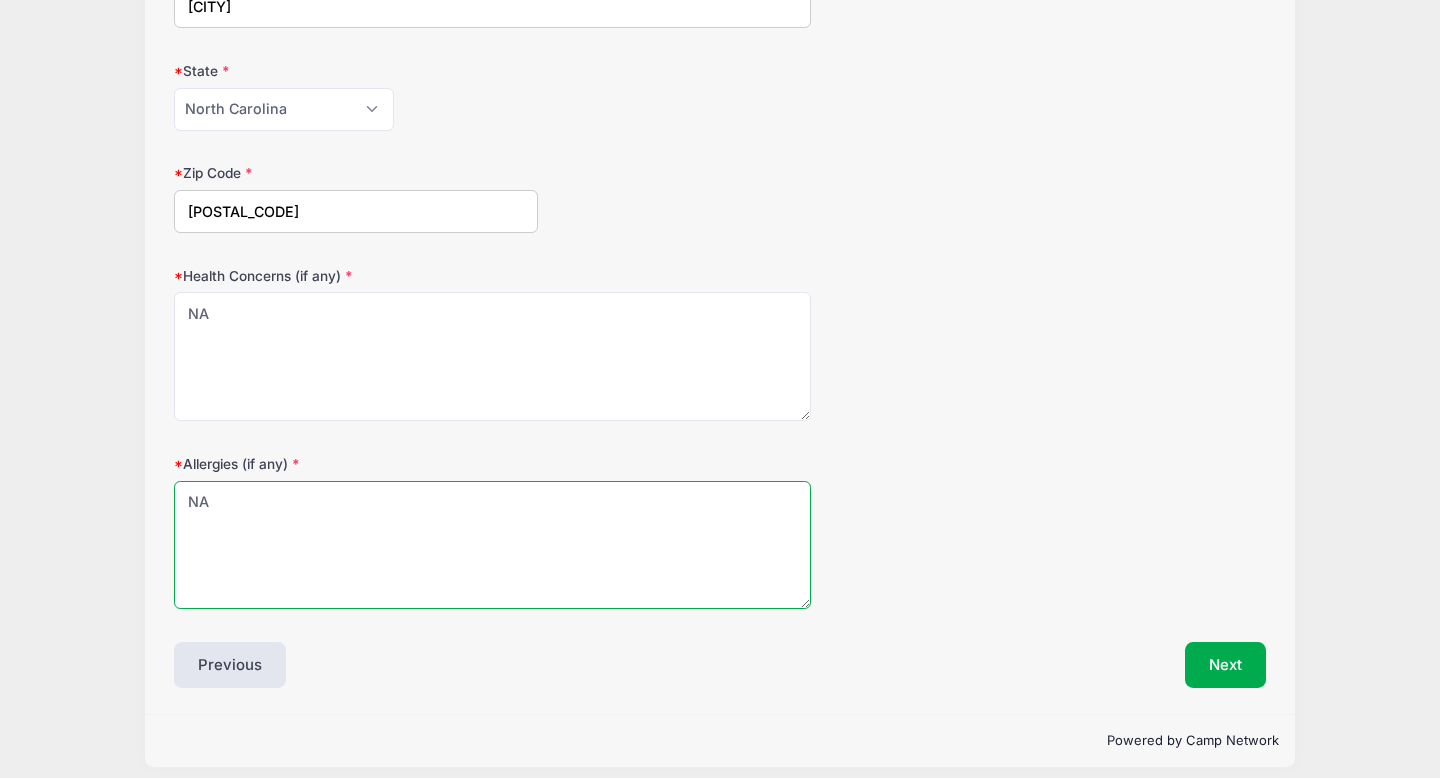 scroll, scrollTop: 534, scrollLeft: 0, axis: vertical 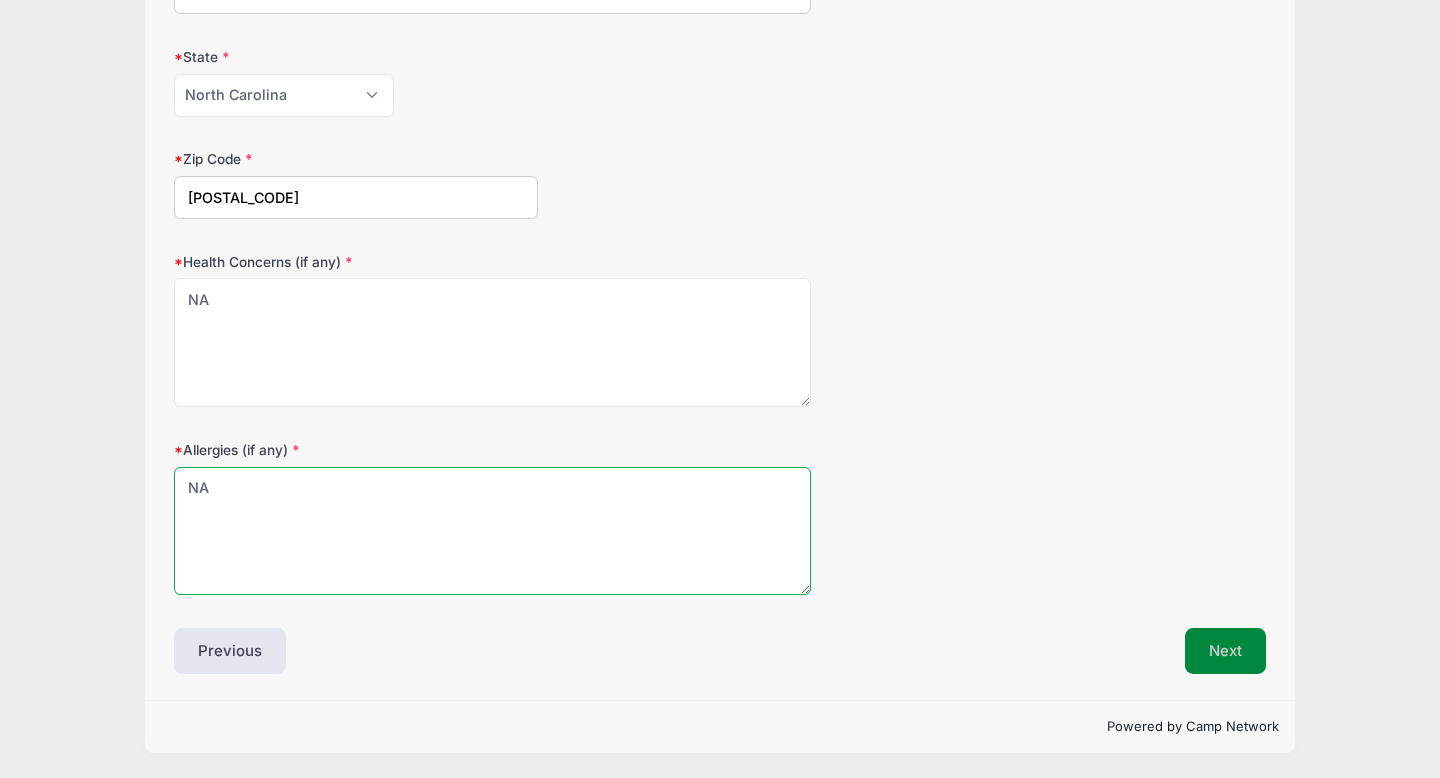 type on "NA" 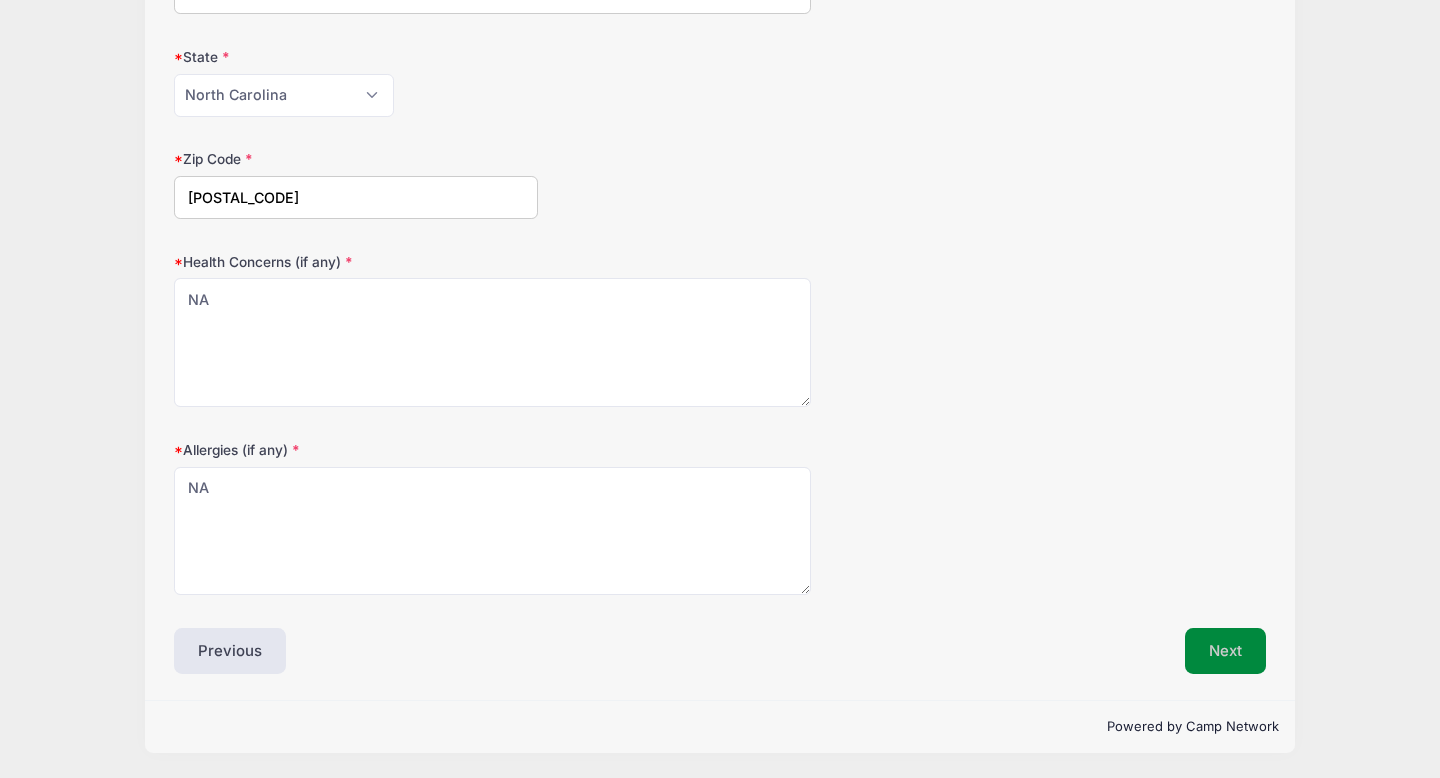 click on "Next" at bounding box center [1225, 651] 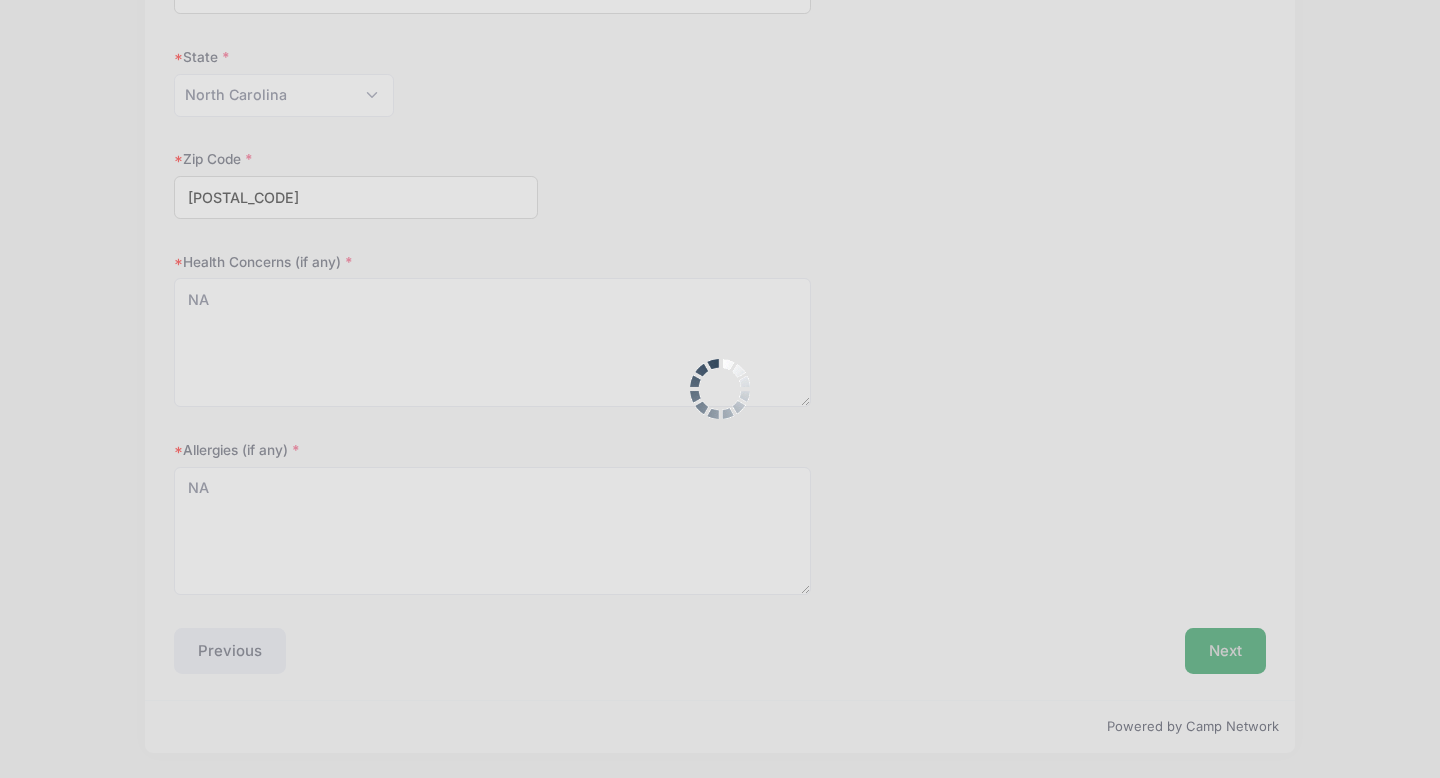 scroll, scrollTop: 415, scrollLeft: 0, axis: vertical 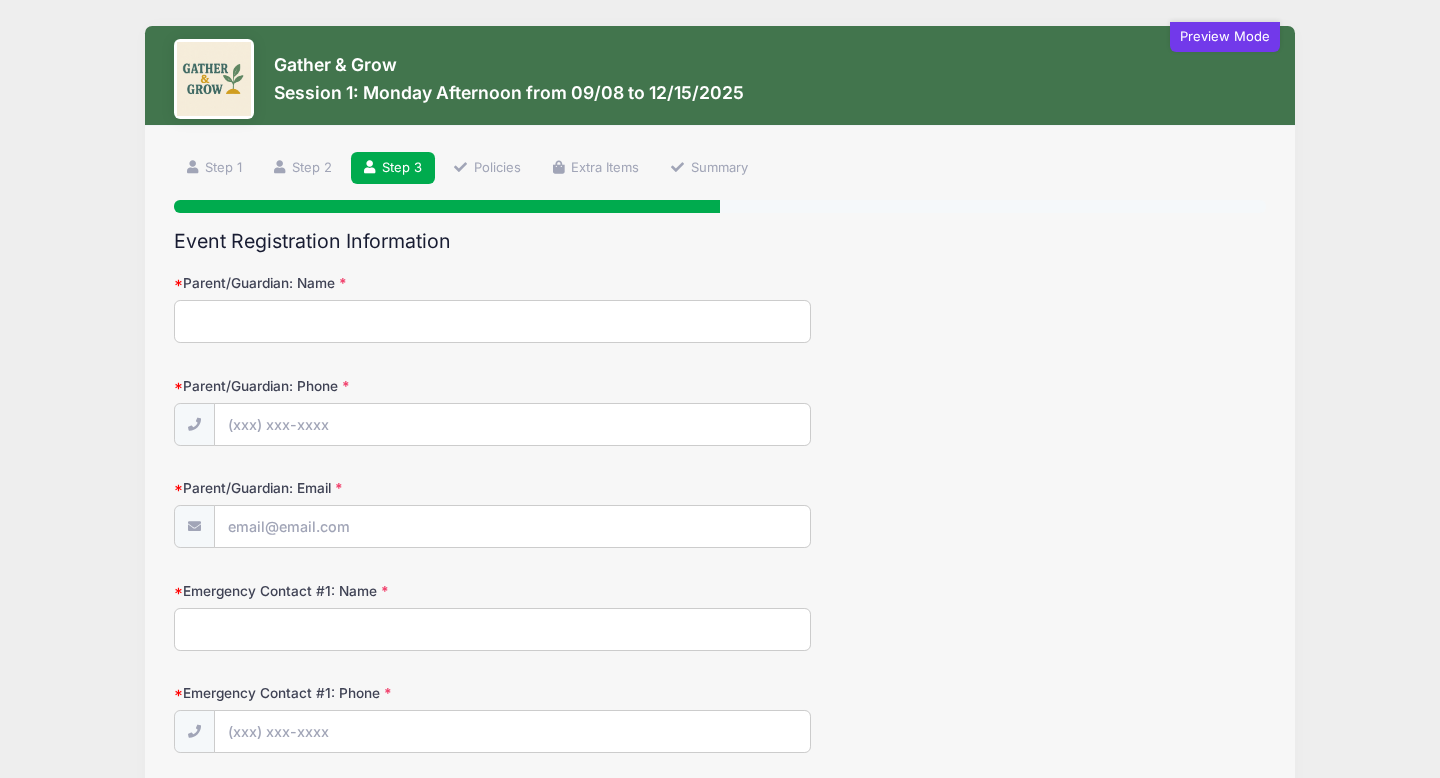 click on "Parent/Guardian: Name" at bounding box center (492, 321) 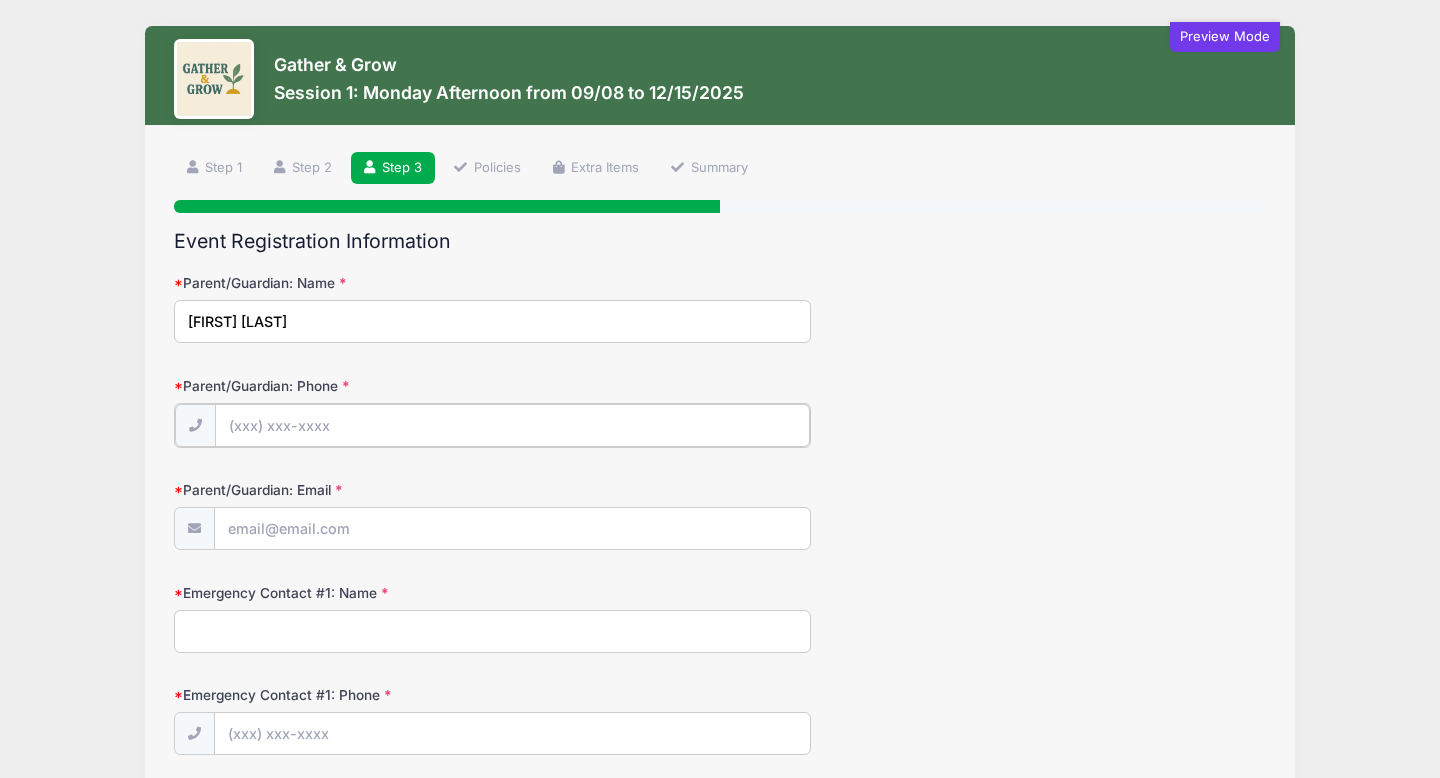 click on "Parent/Guardian: Phone" at bounding box center [512, 425] 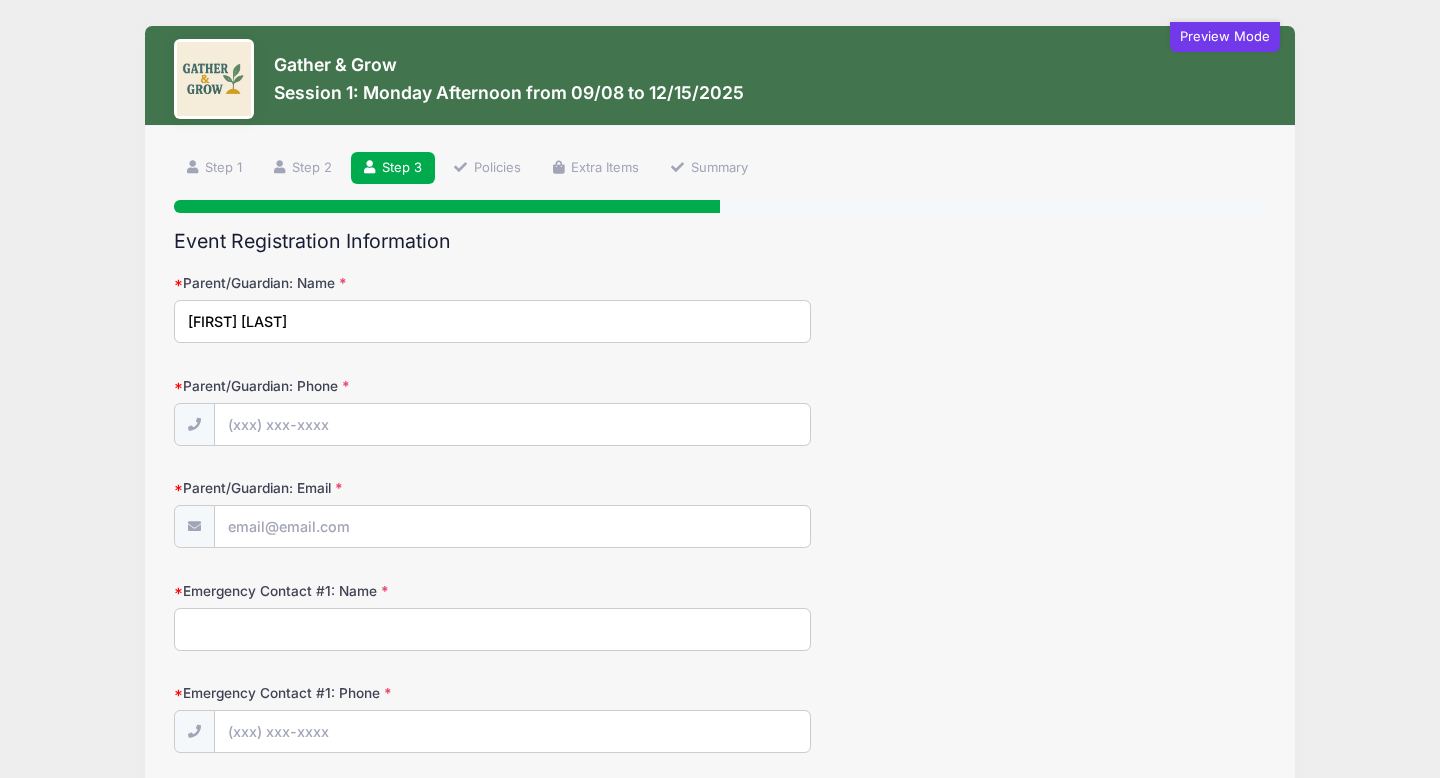 click on "Beth Shayler" at bounding box center (492, 321) 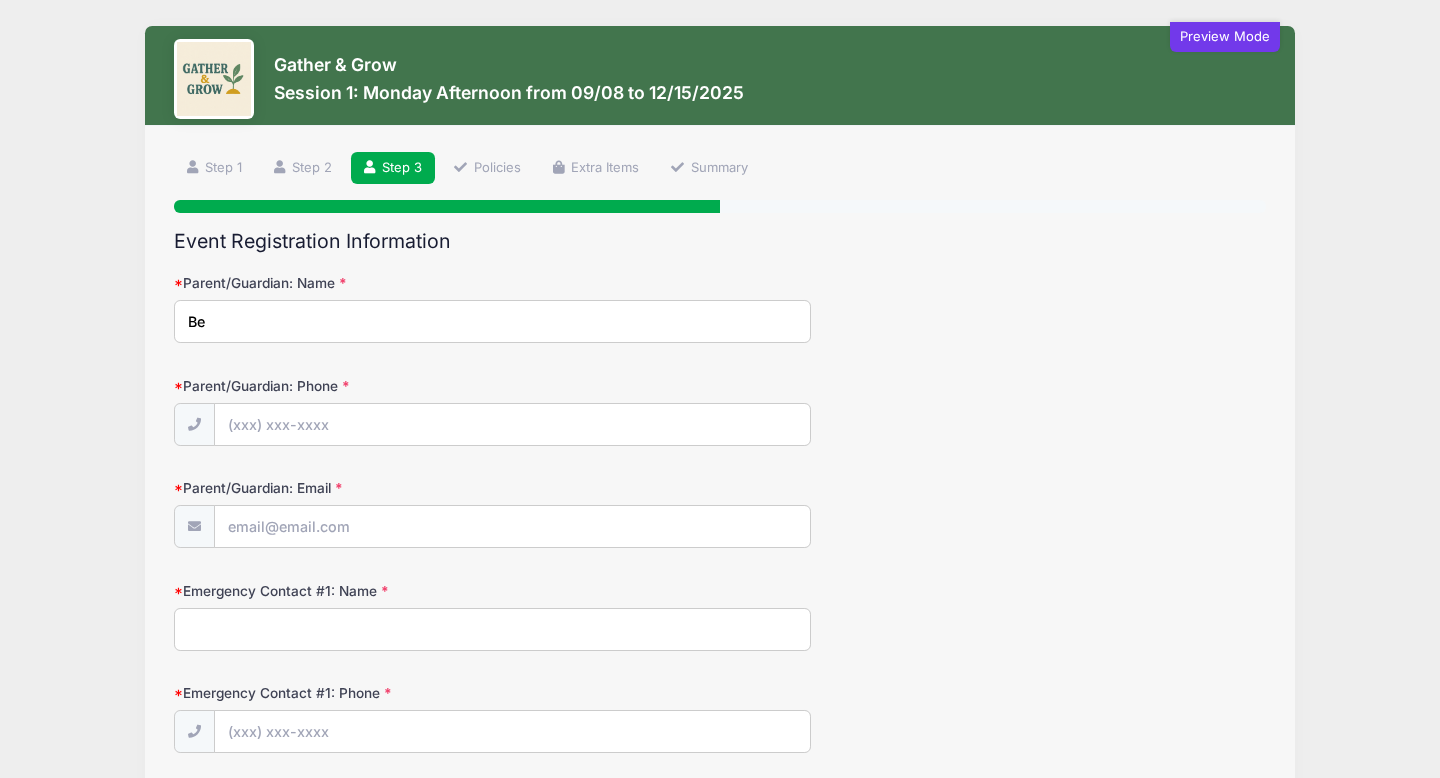type on "B" 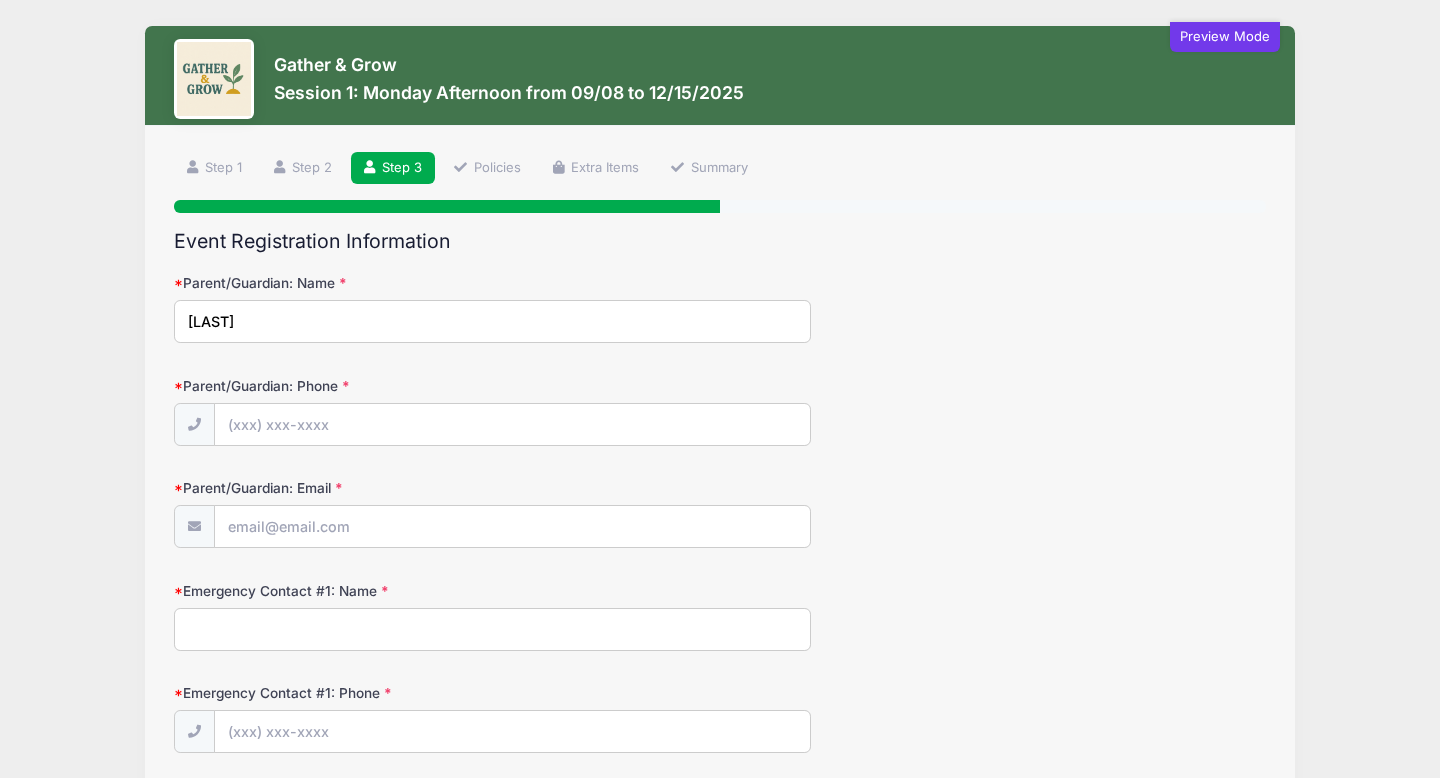 type on "Allen Shayler" 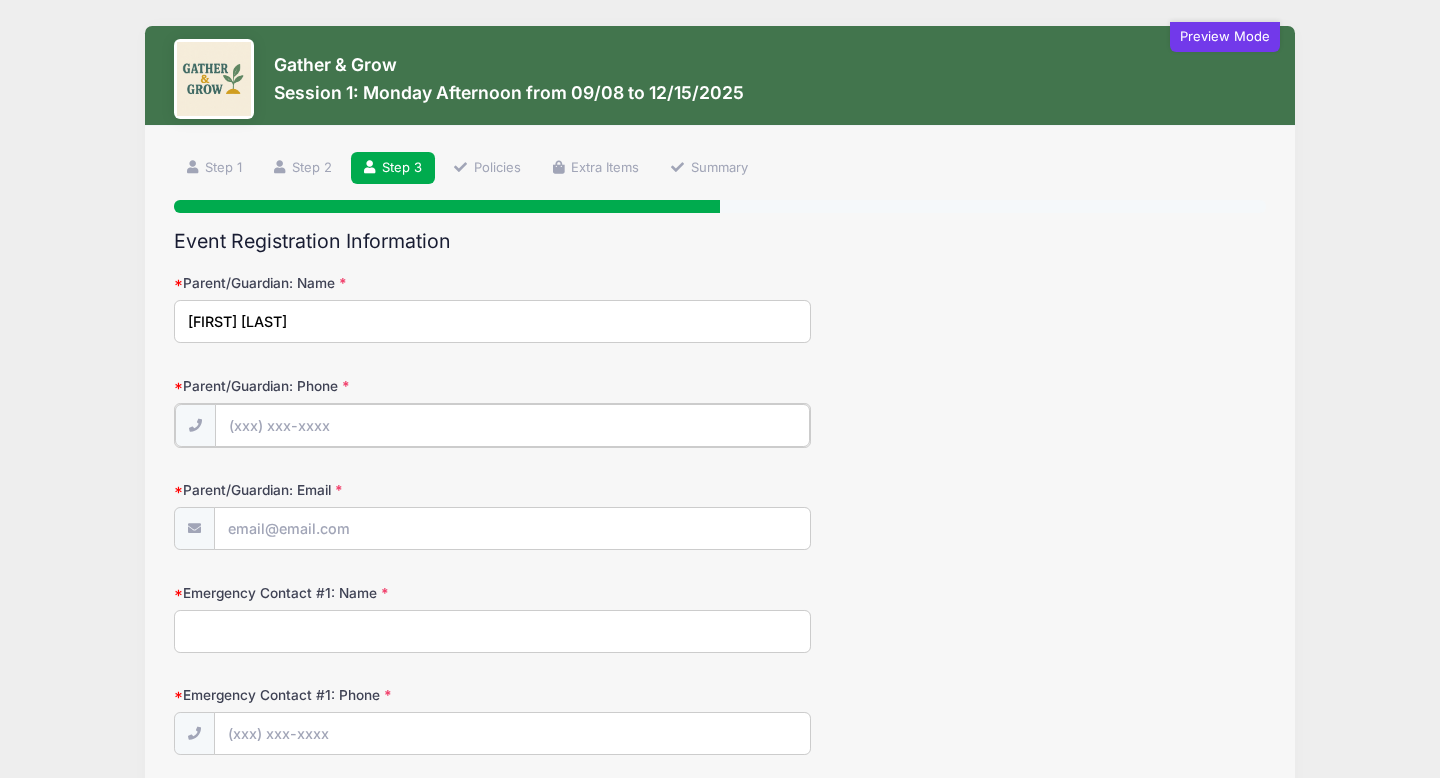 click on "Parent/Guardian: Phone" at bounding box center [512, 425] 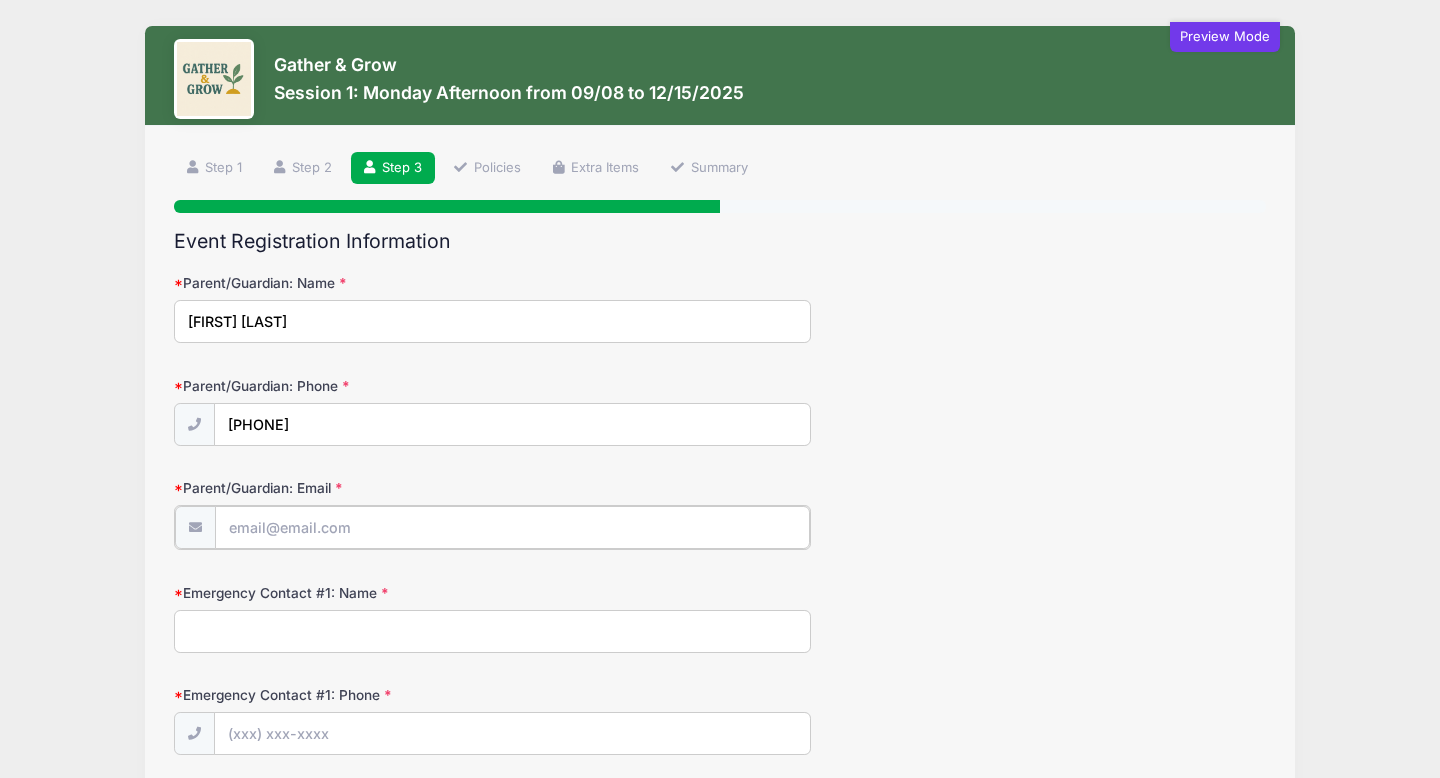 click on "Parent/Guardian: Email" at bounding box center (512, 527) 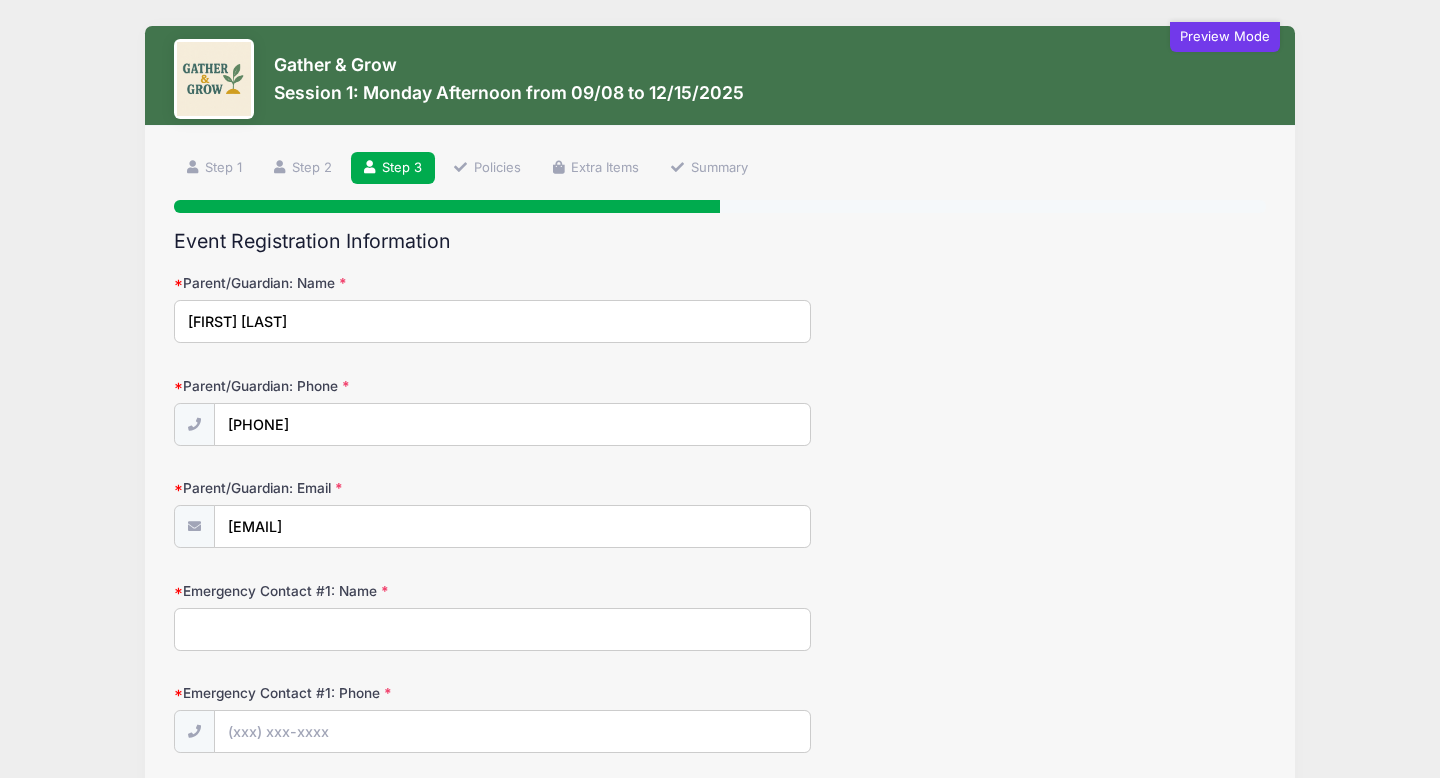 click on "Emergency Contact #1: Name" at bounding box center [492, 629] 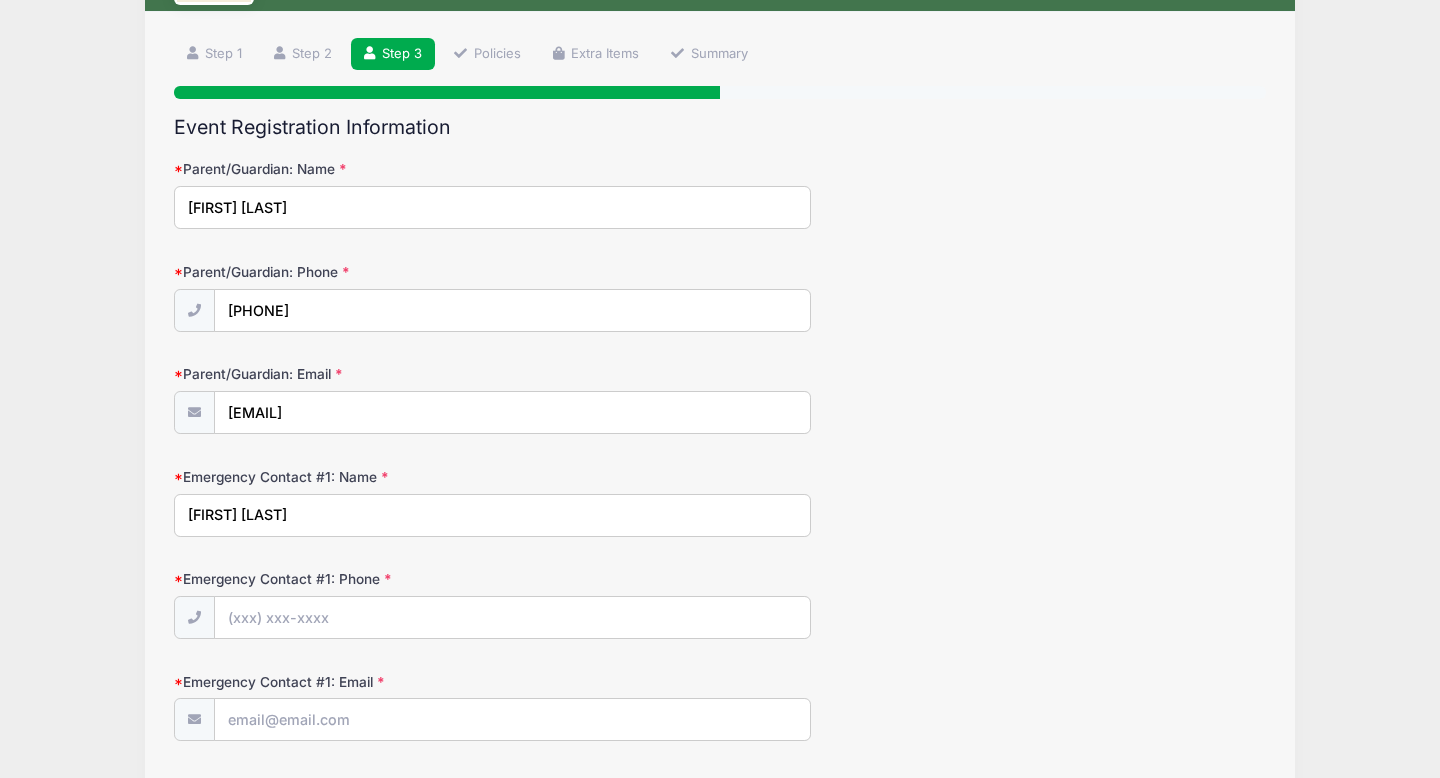 scroll, scrollTop: 117, scrollLeft: 0, axis: vertical 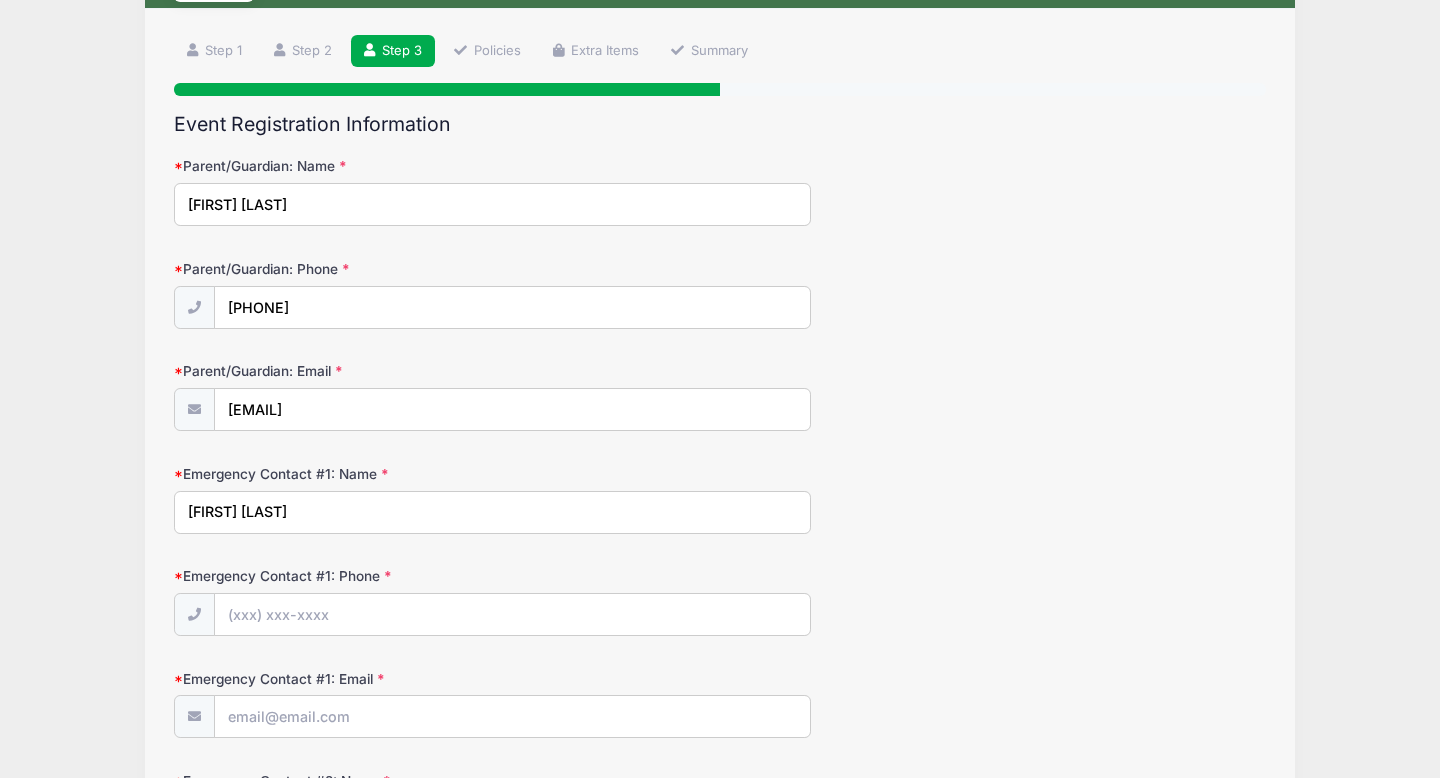 type on "Catherine Drumm" 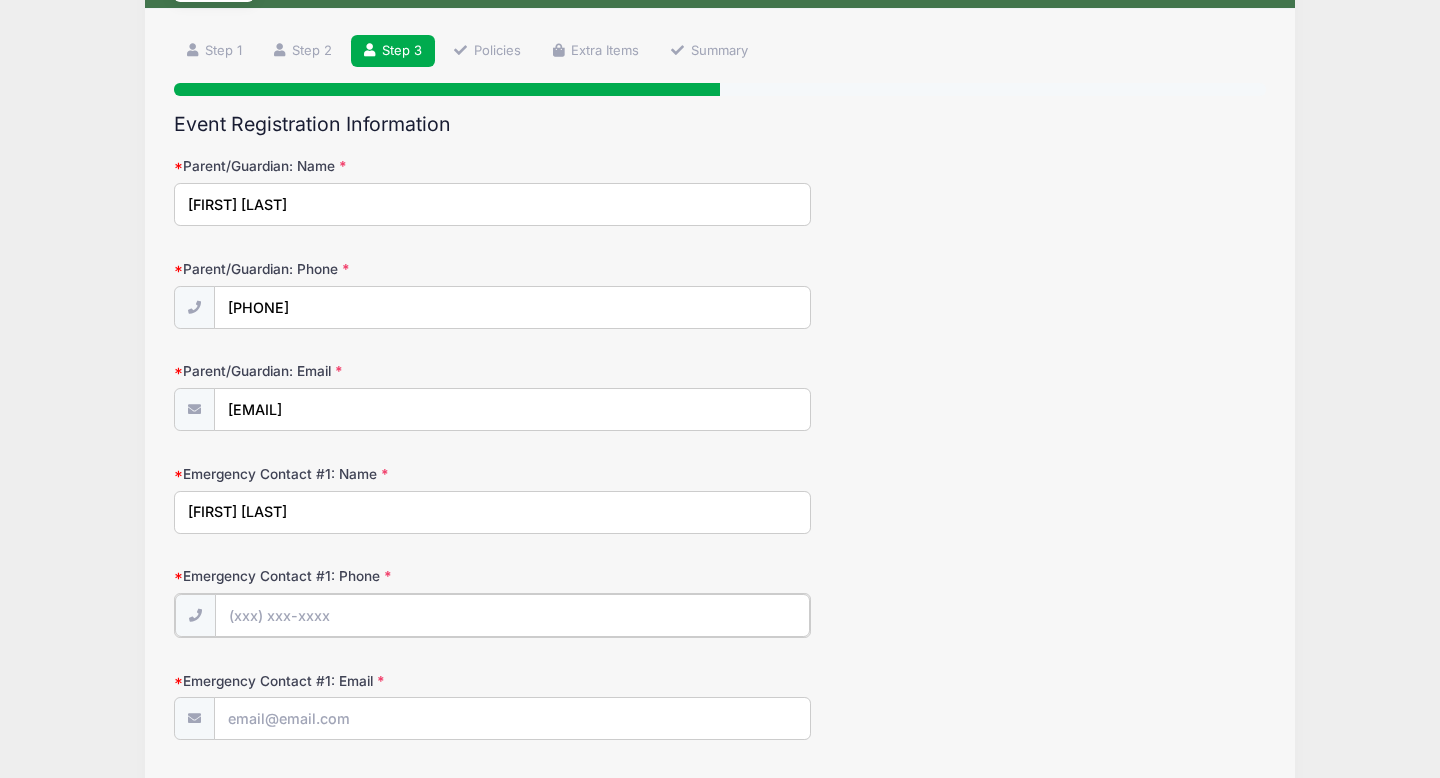 click on "Emergency Contact #1: Phone" at bounding box center [512, 615] 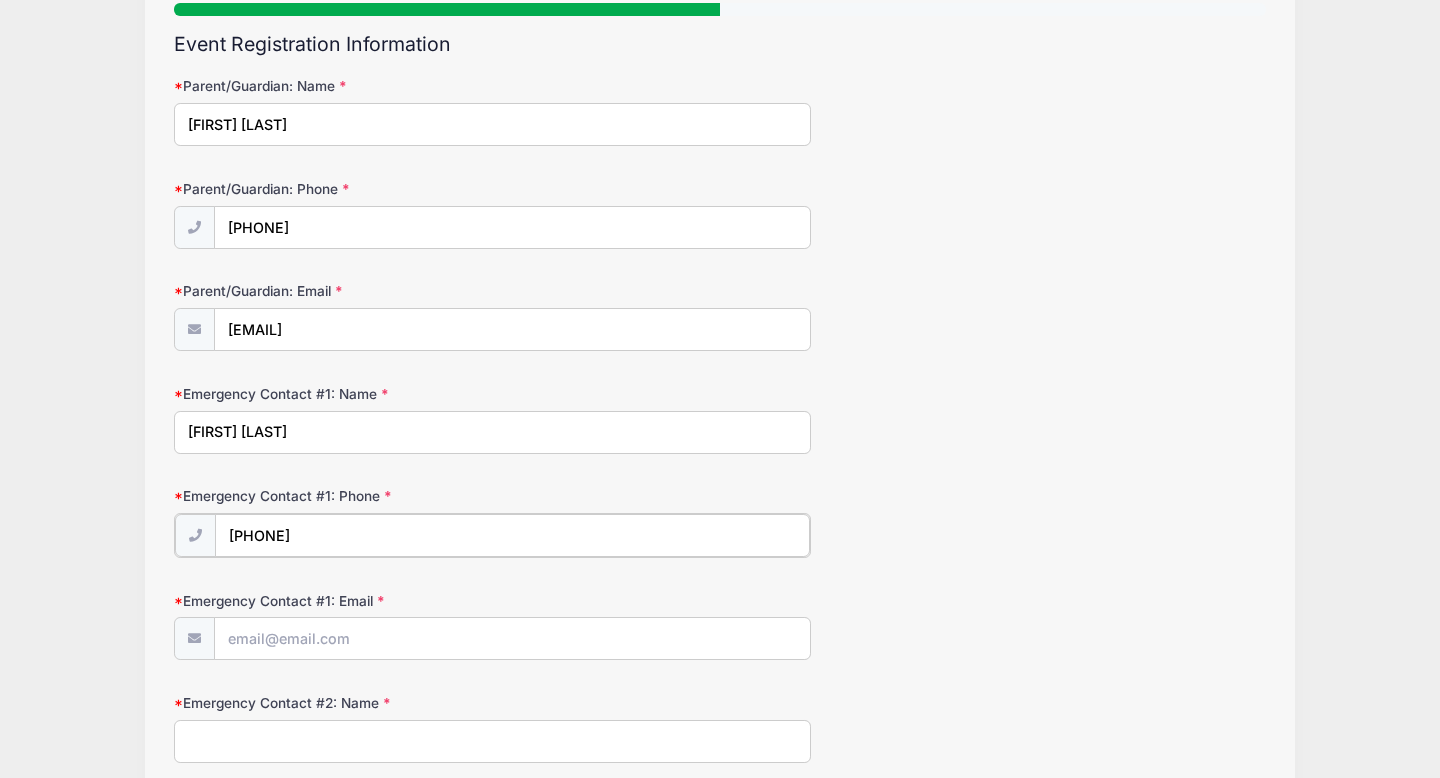 scroll, scrollTop: 205, scrollLeft: 0, axis: vertical 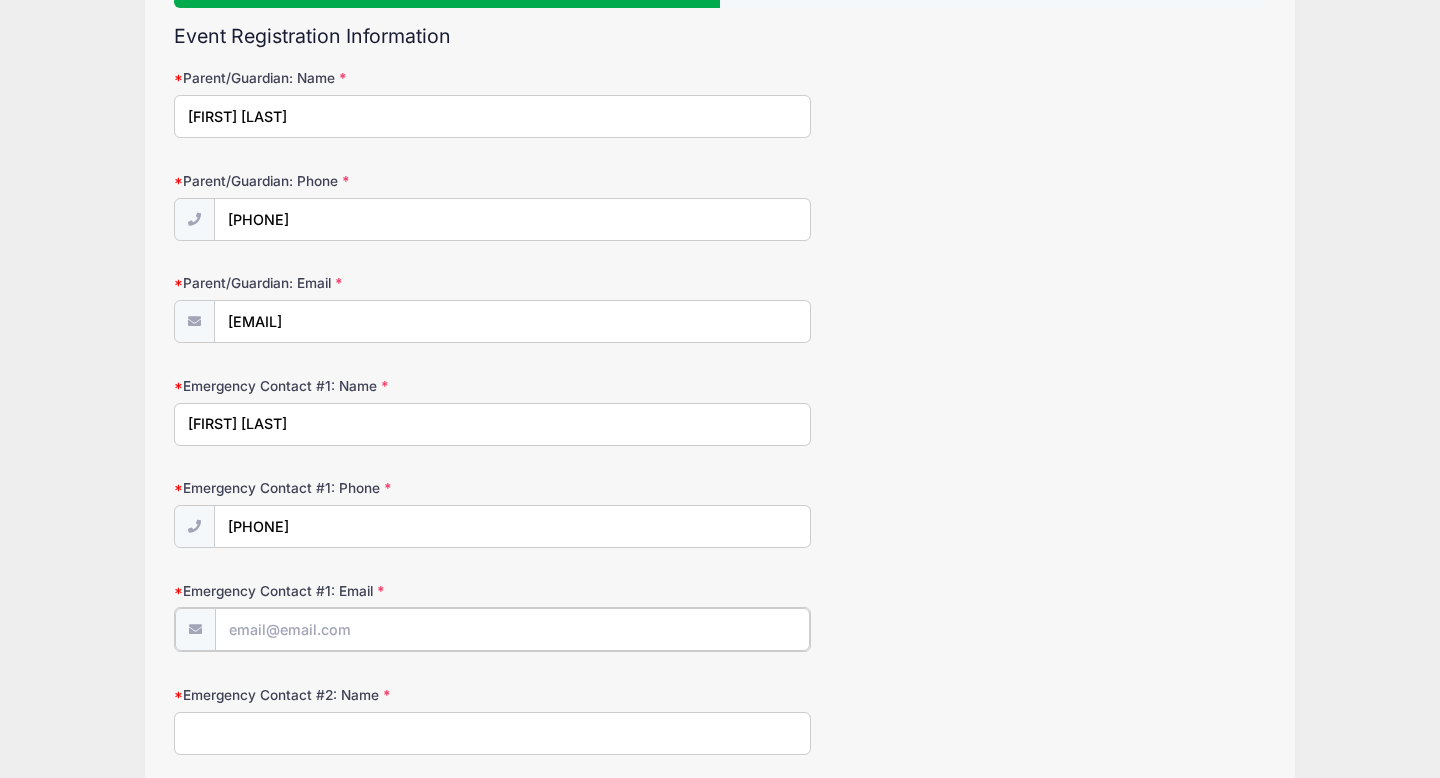 click on "Emergency Contact #1: Email" at bounding box center [512, 629] 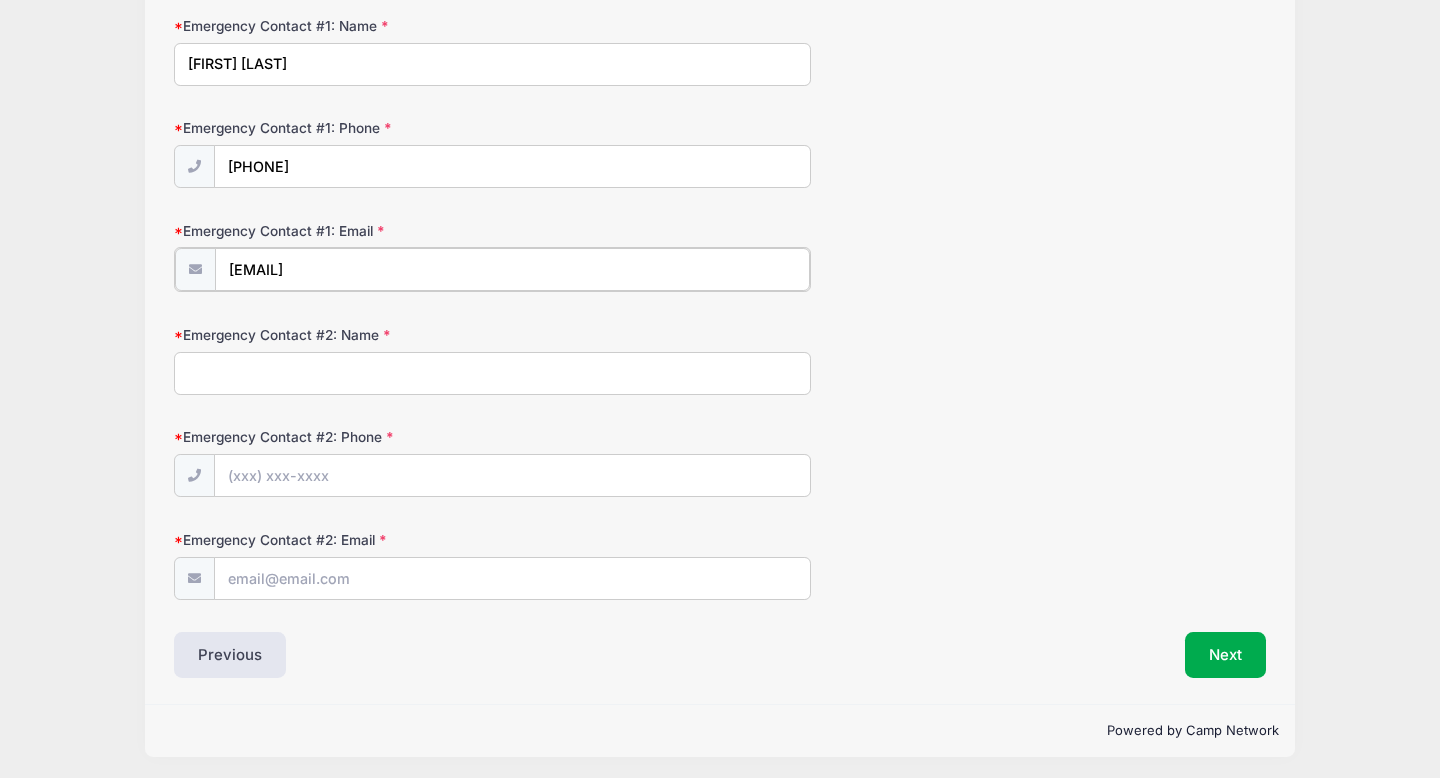 scroll, scrollTop: 569, scrollLeft: 0, axis: vertical 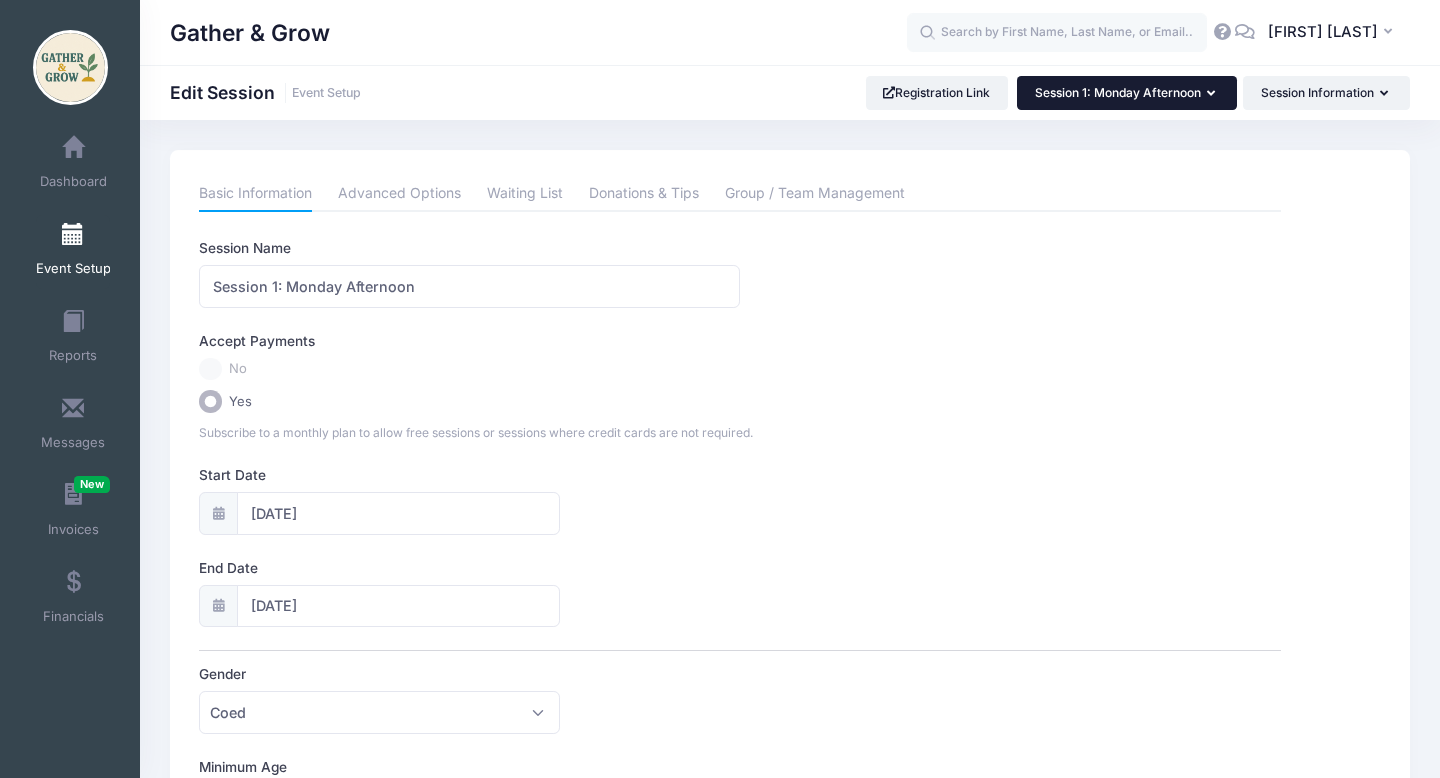 click on "Session 1: Monday Afternoon" at bounding box center [1127, 93] 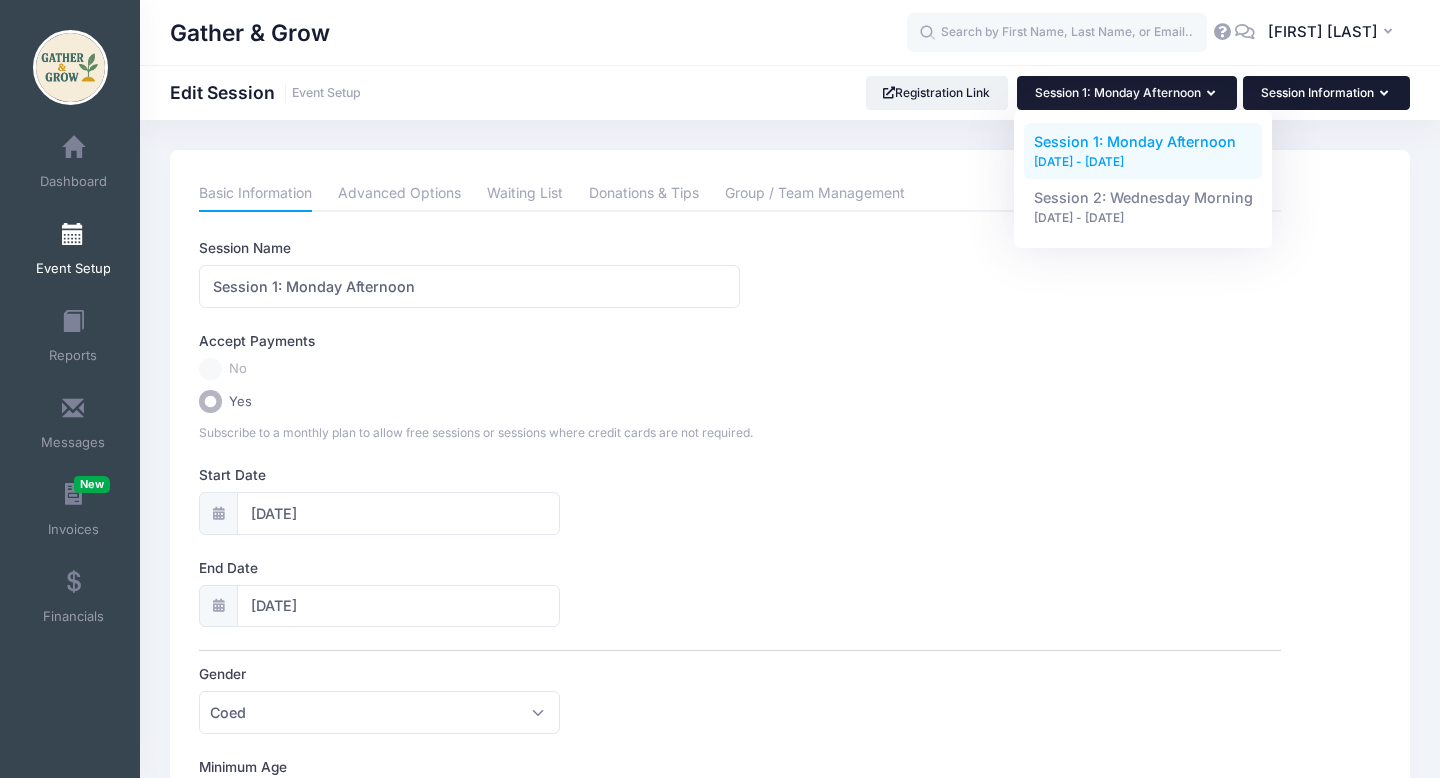 click on "Session Information" at bounding box center (1326, 93) 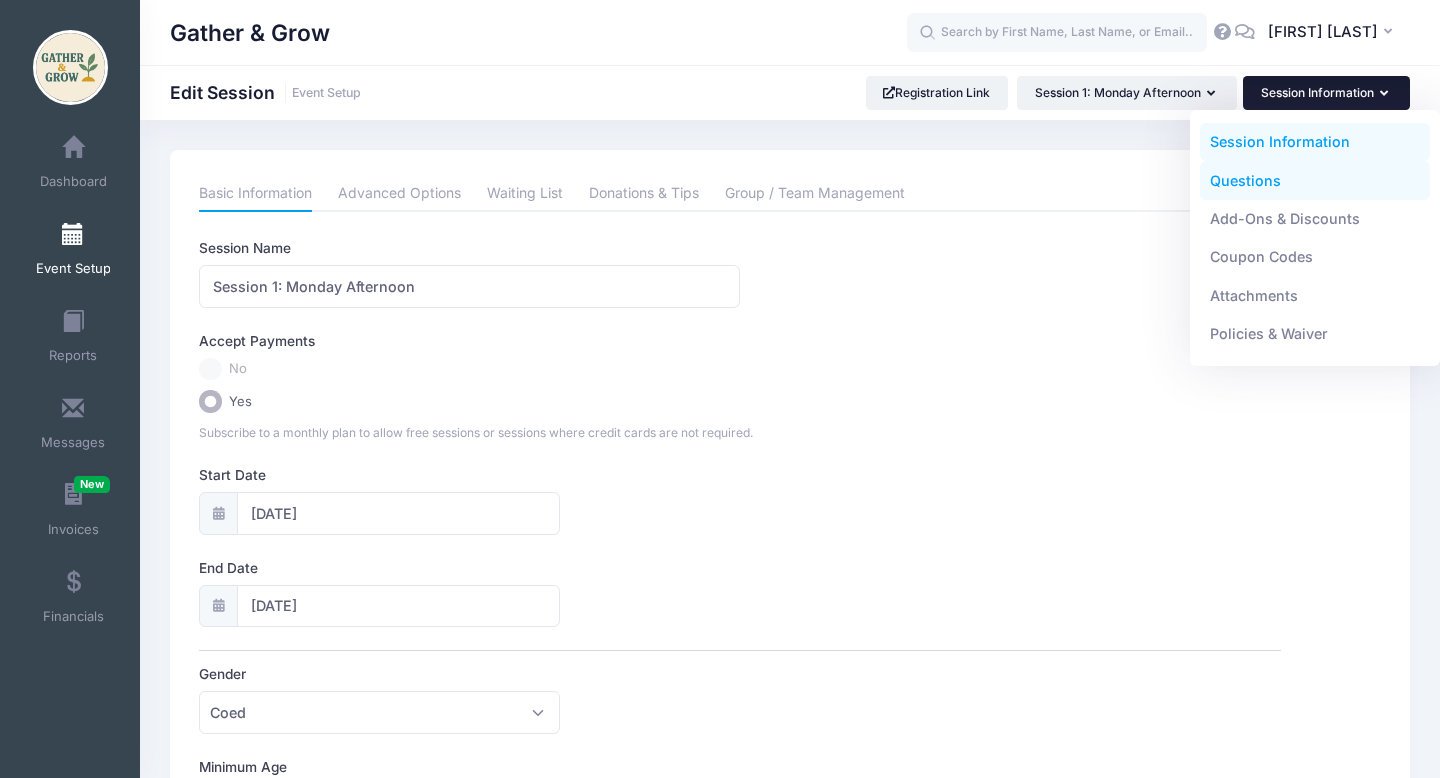 click on "Questions" at bounding box center (1315, 180) 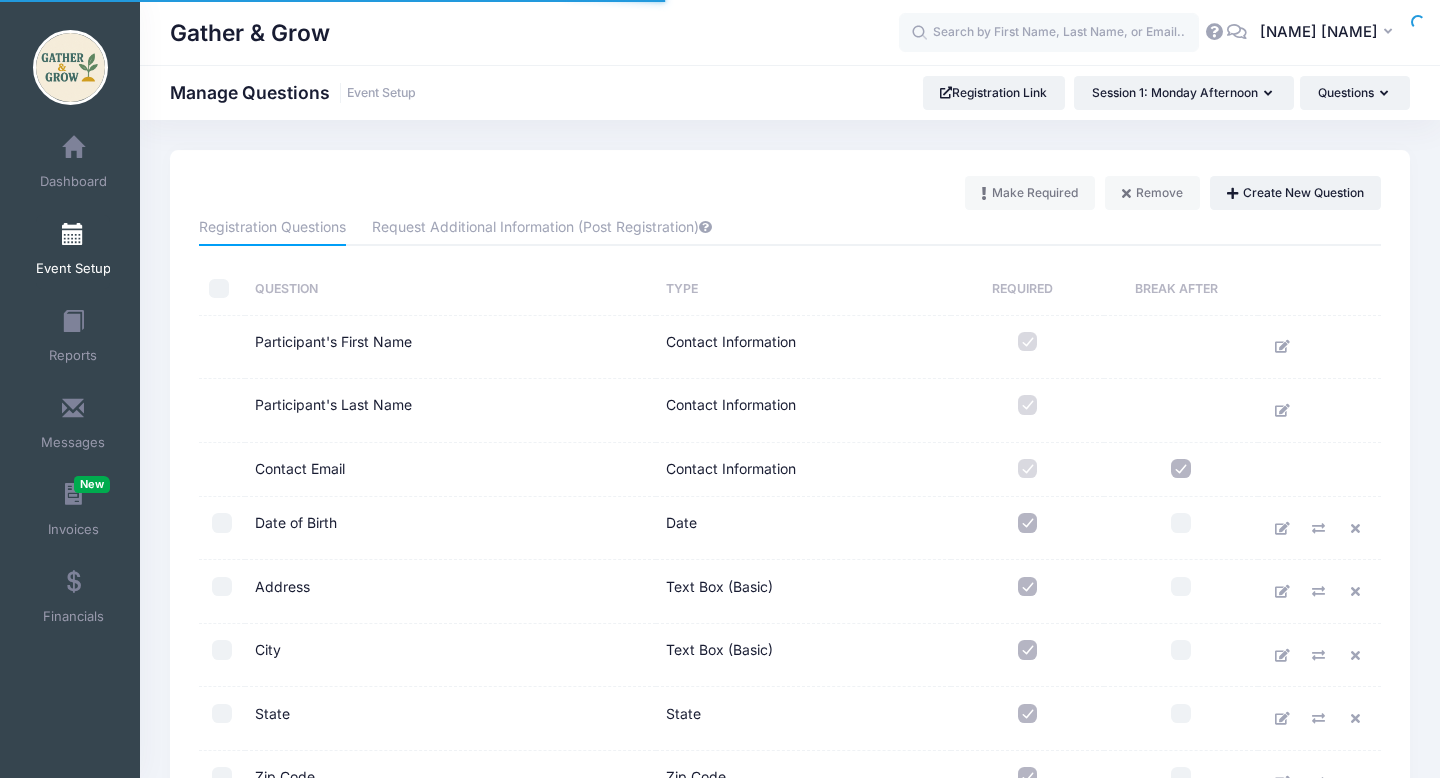 scroll, scrollTop: 0, scrollLeft: 0, axis: both 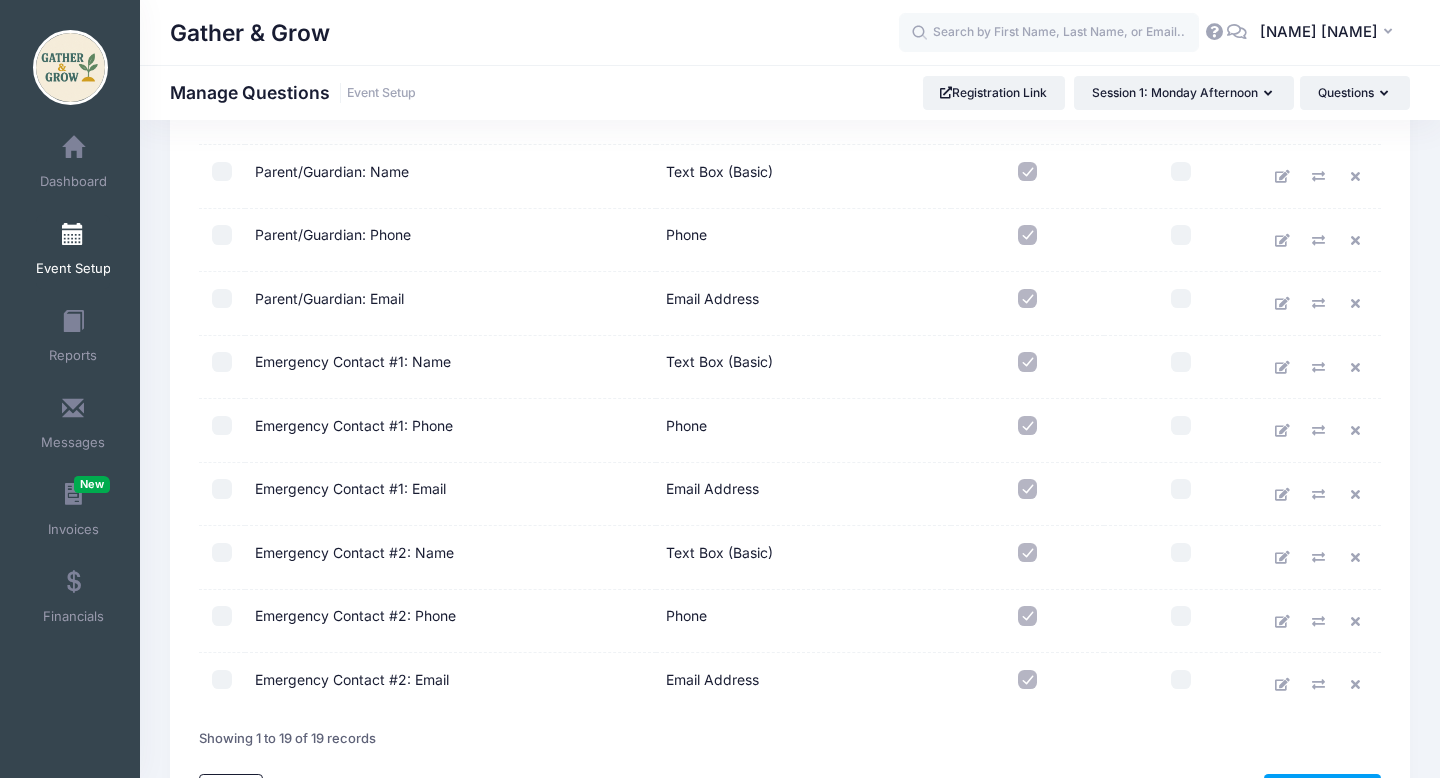 click at bounding box center (1028, 553) 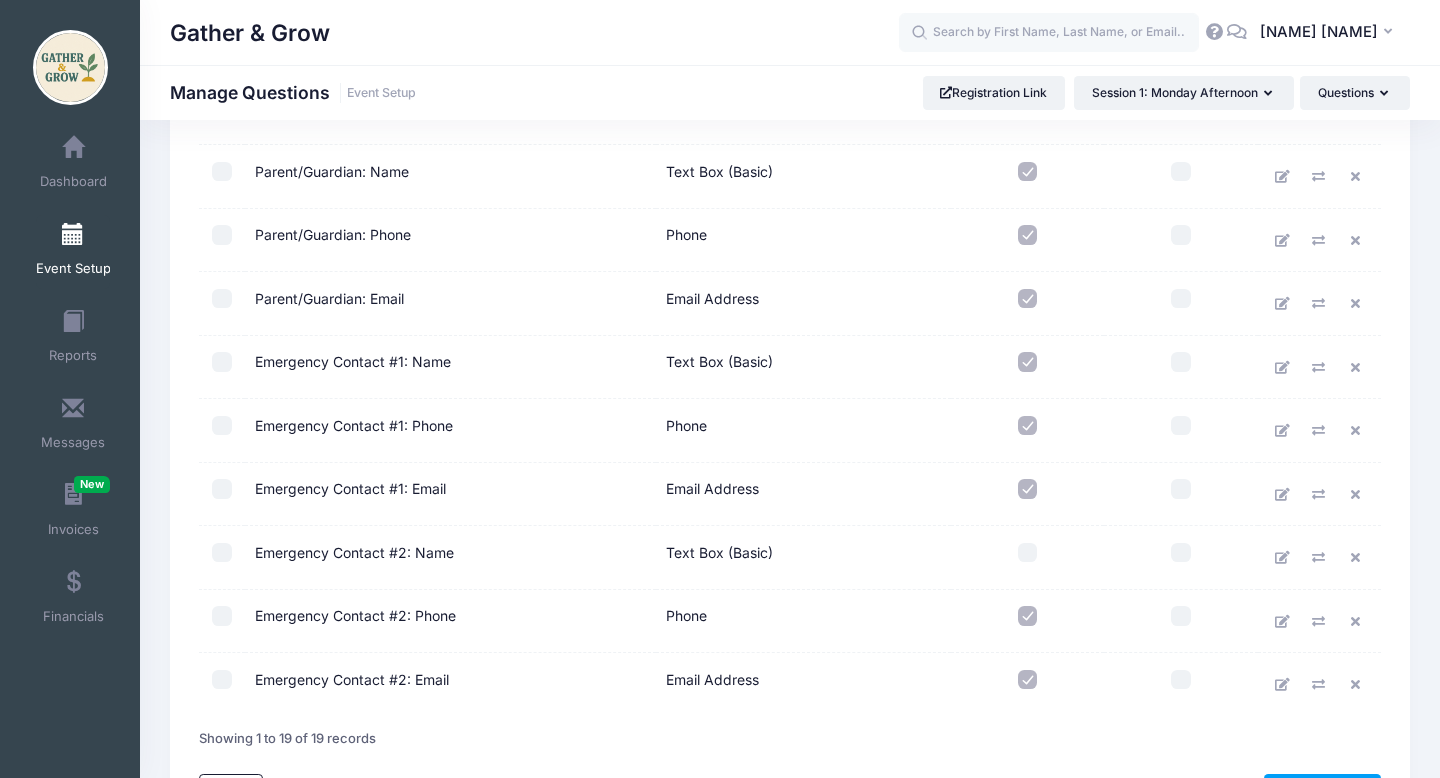 click at bounding box center (1028, 616) 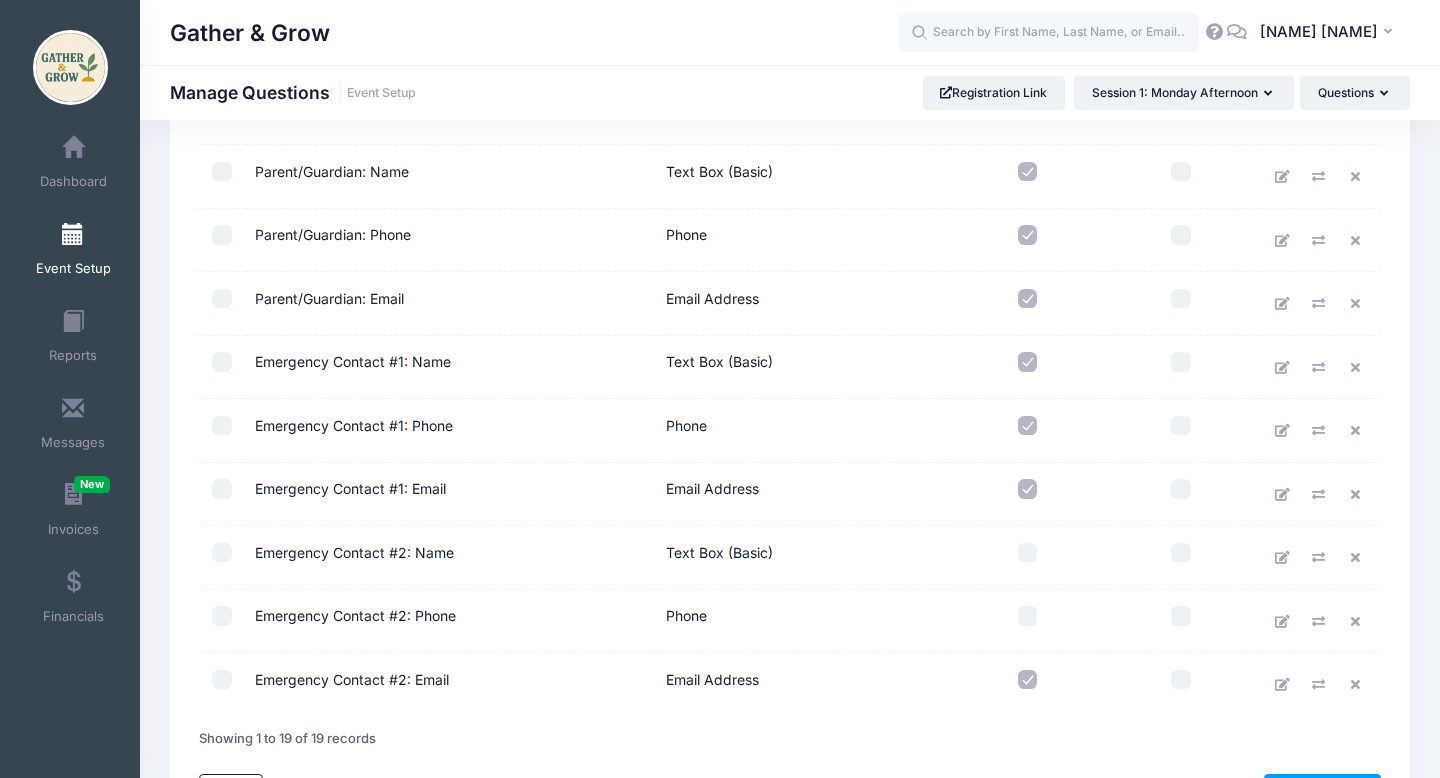 click at bounding box center [1028, 680] 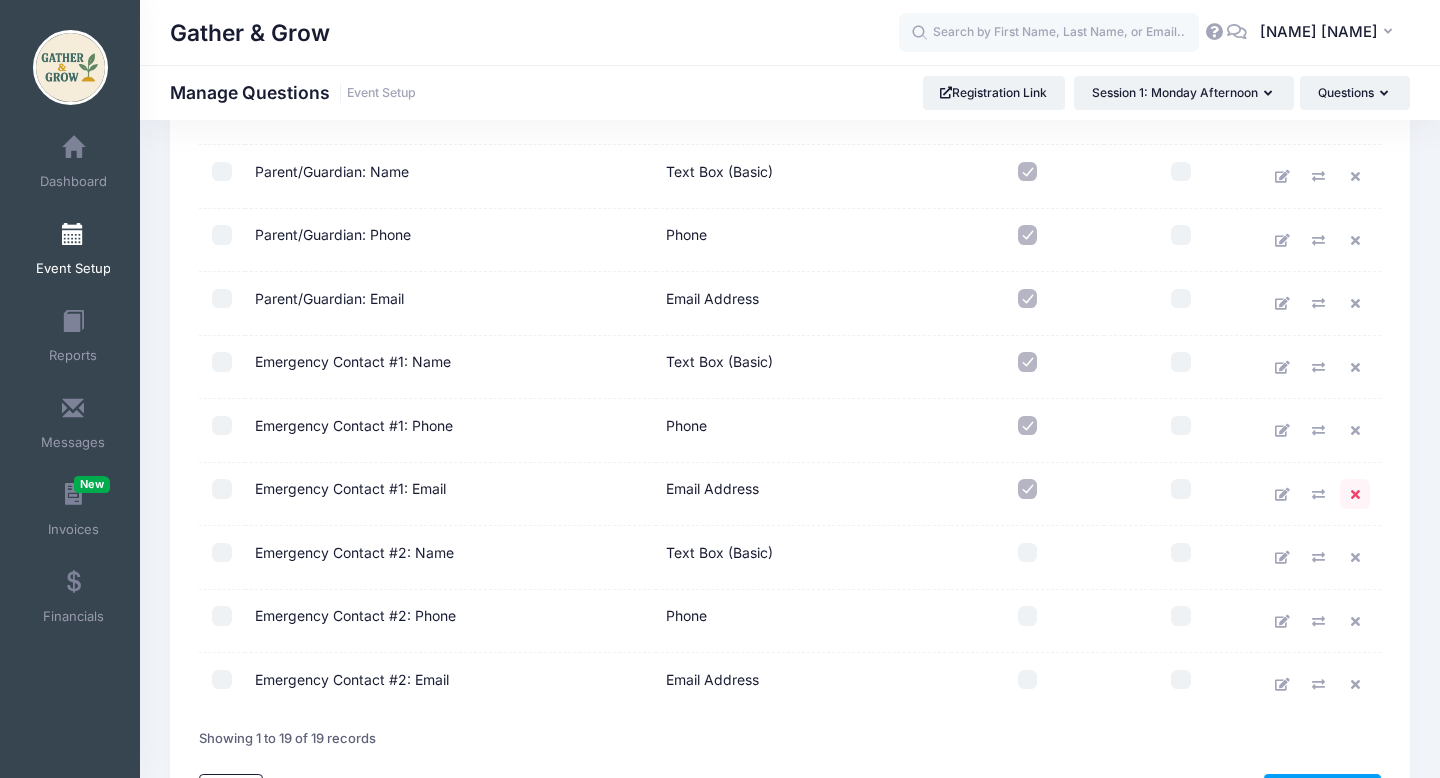 click at bounding box center [1355, 494] 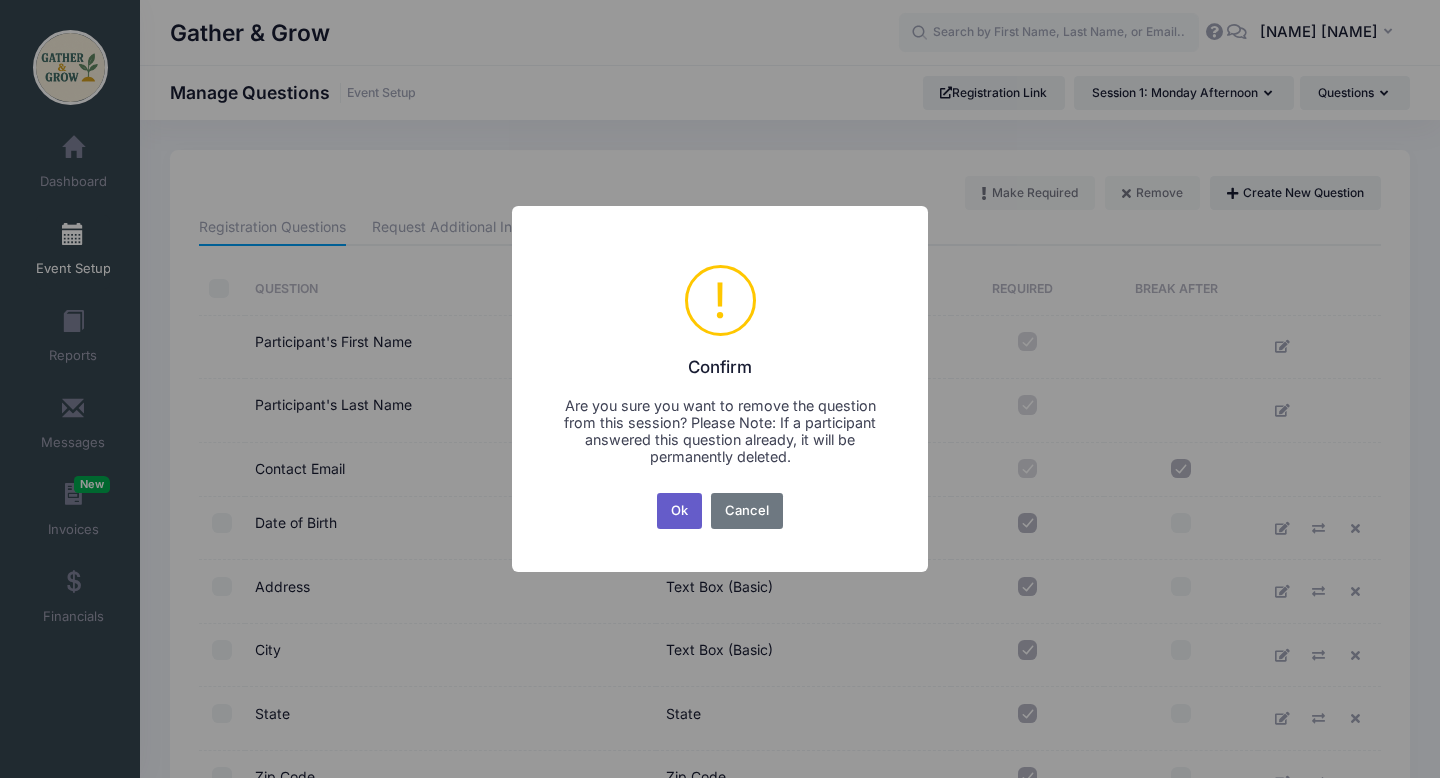 click on "Ok" at bounding box center (680, 511) 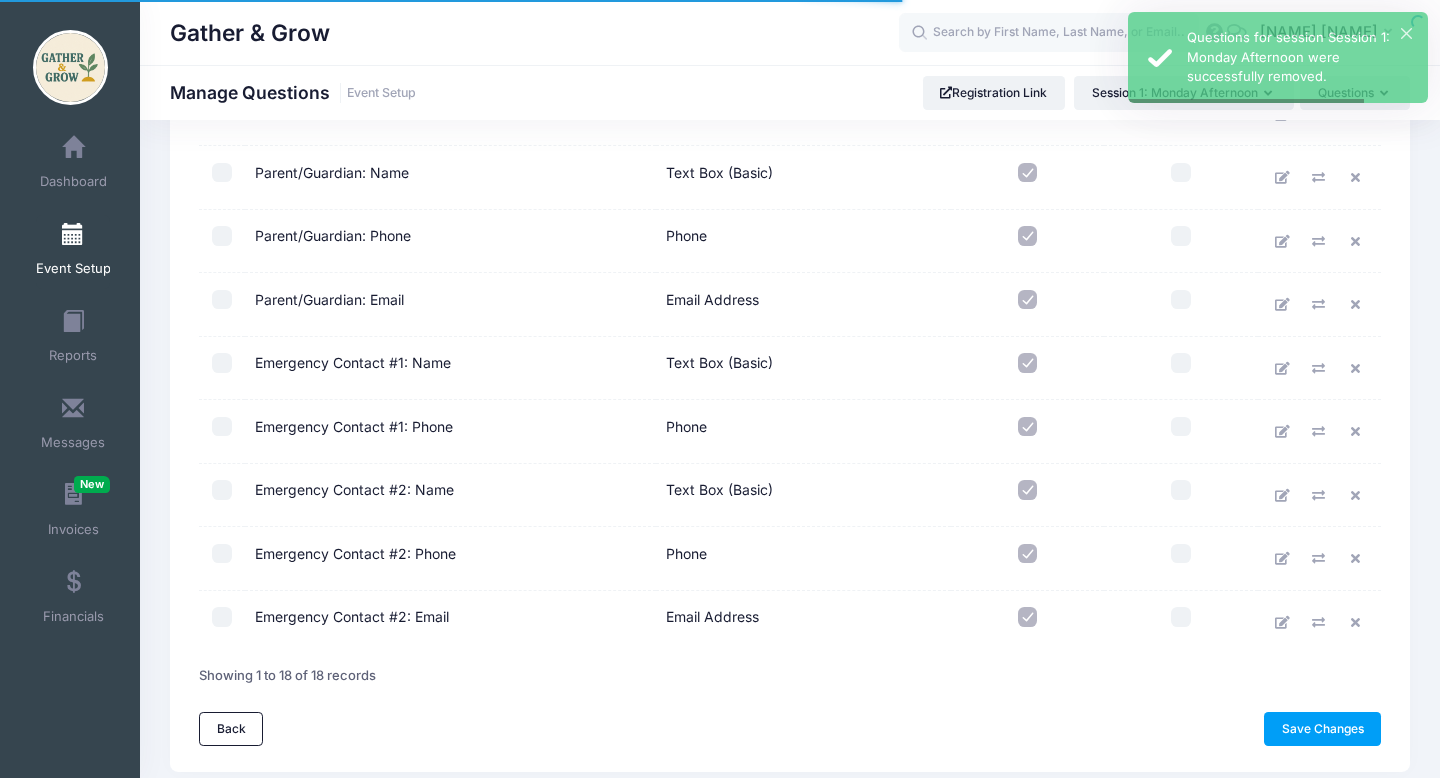 scroll, scrollTop: 865, scrollLeft: 0, axis: vertical 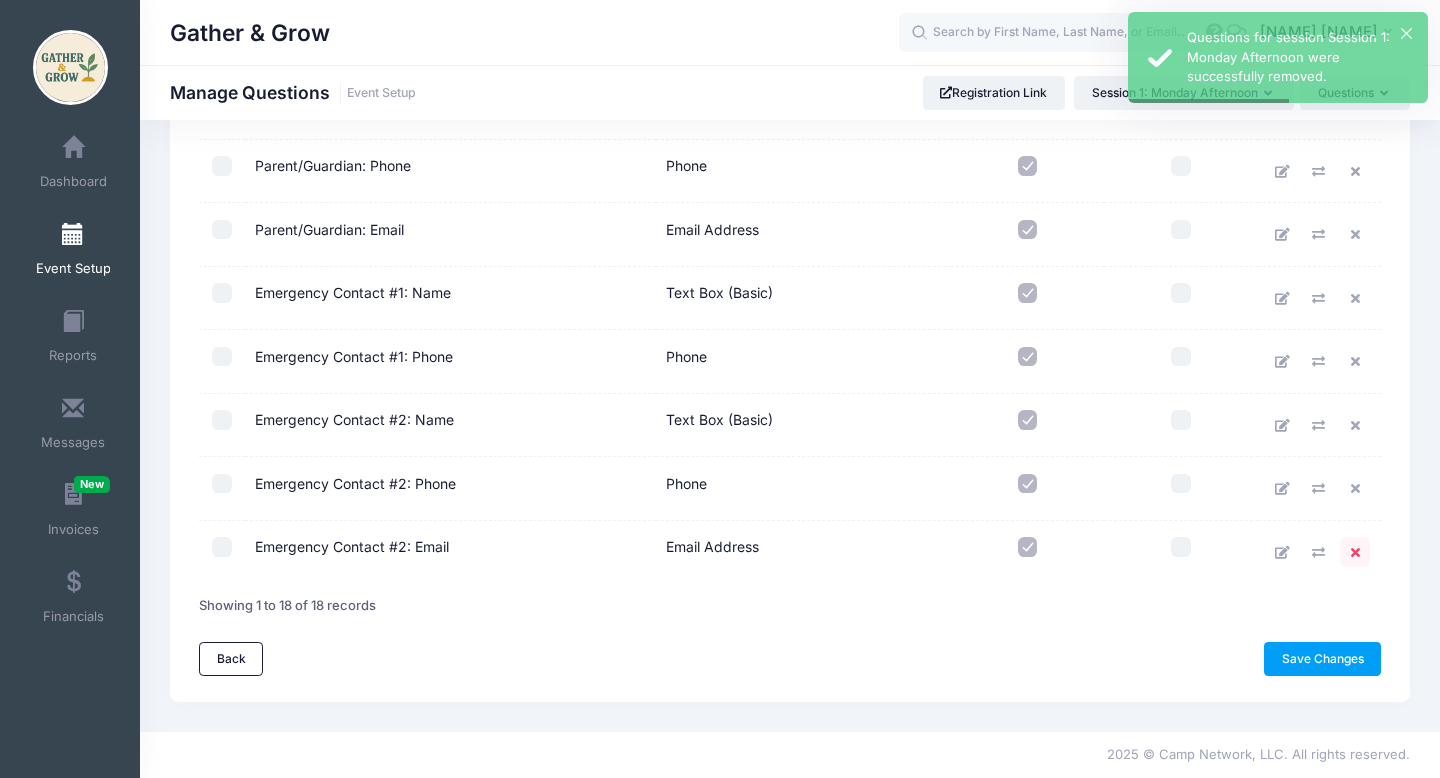 click at bounding box center [1355, 552] 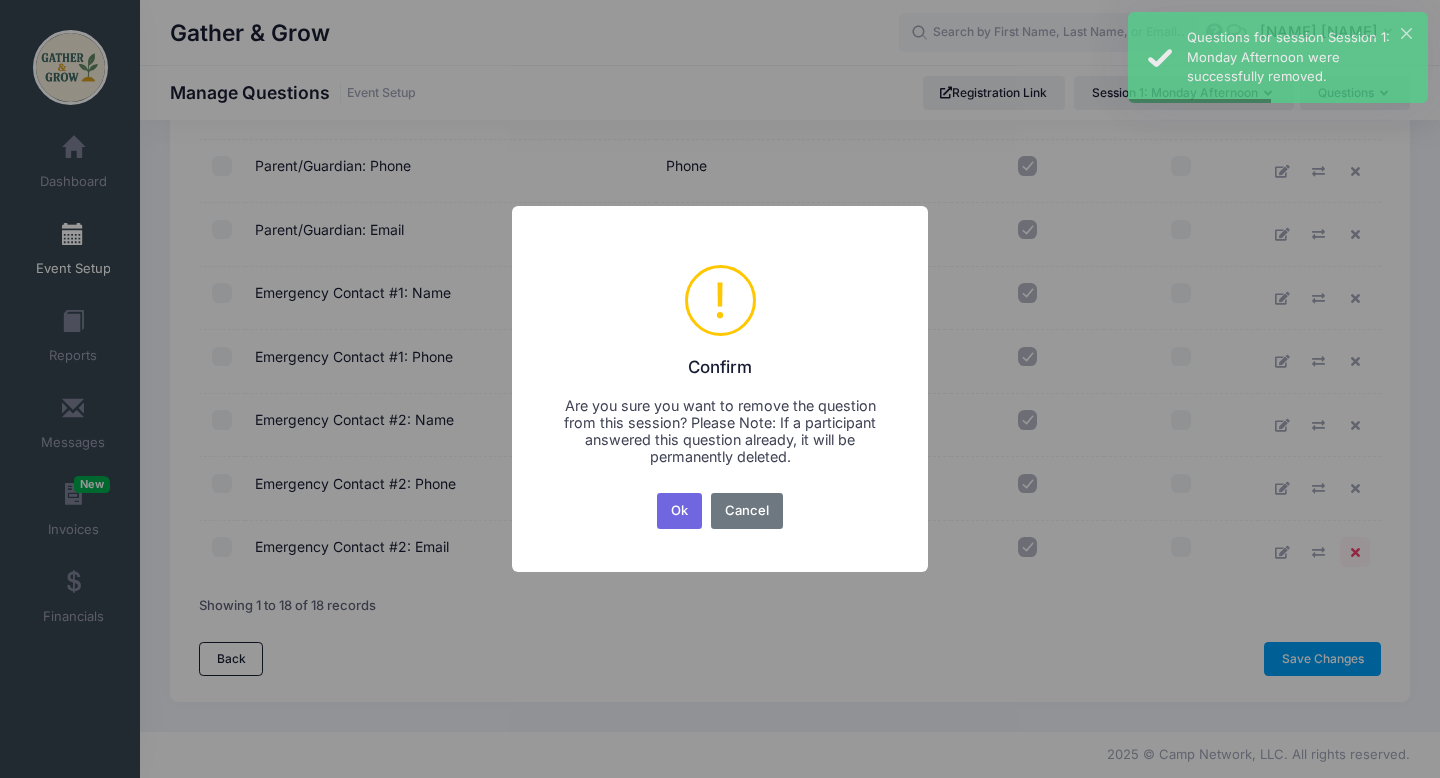 scroll, scrollTop: 0, scrollLeft: 0, axis: both 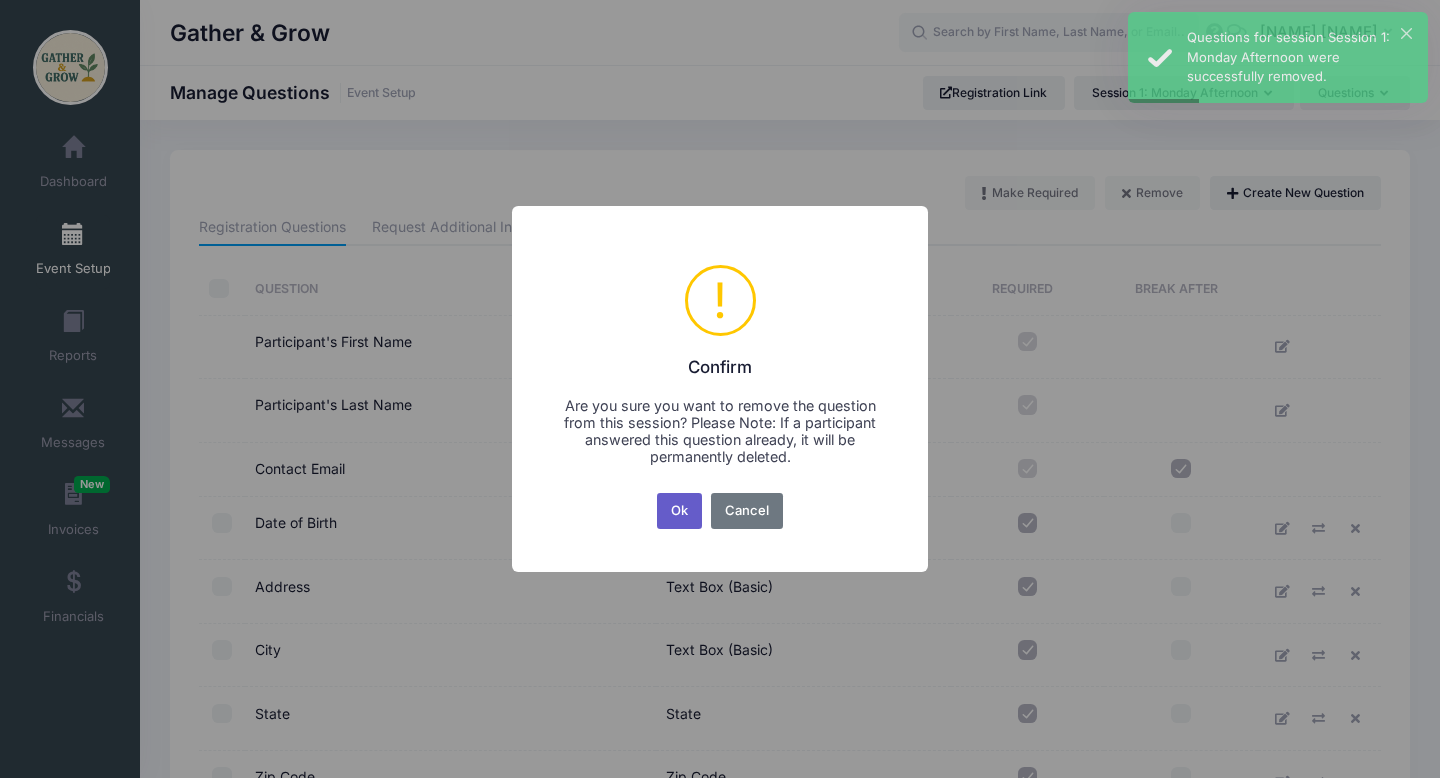 click on "Ok" at bounding box center (680, 511) 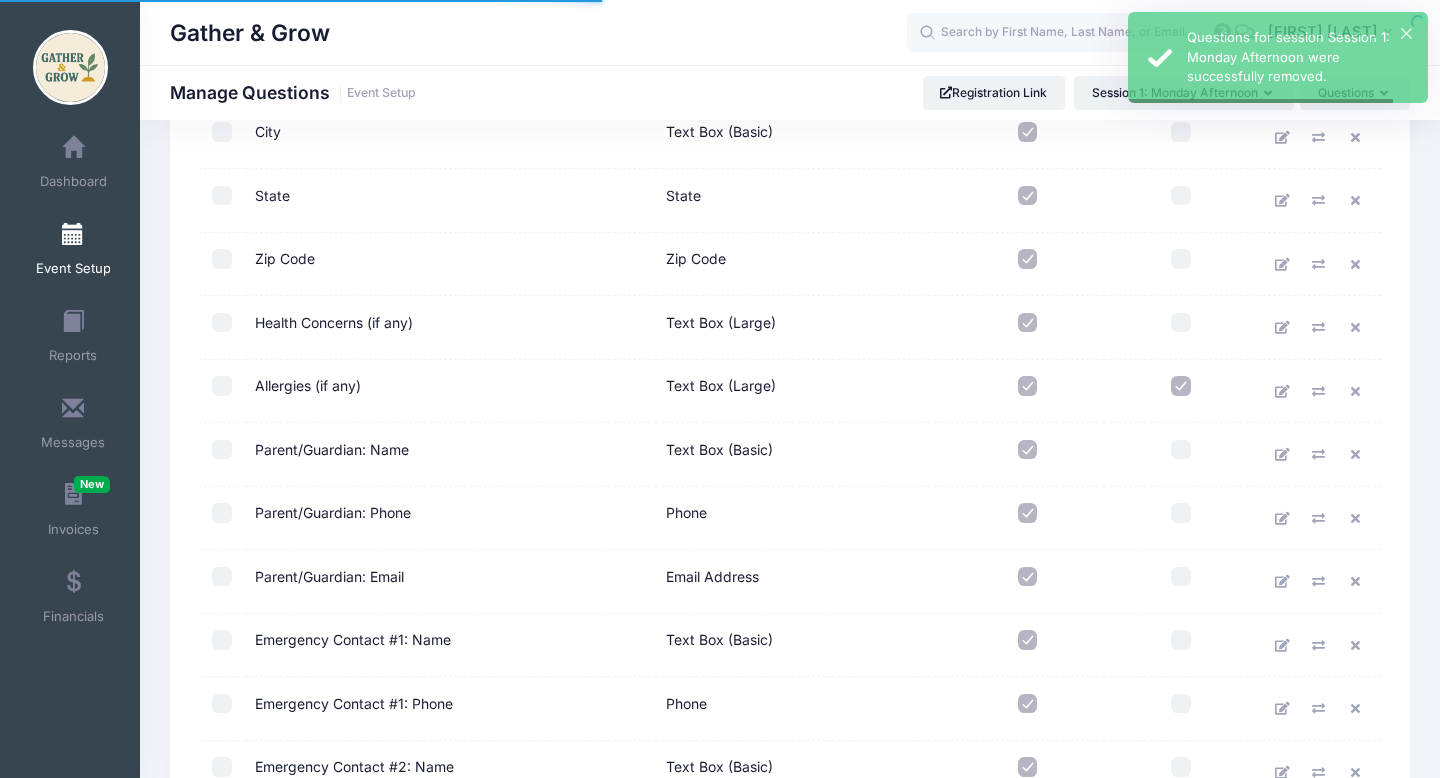 scroll, scrollTop: 628, scrollLeft: 0, axis: vertical 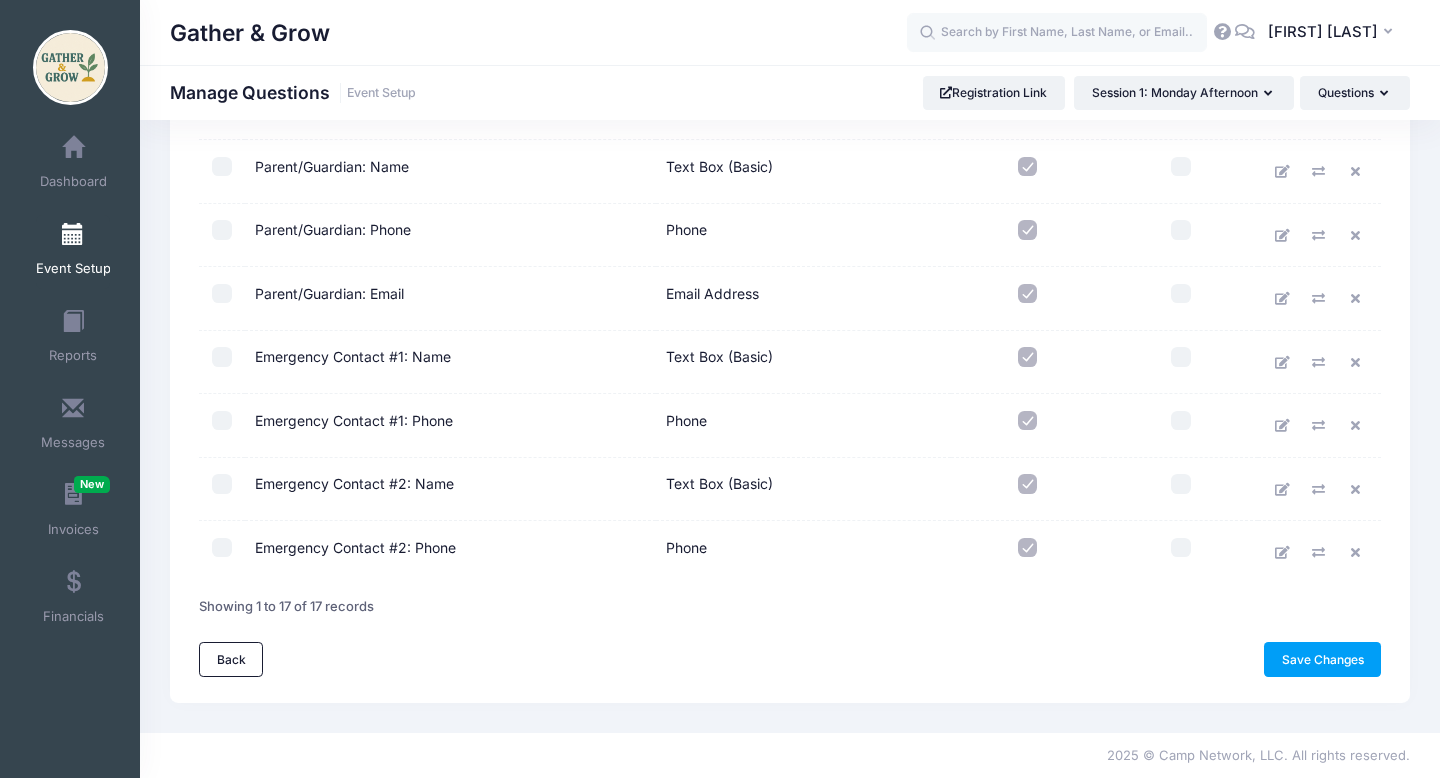 click at bounding box center [1028, 484] 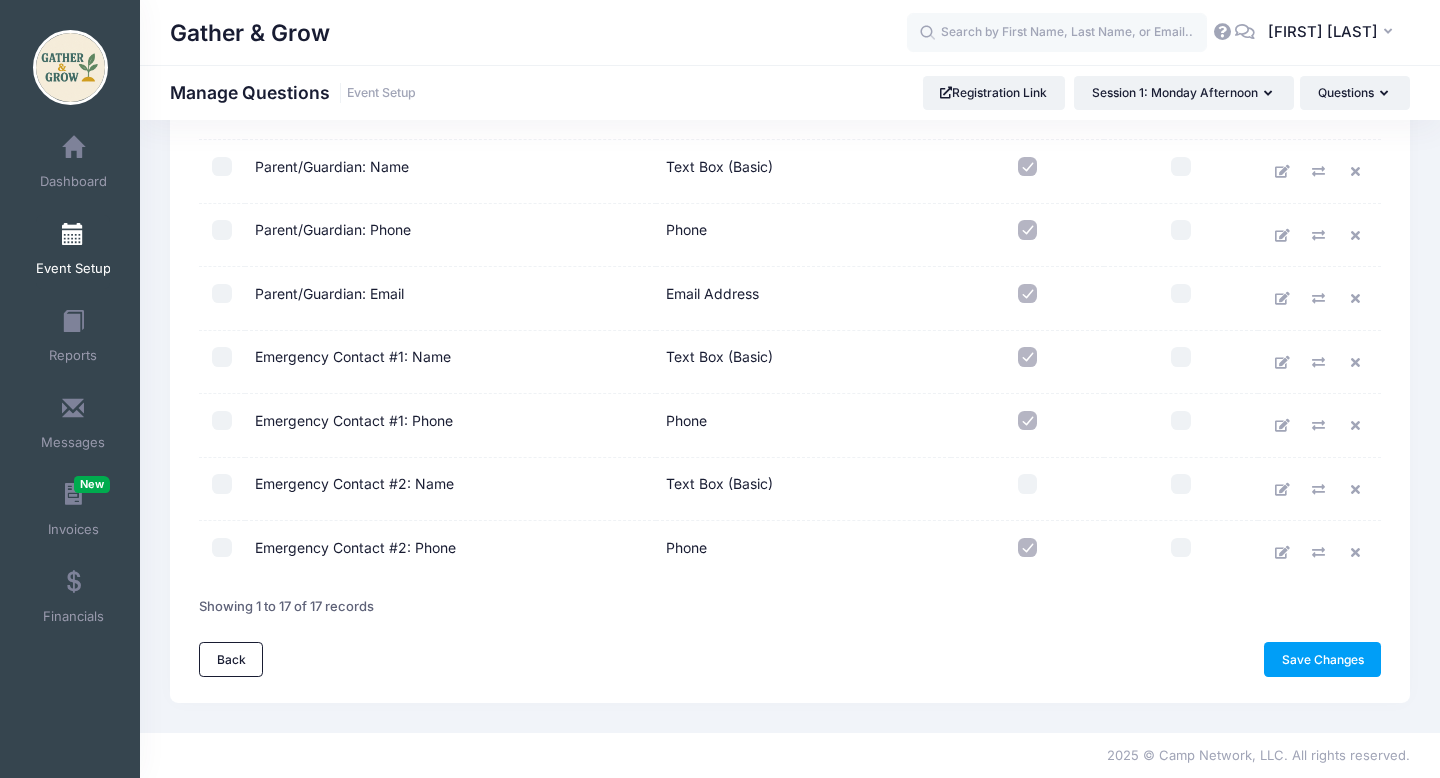 click at bounding box center [1028, 548] 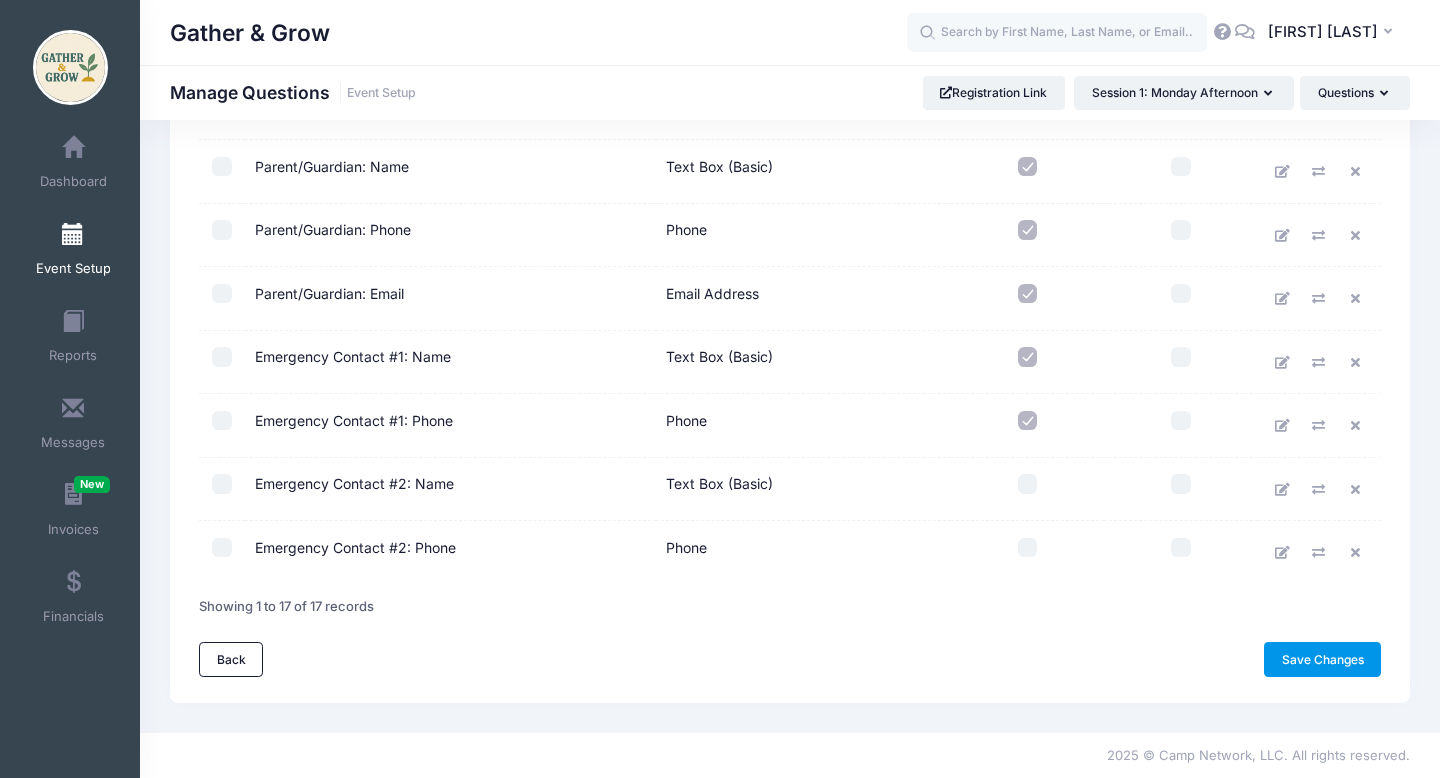 click on "Save Changes" at bounding box center [1322, 659] 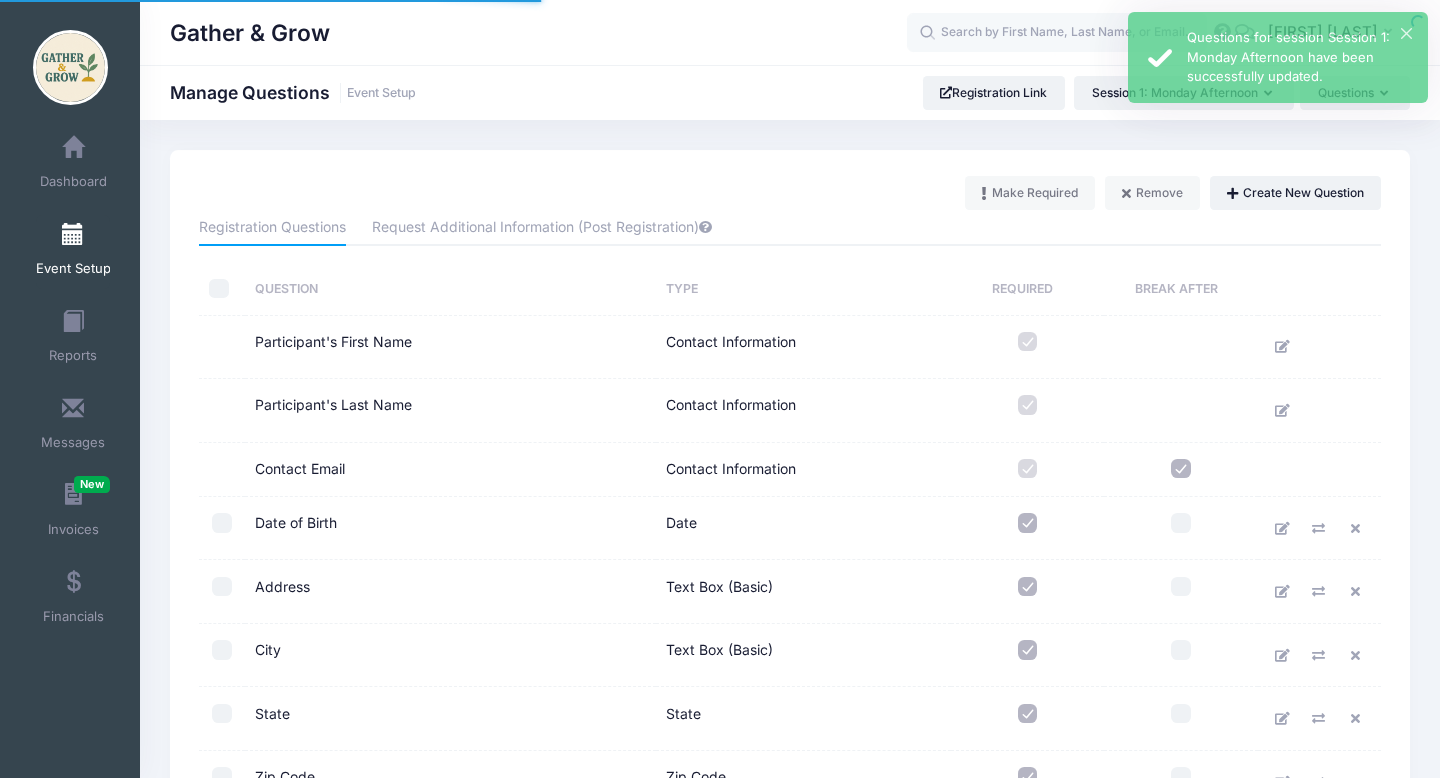 scroll, scrollTop: 0, scrollLeft: 0, axis: both 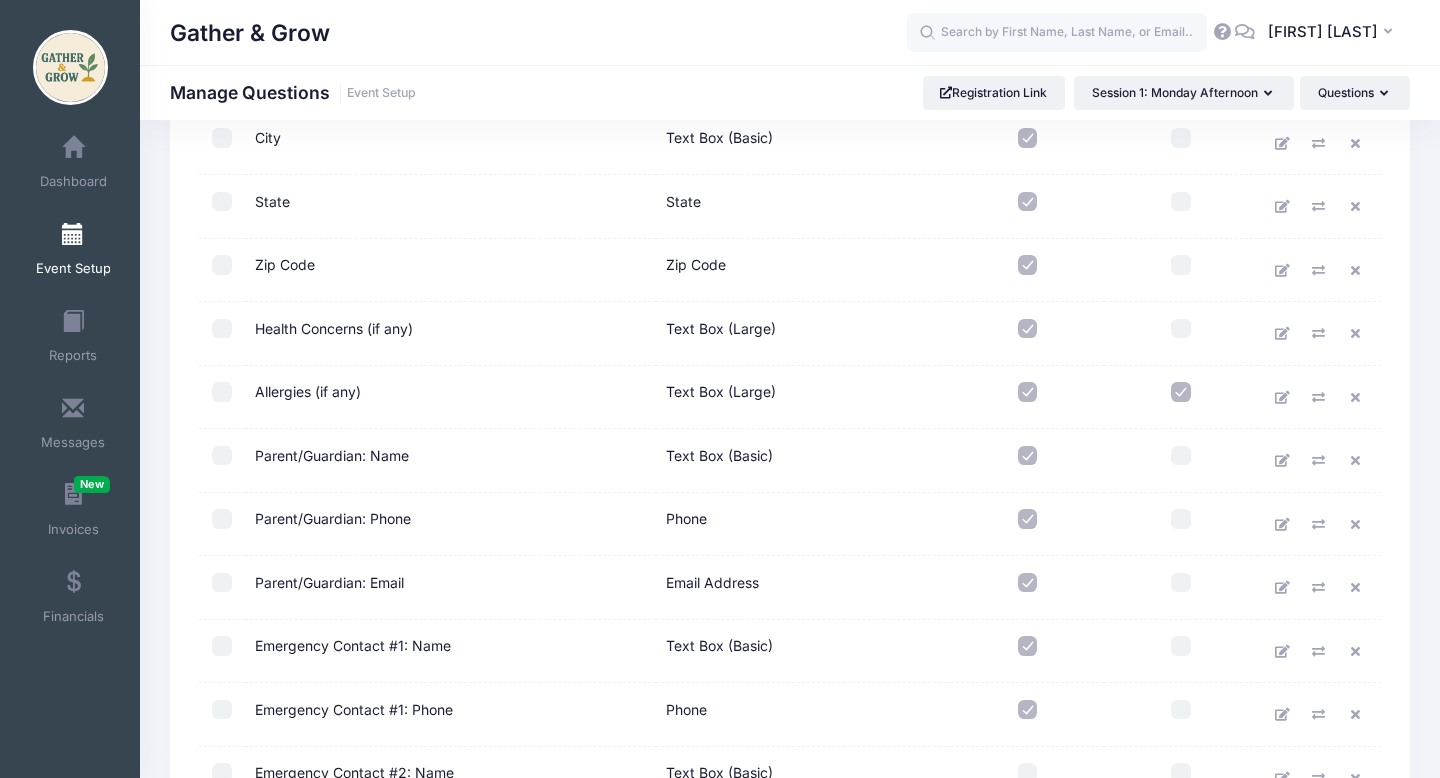 click at bounding box center (1028, 329) 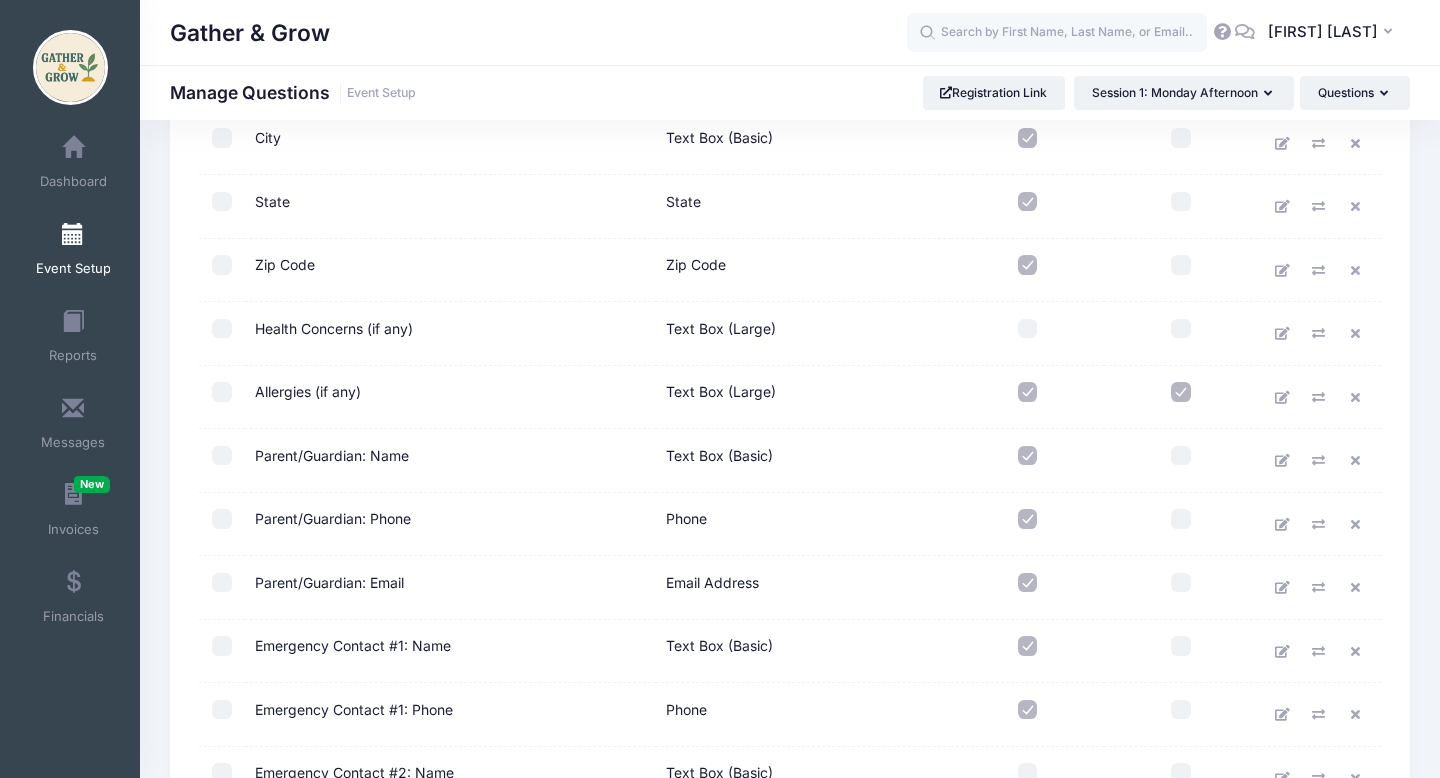 click at bounding box center (1028, 392) 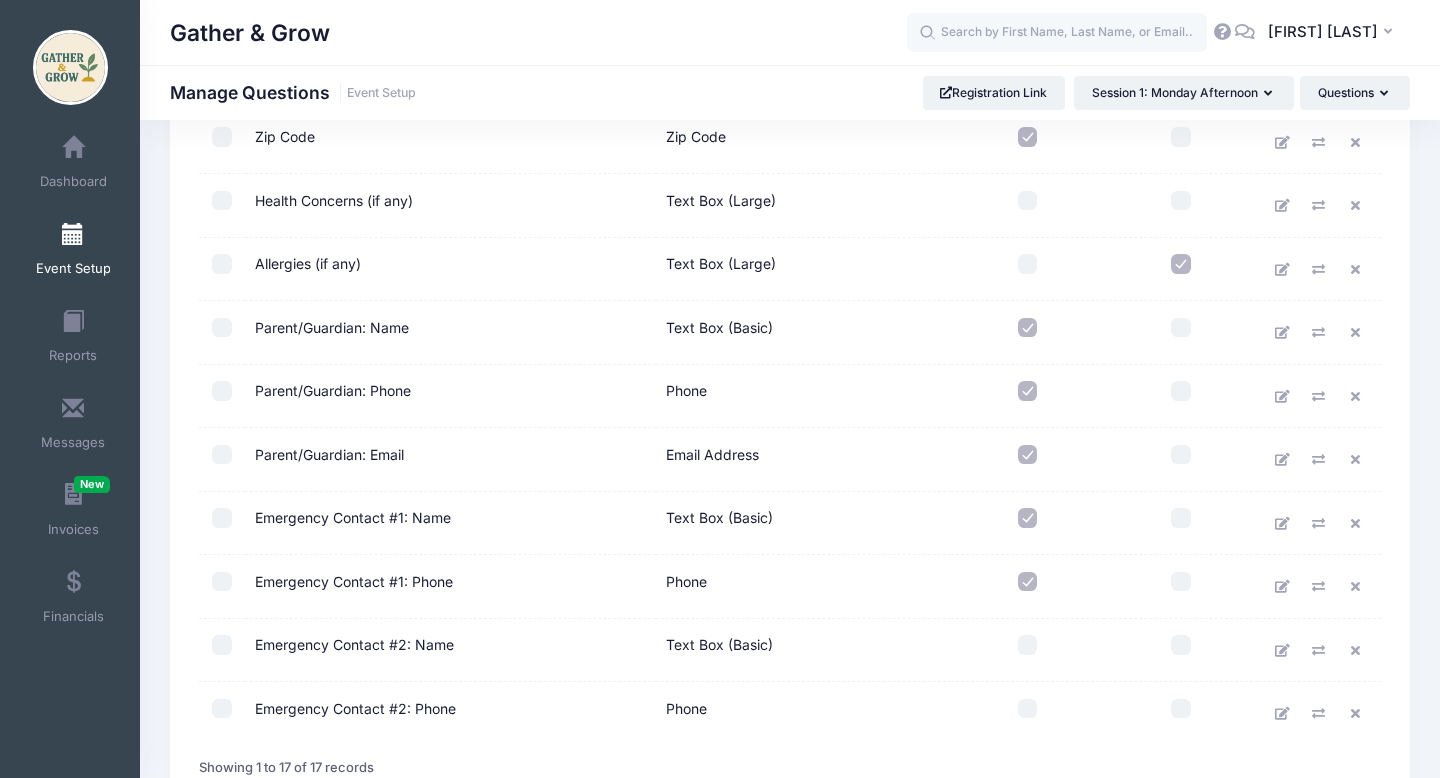 scroll, scrollTop: 801, scrollLeft: 0, axis: vertical 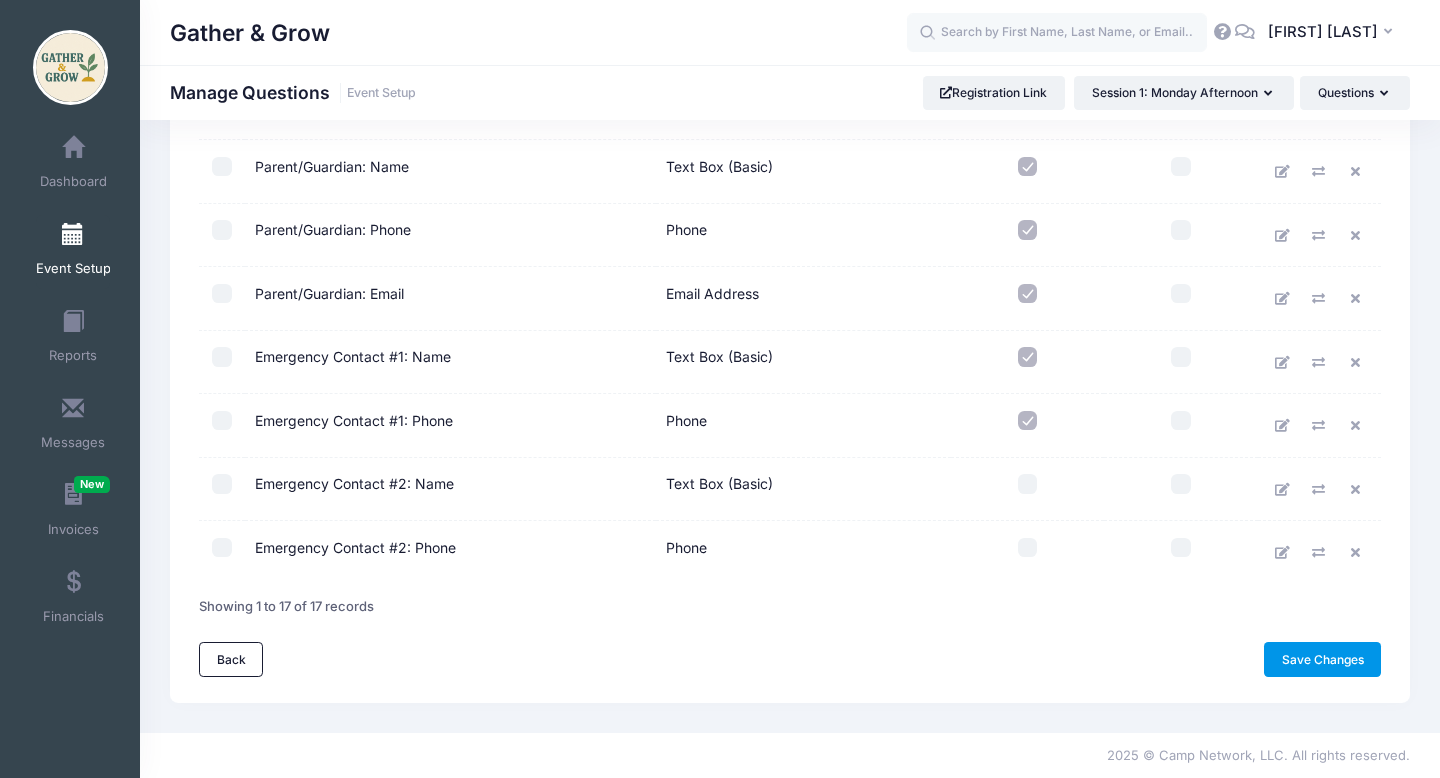 click on "Save Changes" at bounding box center [1322, 659] 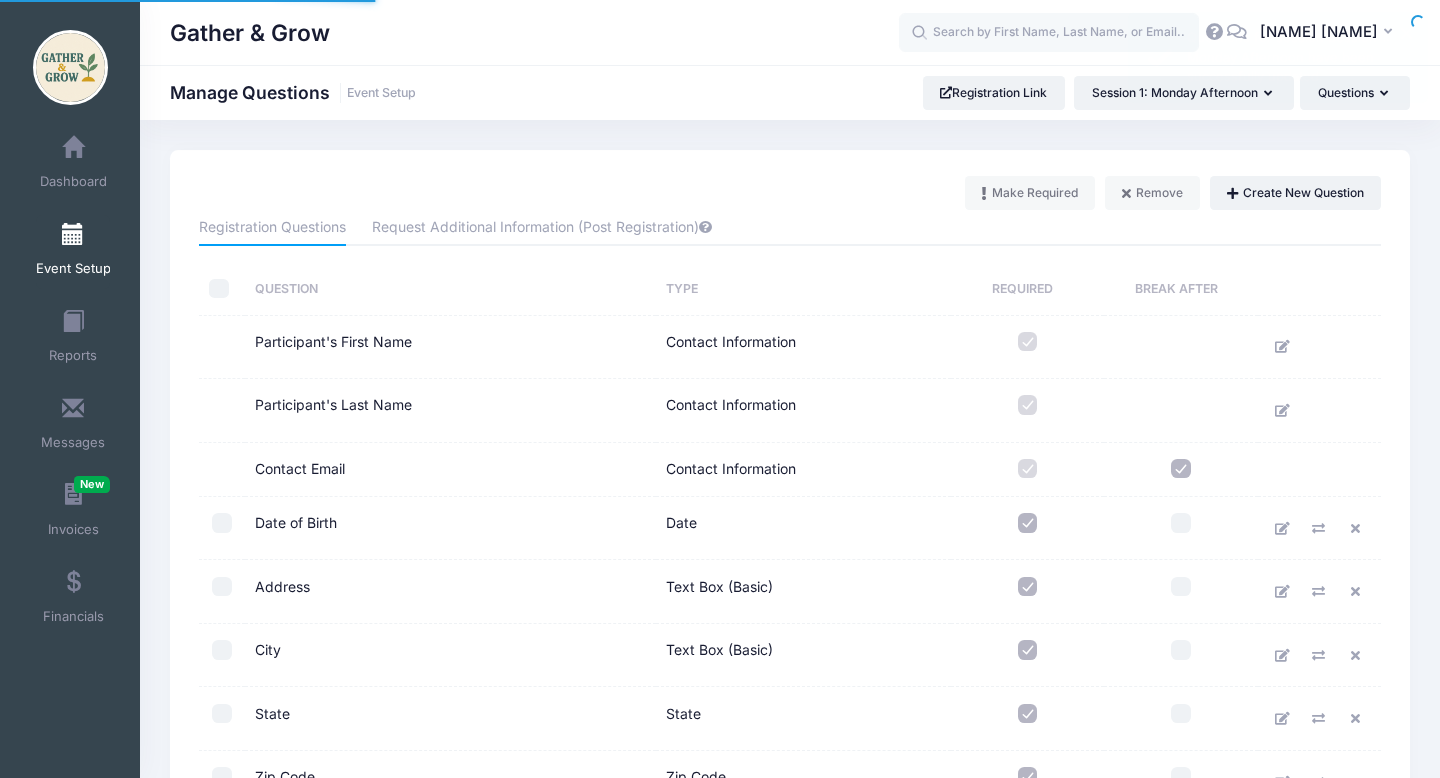 scroll, scrollTop: 0, scrollLeft: 0, axis: both 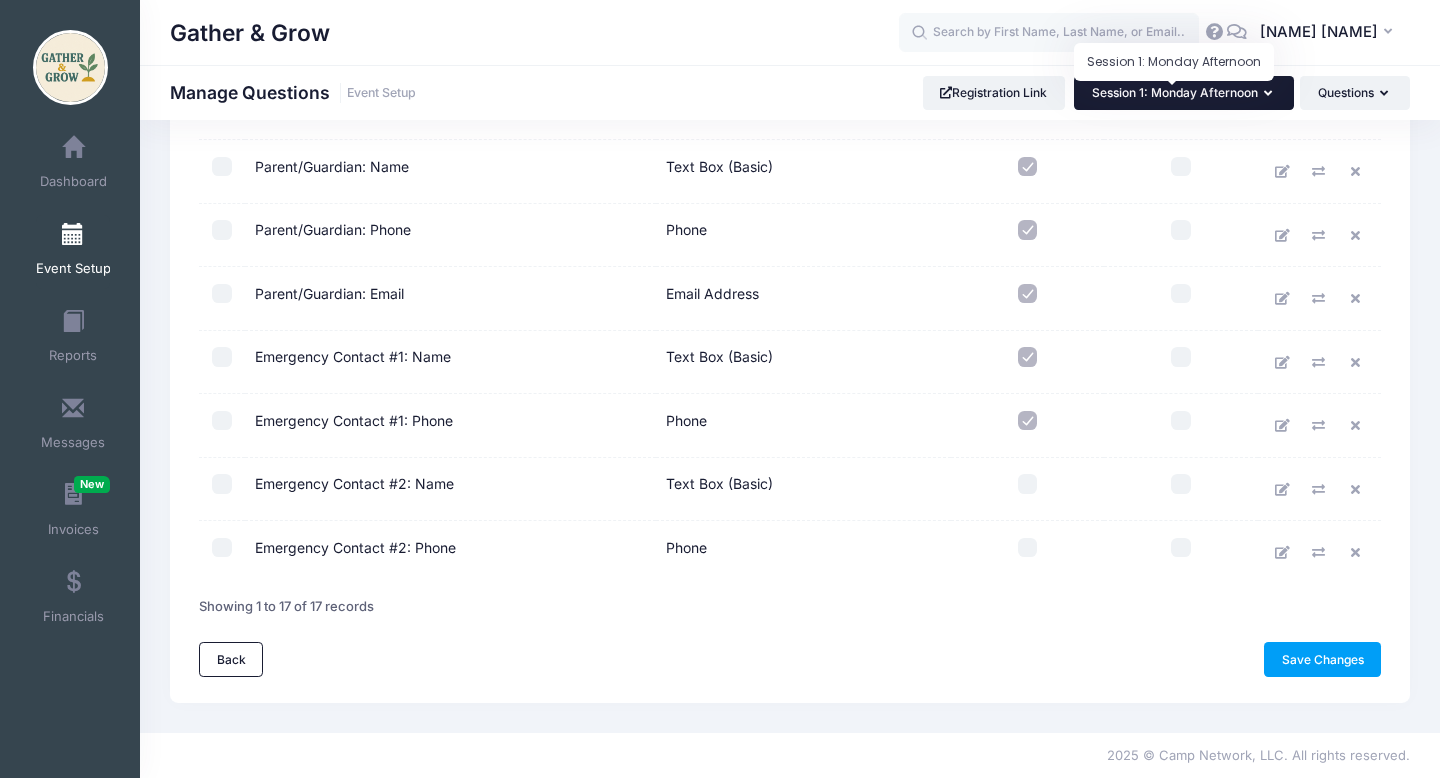 click on "Session 1: Monday Afternoon" at bounding box center (1175, 92) 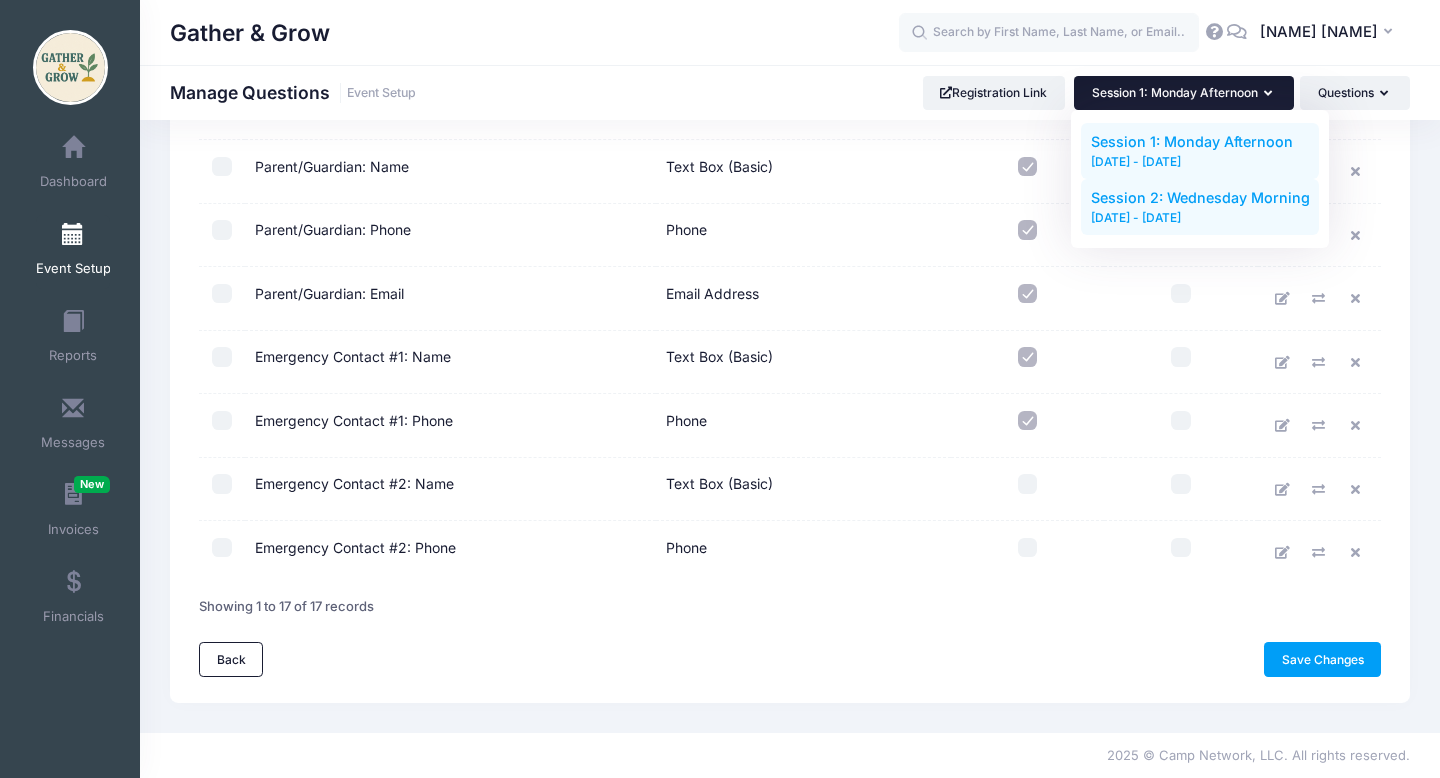 click on "[DATE] - [DATE]" at bounding box center (1200, 218) 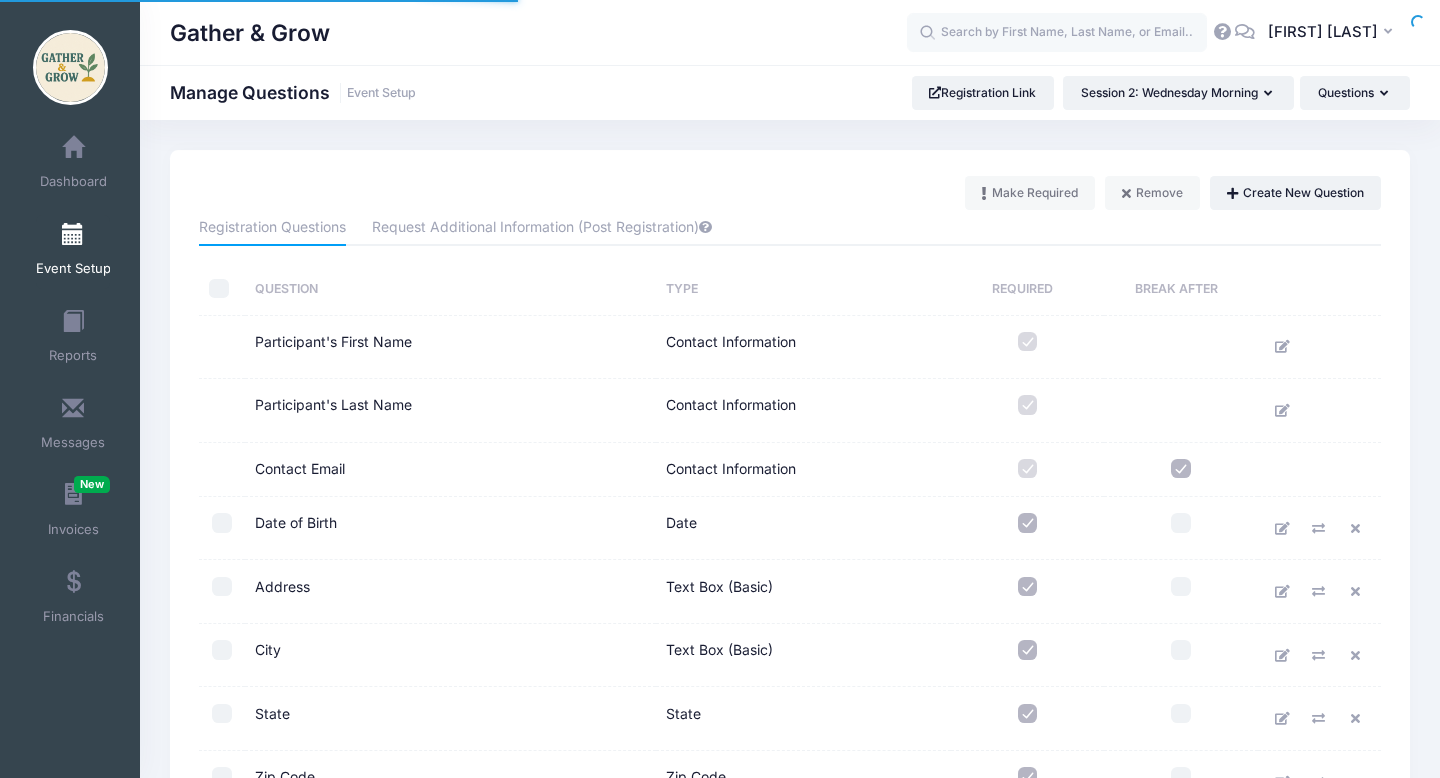 scroll, scrollTop: 0, scrollLeft: 0, axis: both 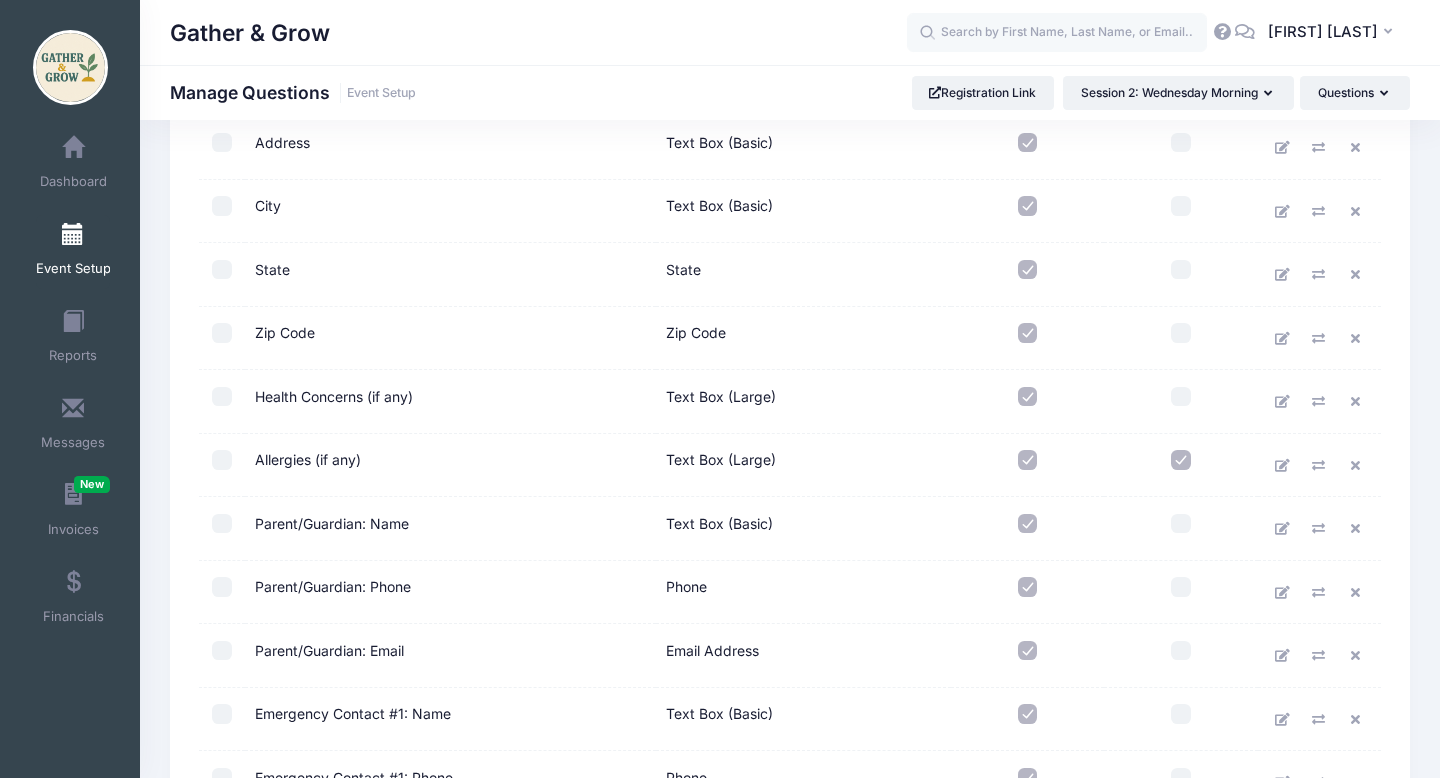 click at bounding box center (1028, 397) 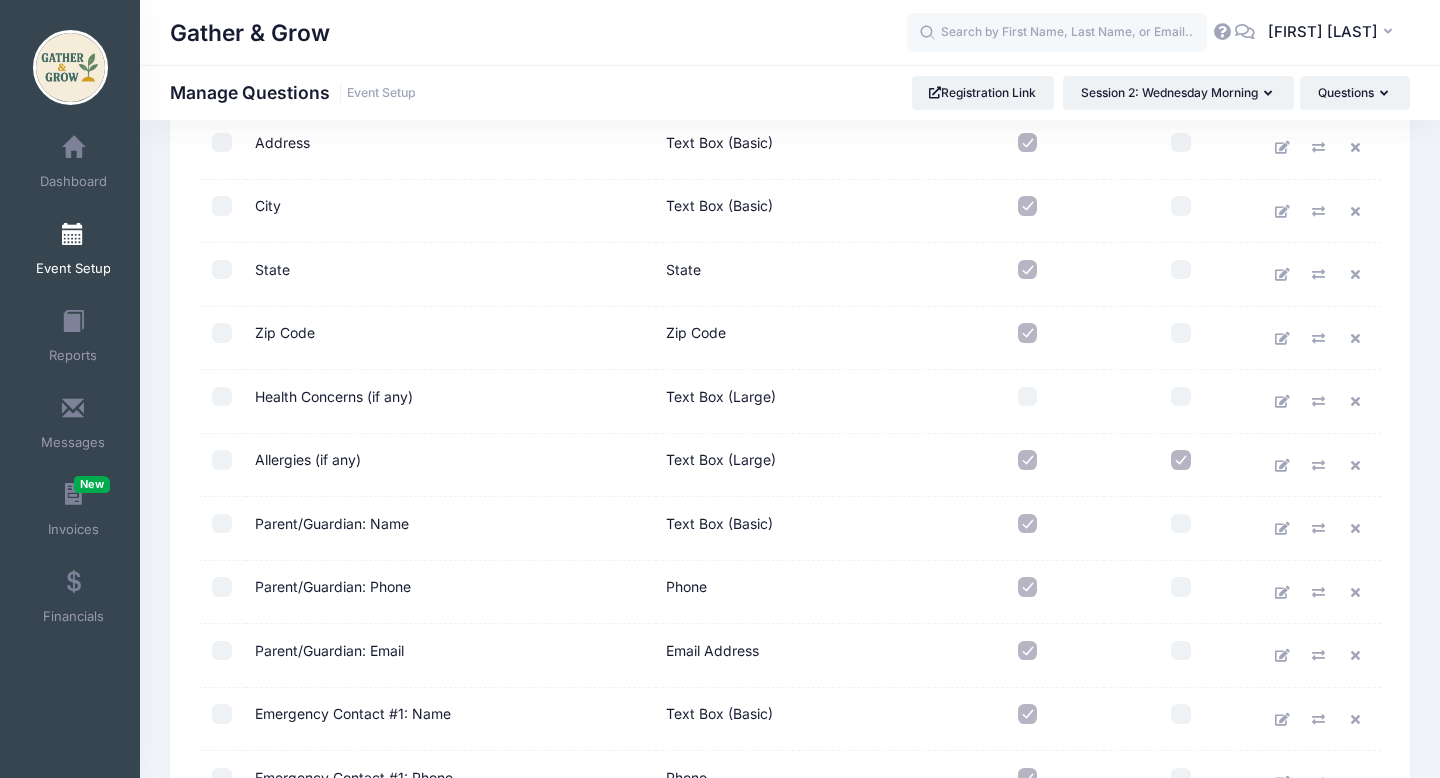 click at bounding box center (1028, 460) 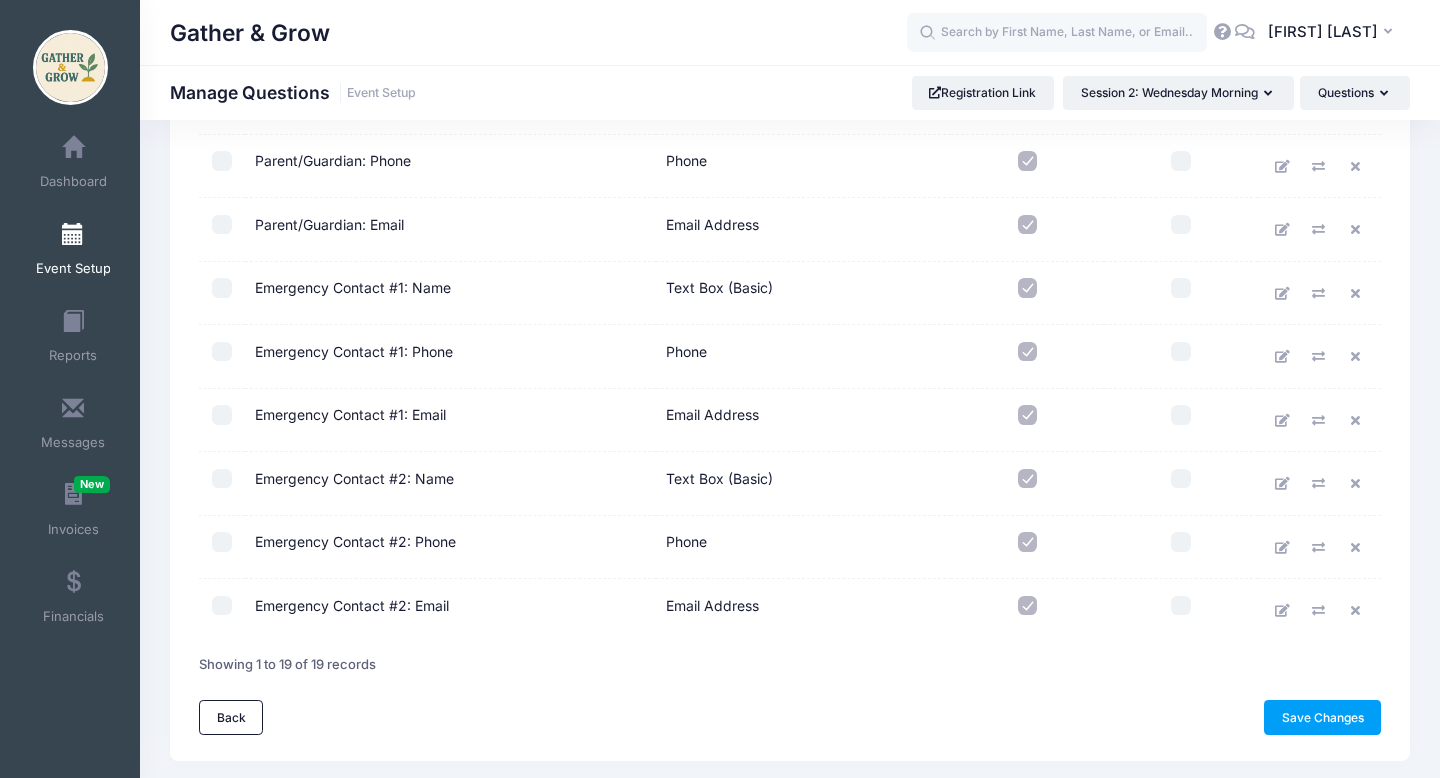 scroll, scrollTop: 875, scrollLeft: 0, axis: vertical 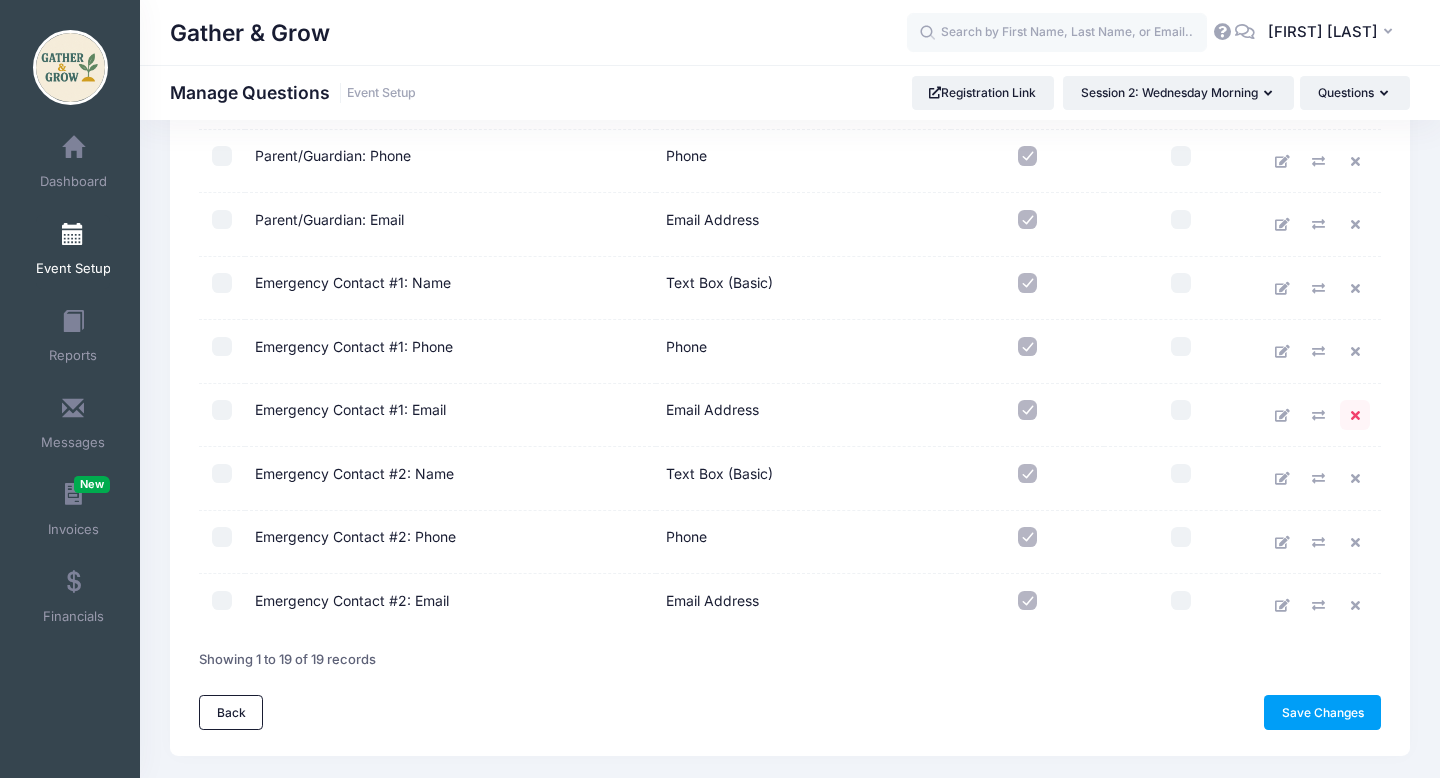 click at bounding box center [1355, 415] 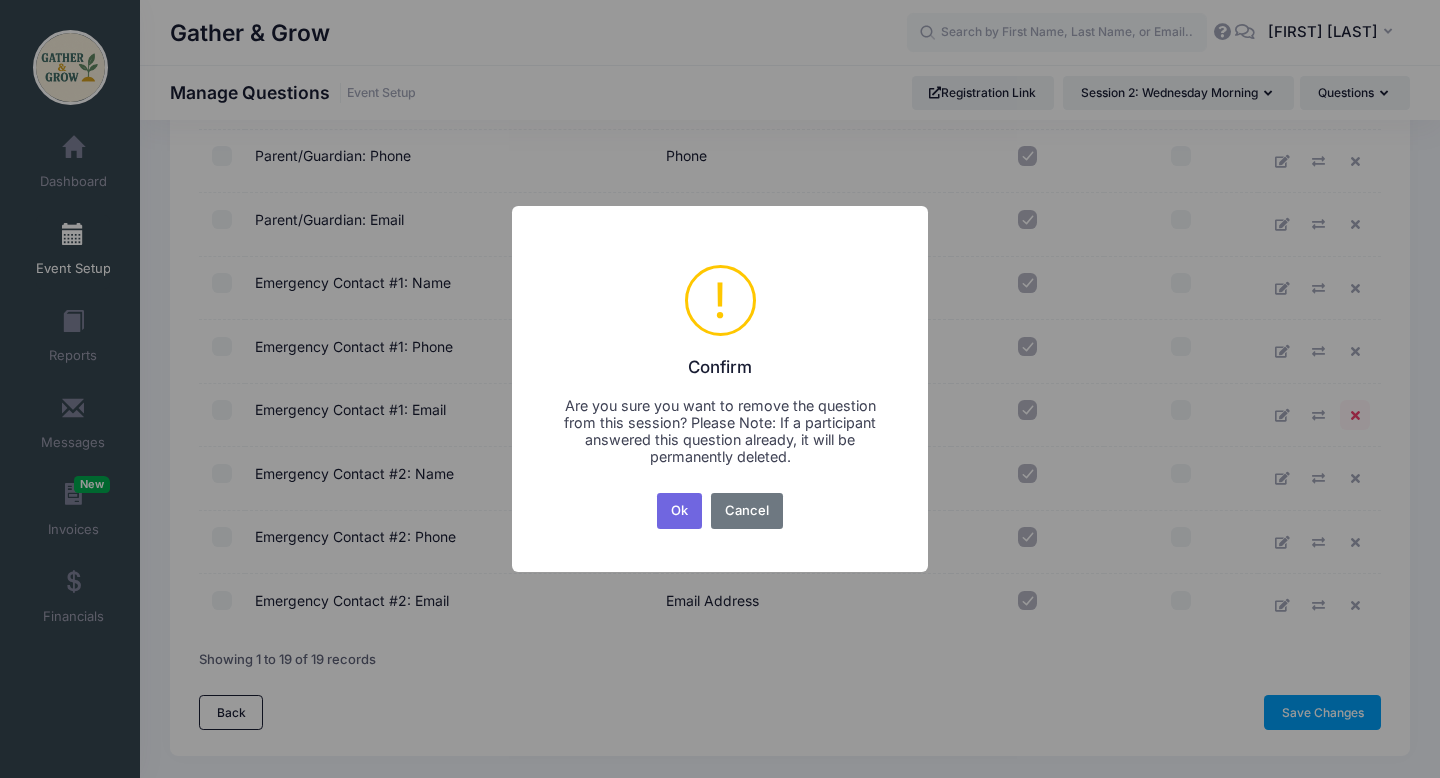 scroll, scrollTop: 0, scrollLeft: 0, axis: both 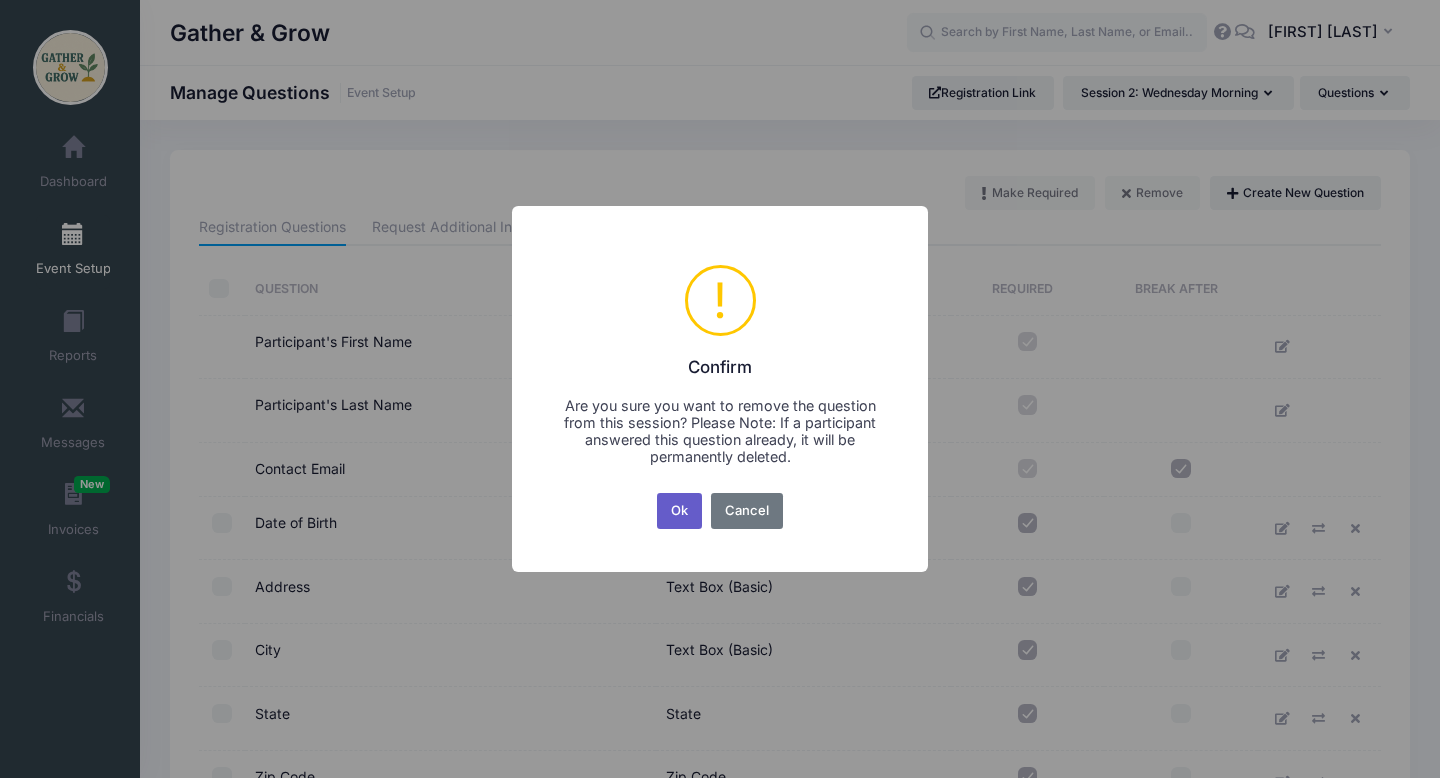 click on "Ok" at bounding box center (680, 511) 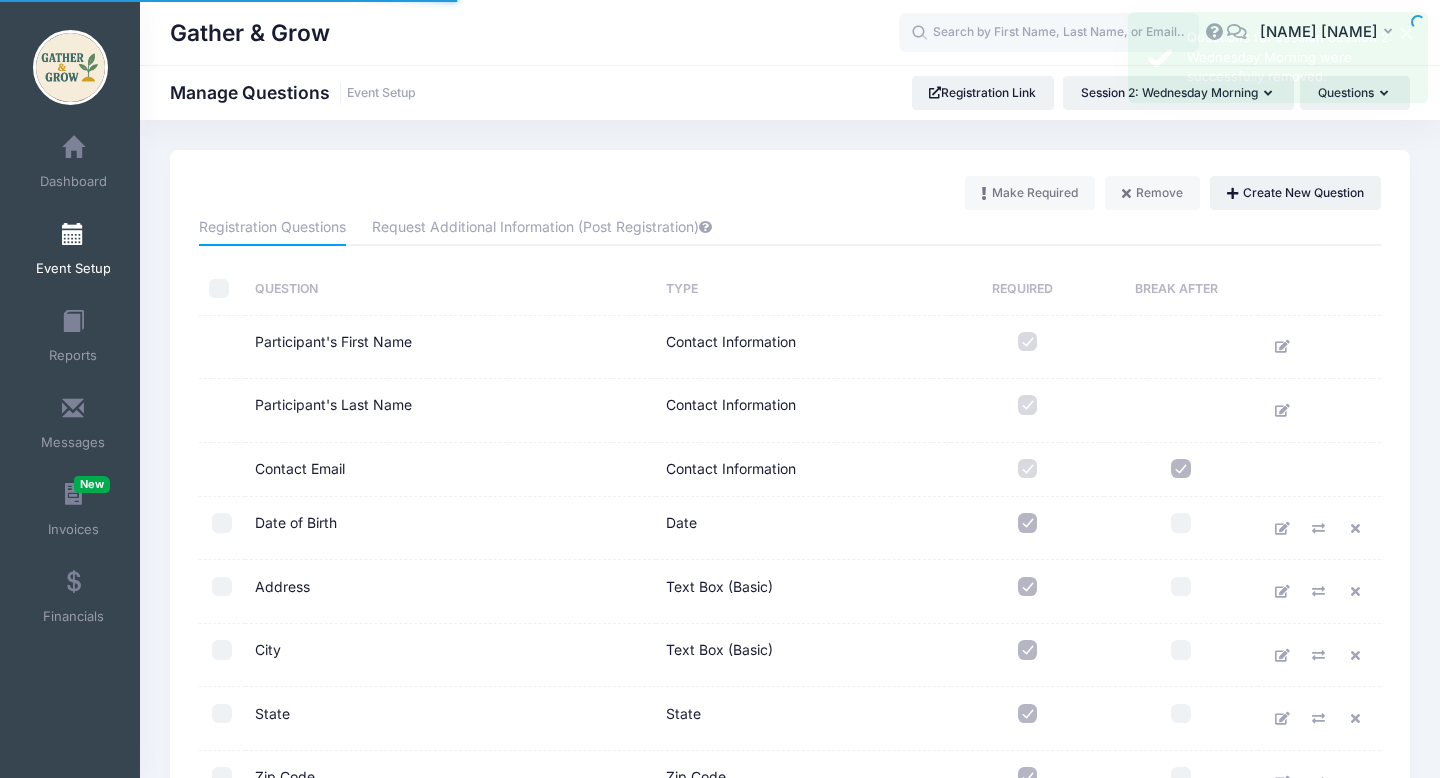 scroll, scrollTop: 0, scrollLeft: 0, axis: both 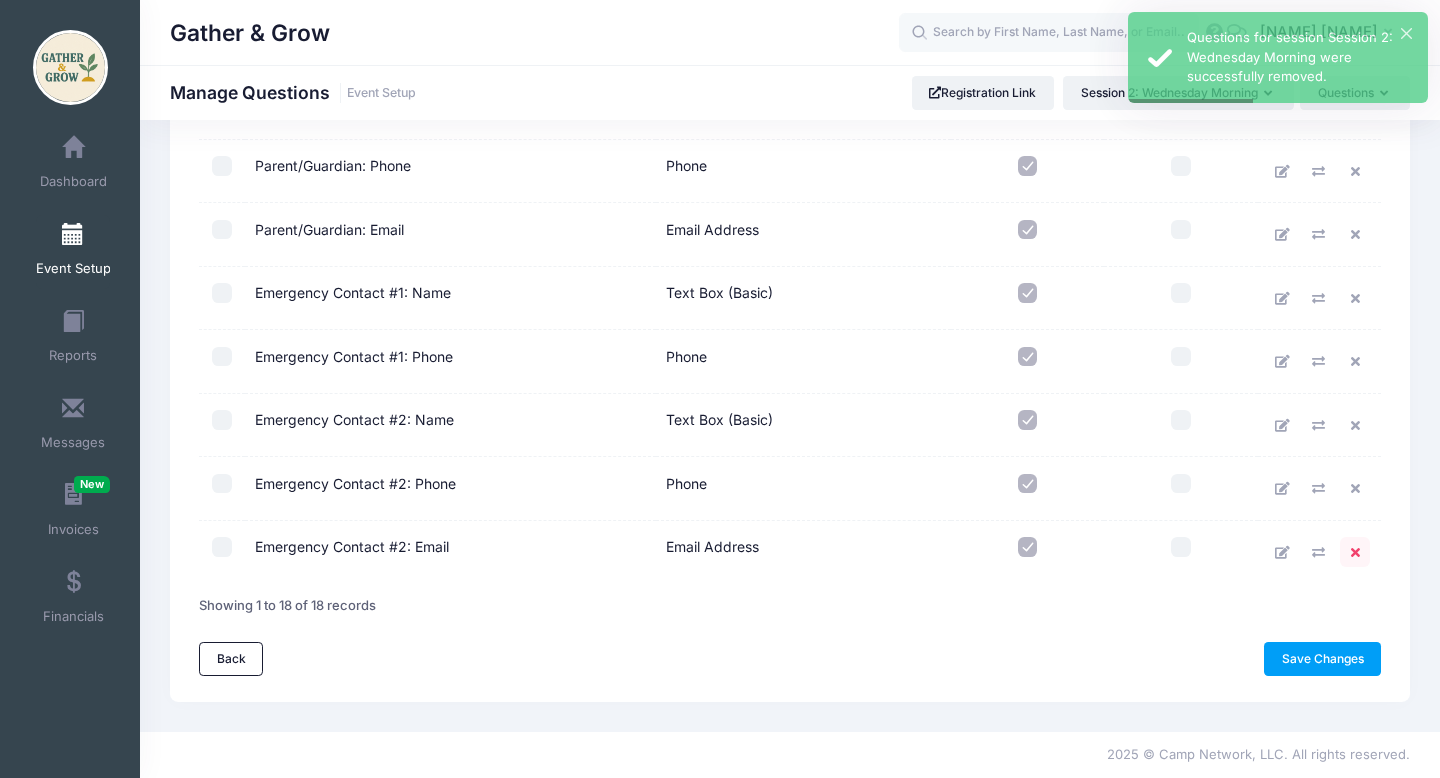 click at bounding box center [1355, 552] 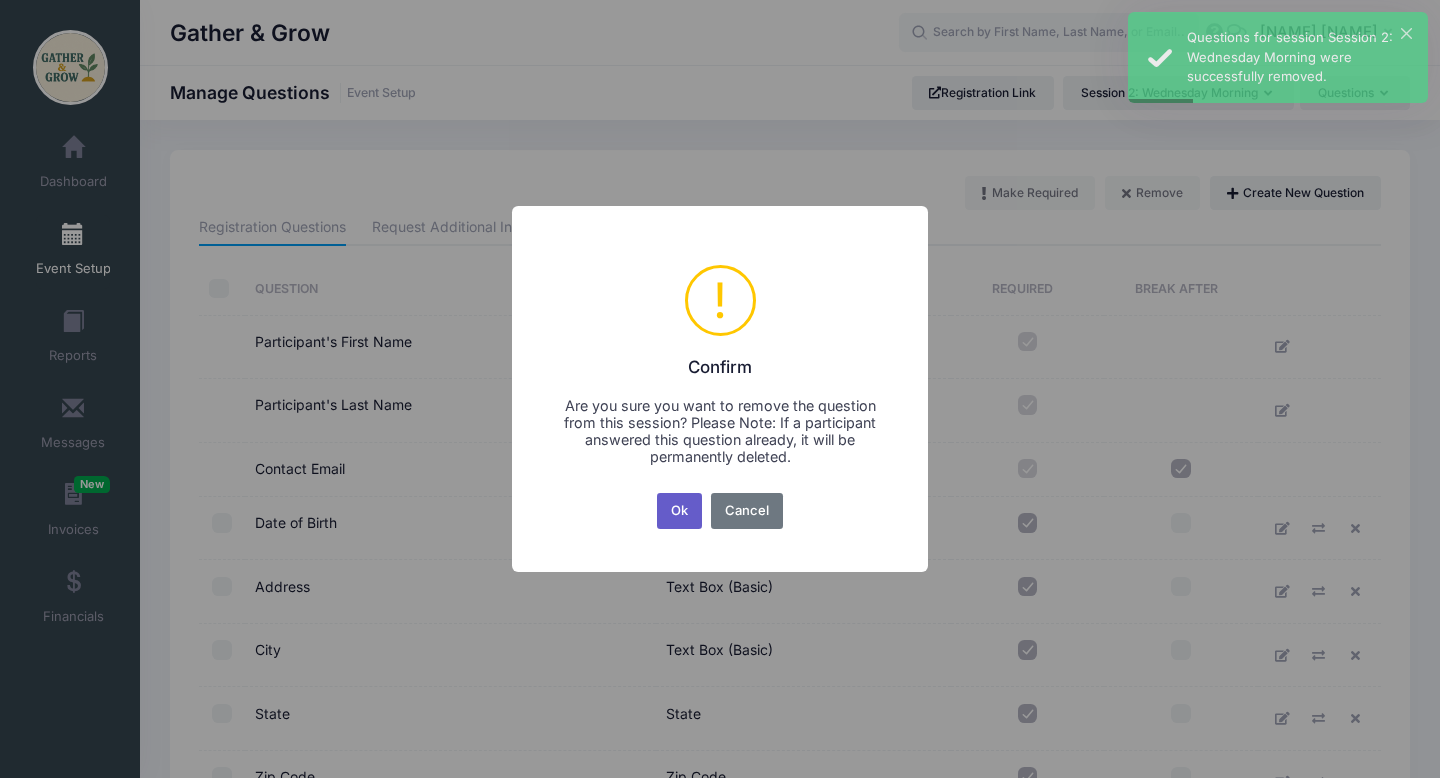 click on "Ok" at bounding box center (680, 511) 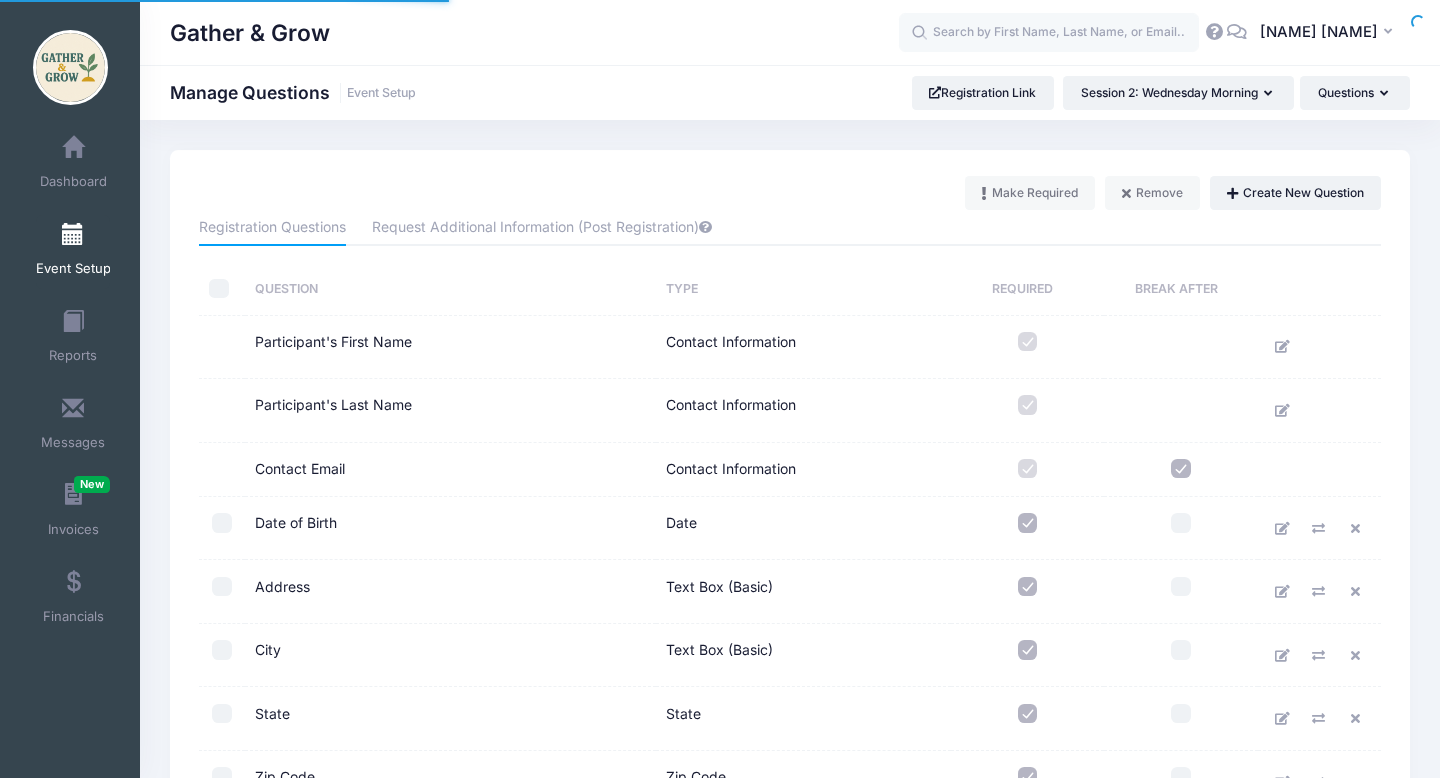scroll, scrollTop: 0, scrollLeft: 0, axis: both 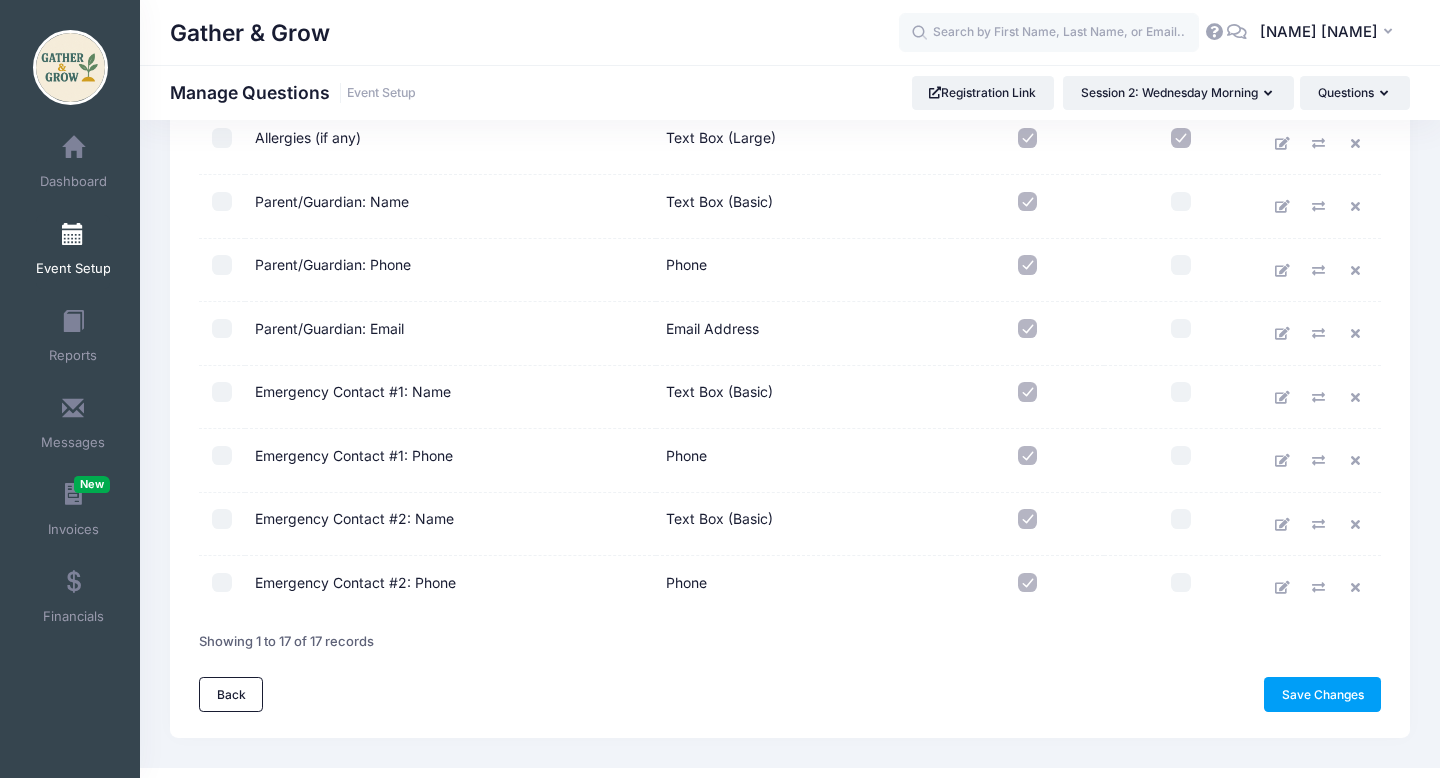 click at bounding box center [1028, 519] 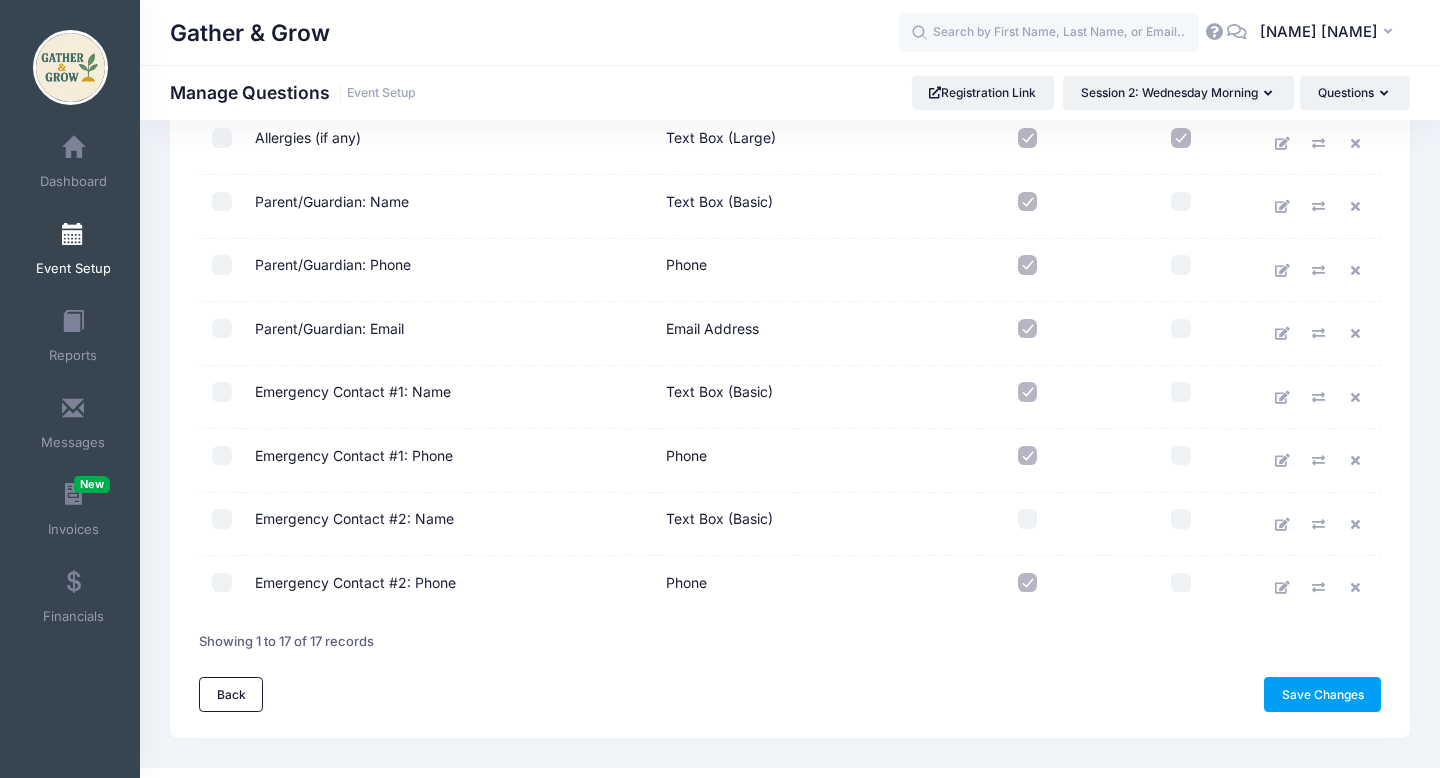 click at bounding box center [1028, 583] 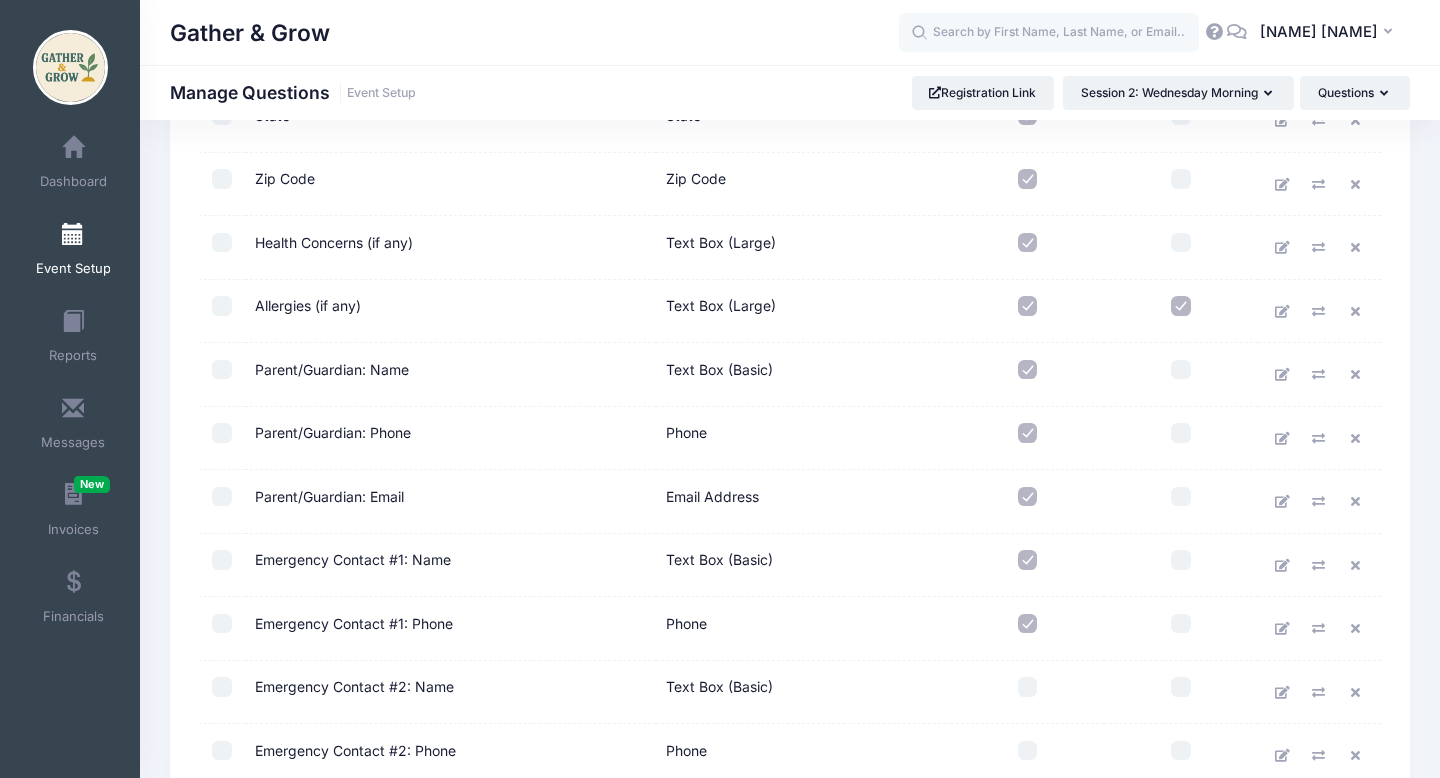 scroll, scrollTop: 585, scrollLeft: 0, axis: vertical 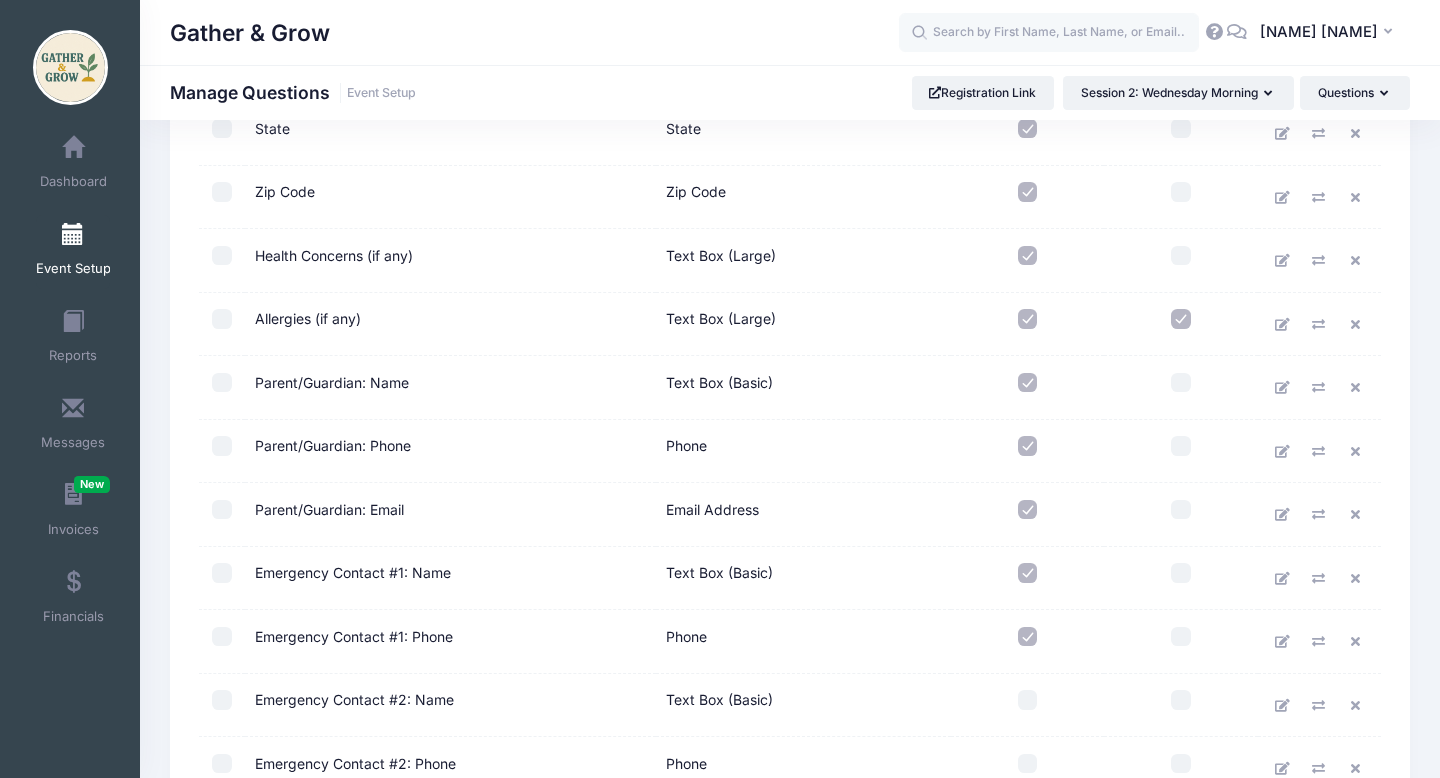 click at bounding box center [1028, 319] 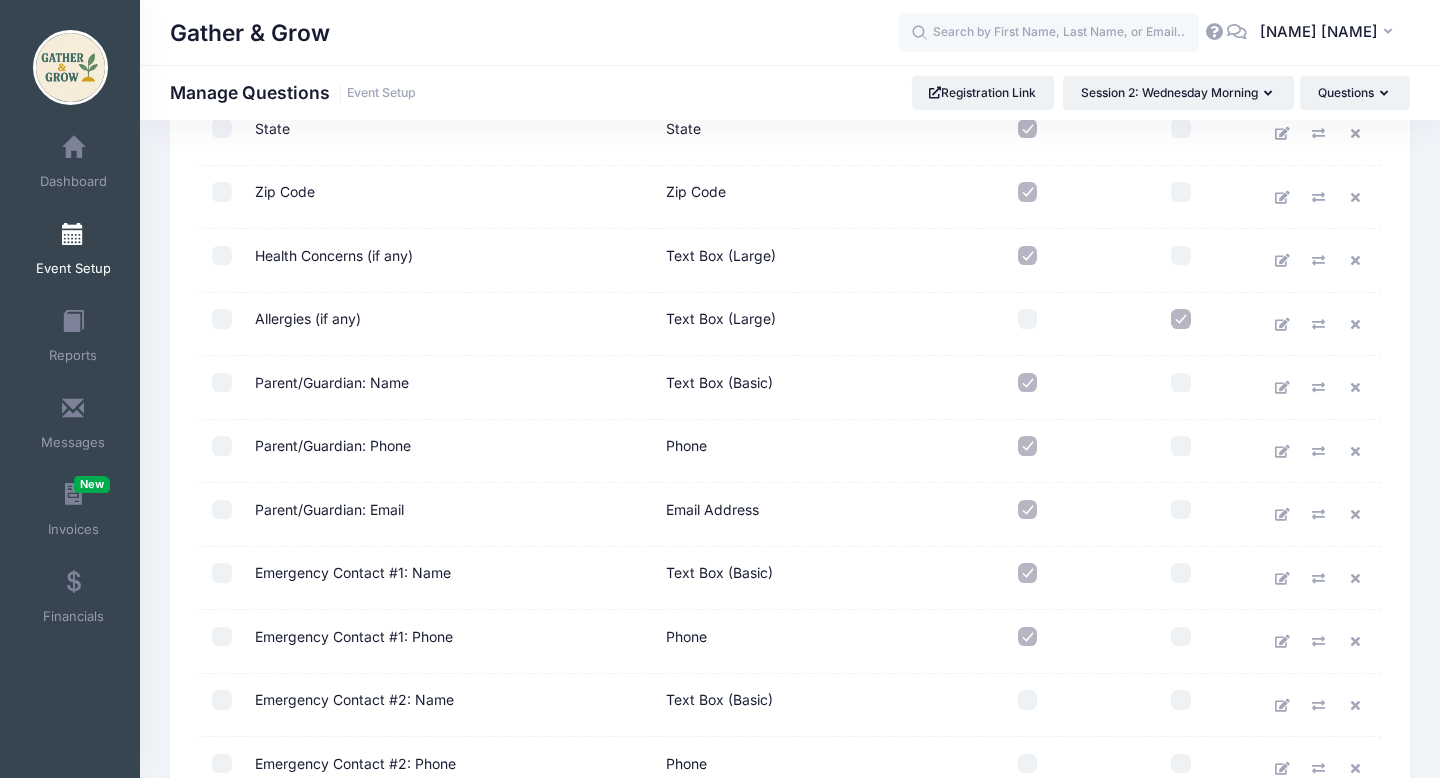 click at bounding box center (1028, 256) 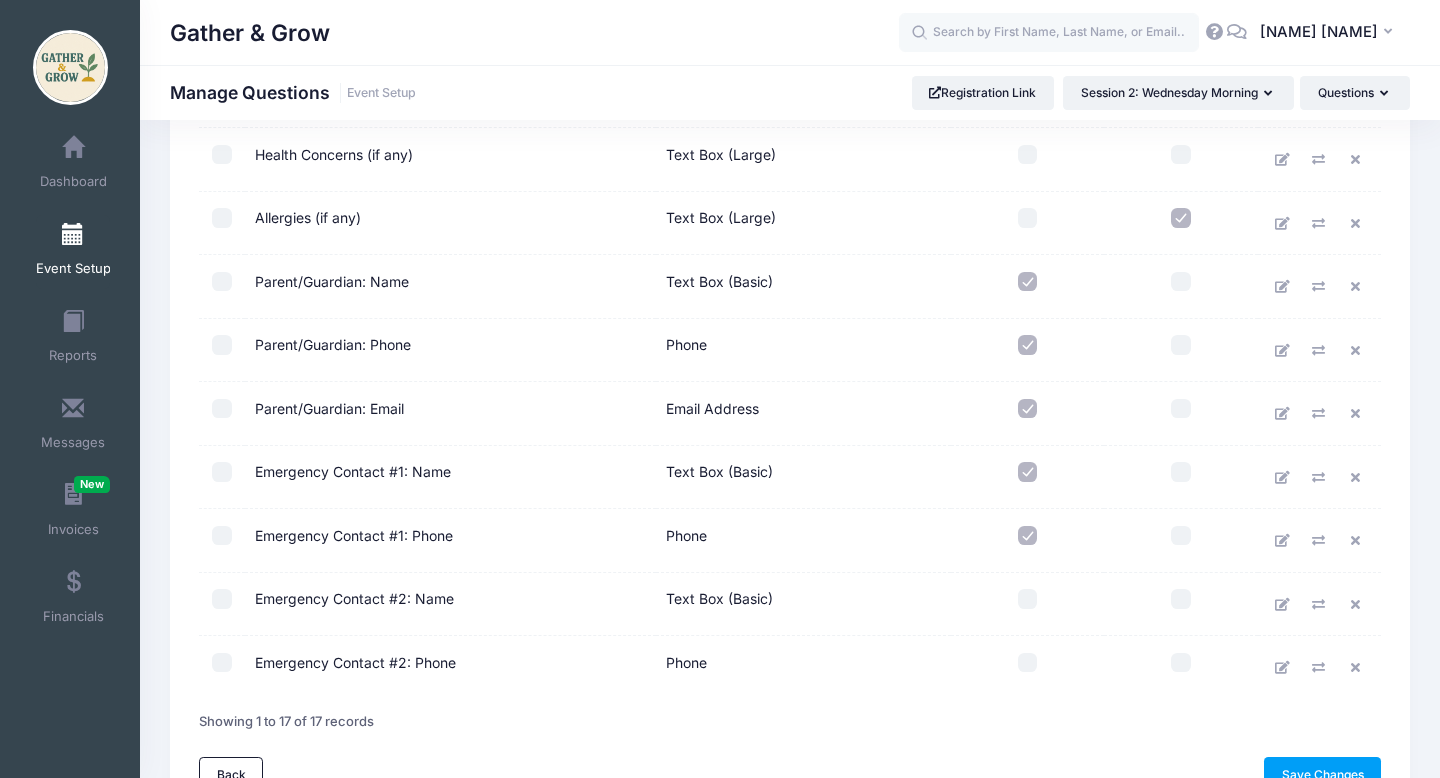 scroll, scrollTop: 801, scrollLeft: 0, axis: vertical 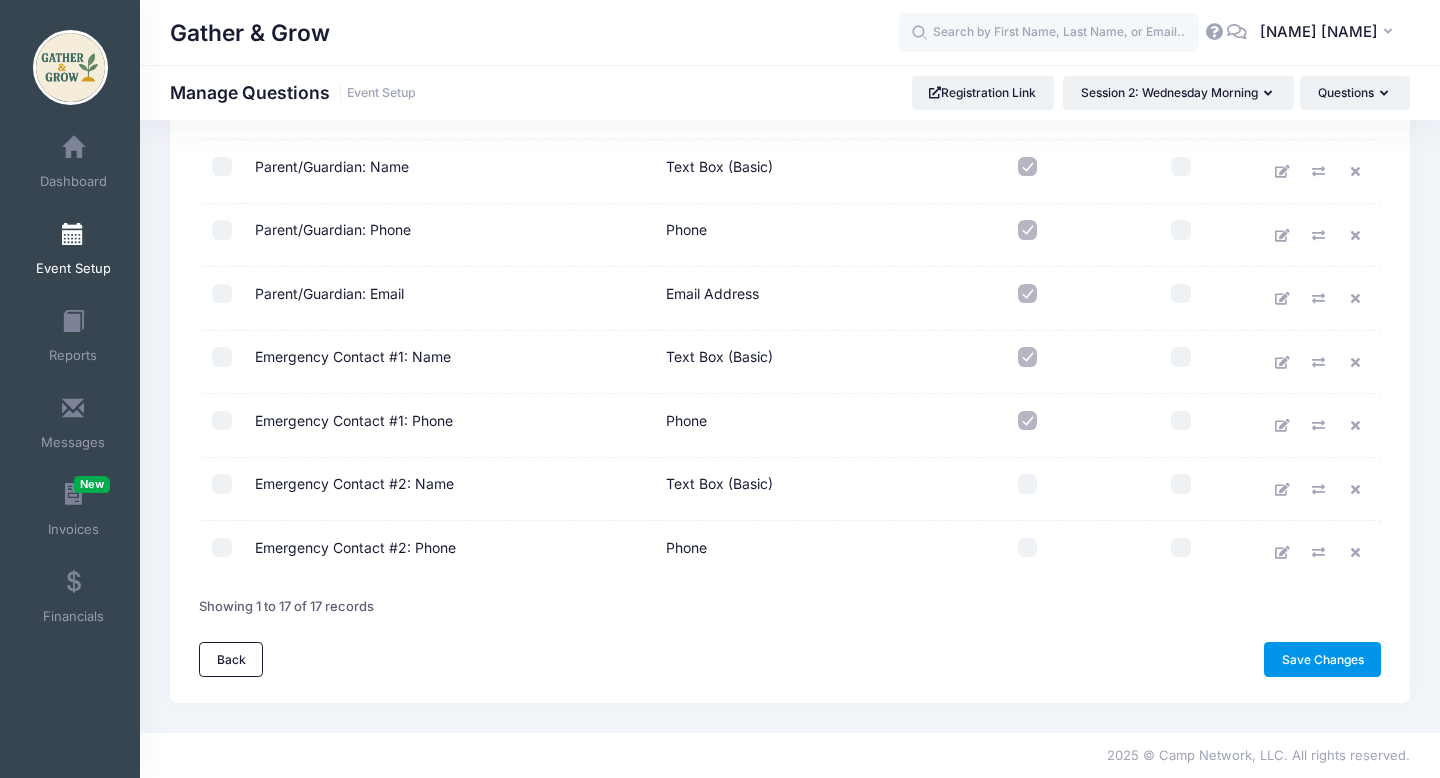 click on "Save Changes" at bounding box center (1322, 659) 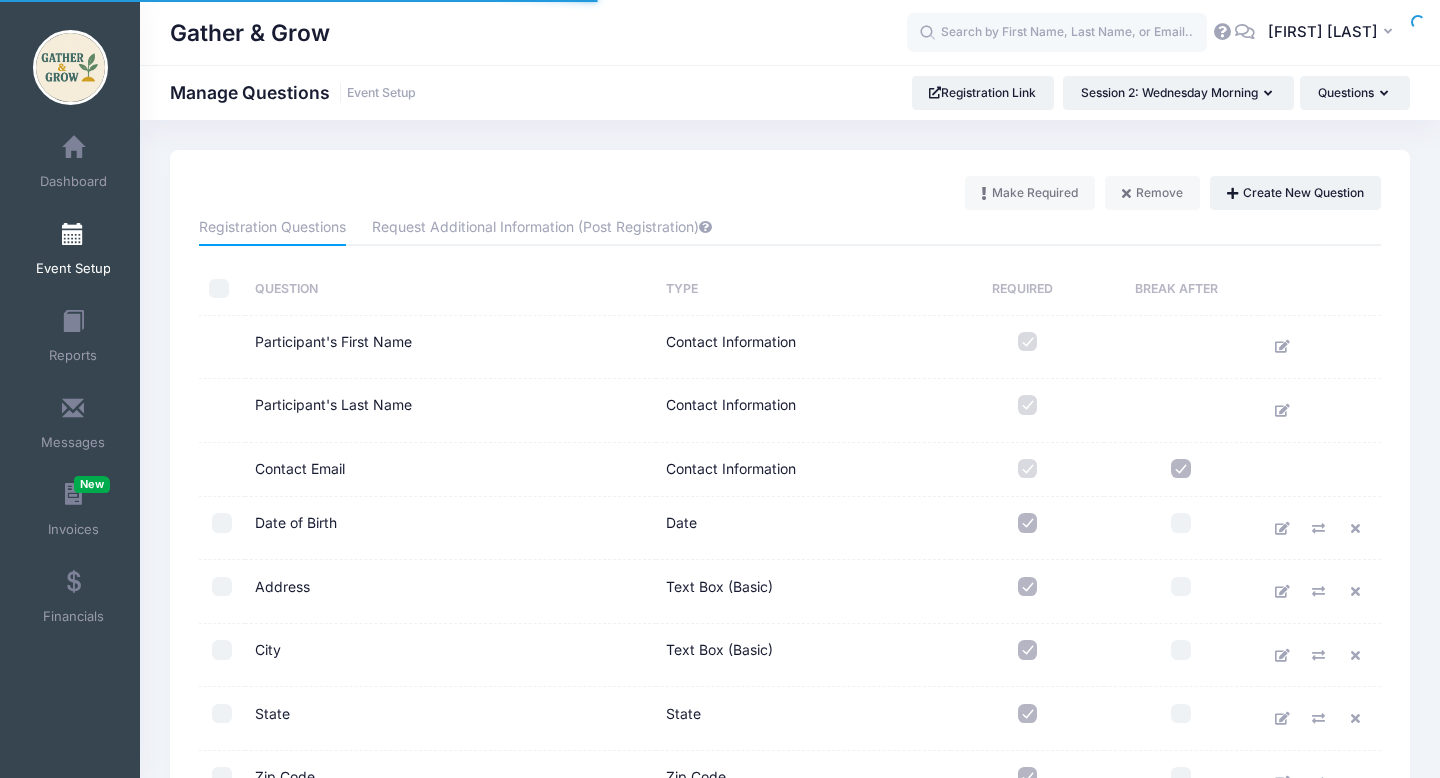 scroll, scrollTop: 0, scrollLeft: 0, axis: both 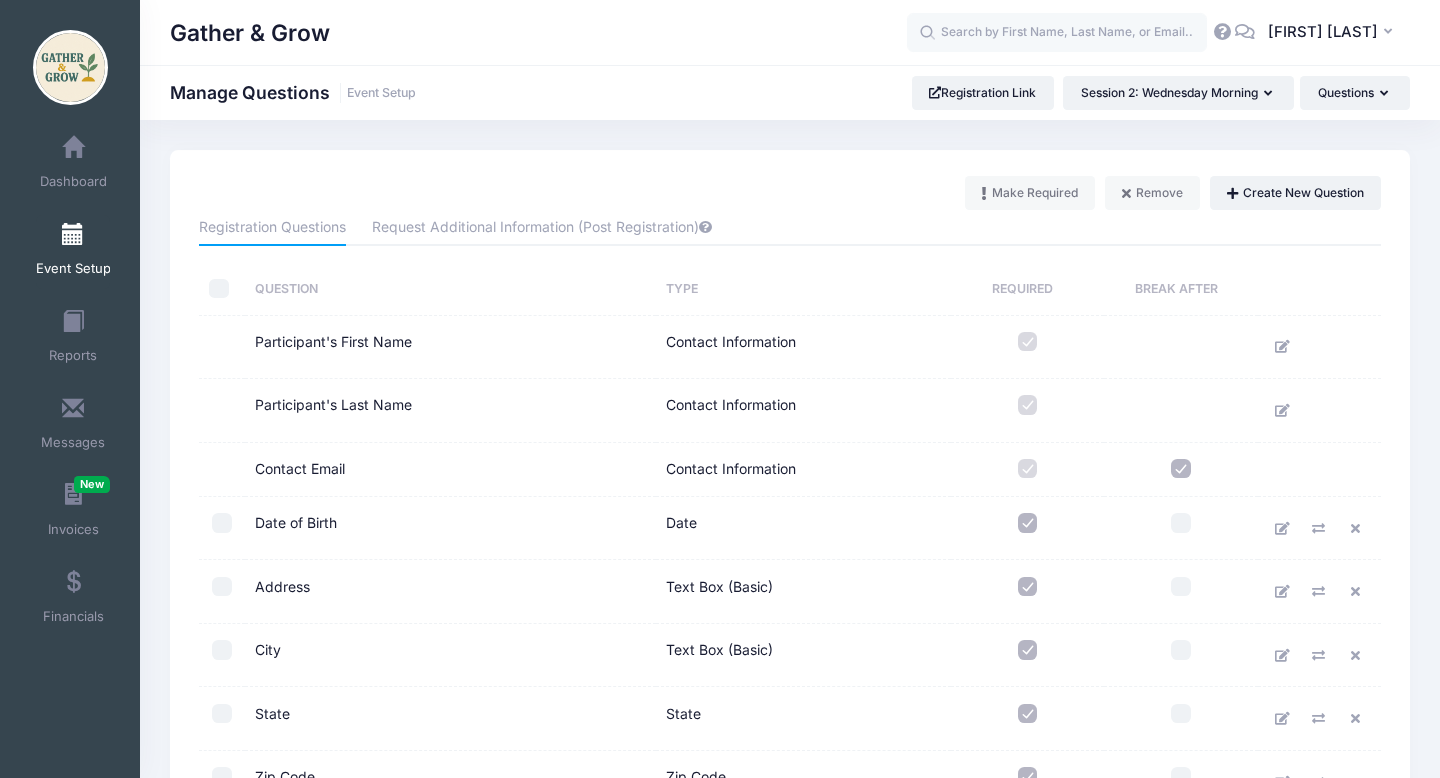 click at bounding box center (73, 235) 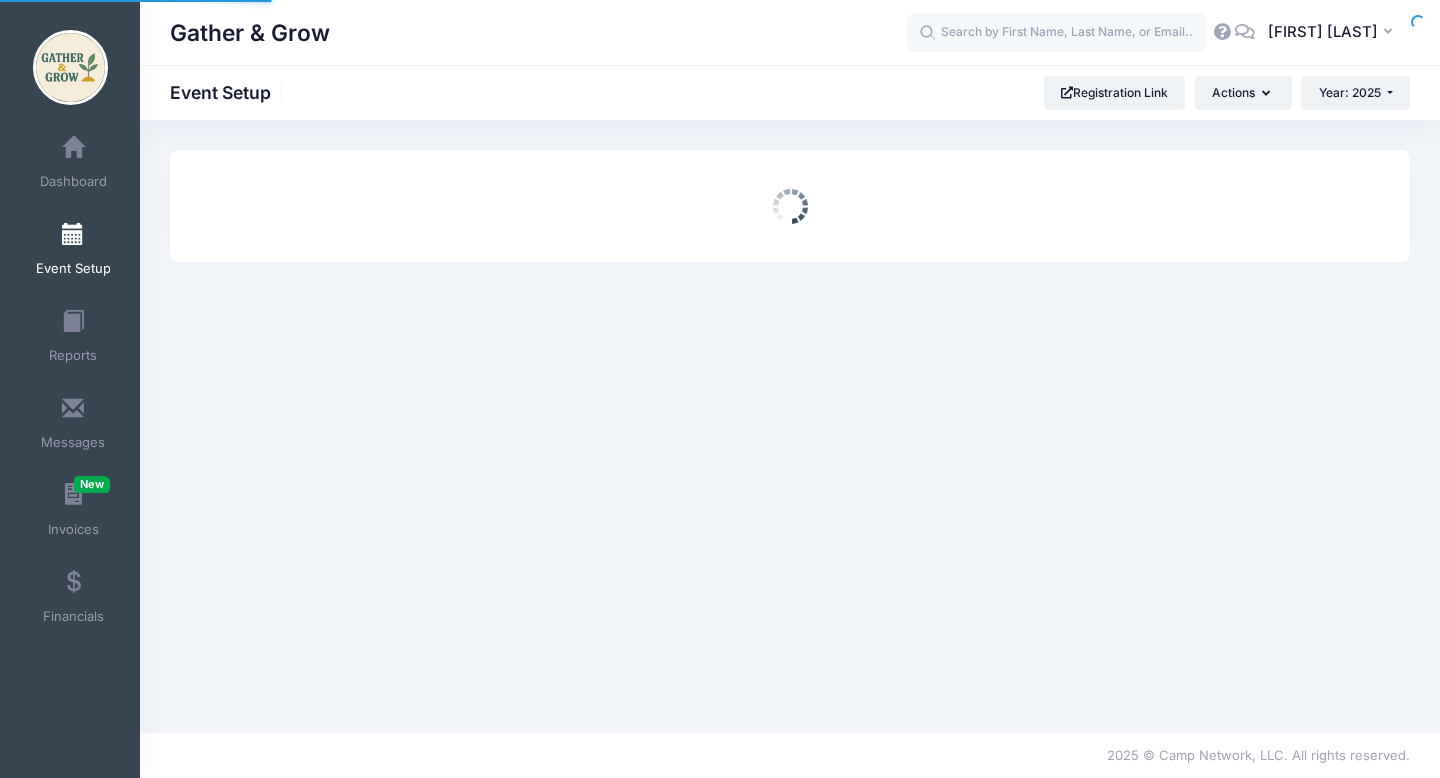 scroll, scrollTop: 0, scrollLeft: 0, axis: both 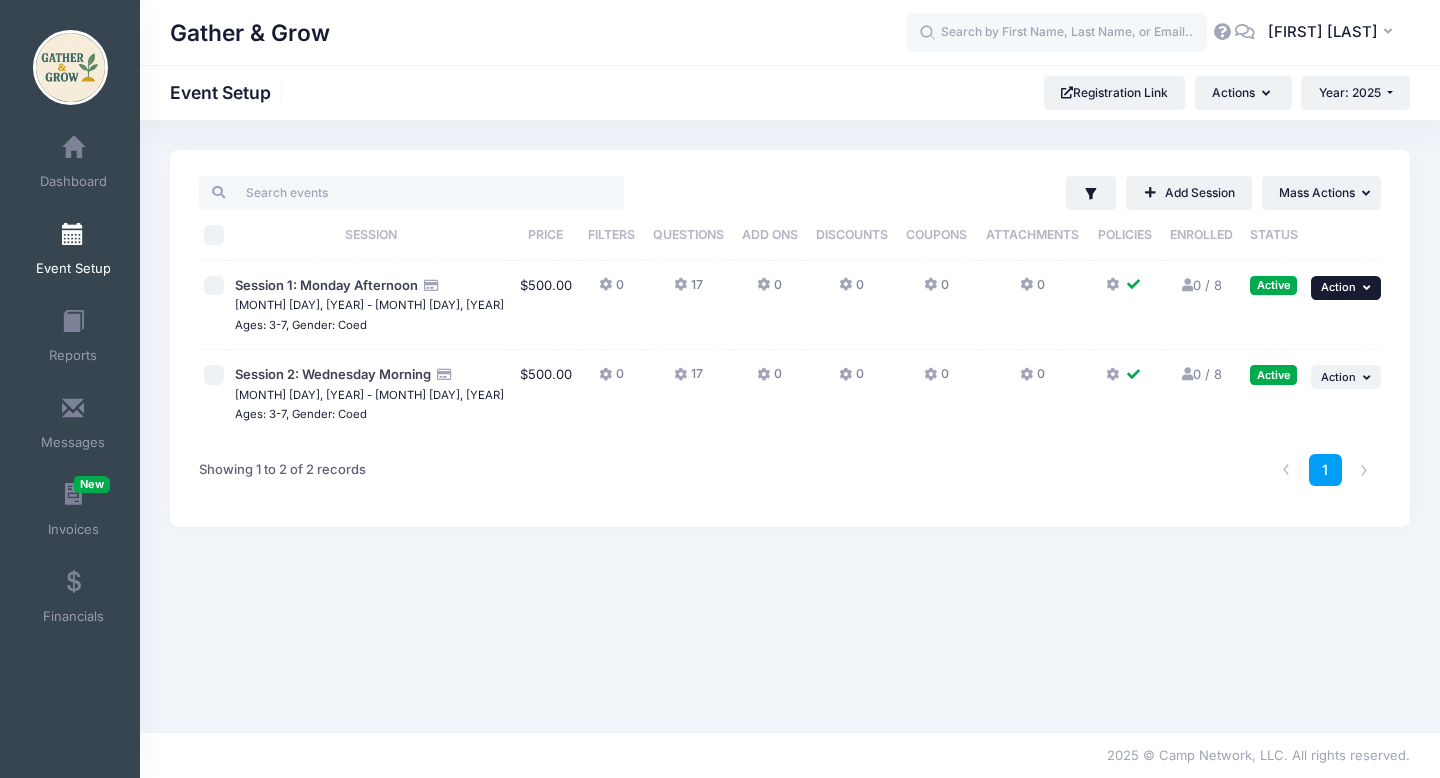 click on "... Action" at bounding box center (1346, 288) 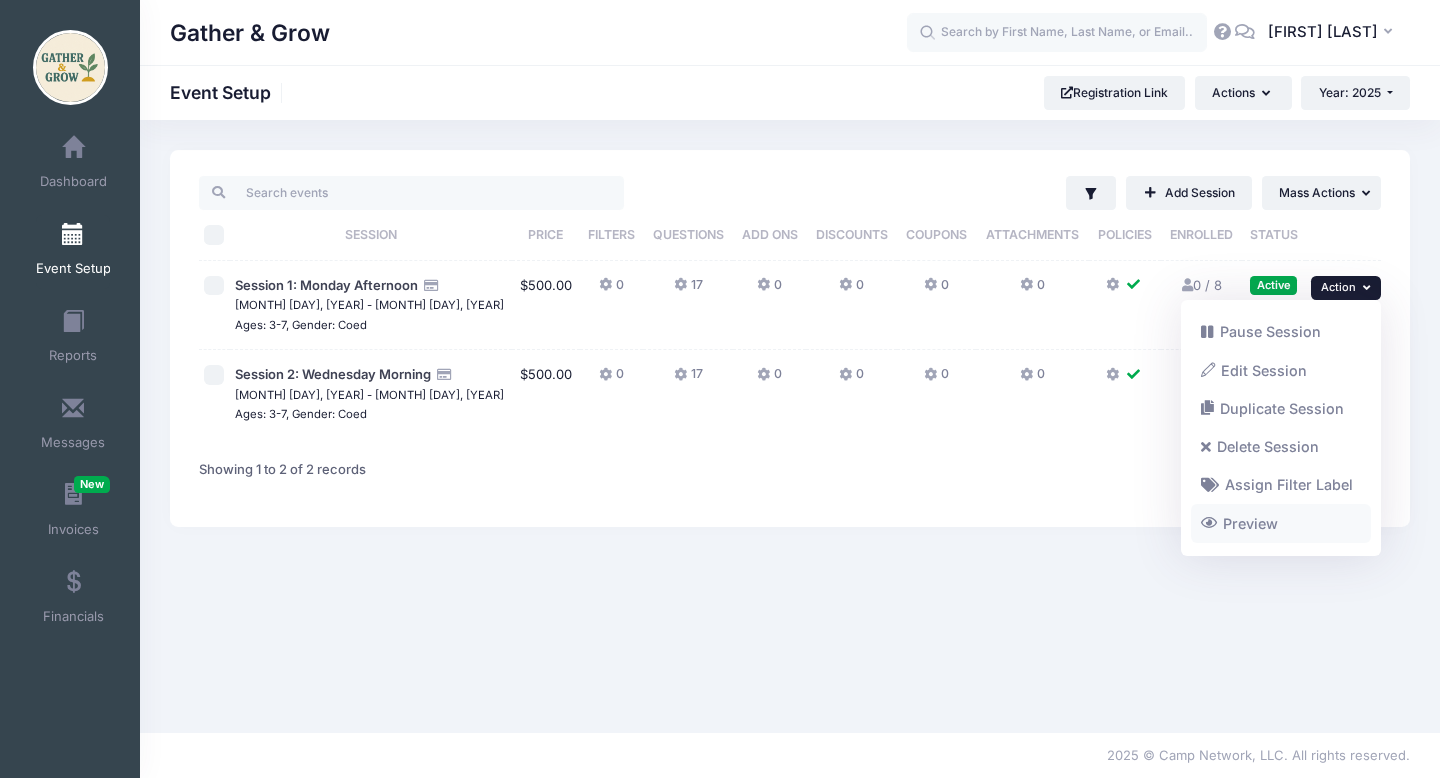 click on "Preview" at bounding box center (1281, 524) 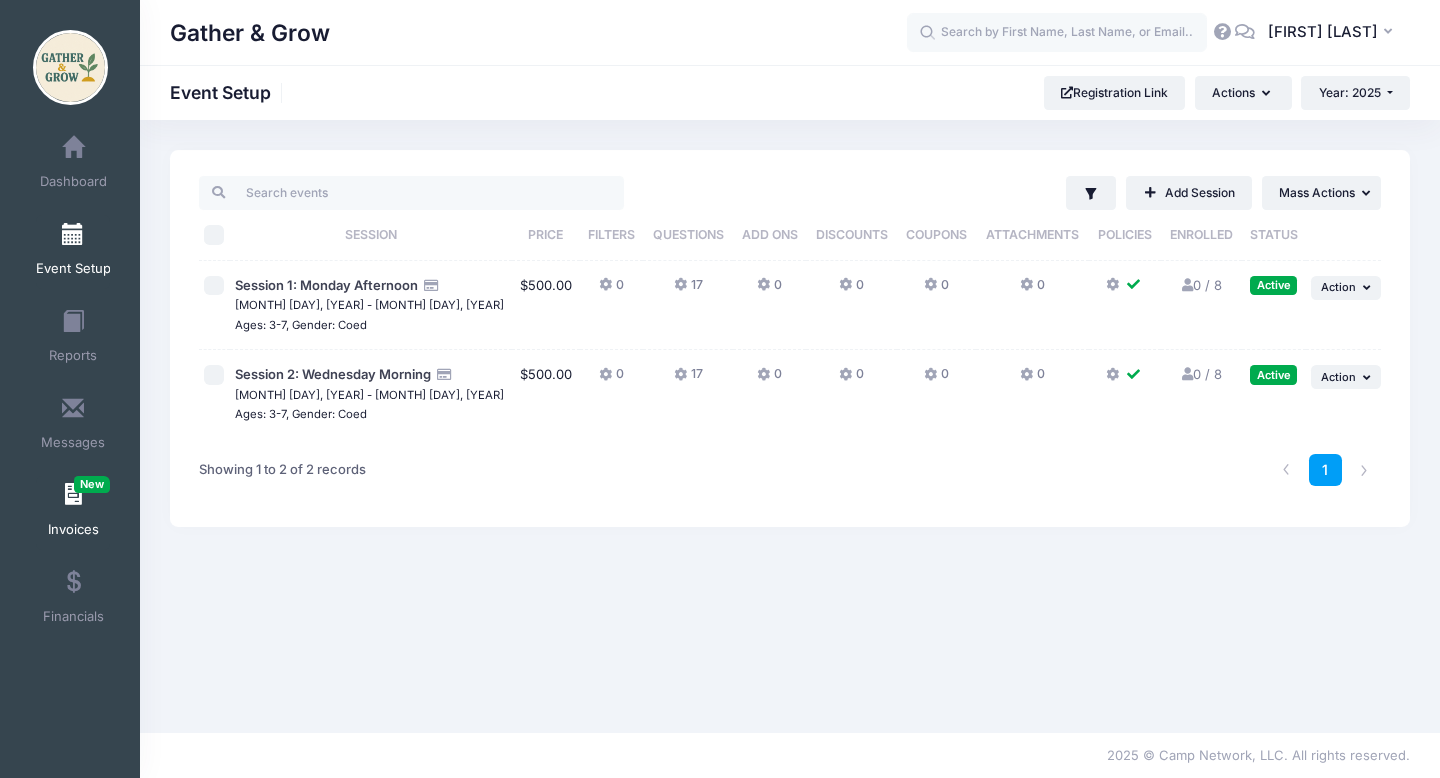 click at bounding box center [73, 495] 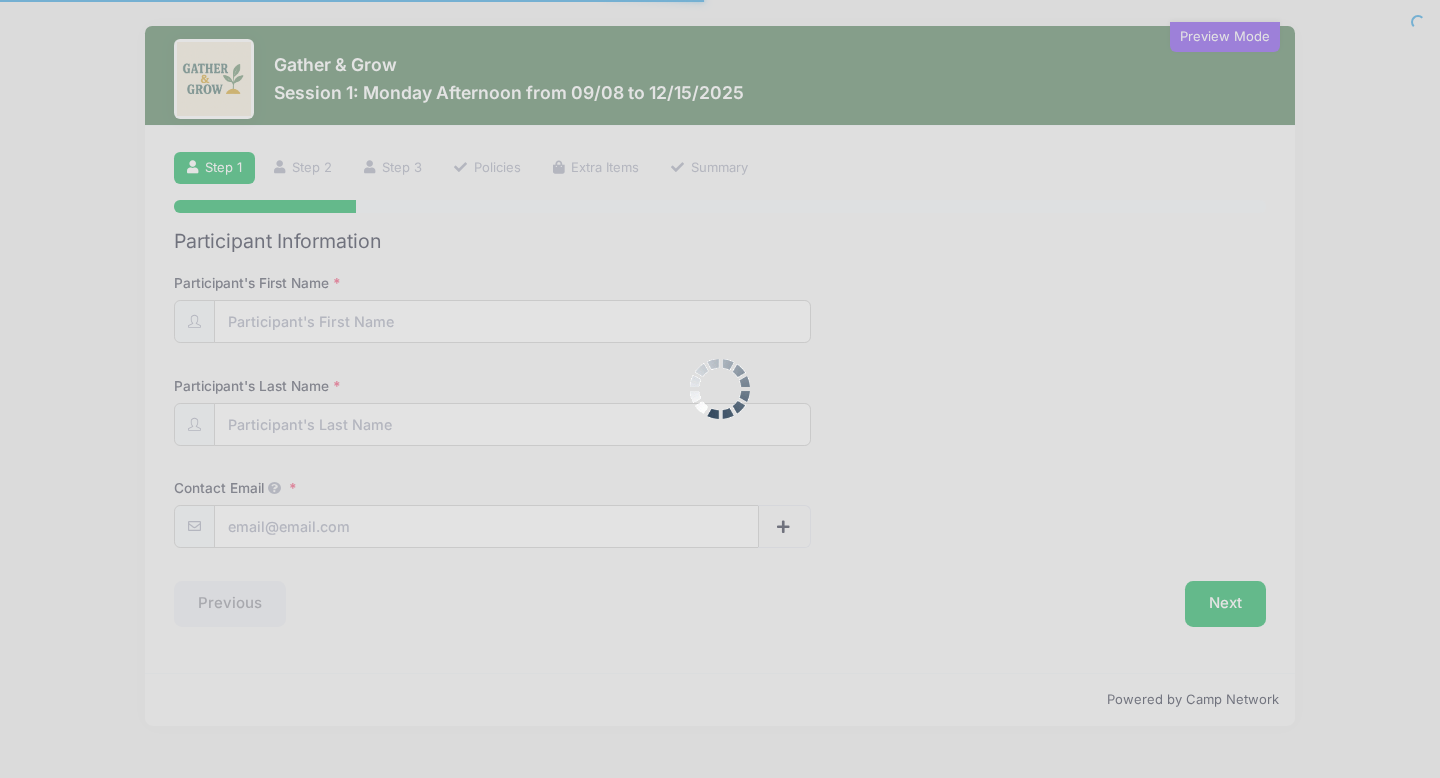 scroll, scrollTop: 0, scrollLeft: 0, axis: both 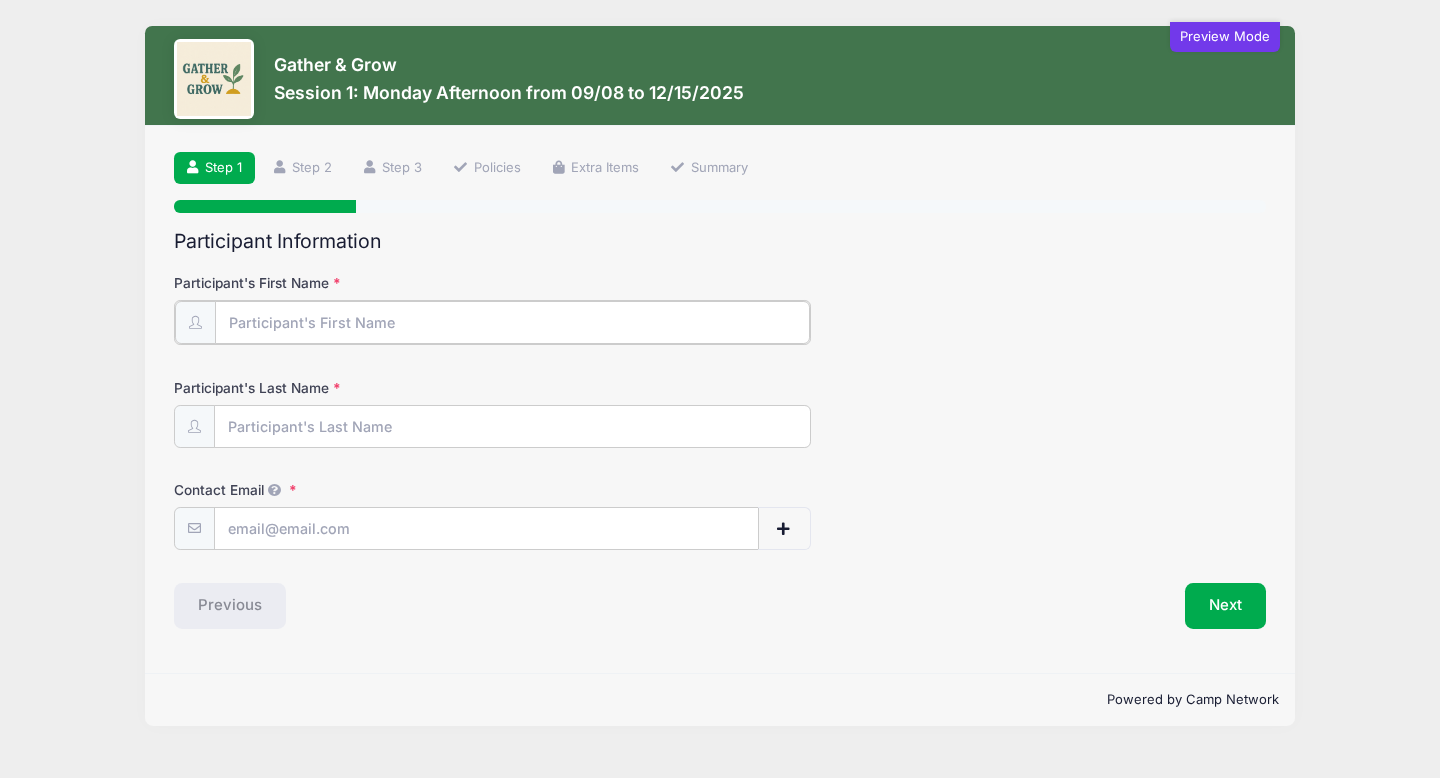 click on "Participant's First Name" at bounding box center (512, 322) 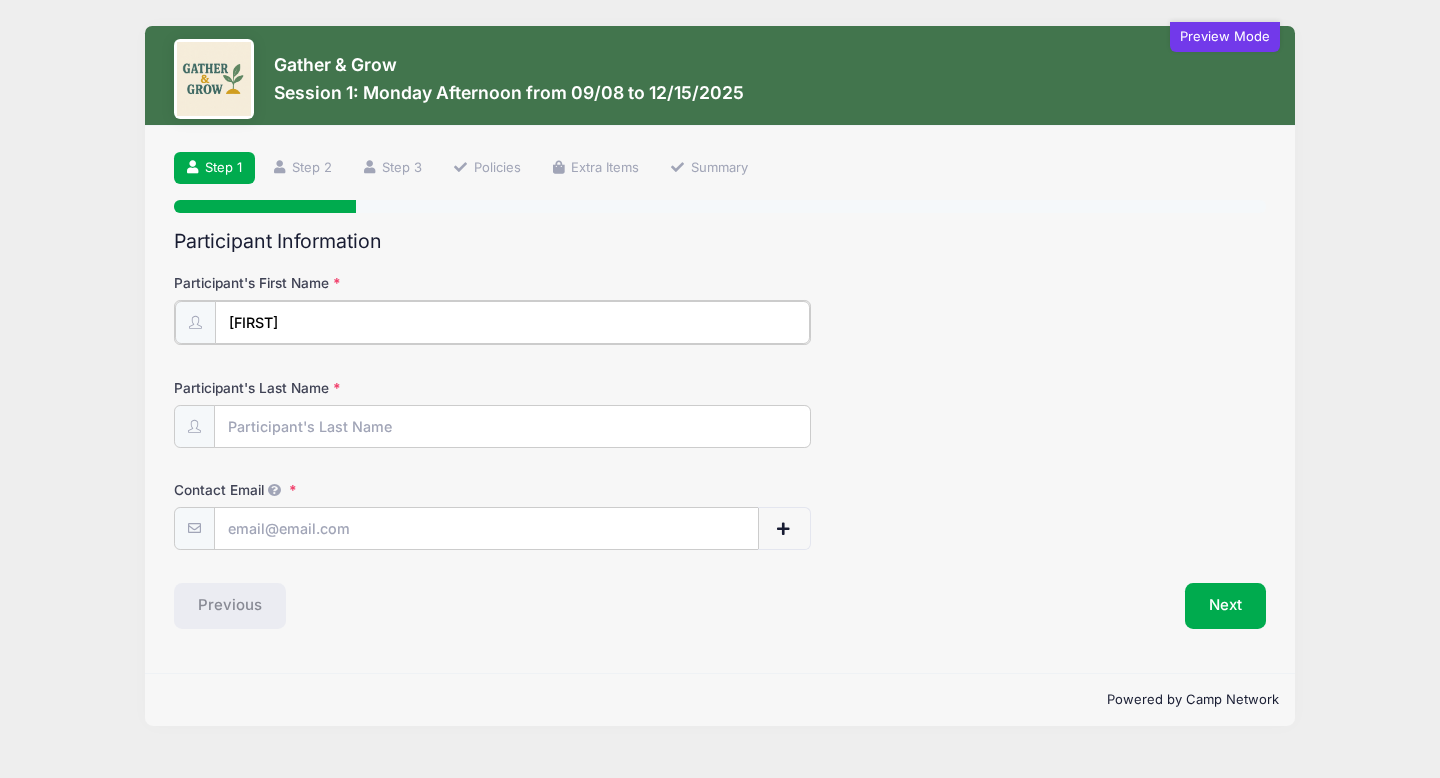 type on "Maren" 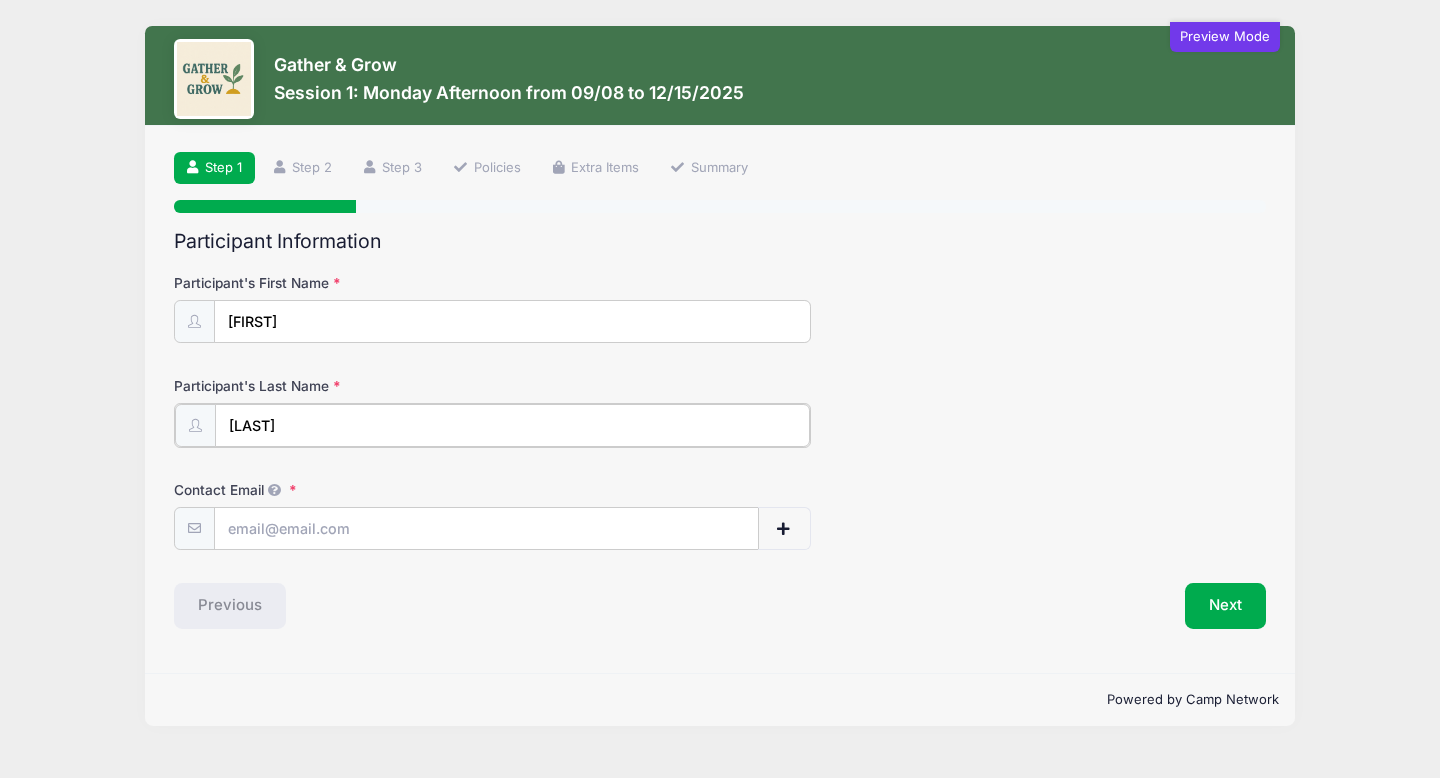 type on "Shayler" 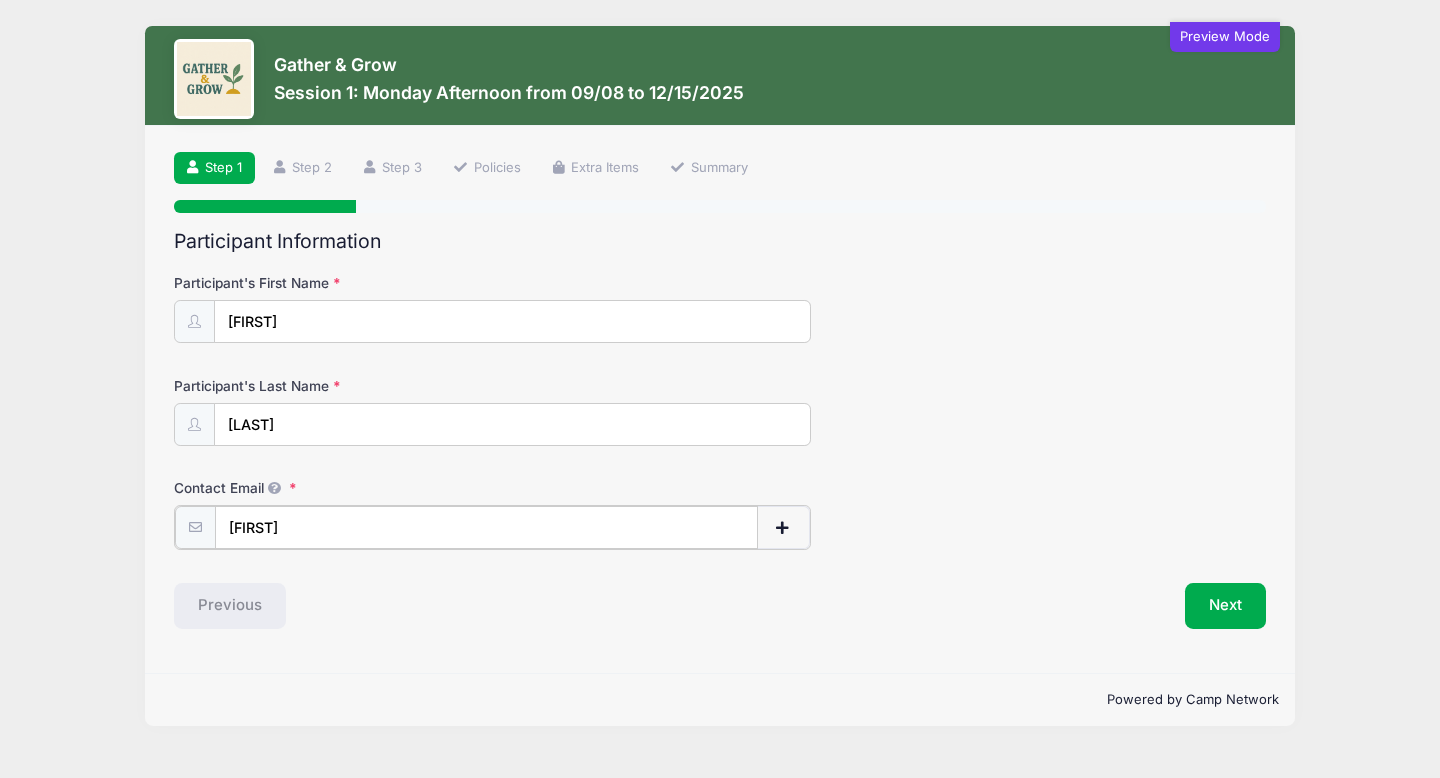 type on "maren.shayler@gmail.com" 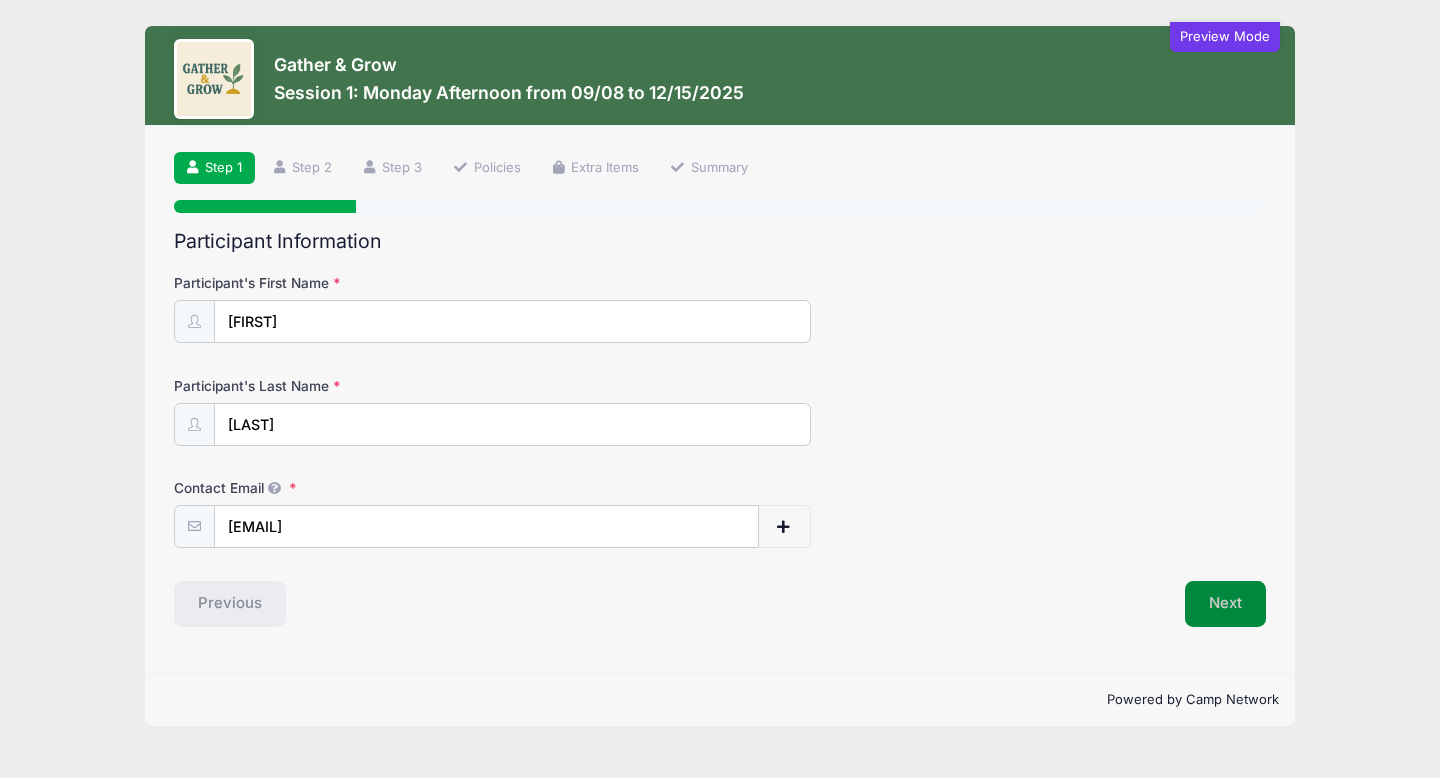 click on "Next" at bounding box center (1225, 604) 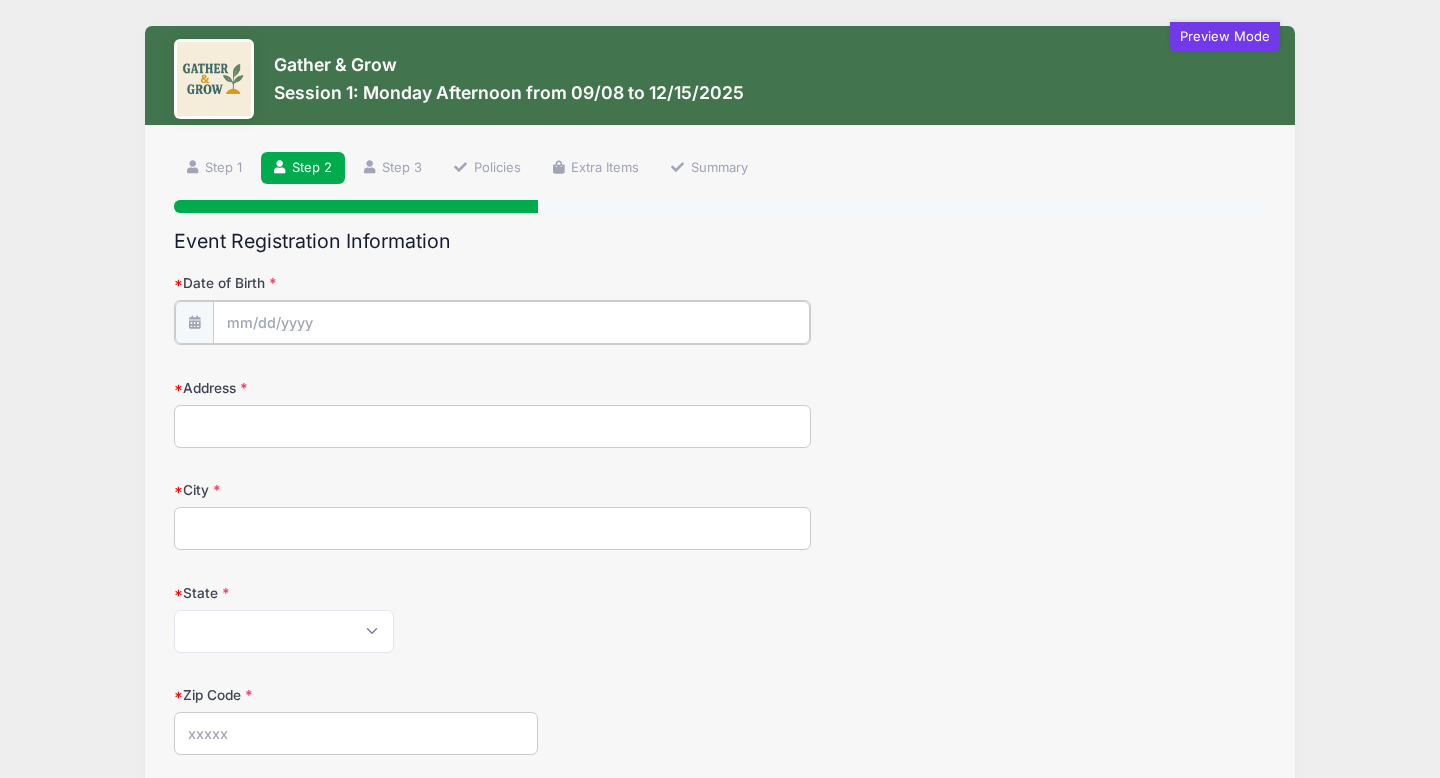 click on "Date of Birth" at bounding box center (511, 322) 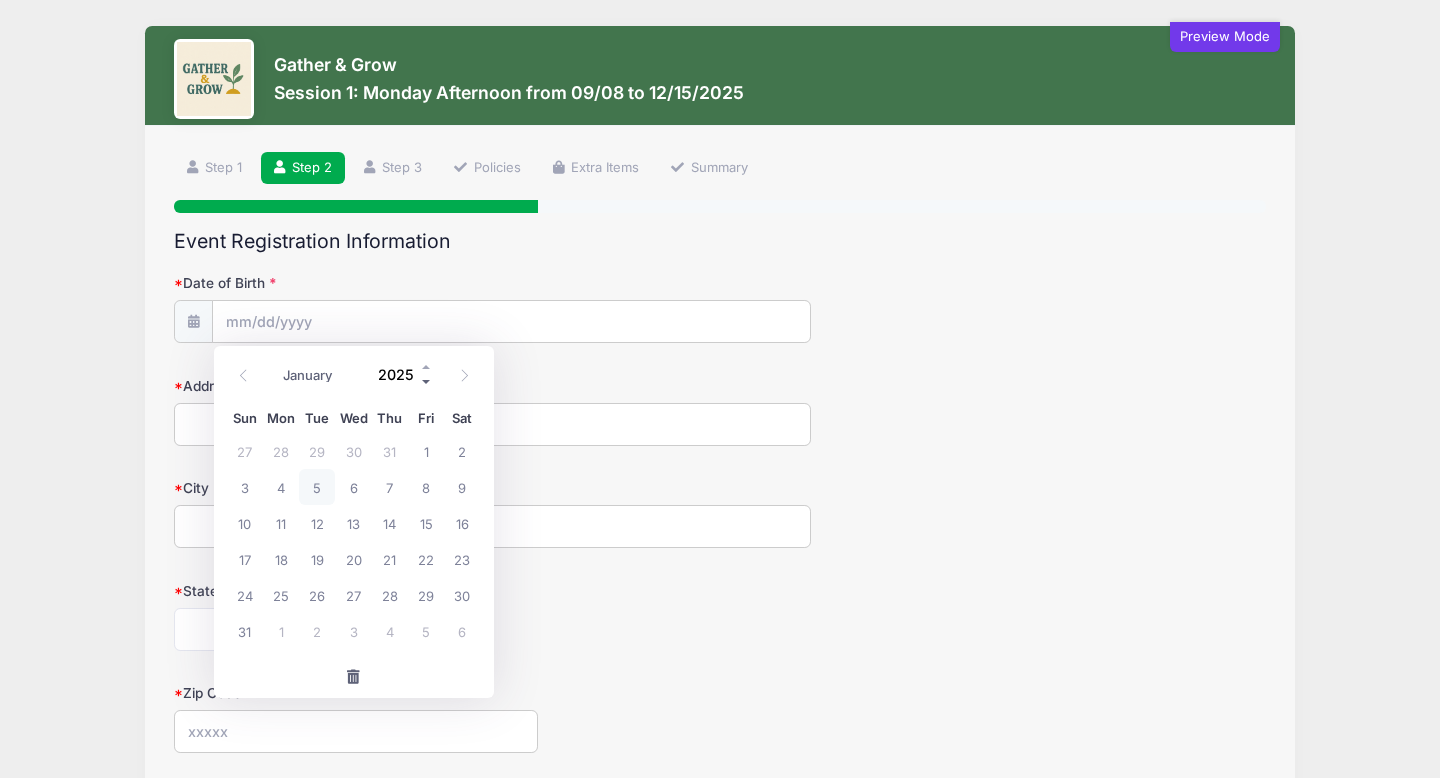click at bounding box center (427, 382) 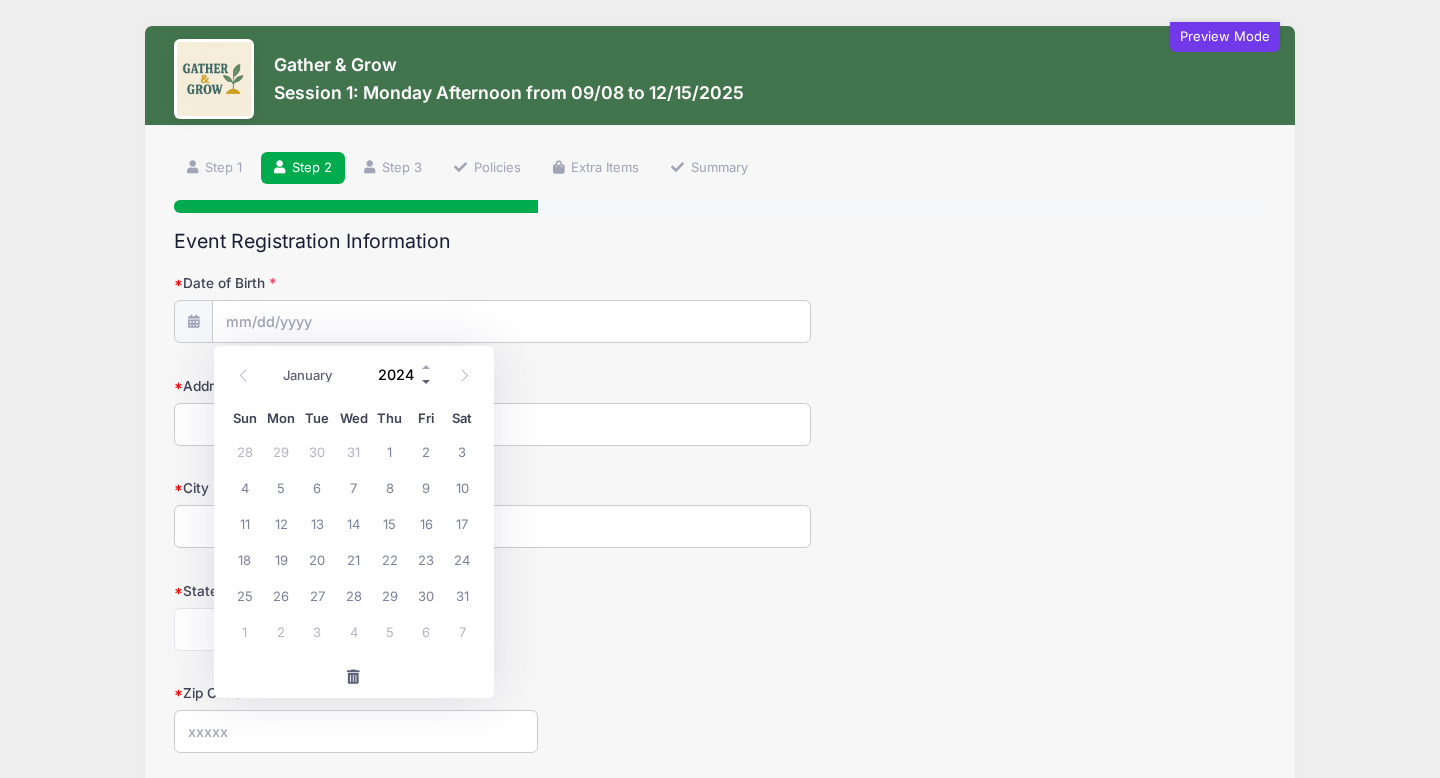 click at bounding box center [427, 382] 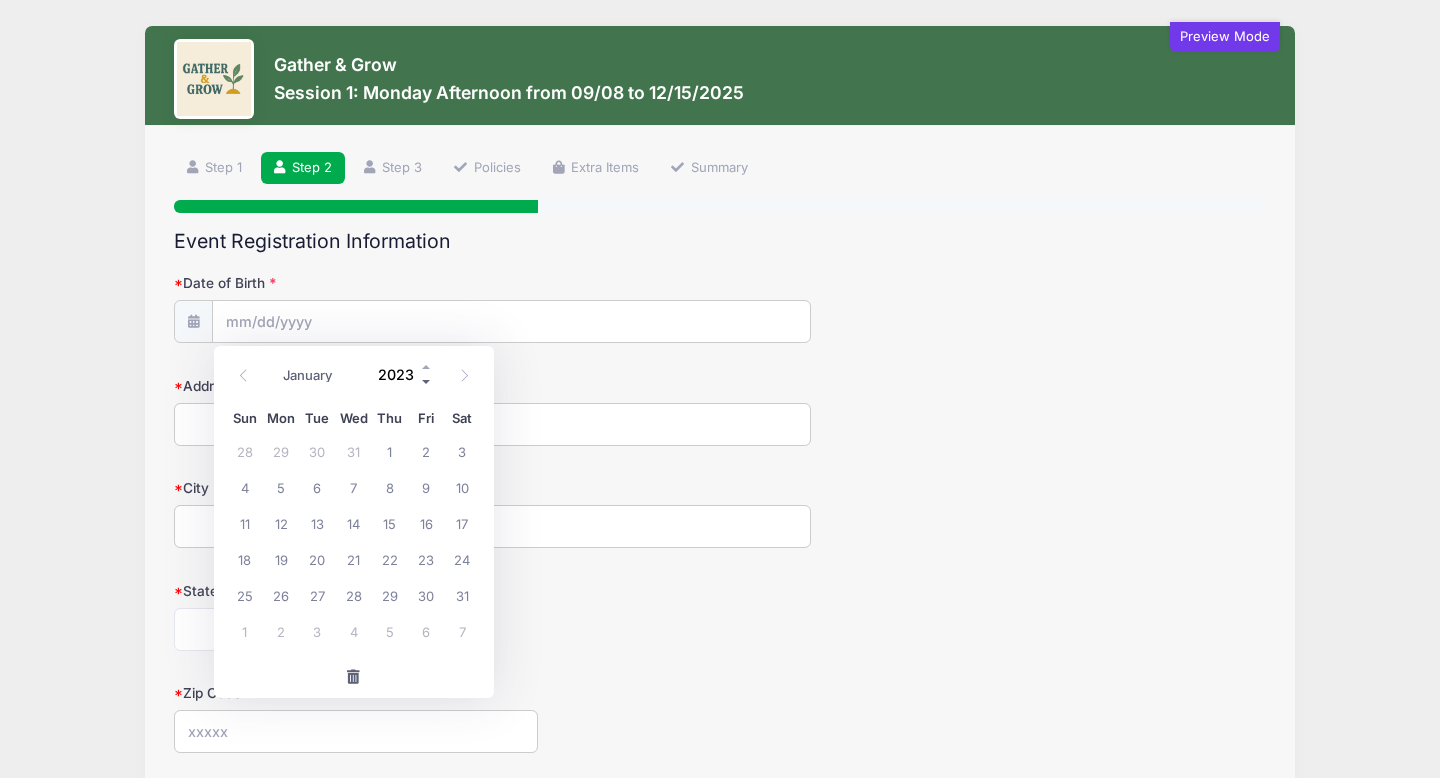 click at bounding box center [427, 382] 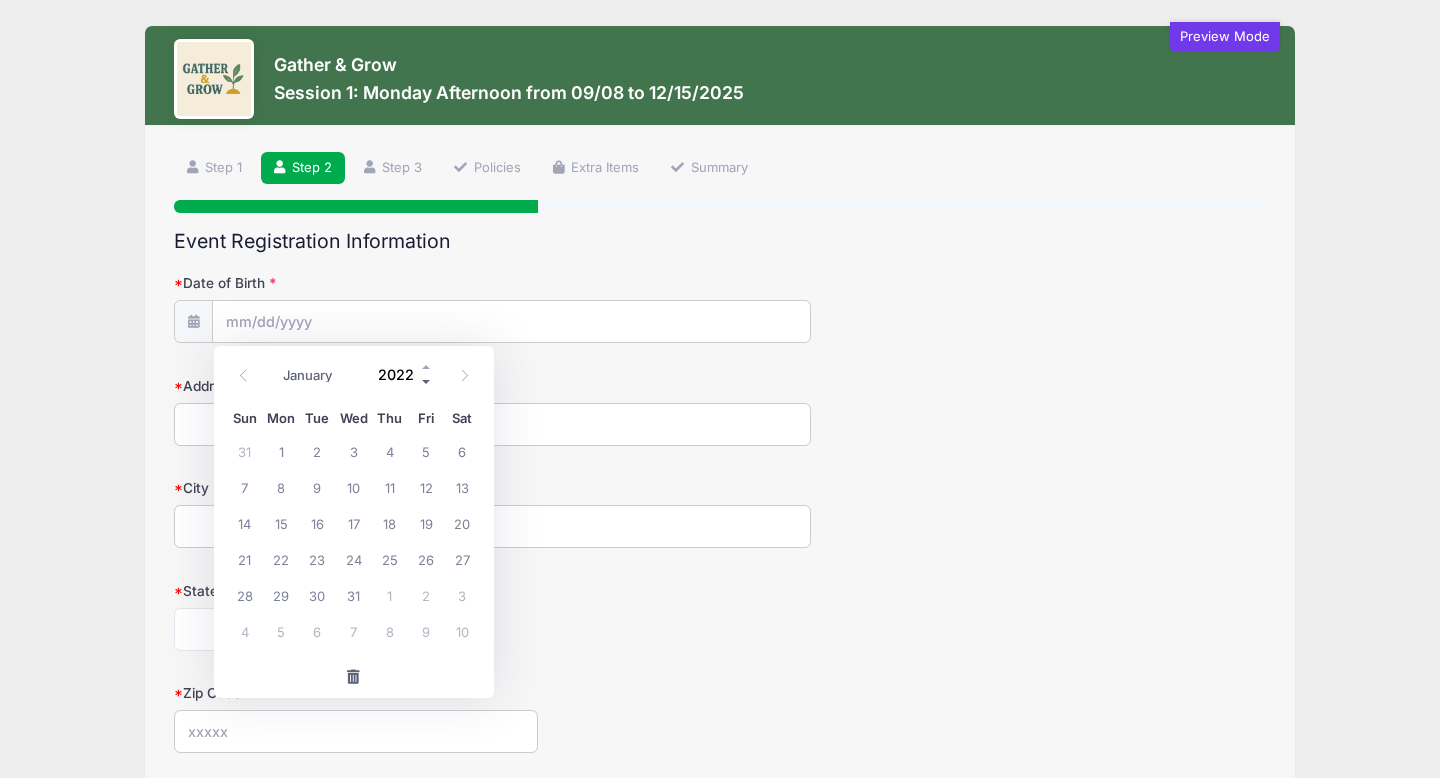 click at bounding box center [427, 382] 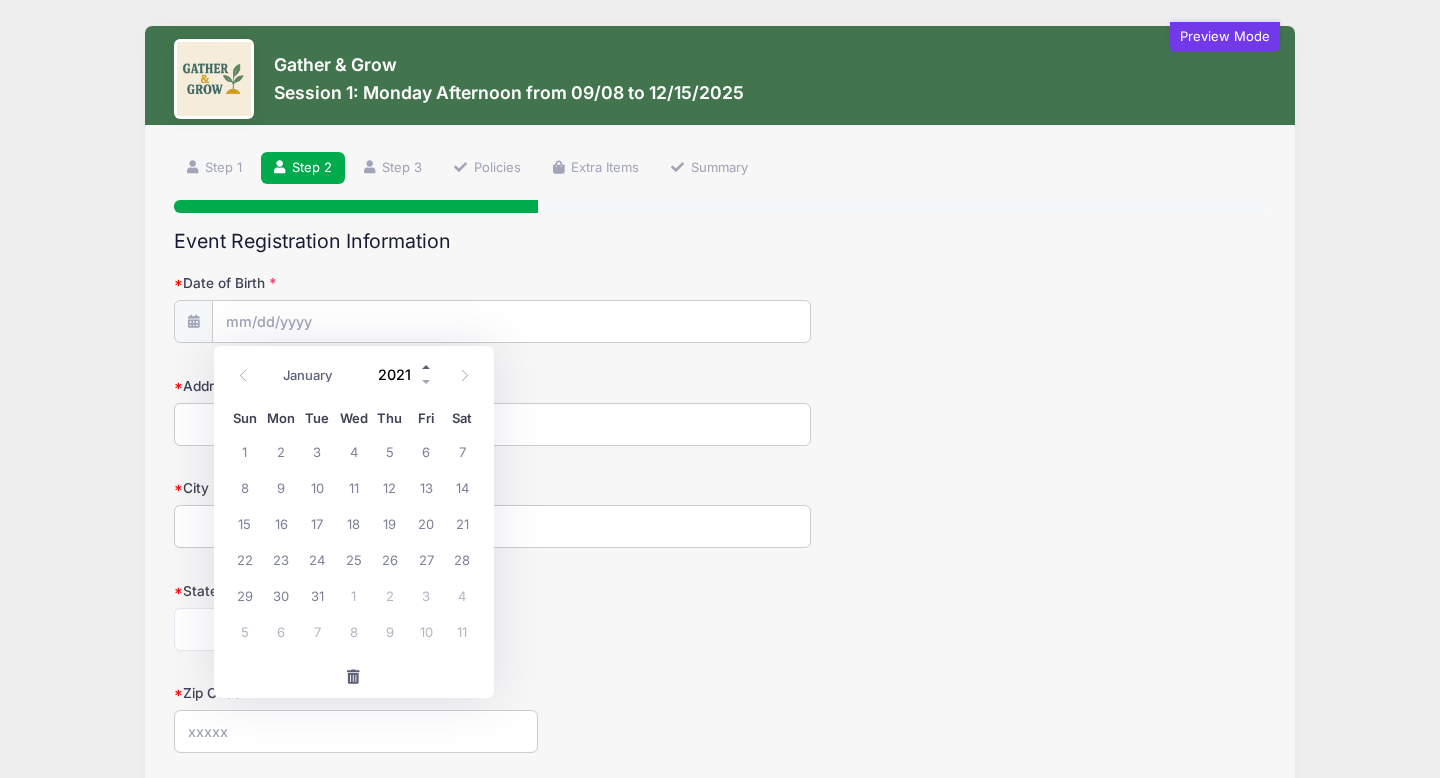 click at bounding box center (427, 367) 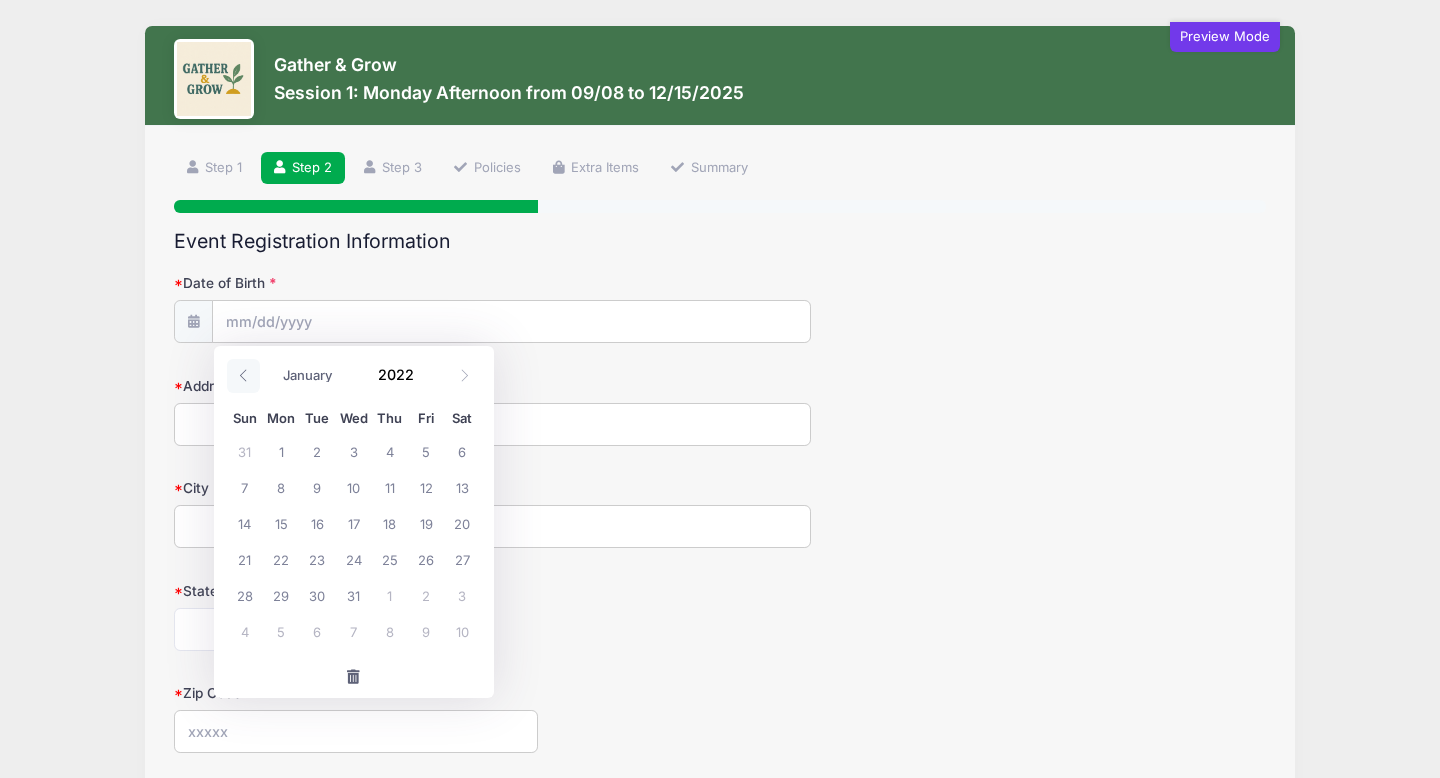 click 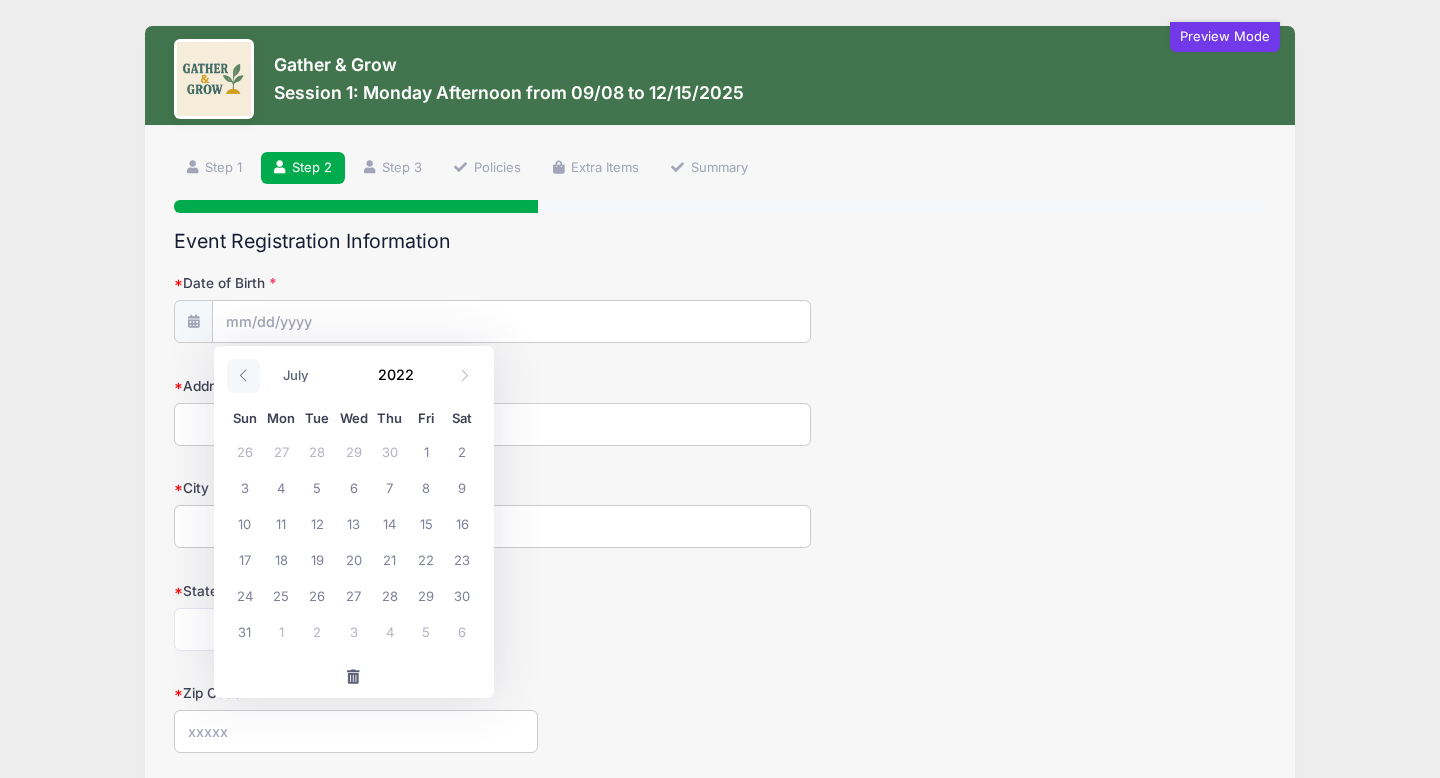 click 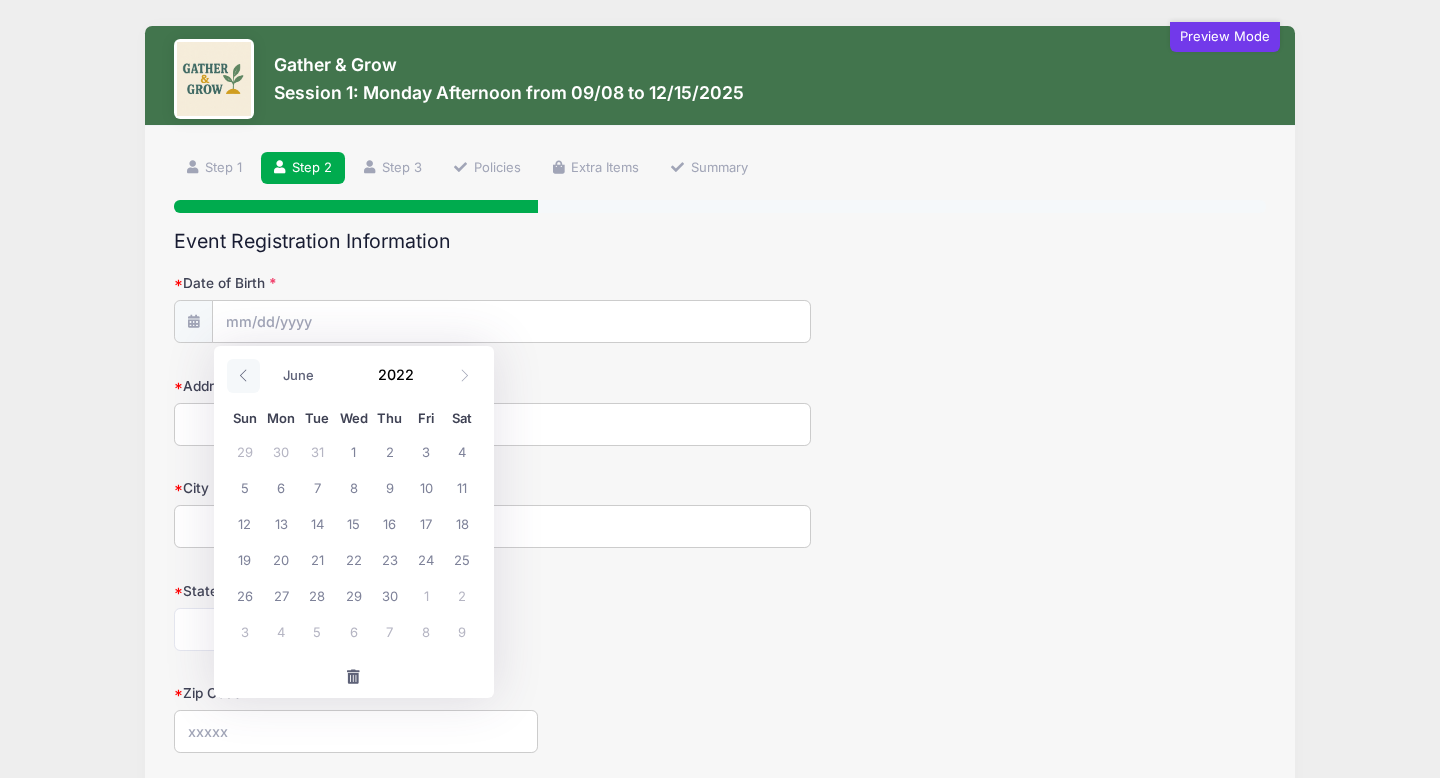 click 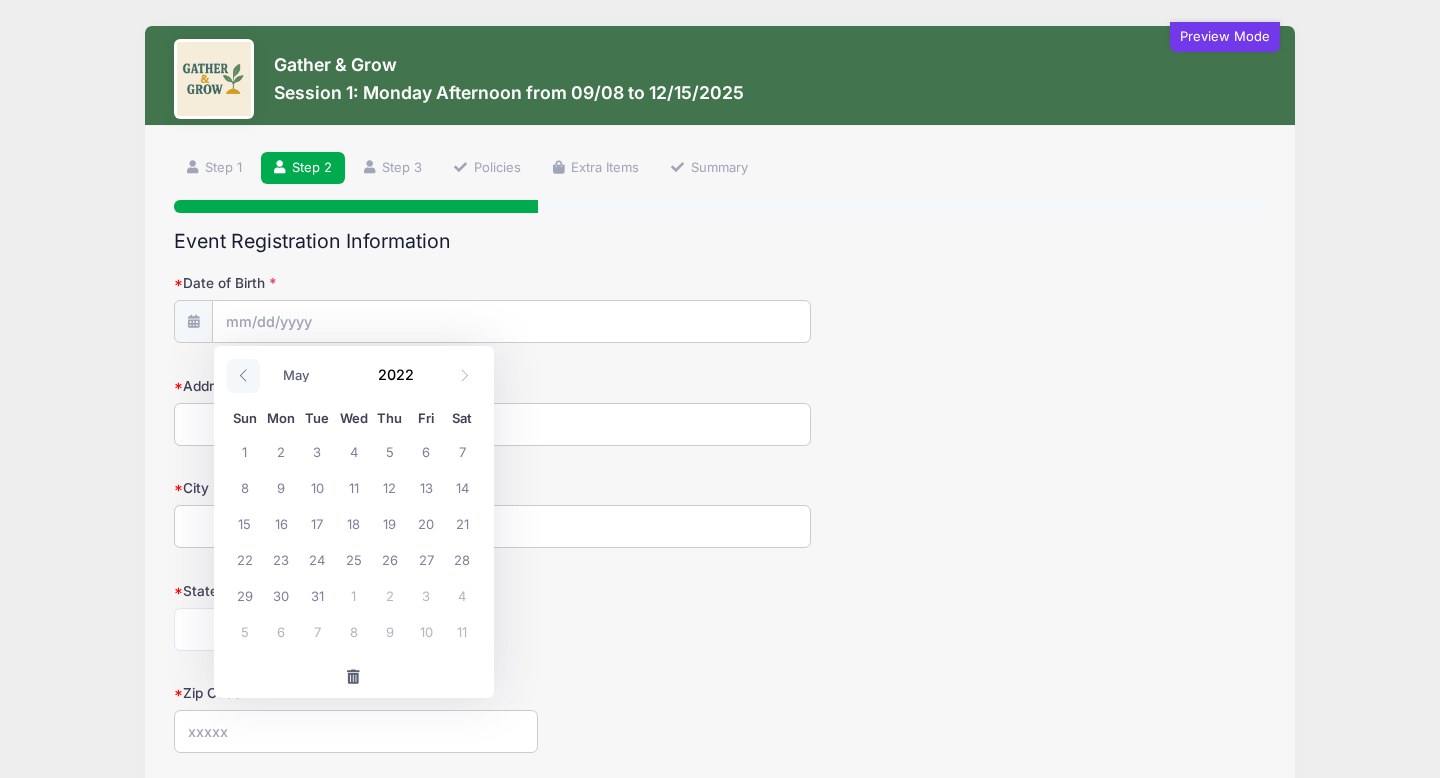 click 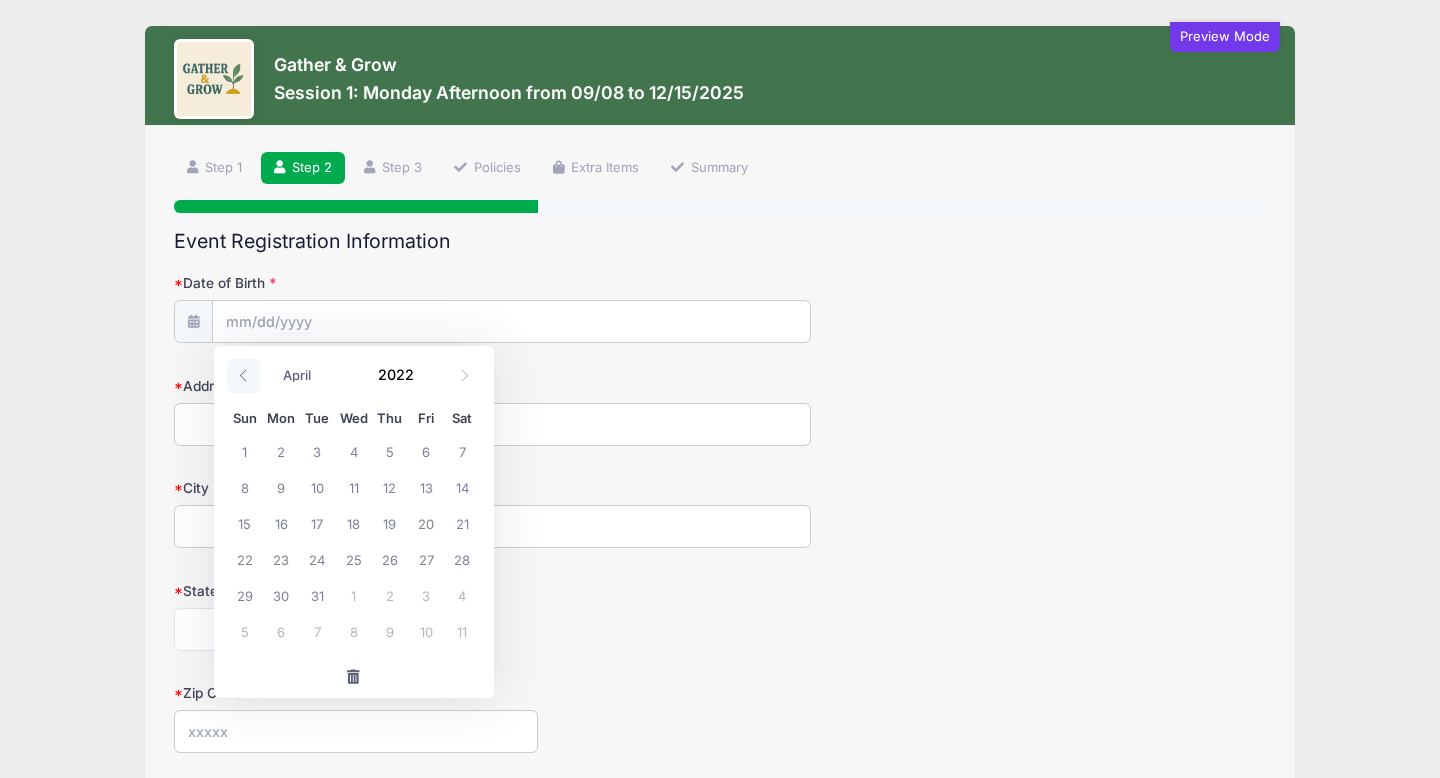 click 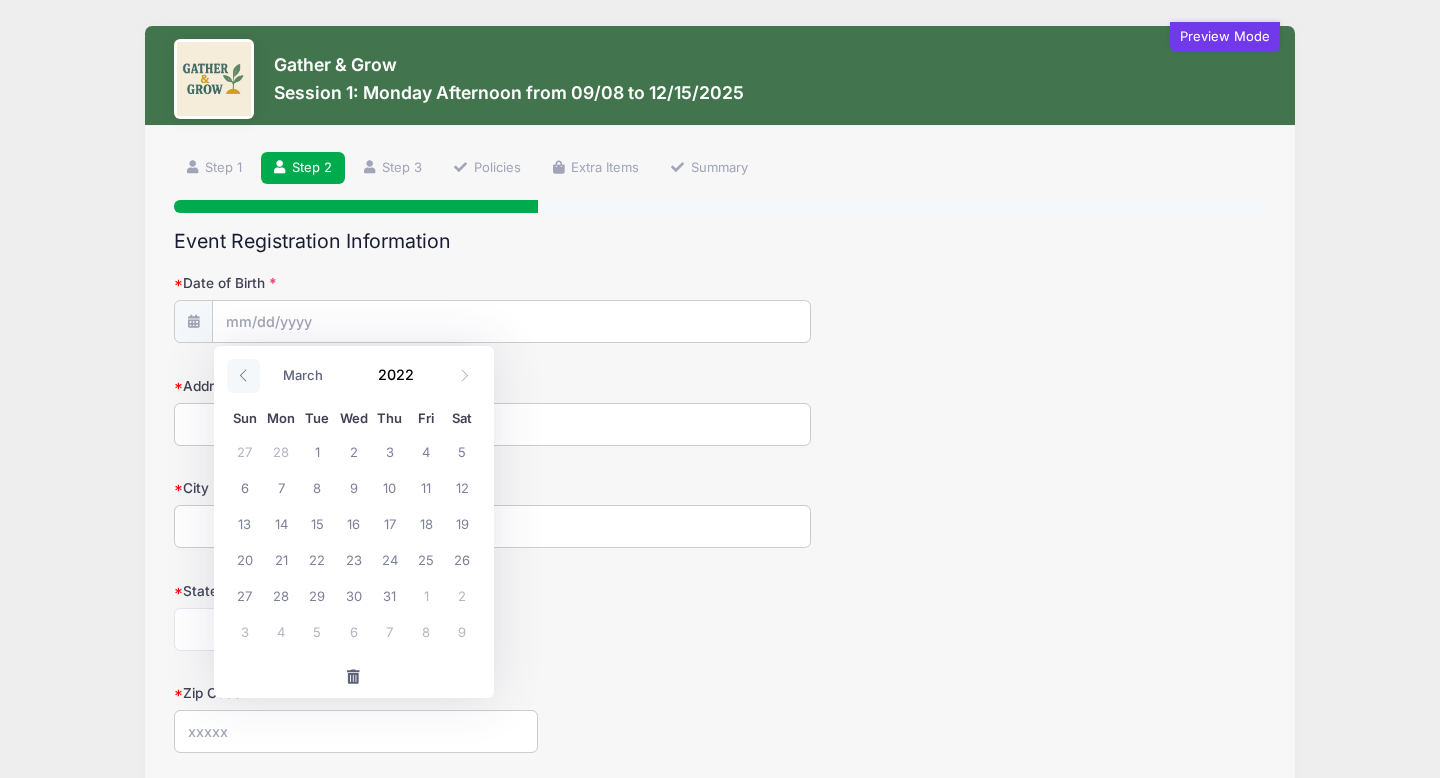 click 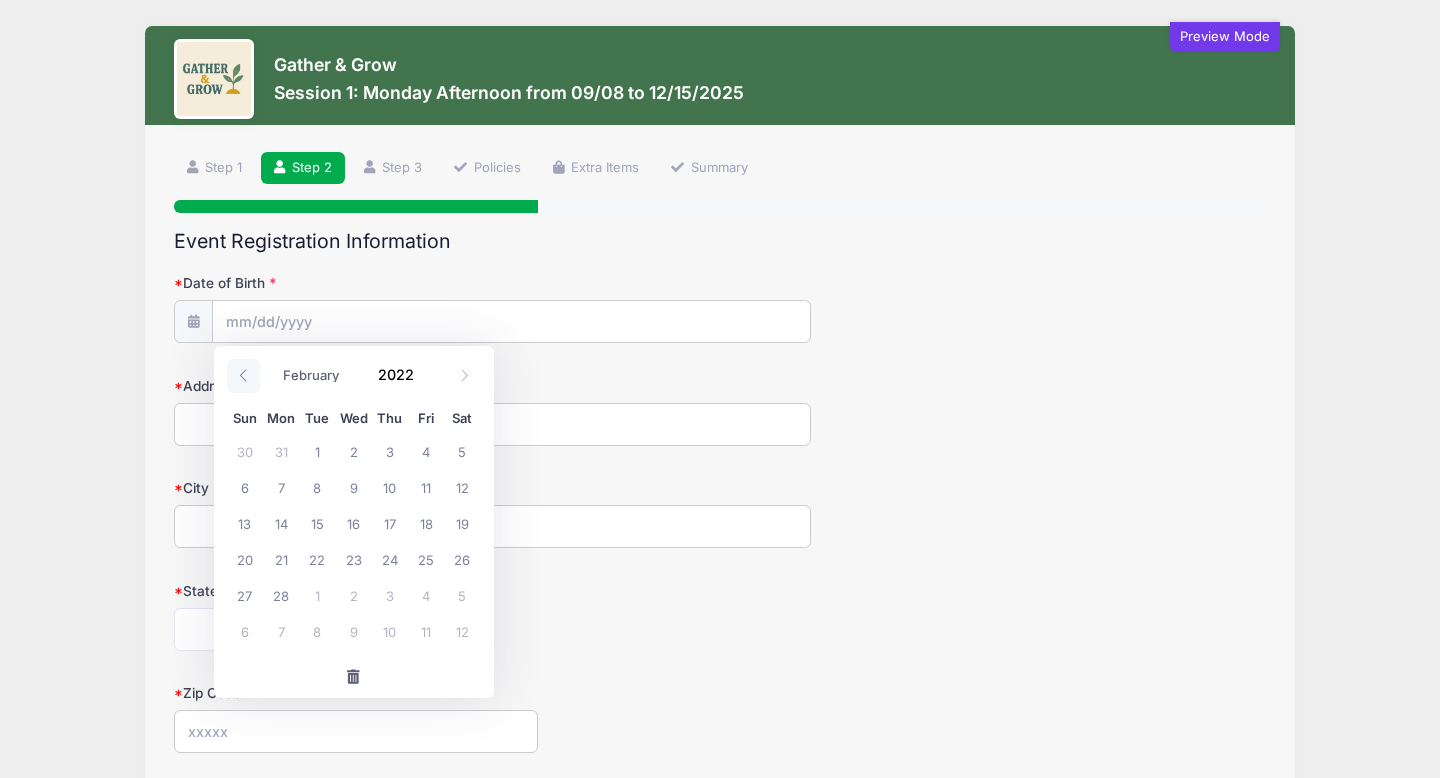 click 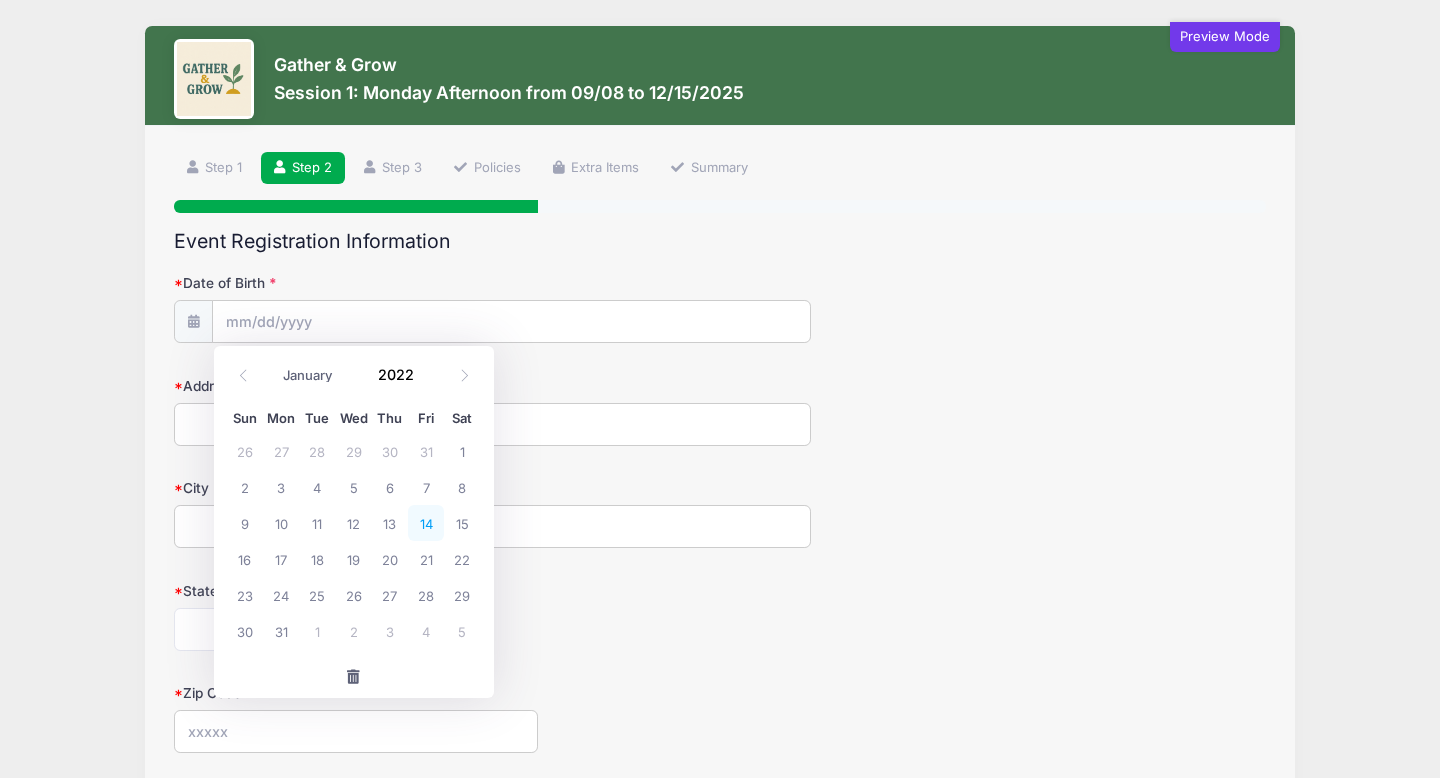 click on "14" at bounding box center (426, 523) 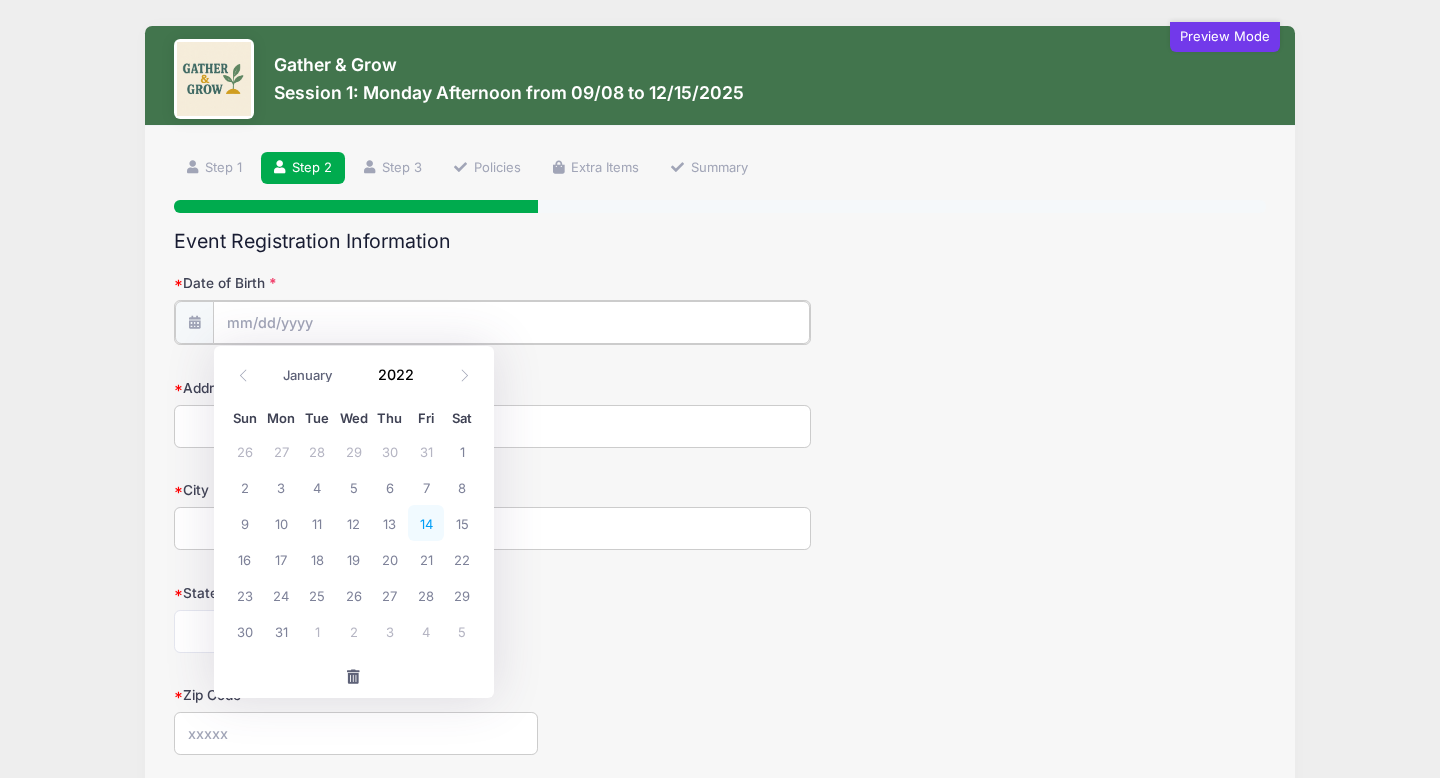 type on "01/14/2022" 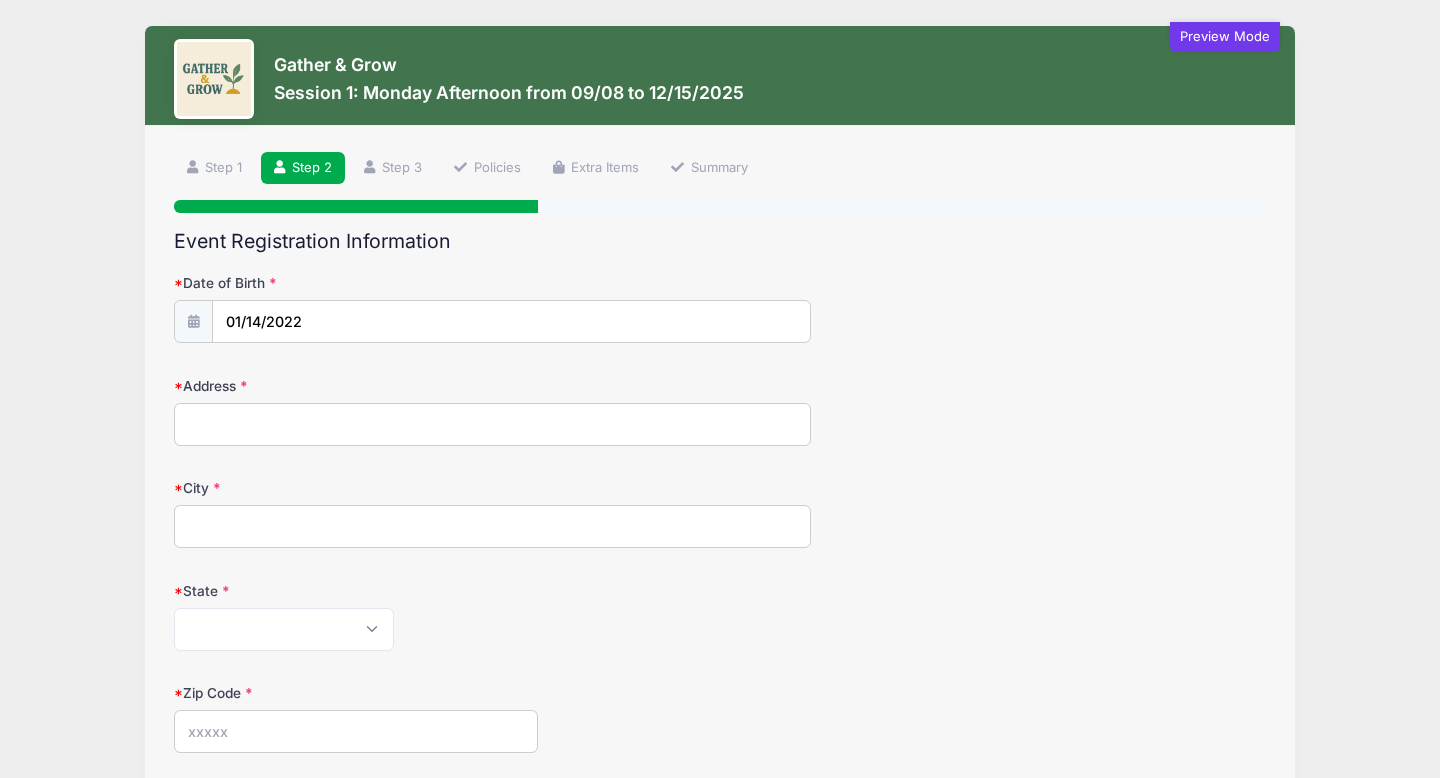 click on "Address" at bounding box center (492, 424) 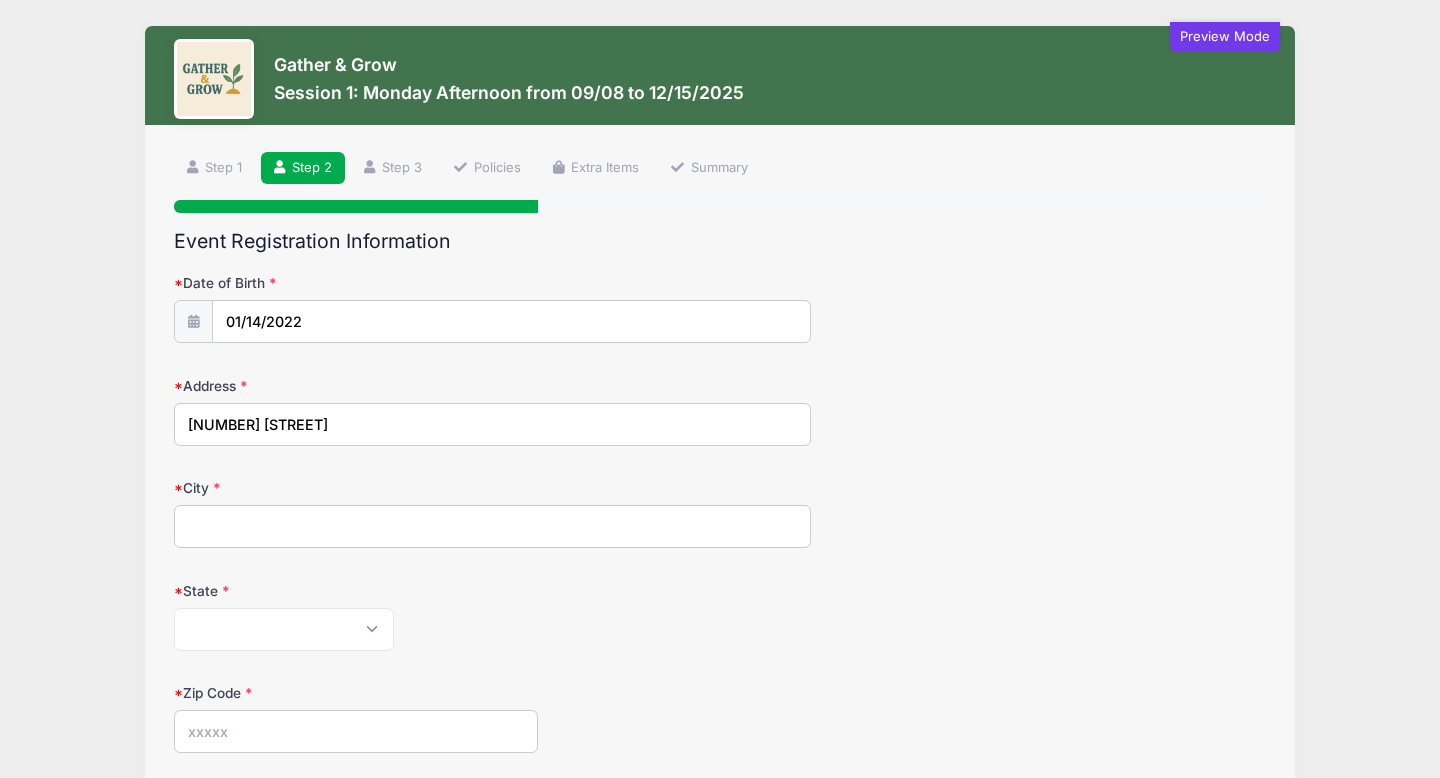 type on "Kannapolis" 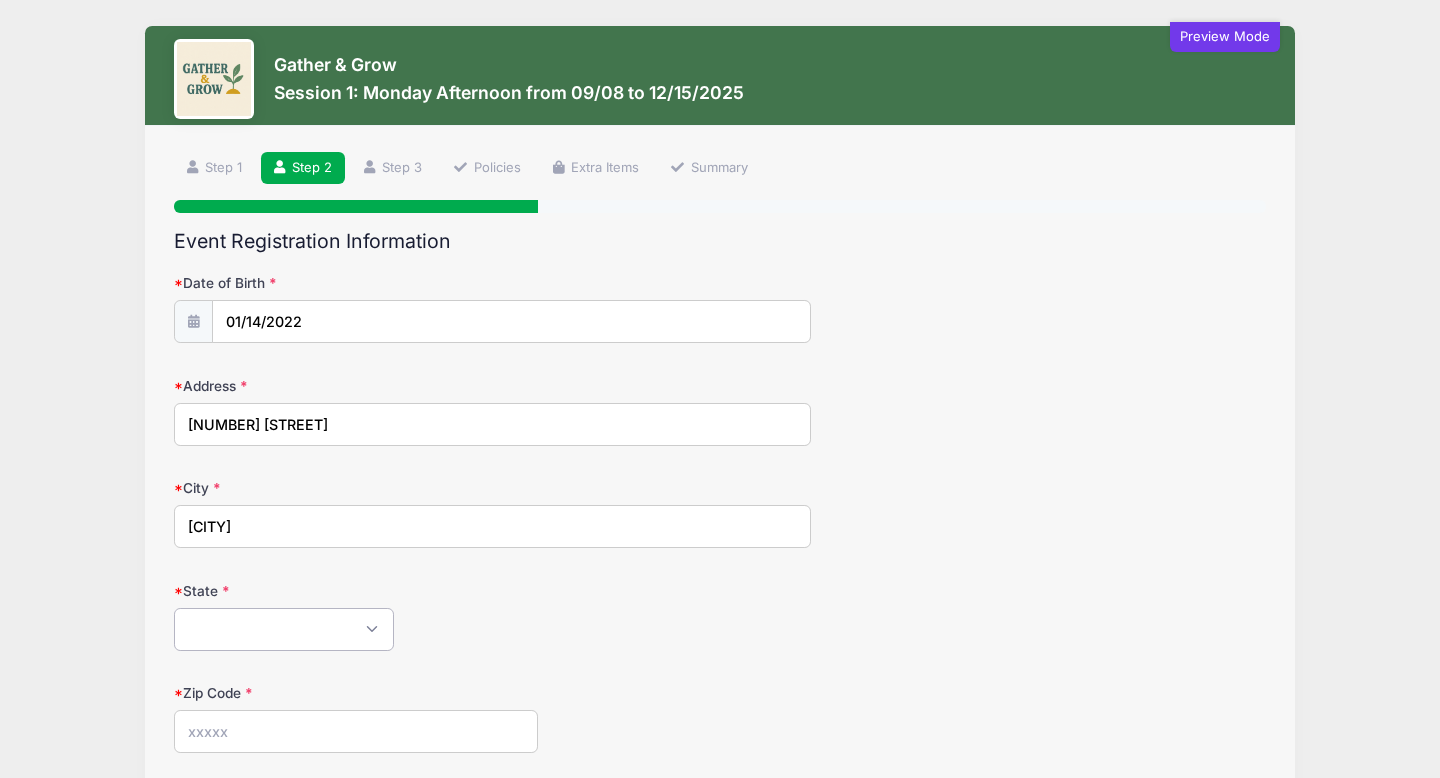 select on "NC" 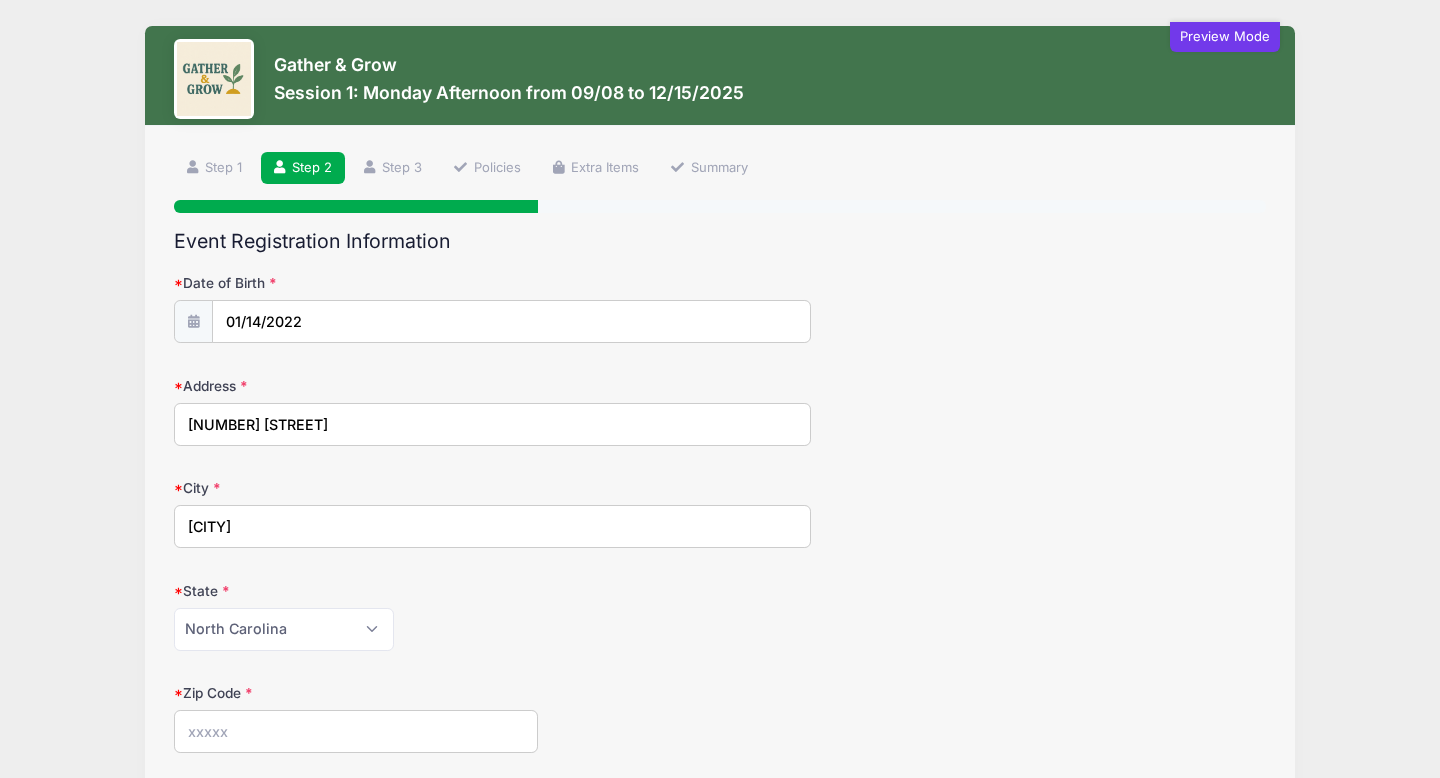 type on "28081" 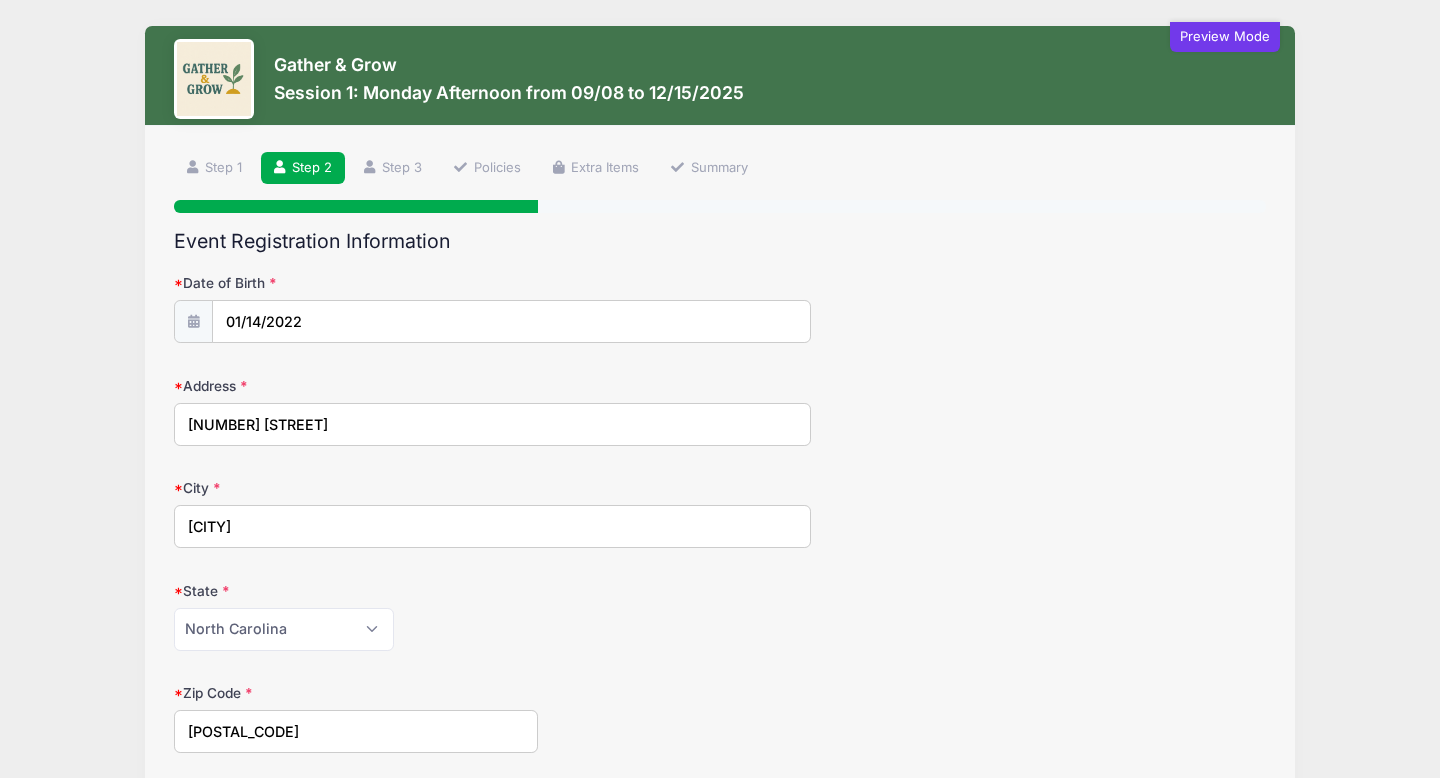 click on "Alabama Alaska American Samoa Arizona Arkansas Armed Forces Africa Armed Forces Americas Armed Forces Canada Armed Forces Europe Armed Forces Middle East Armed Forces Pacific California Colorado Connecticut Delaware District of Columbia Federated States Of Micronesia Florida Georgia Guam Hawaii Idaho Illinois Indiana Iowa Kansas Kentucky Louisiana Maine Marshall Islands Maryland Massachusetts Michigan Minnesota Mississippi Missouri Montana Nebraska Nevada New Hampshire New Jersey New Mexico New York North Carolina North Dakota Northern Mariana Islands Ohio Oklahoma Oregon Palau Pennsylvania Puerto Rico Rhode Island South Carolina South Dakota Tennessee Texas Utah Vermont Virgin Islands Virginia Washington West Virginia Wisconsin Wyoming Other-Canada Other" at bounding box center (492, 629) 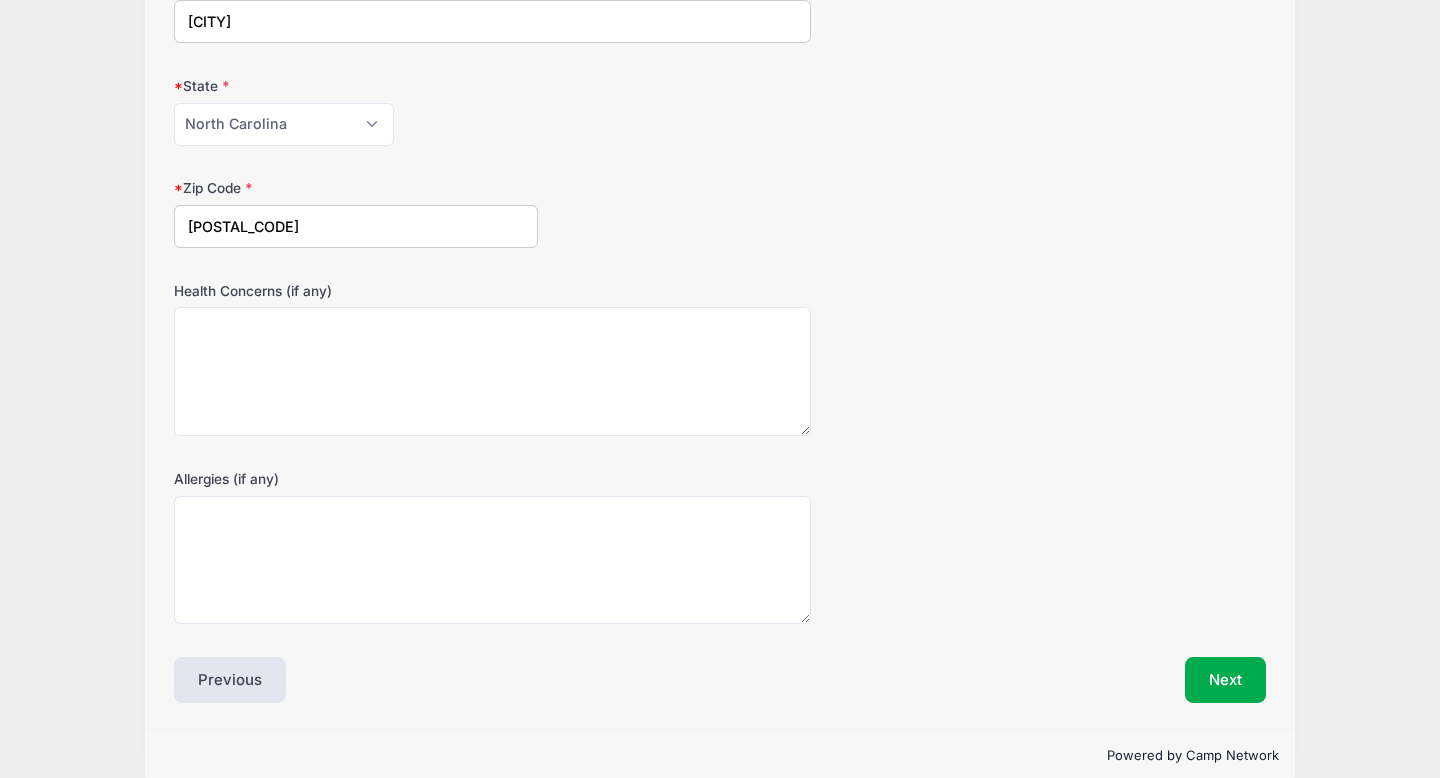 scroll, scrollTop: 507, scrollLeft: 0, axis: vertical 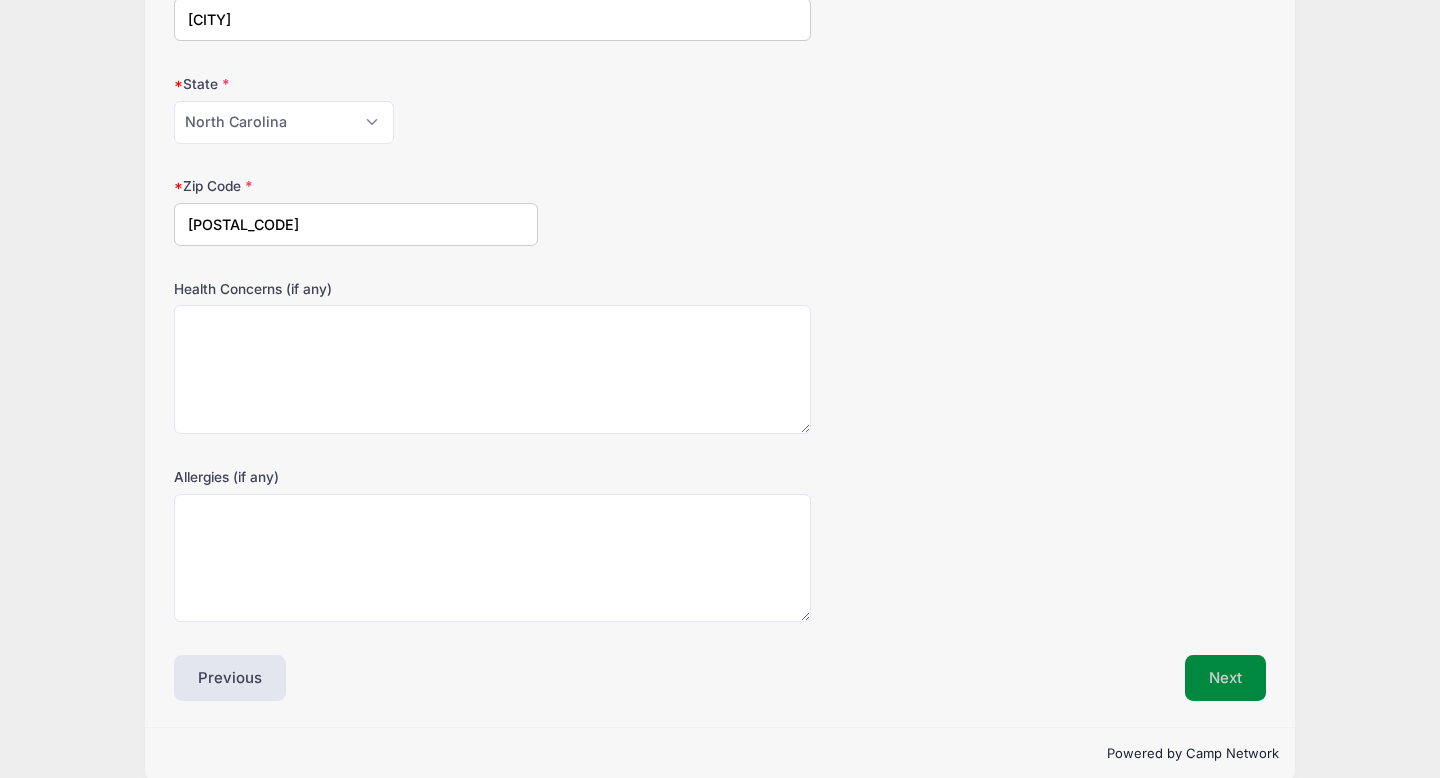 click on "Next" at bounding box center (1225, 678) 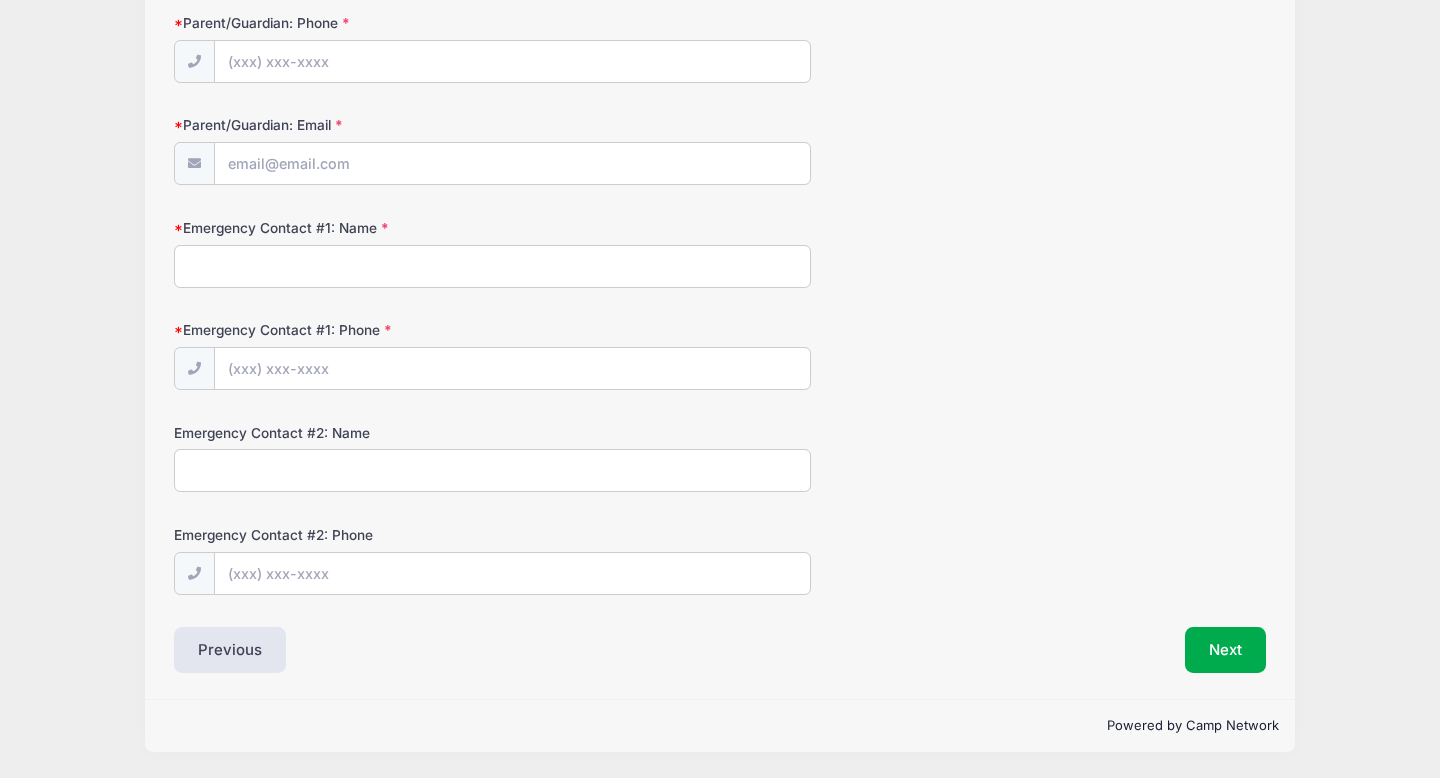 scroll, scrollTop: 13, scrollLeft: 0, axis: vertical 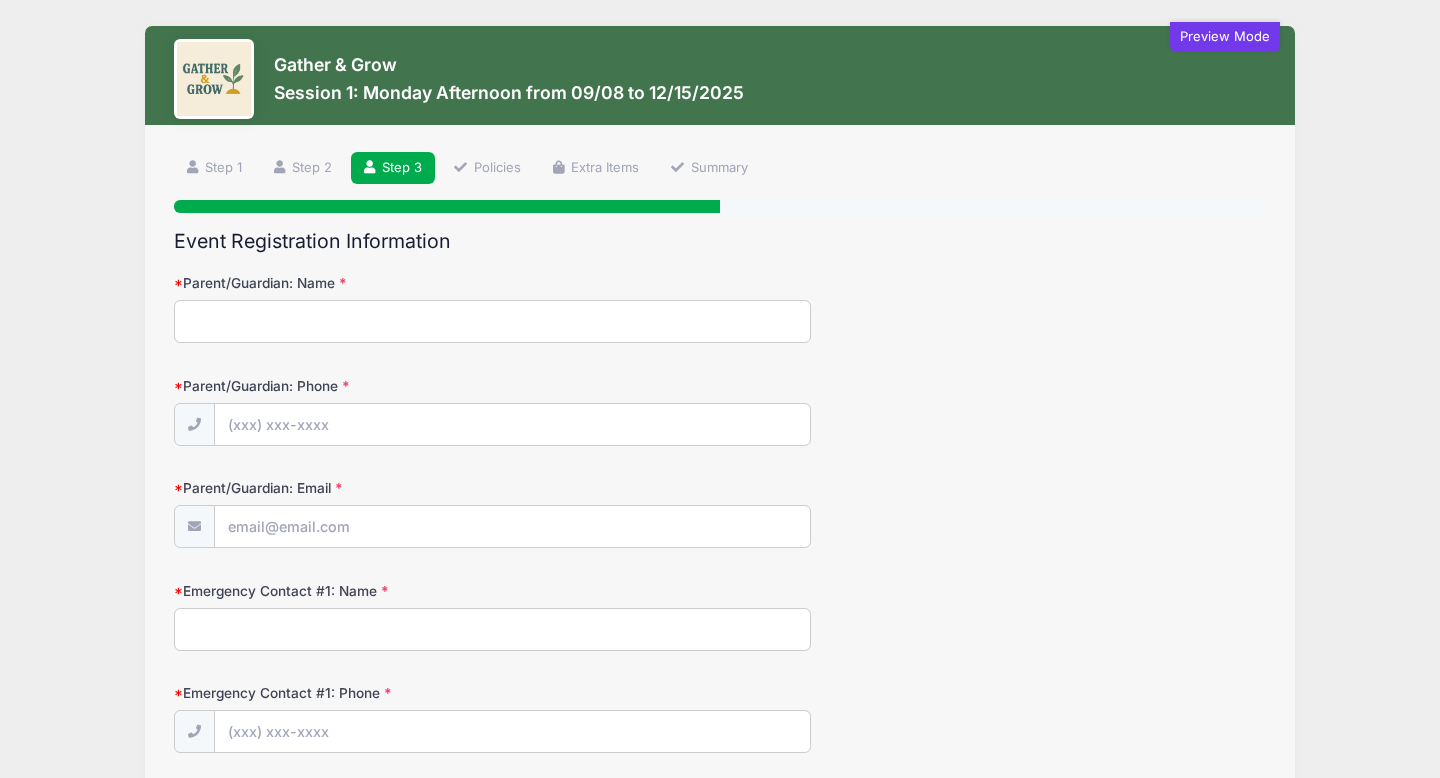 click on "Parent/Guardian: Name" at bounding box center [492, 321] 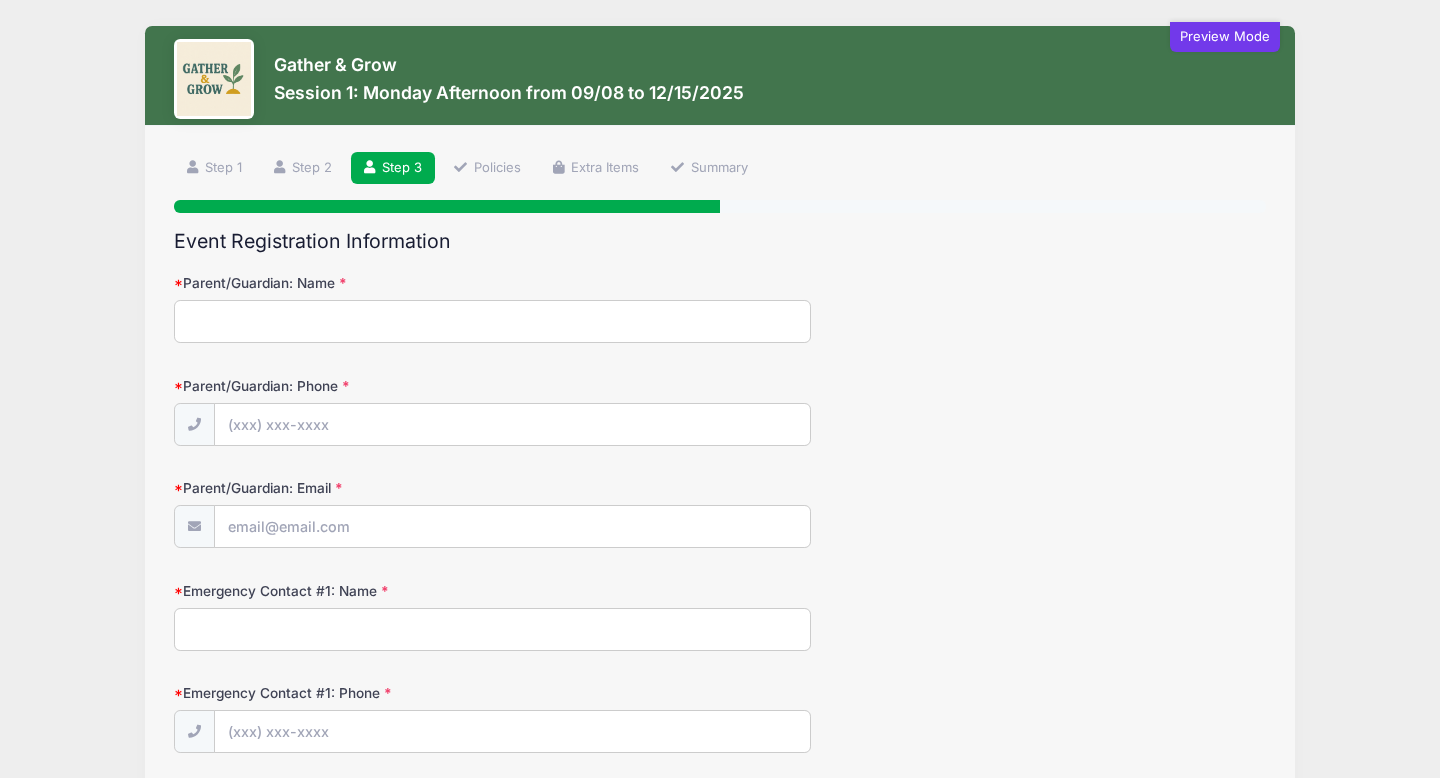 type on "Allen Shayler" 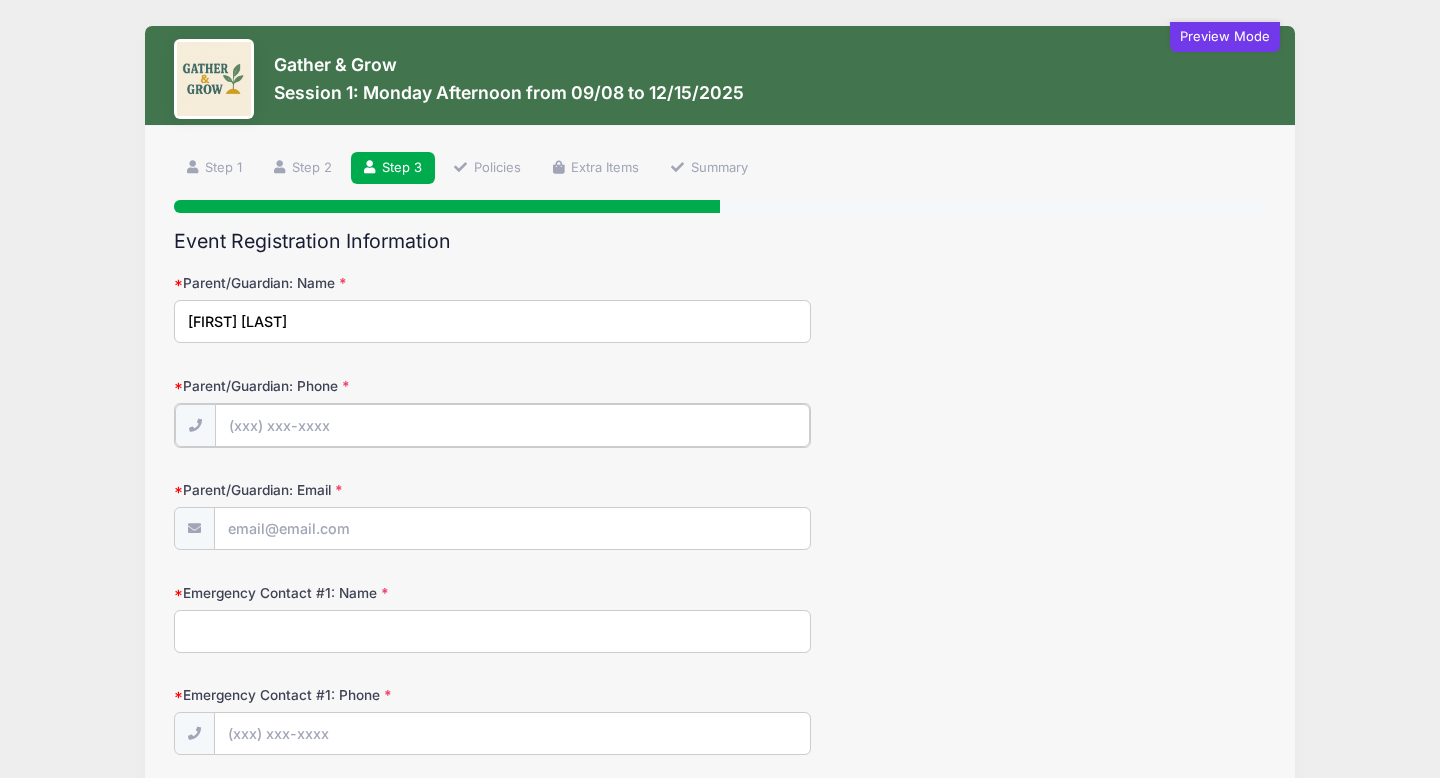click on "Parent/Guardian: Phone" at bounding box center [512, 425] 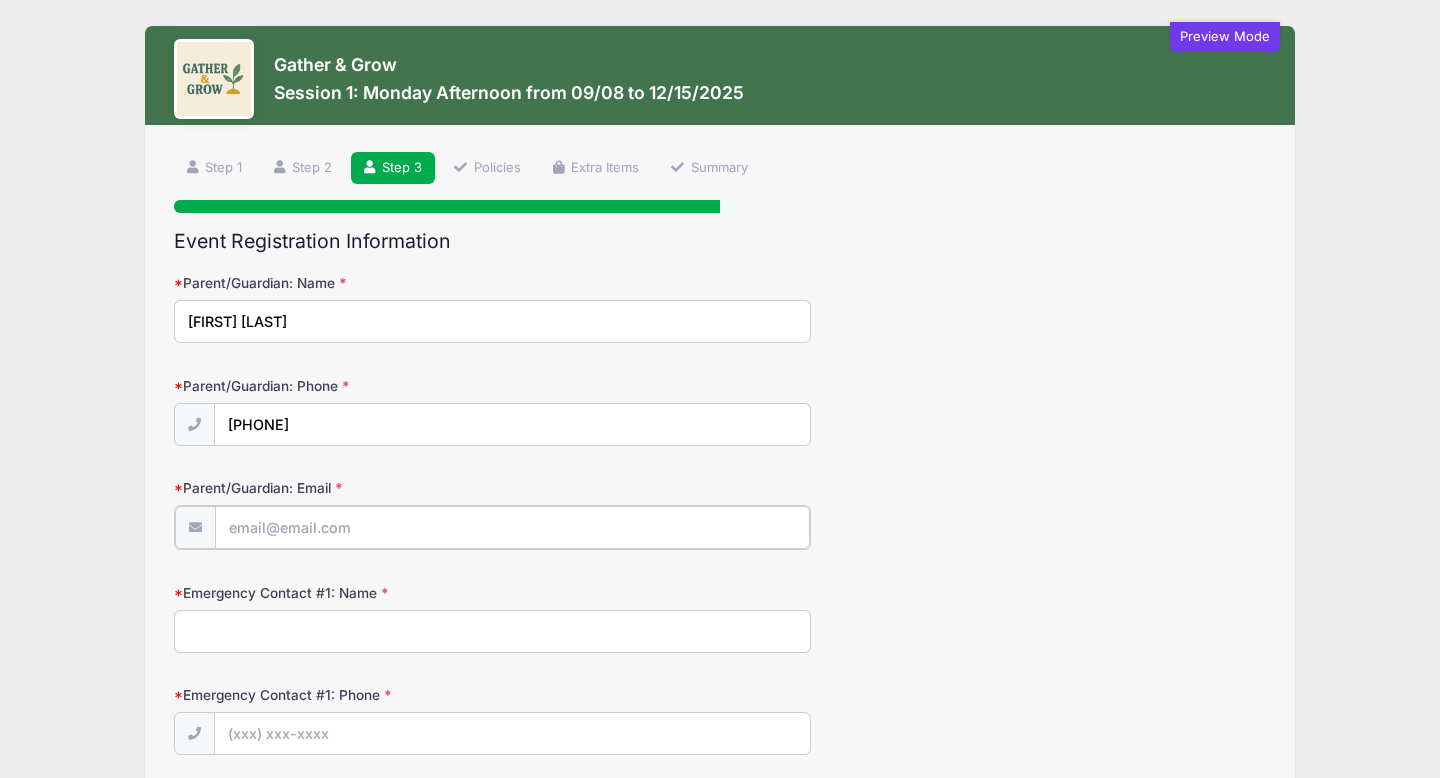 click on "Parent/Guardian: Email" at bounding box center (512, 527) 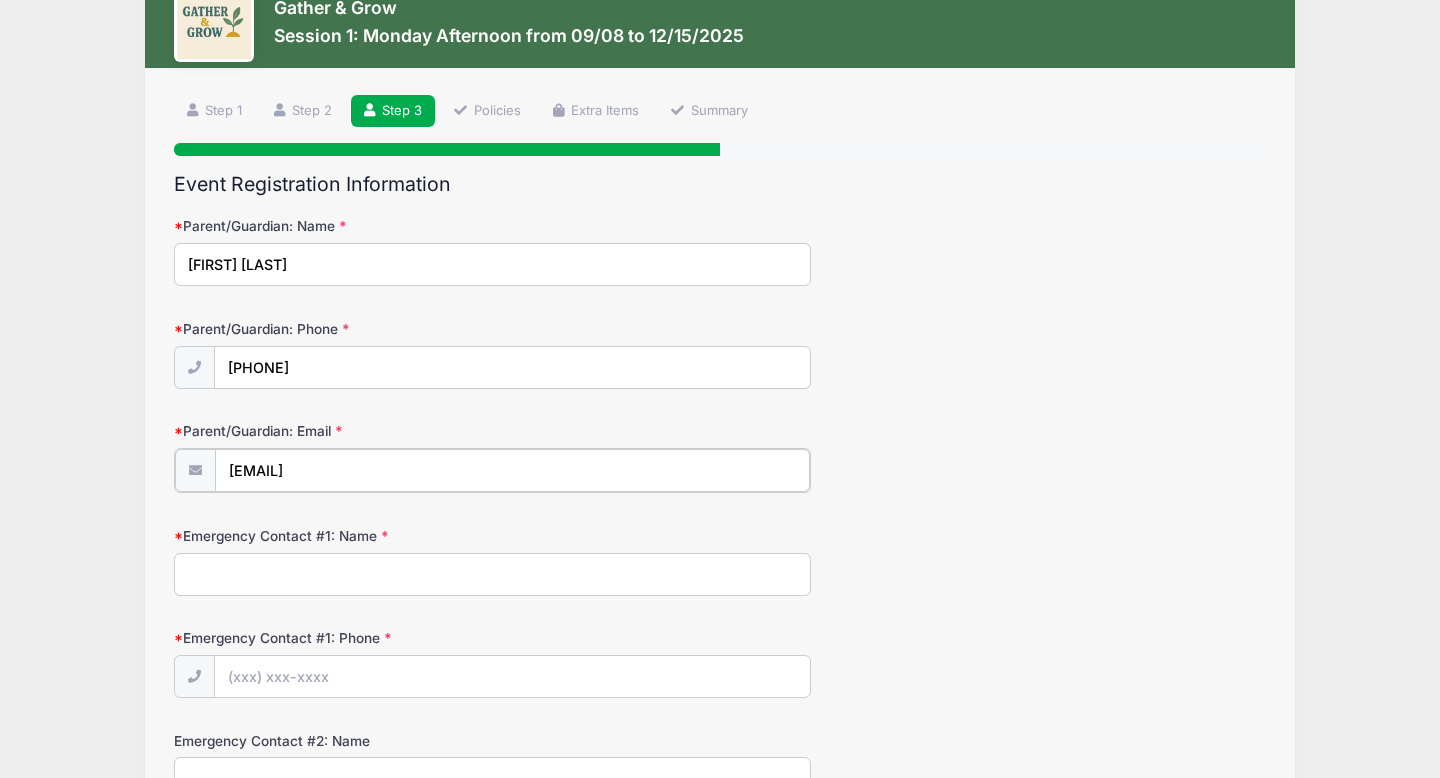 scroll, scrollTop: 70, scrollLeft: 0, axis: vertical 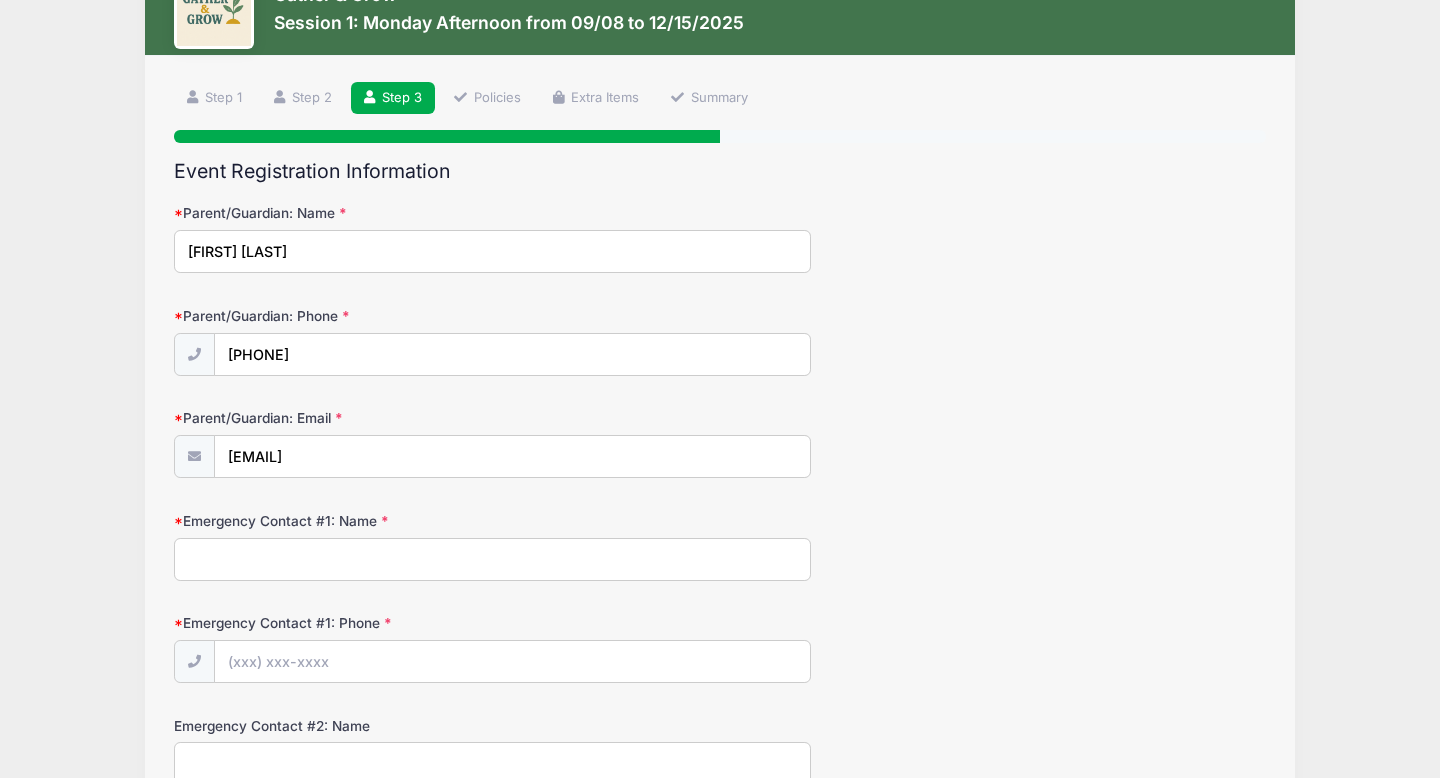 click on "Emergency Contact #1: Name" at bounding box center [492, 559] 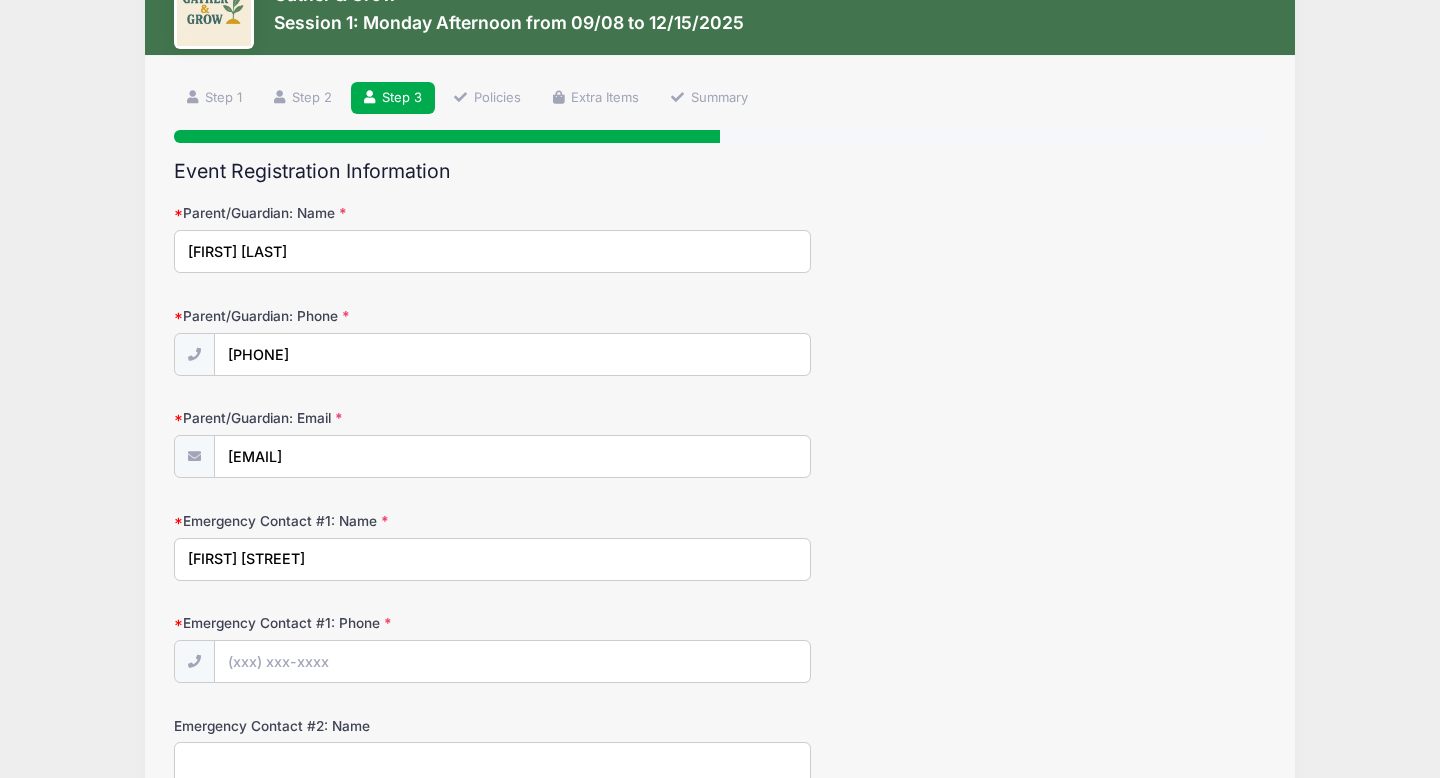 type on "Catherine Drumm" 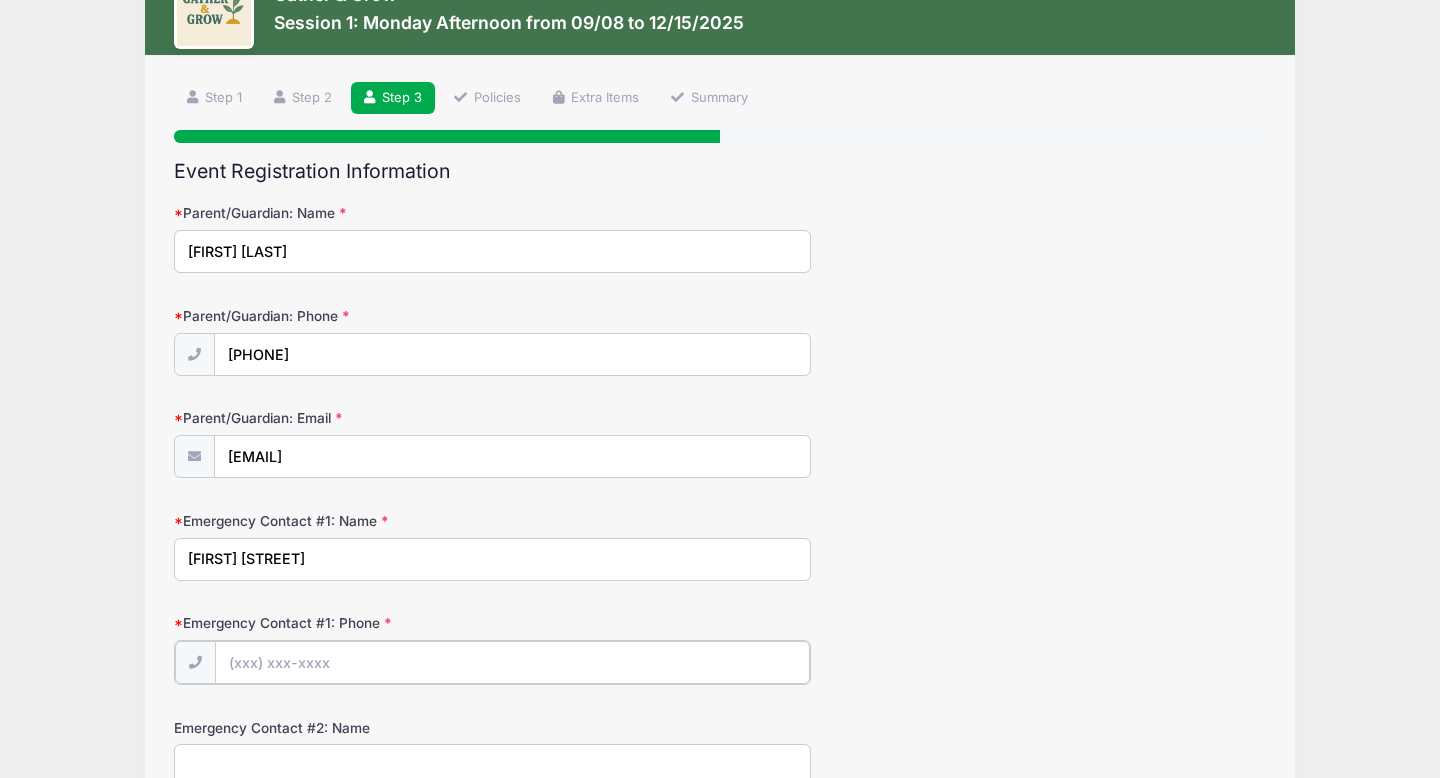click on "Emergency Contact #1: Phone" at bounding box center (512, 662) 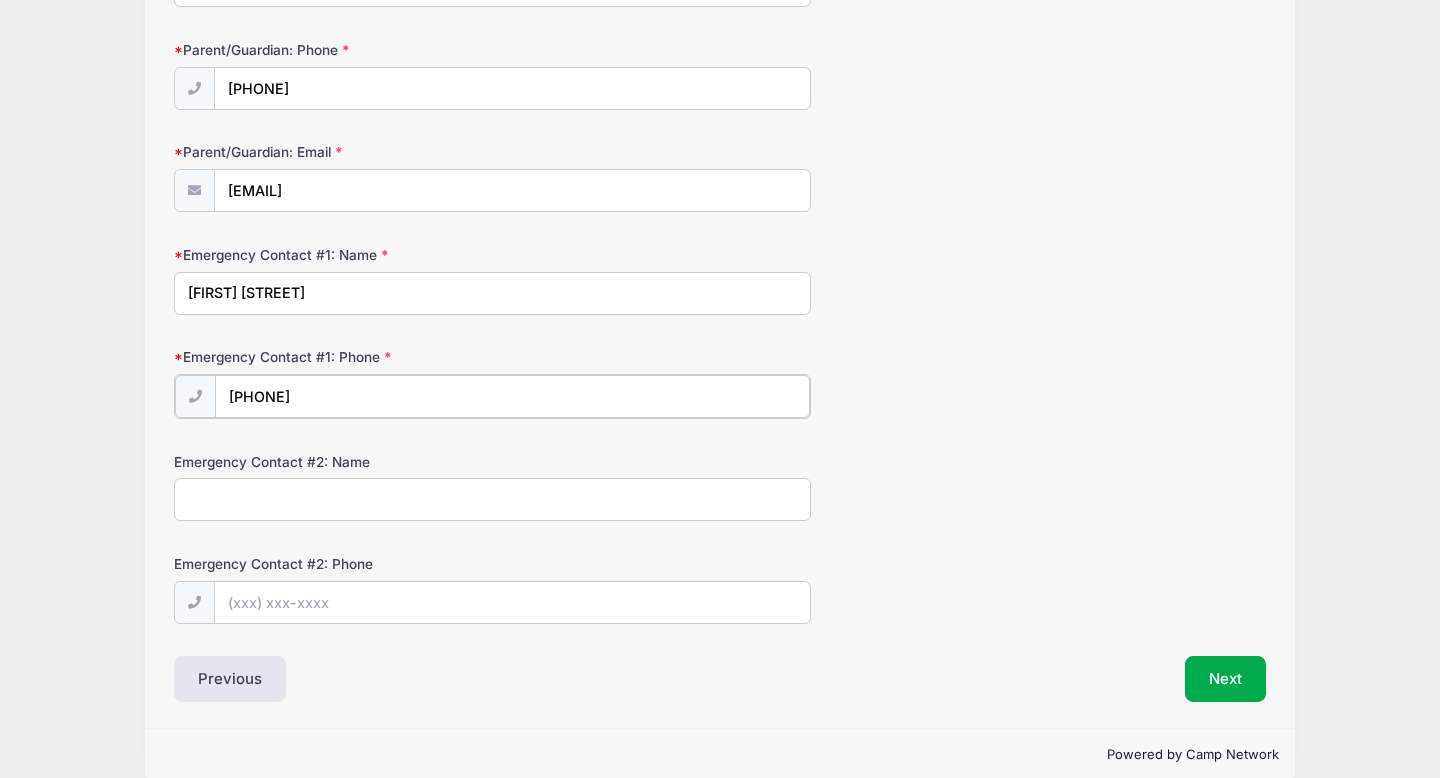 scroll, scrollTop: 364, scrollLeft: 0, axis: vertical 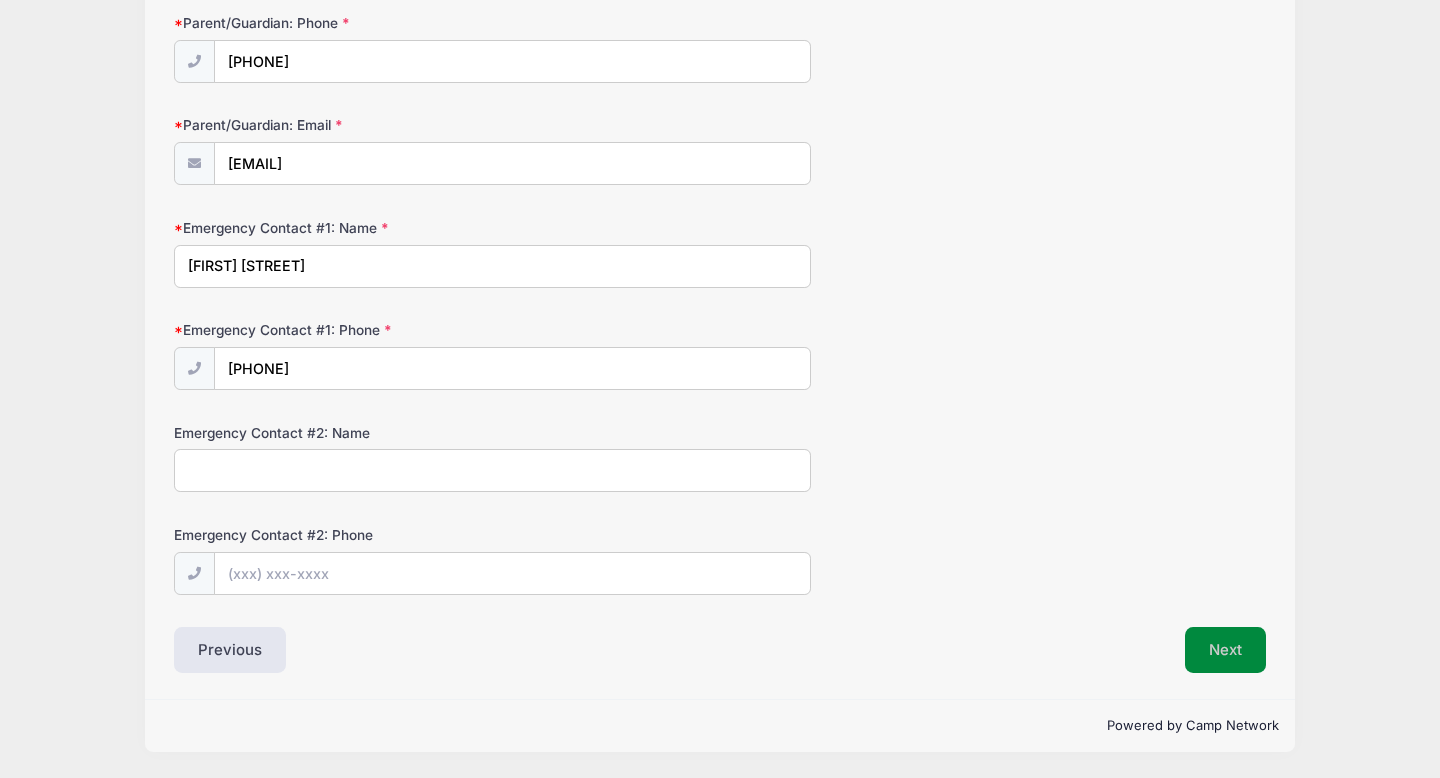 click on "Next" at bounding box center (1225, 650) 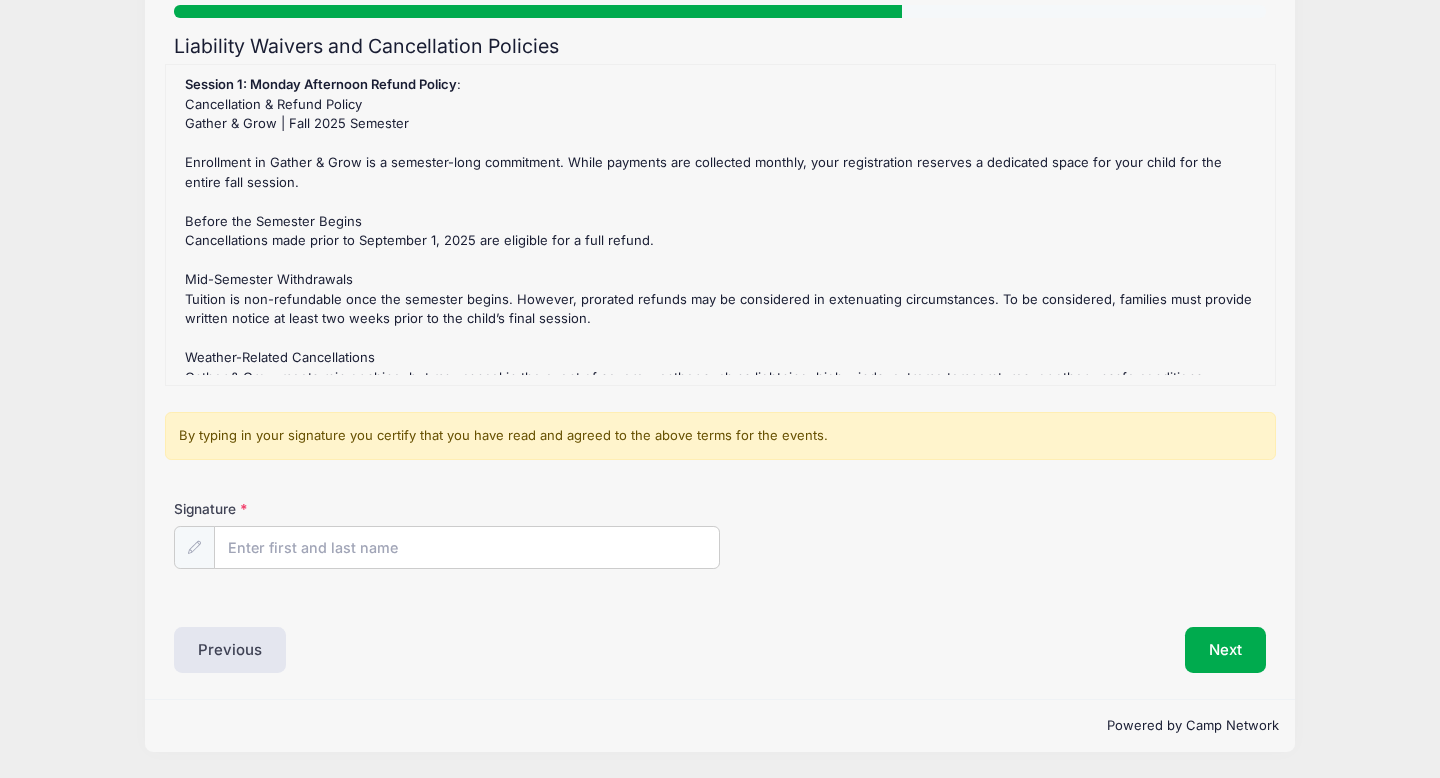 scroll, scrollTop: 32, scrollLeft: 0, axis: vertical 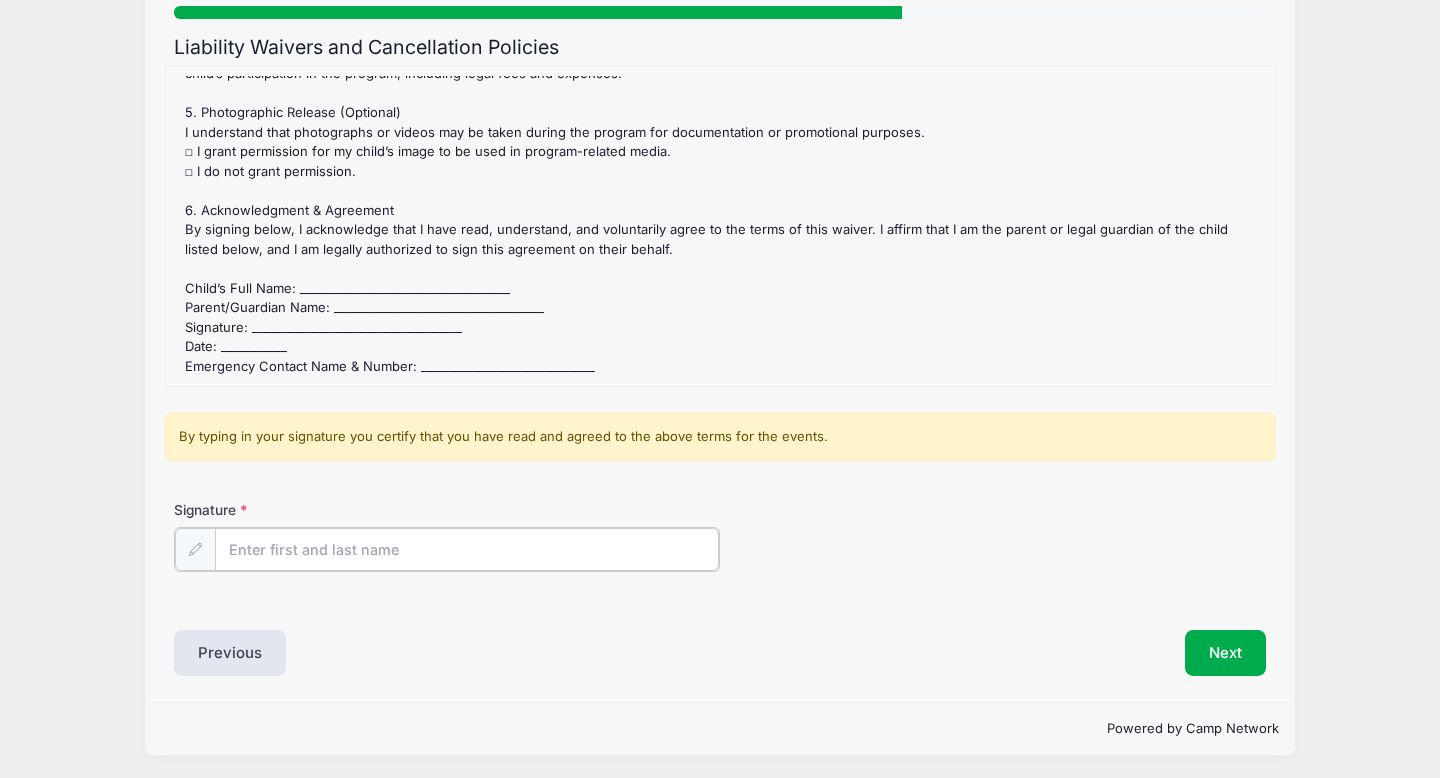 click on "Signature" at bounding box center [467, 549] 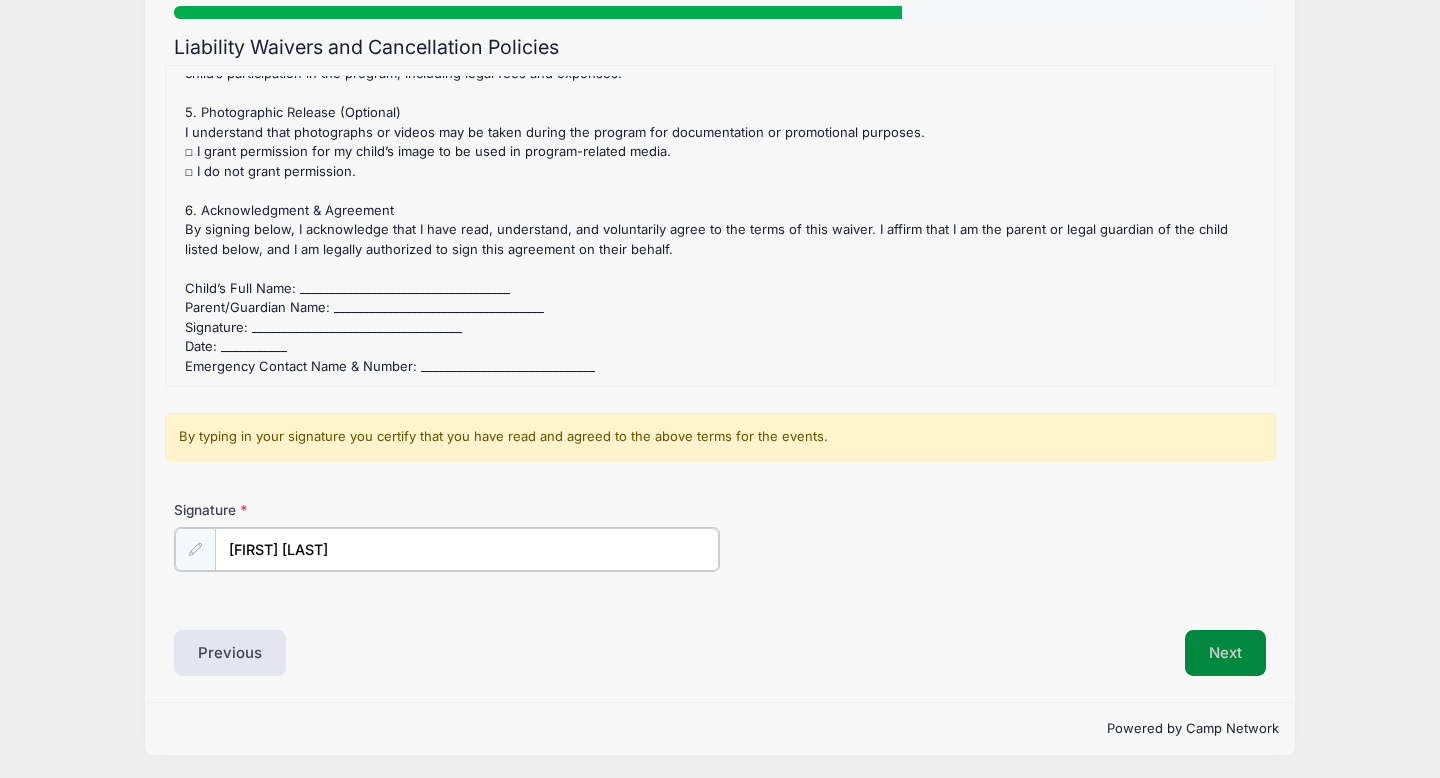 type on "Howard Shayler" 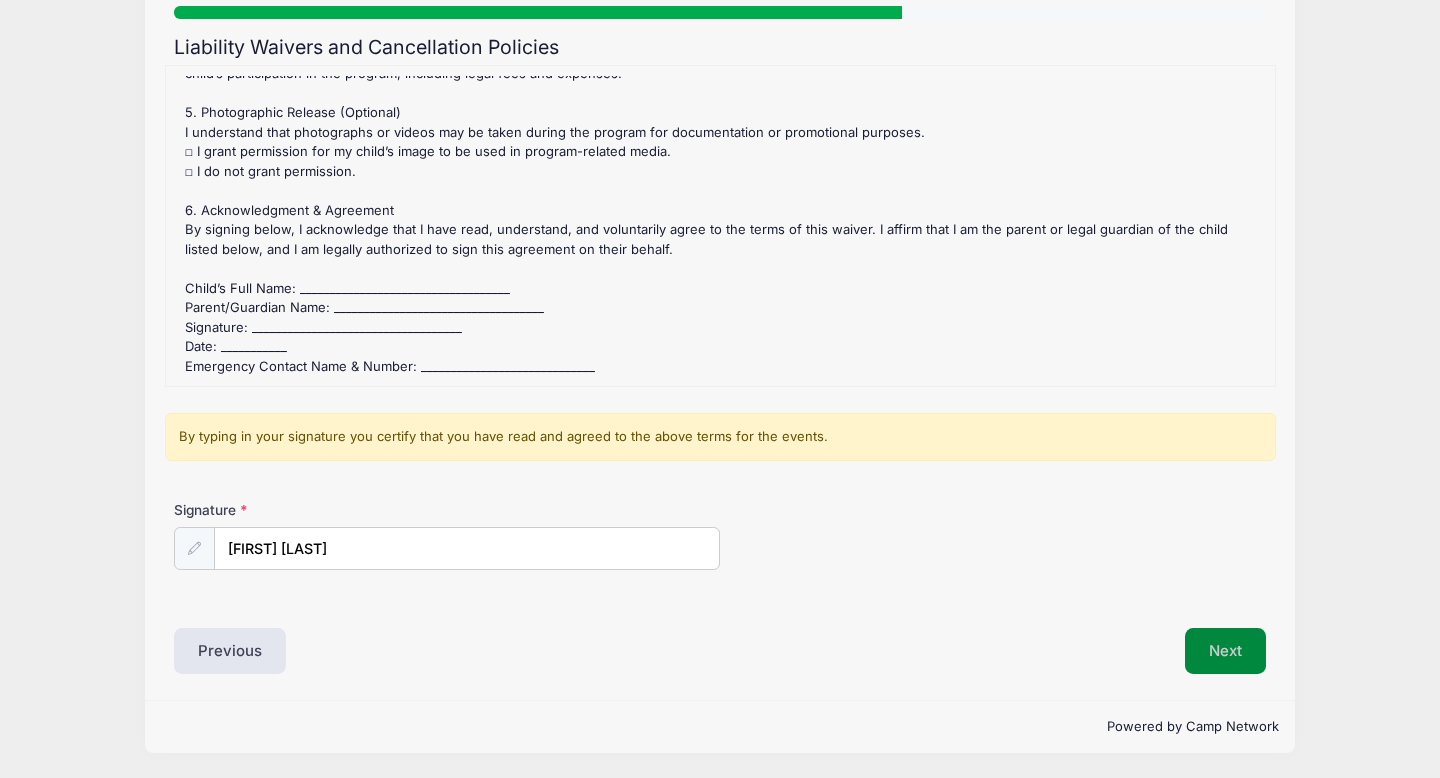 click on "Next" at bounding box center [1225, 651] 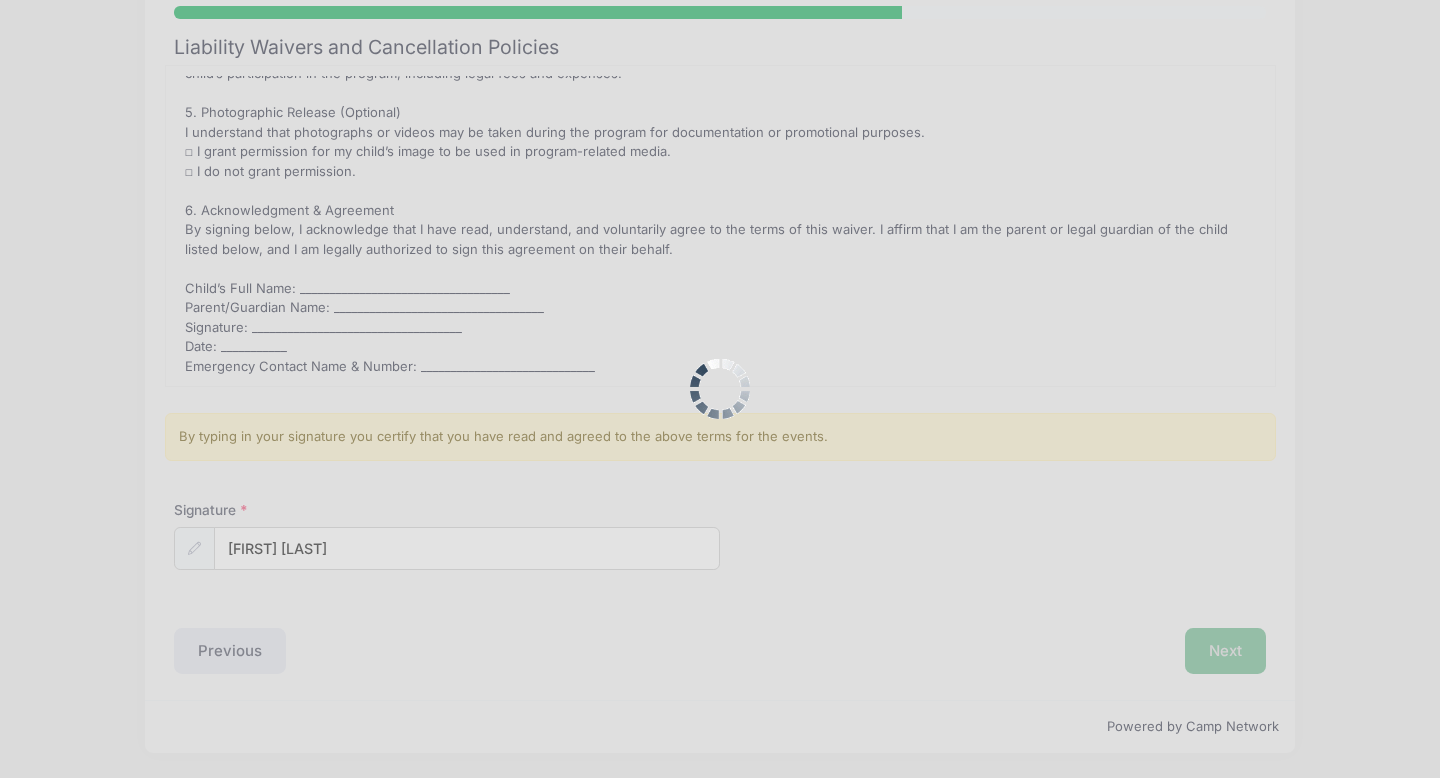 scroll, scrollTop: 0, scrollLeft: 0, axis: both 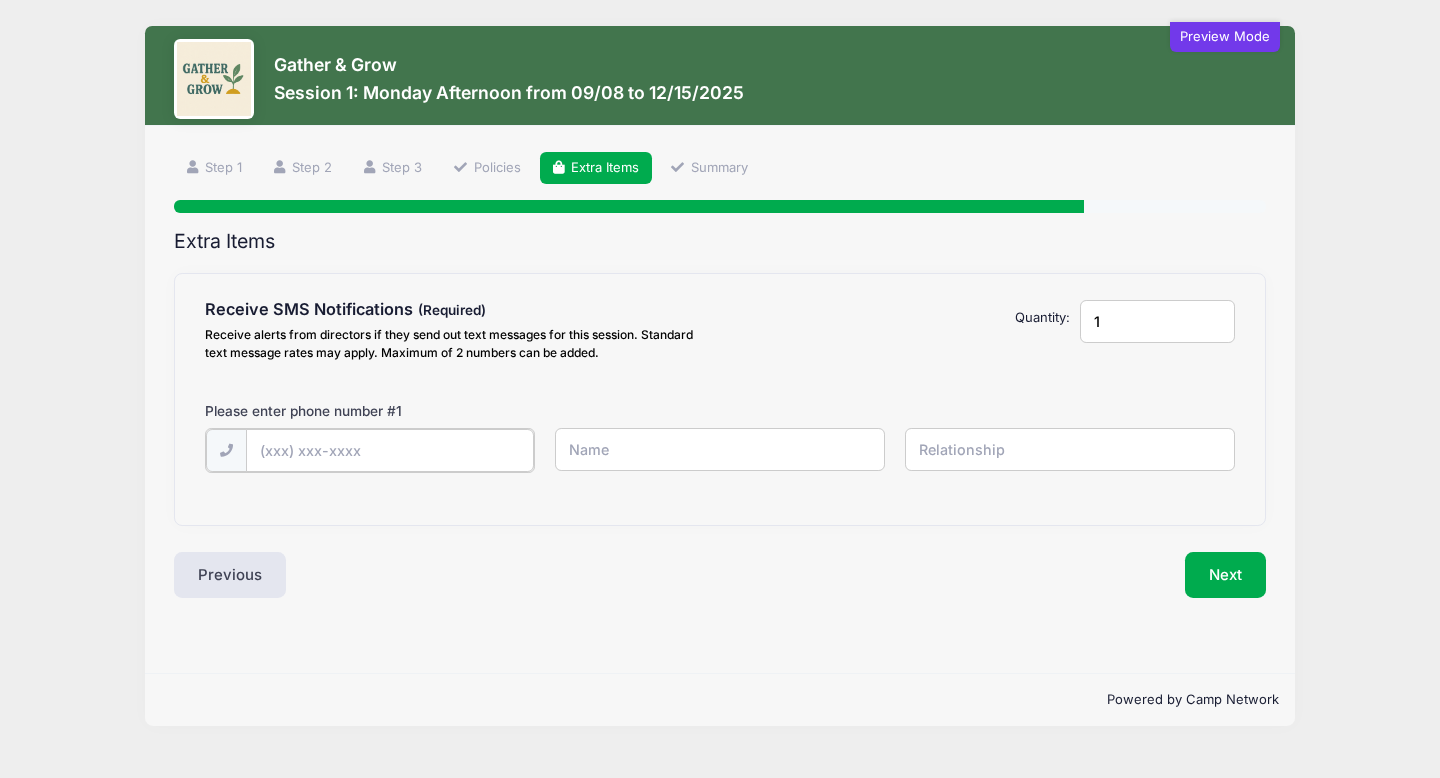 click at bounding box center (0, 0) 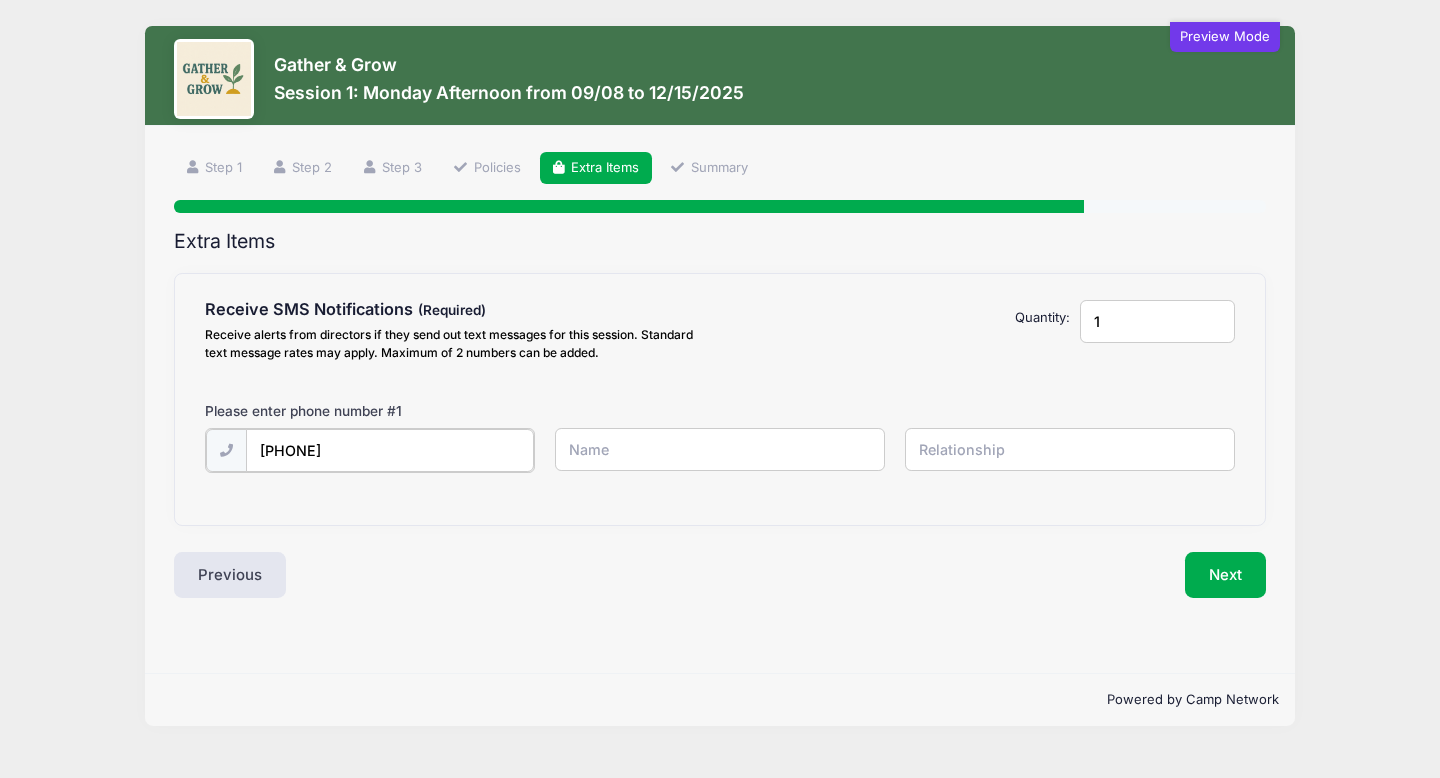type on "(315) 409-9936" 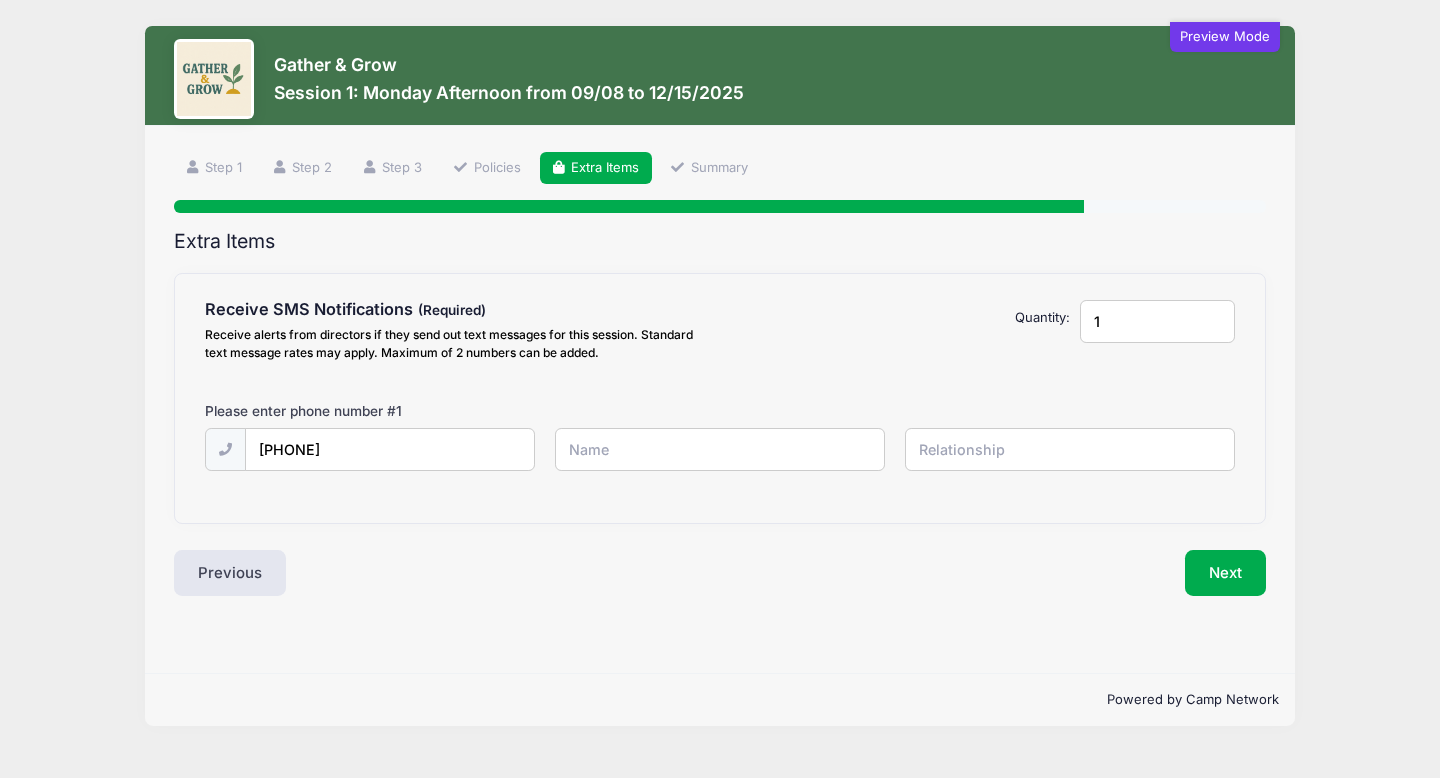 click at bounding box center [0, 0] 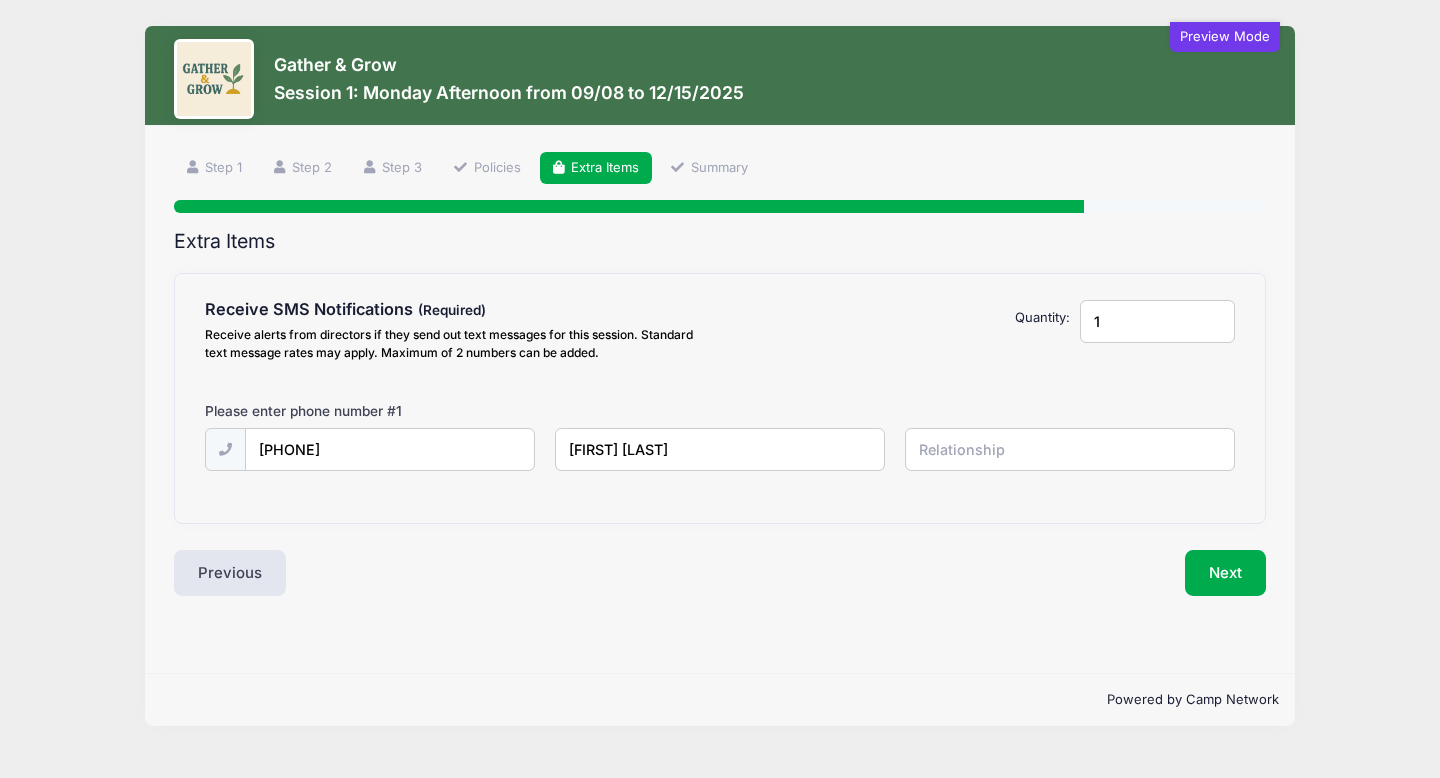 type on "Allen Shayler" 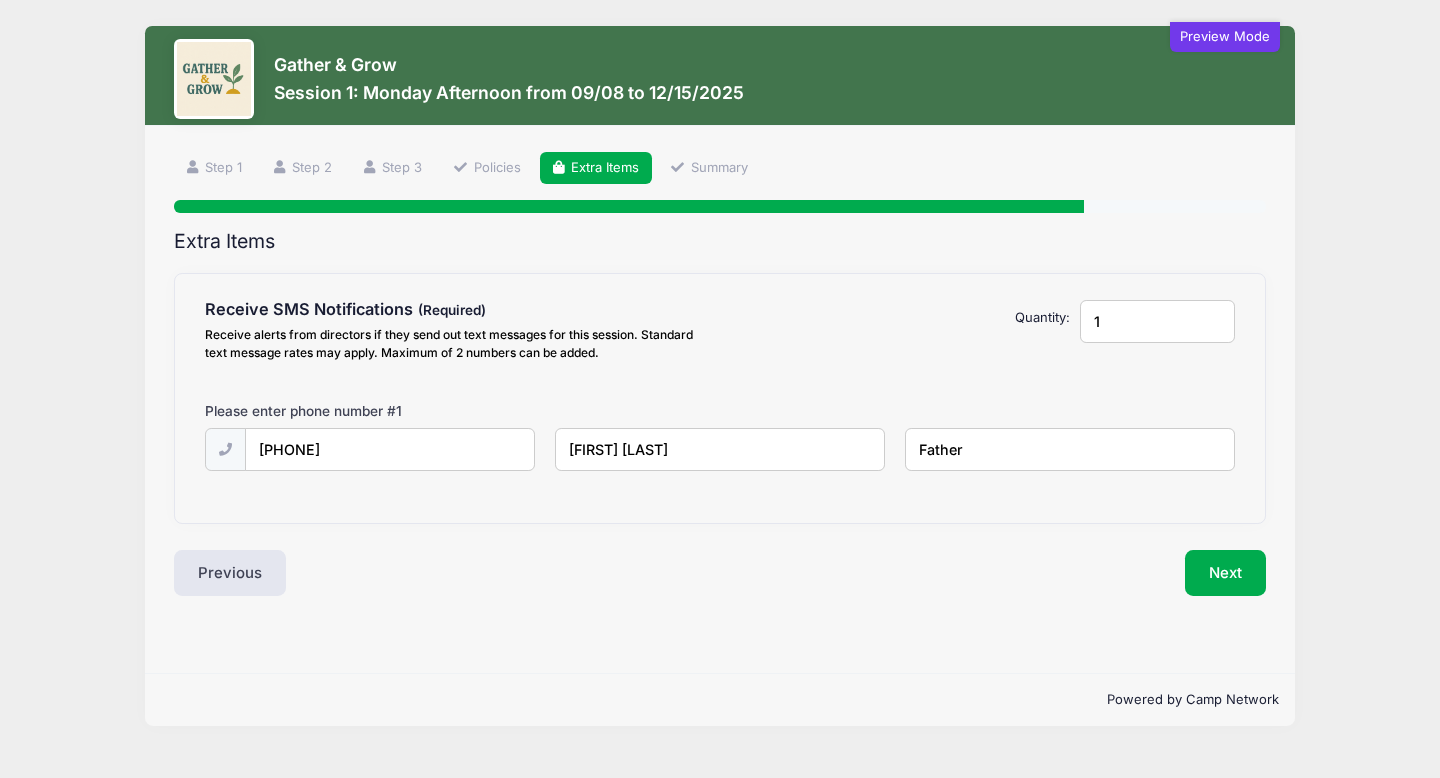type on "Father" 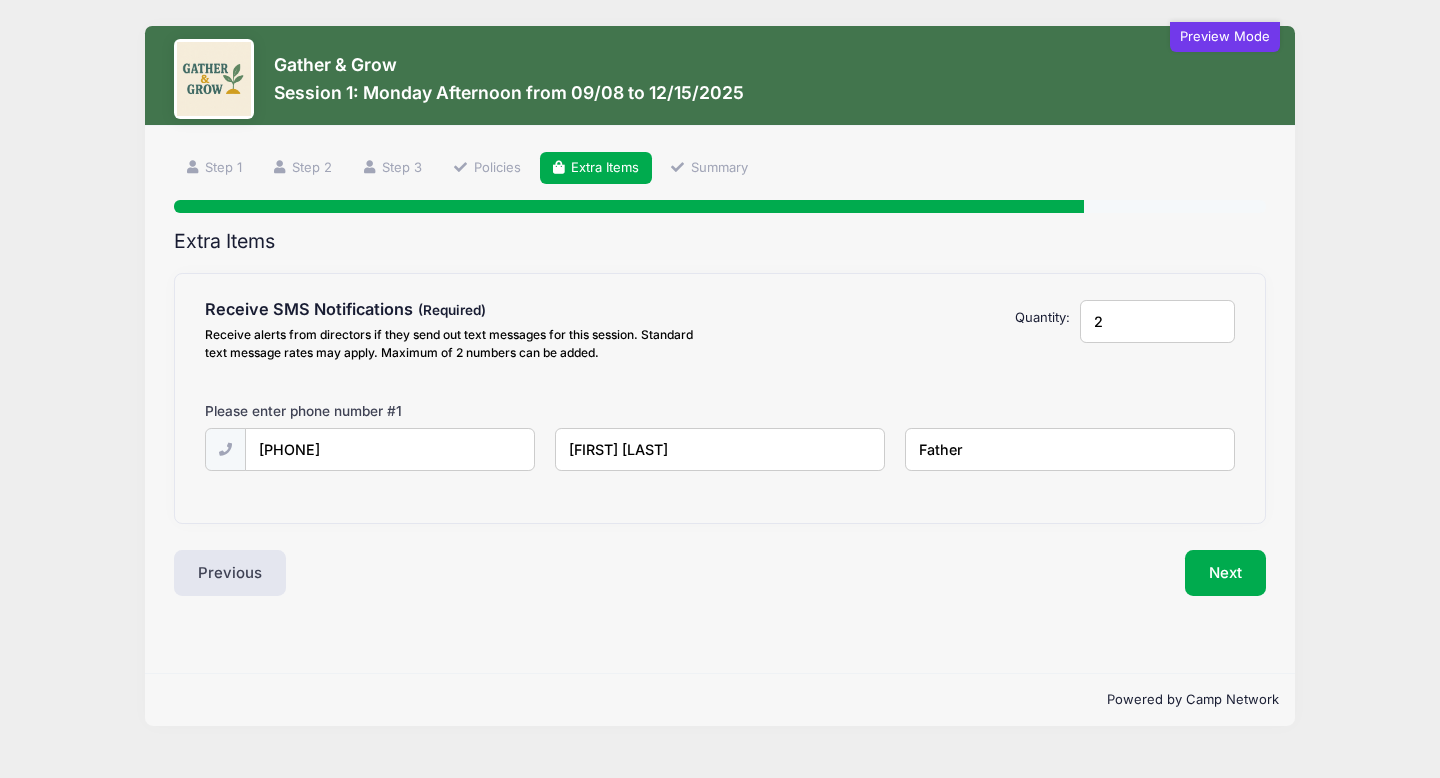 type on "2" 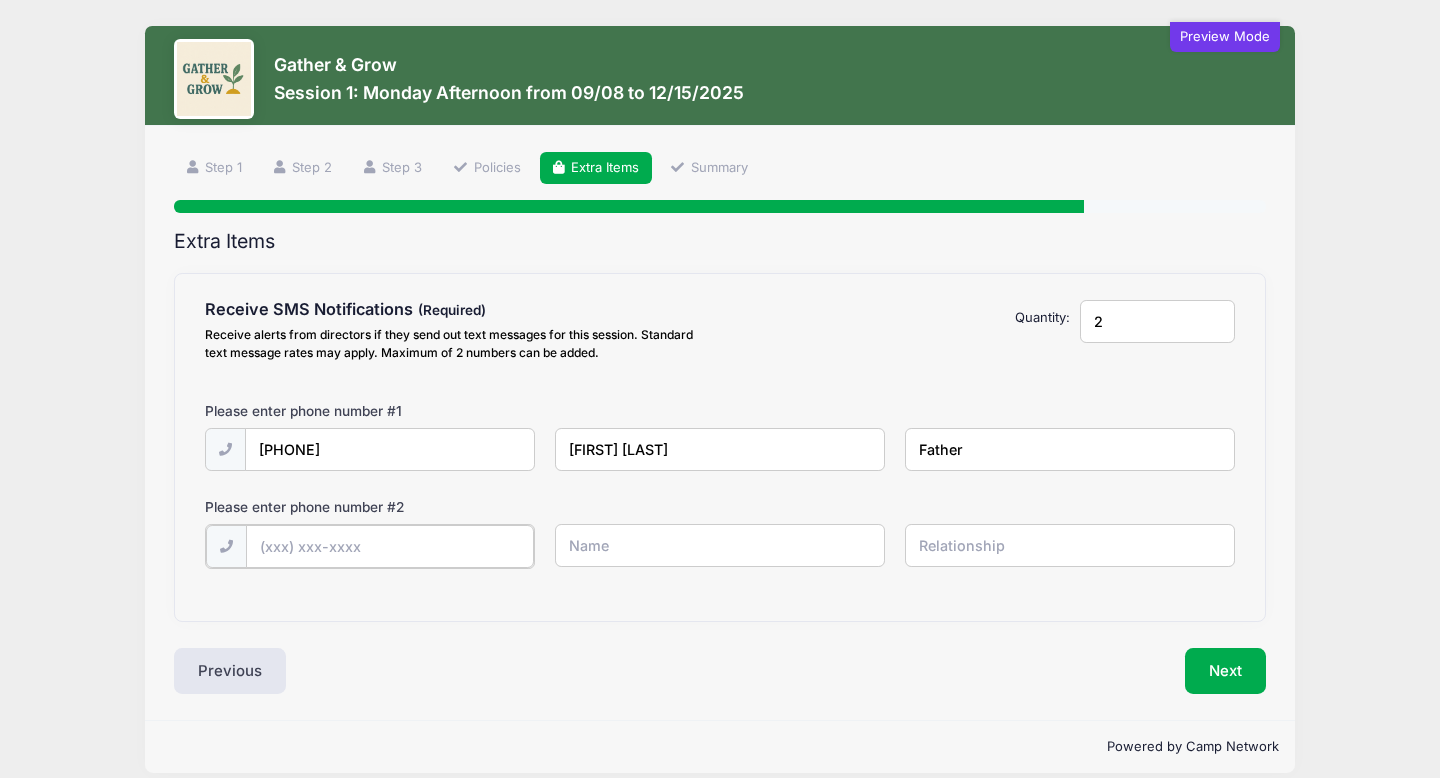 click at bounding box center (0, 0) 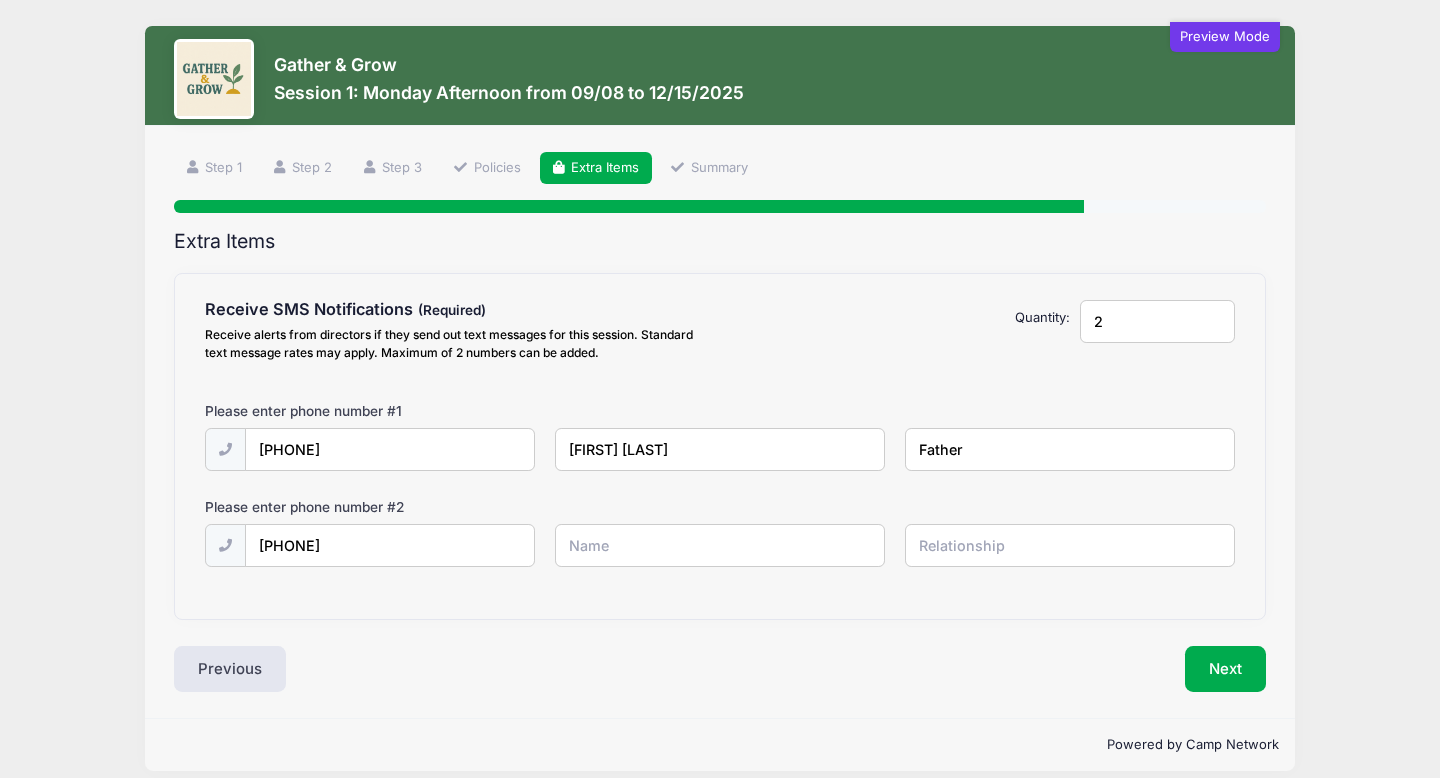 click at bounding box center (0, 0) 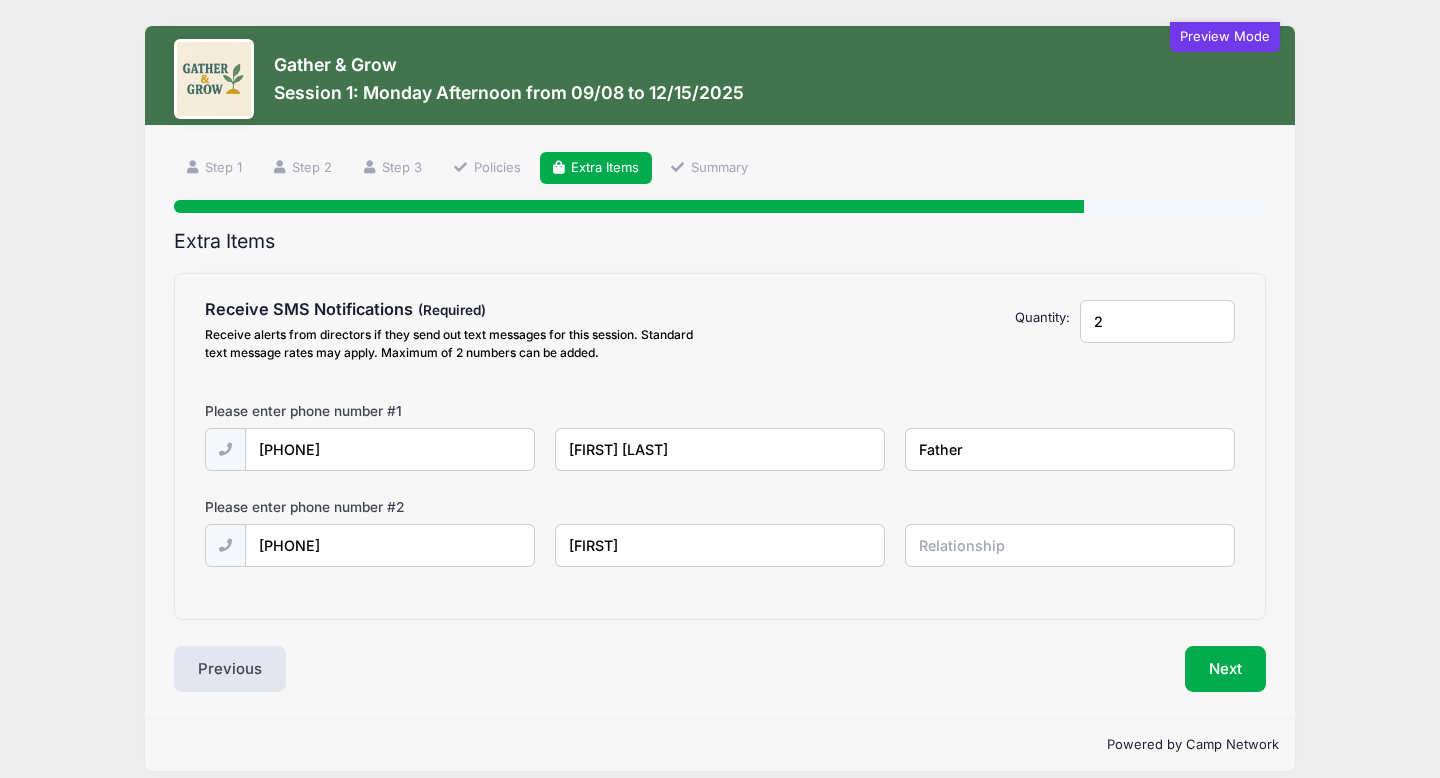 click at bounding box center [0, 0] 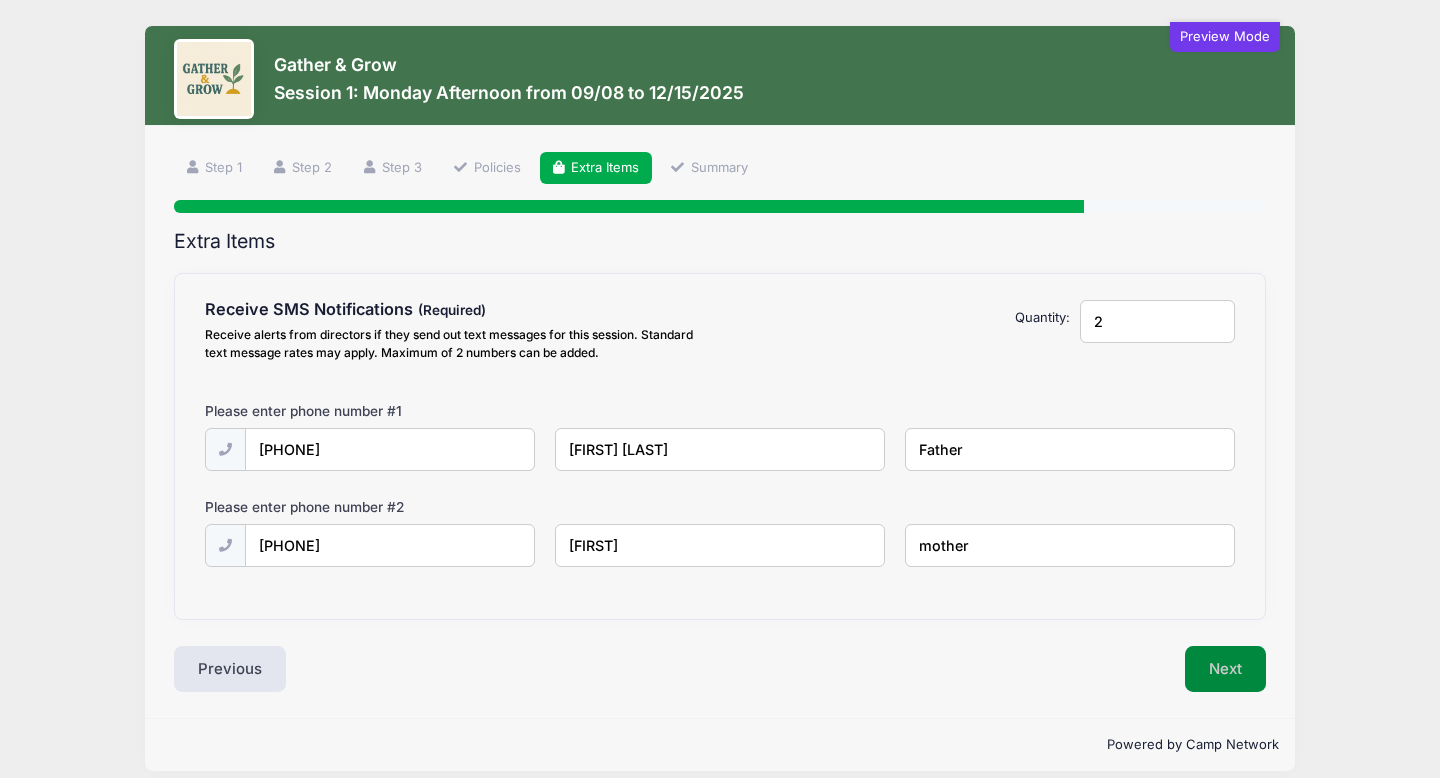 click on "Next" at bounding box center [1225, 669] 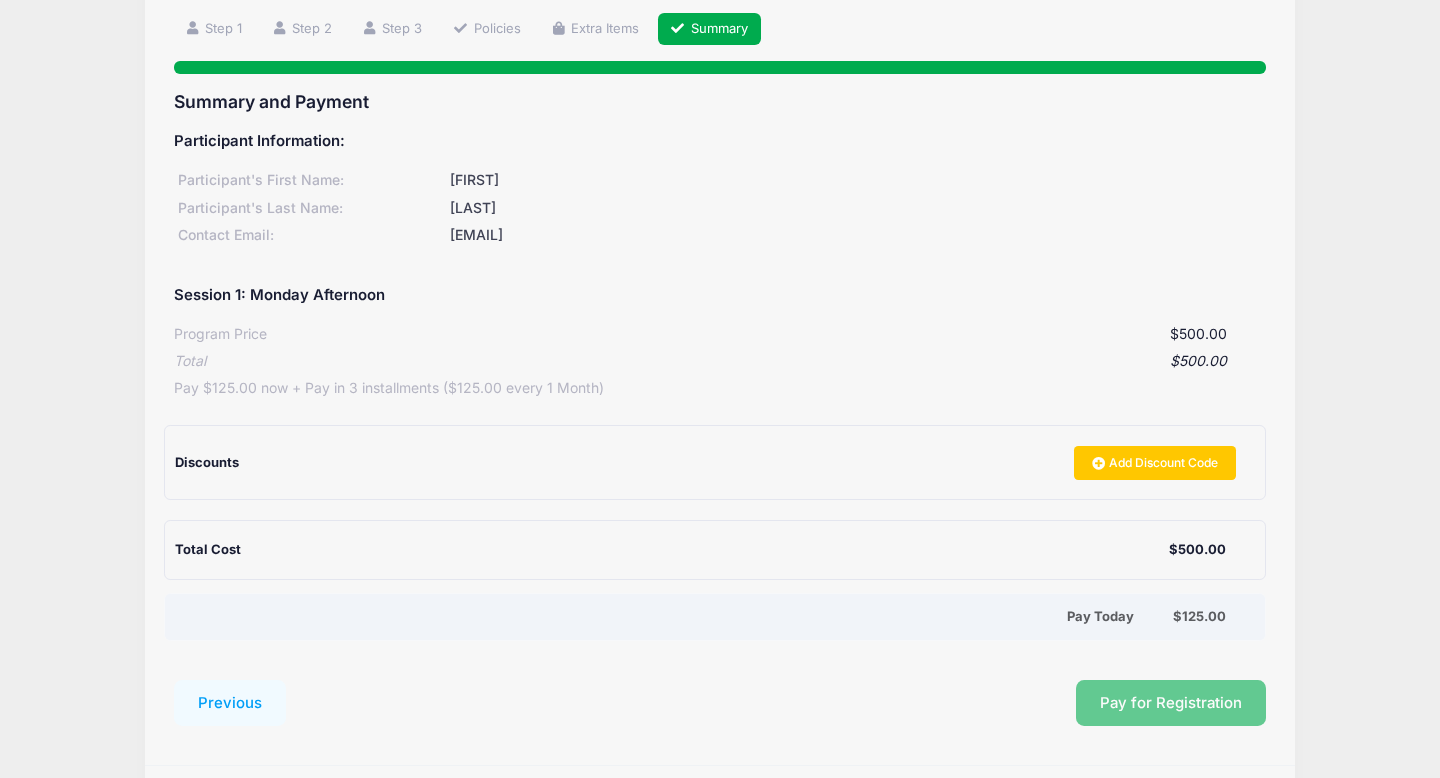 scroll, scrollTop: 204, scrollLeft: 0, axis: vertical 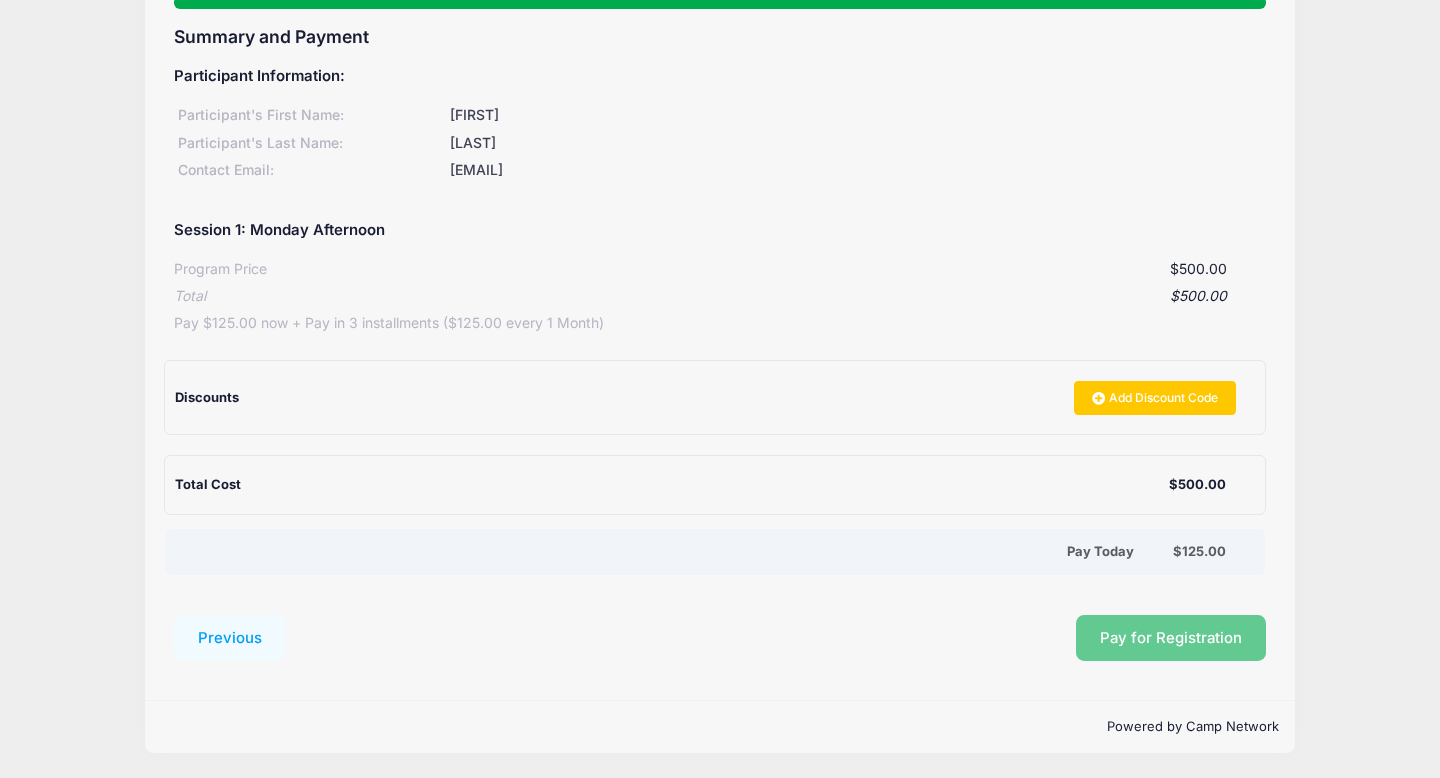 click on "Pay for Registration" at bounding box center [781, 638] 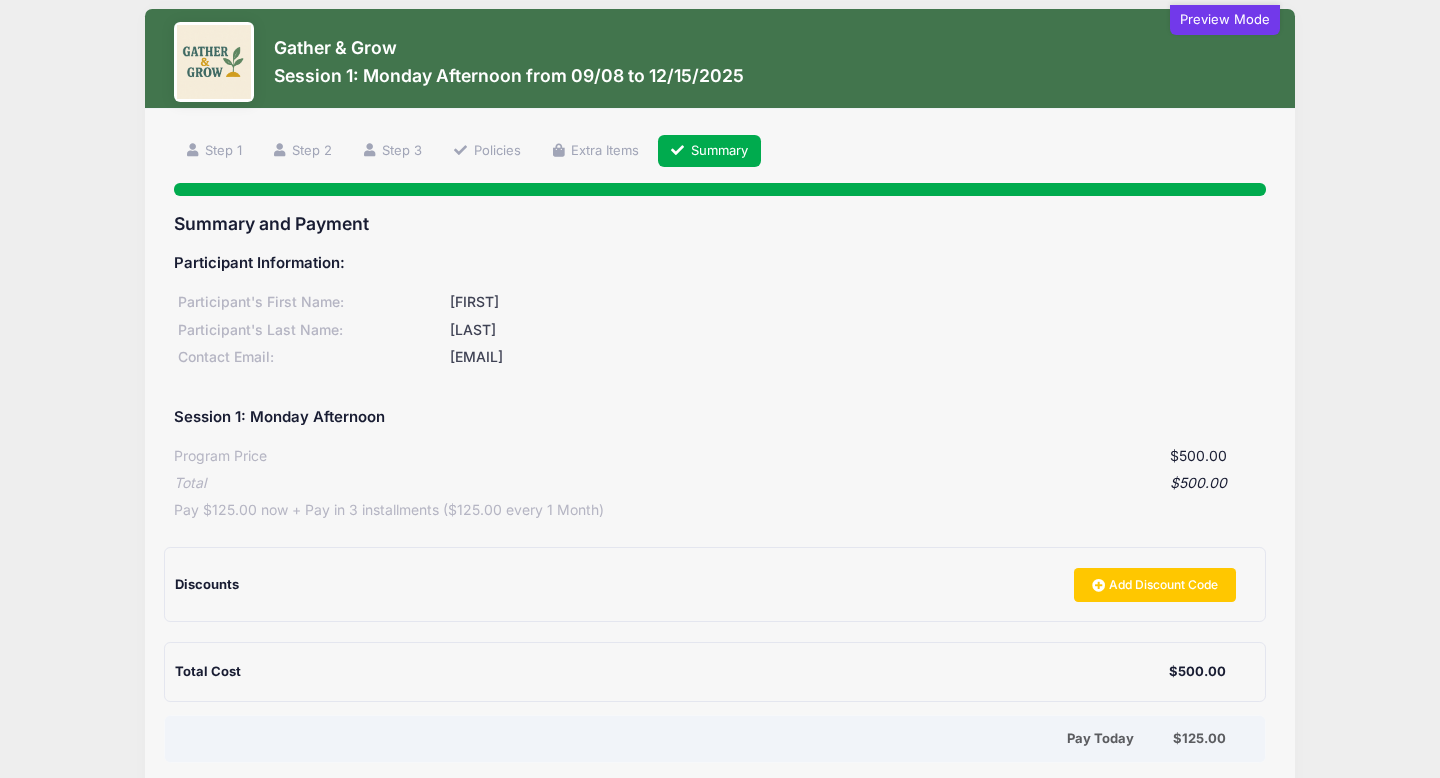 scroll, scrollTop: 0, scrollLeft: 0, axis: both 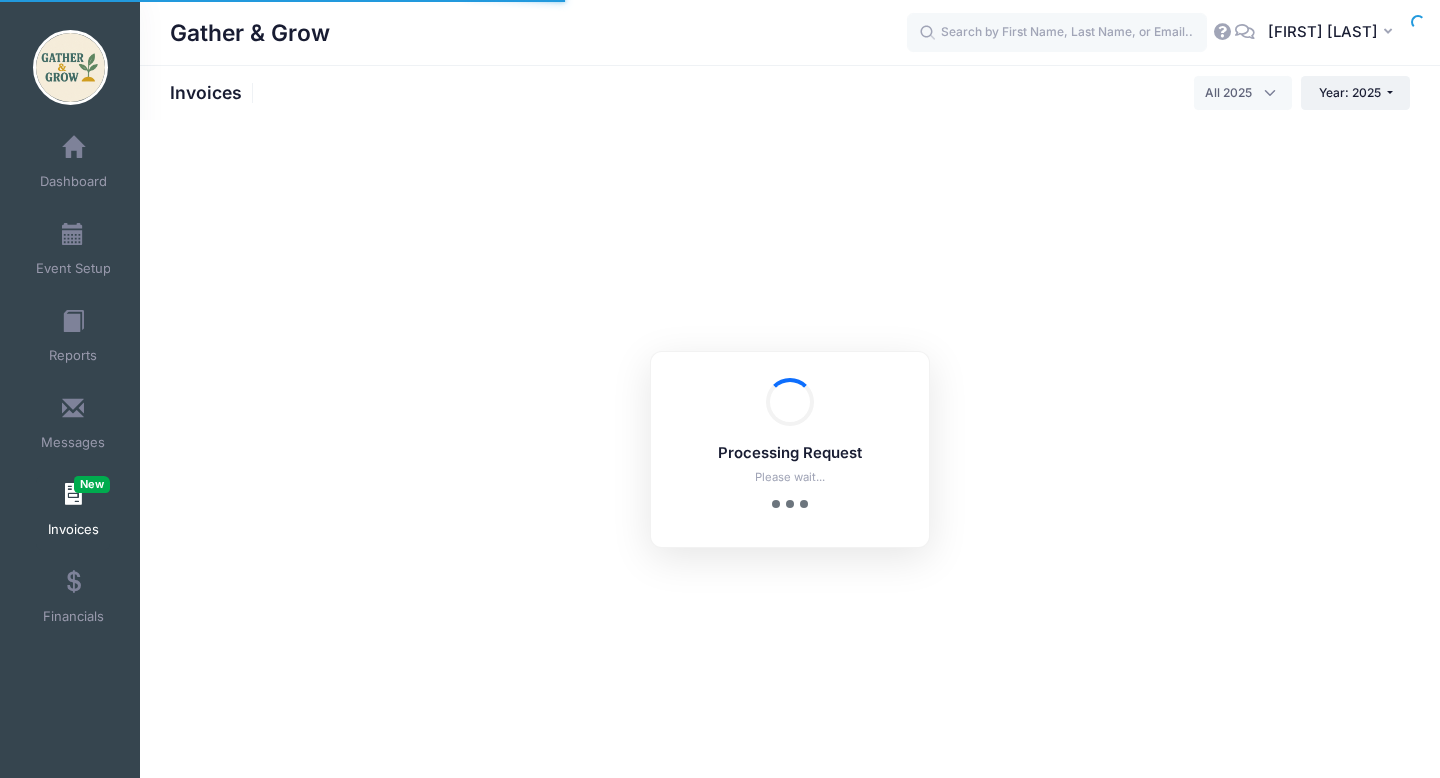 select 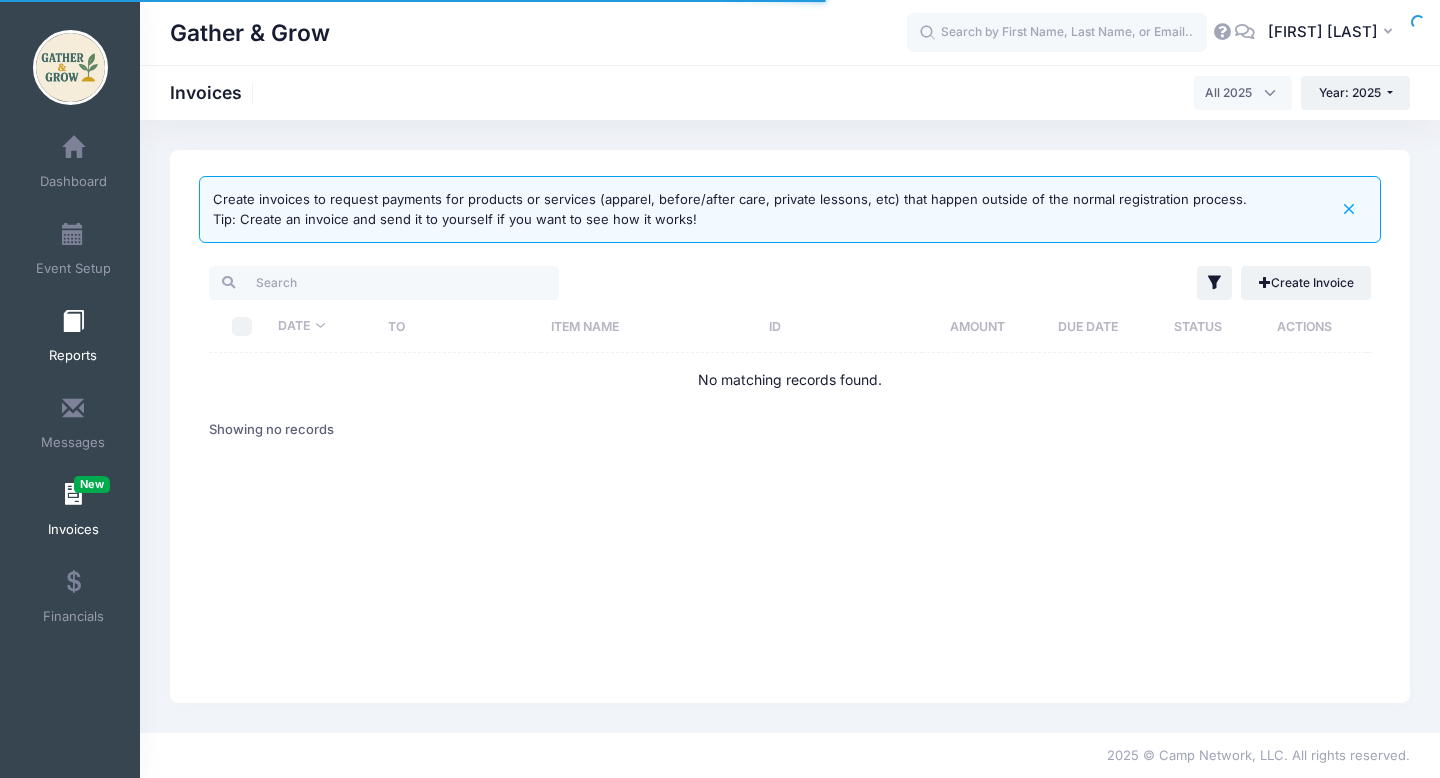 scroll, scrollTop: 0, scrollLeft: 0, axis: both 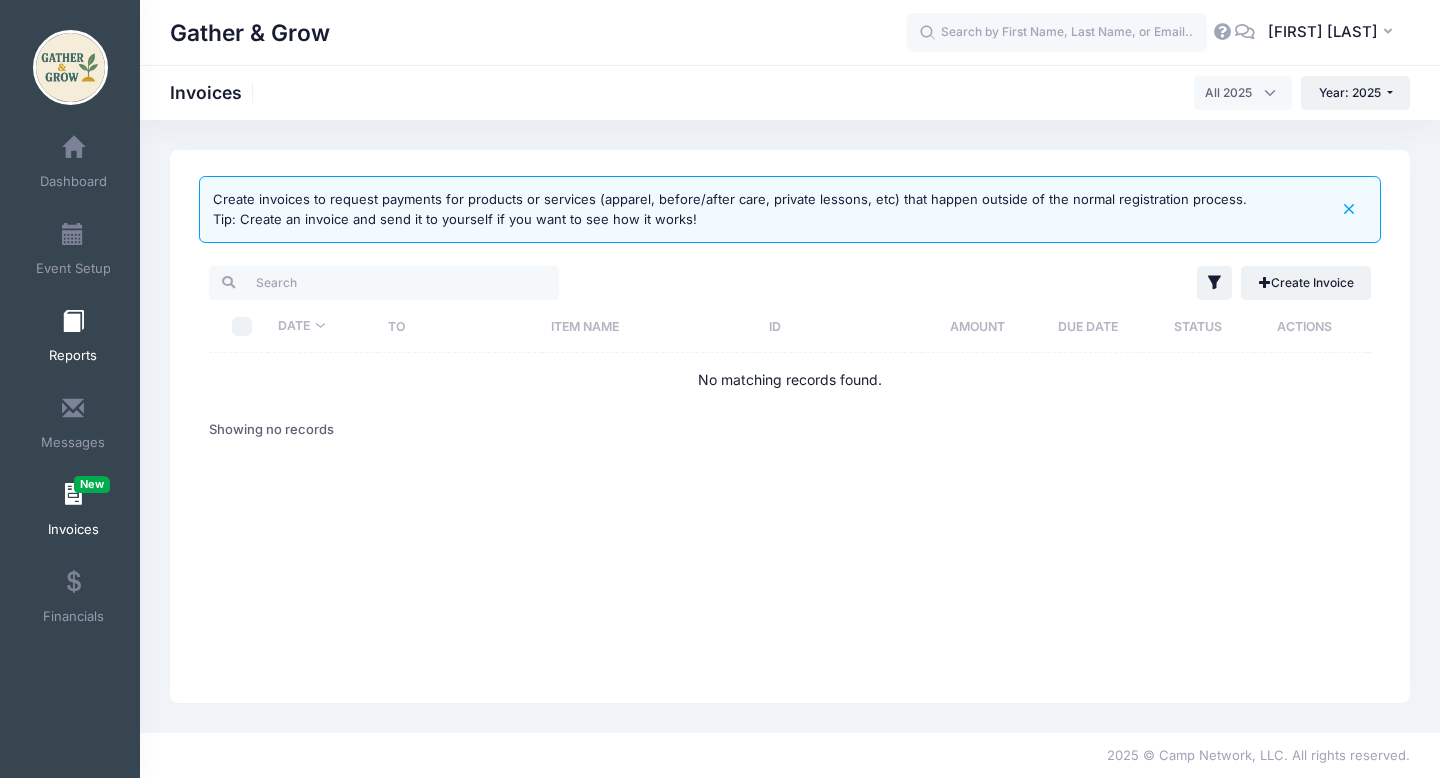 click at bounding box center (73, 322) 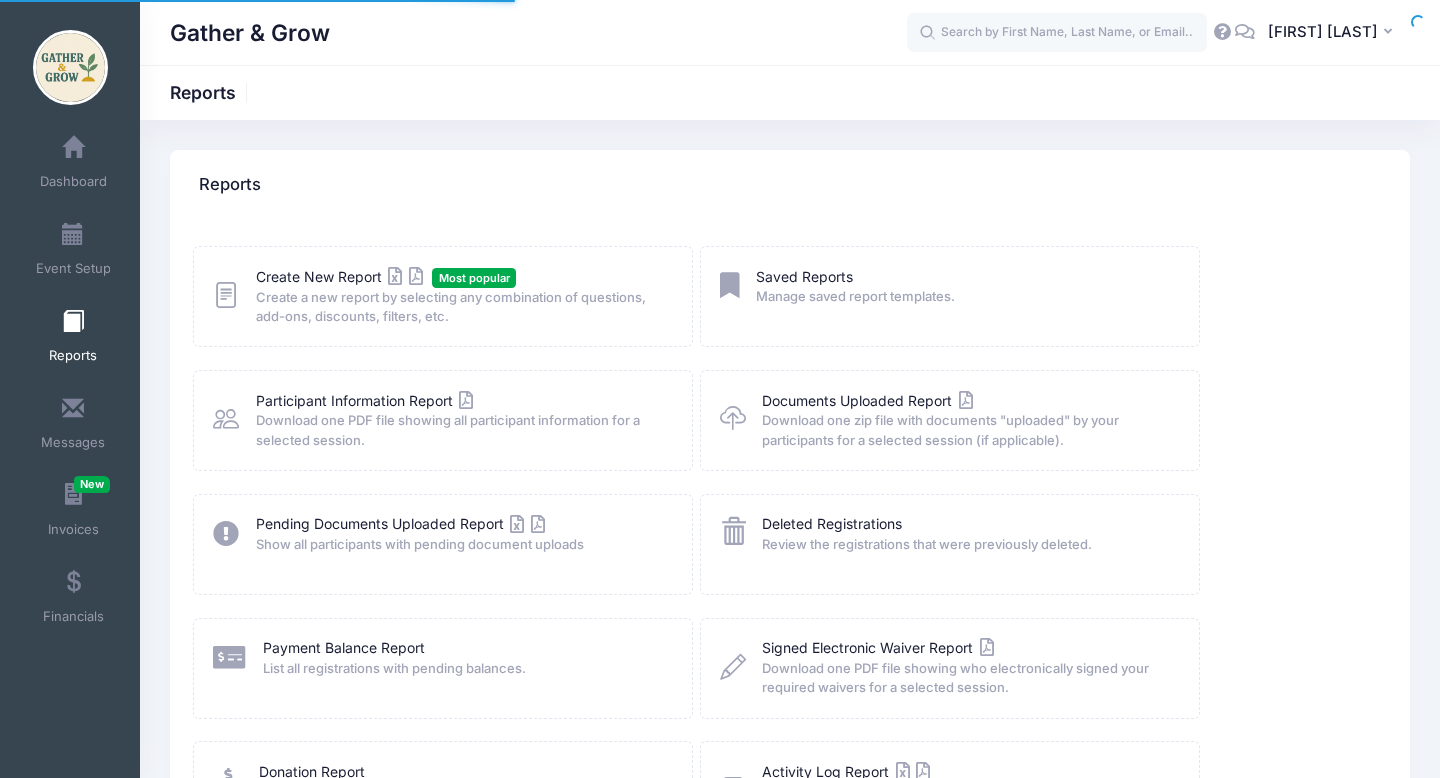 scroll, scrollTop: 0, scrollLeft: 0, axis: both 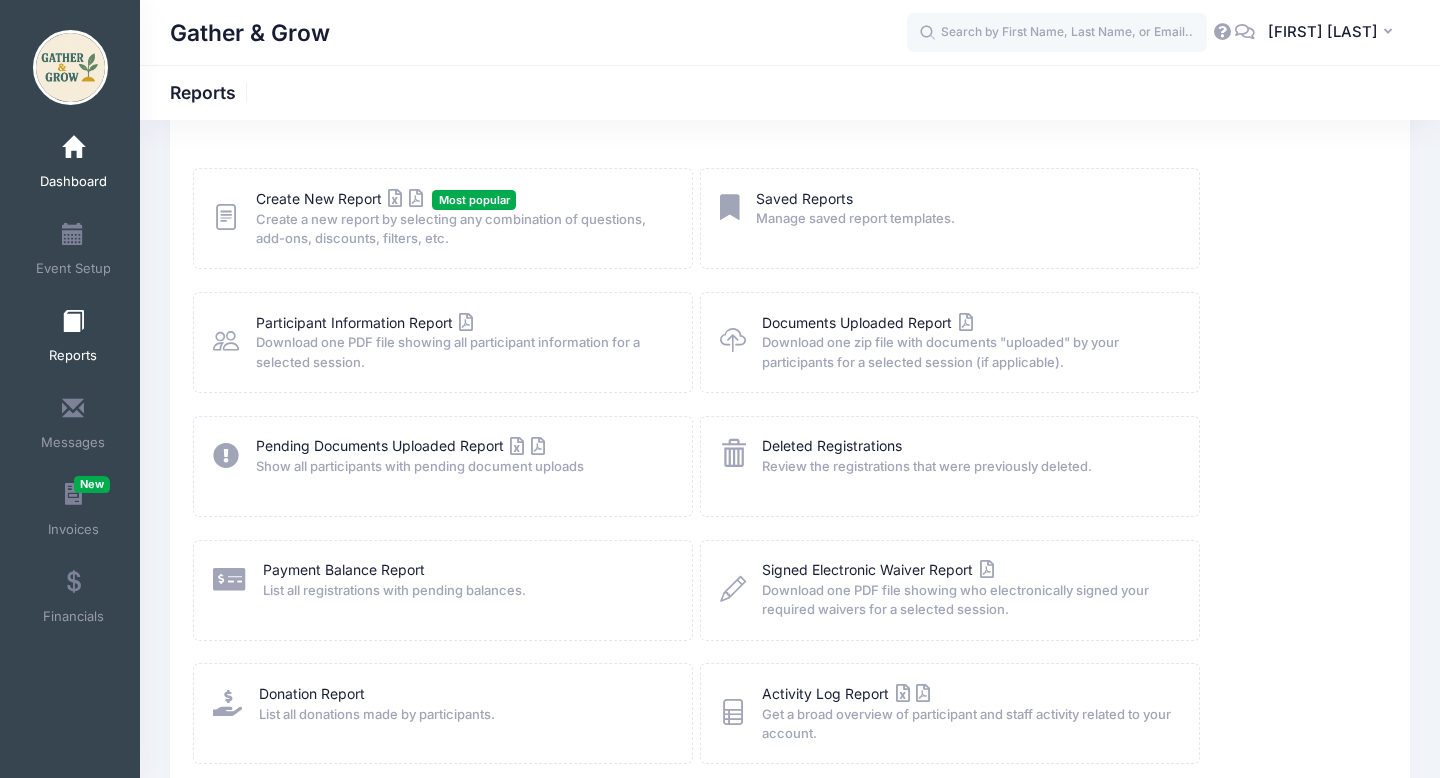 click on "Dashboard" at bounding box center (73, 165) 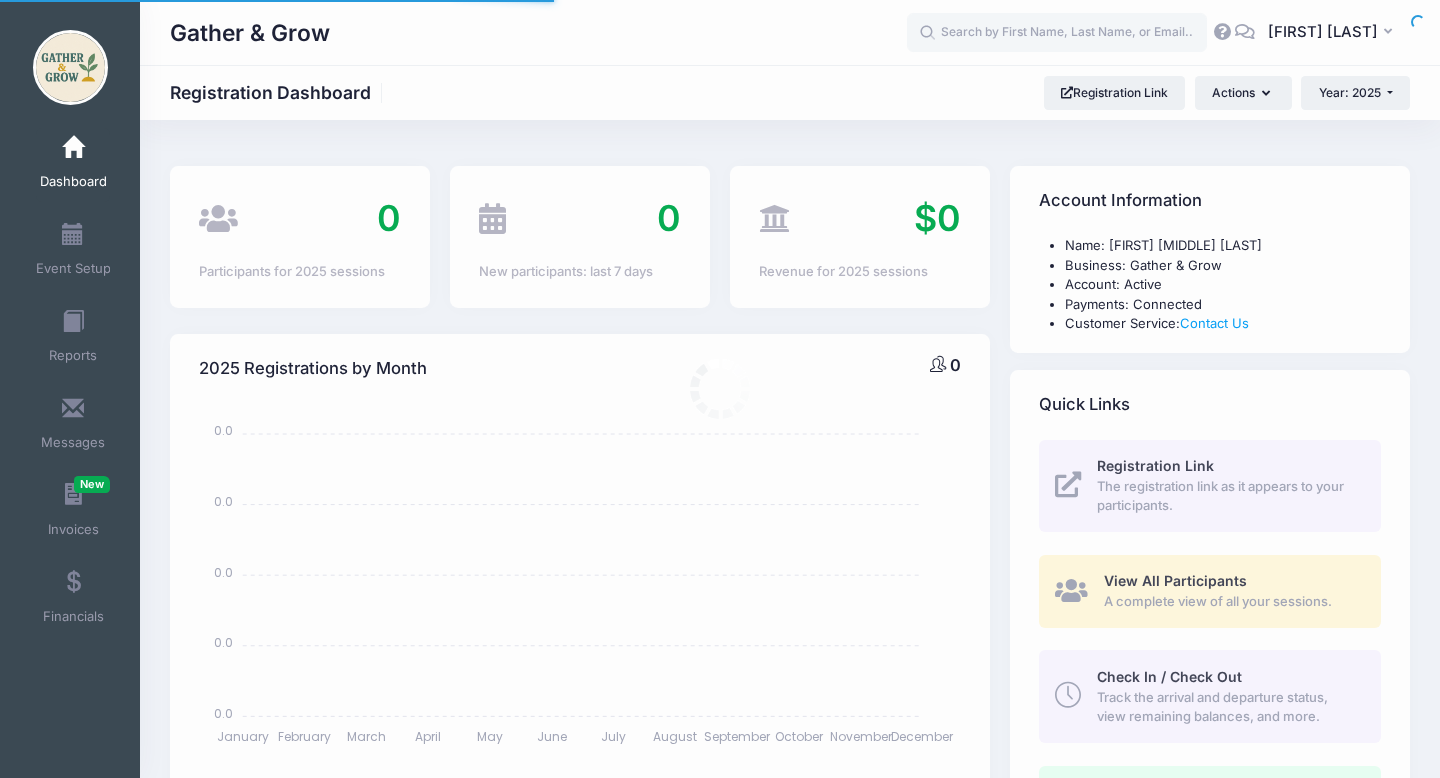select 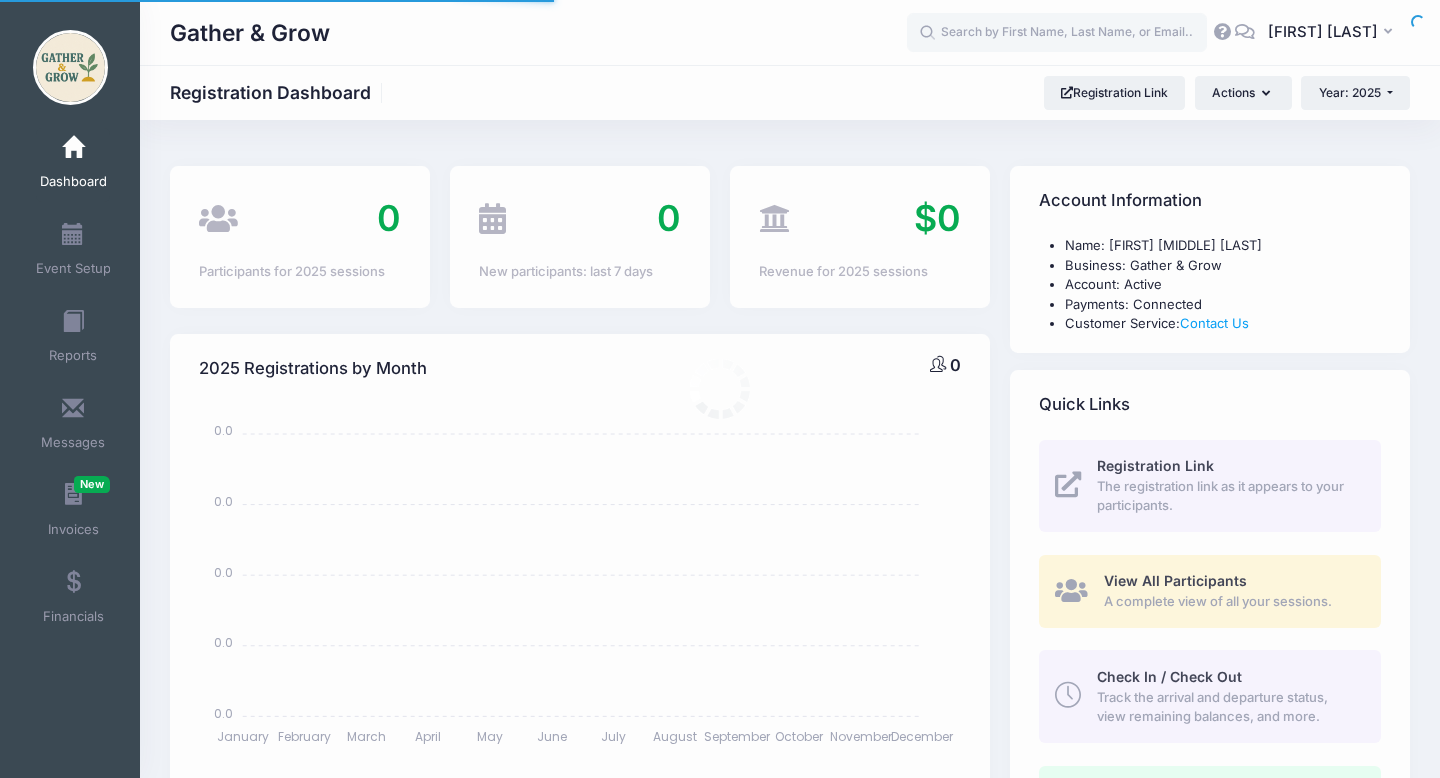 scroll, scrollTop: 0, scrollLeft: 0, axis: both 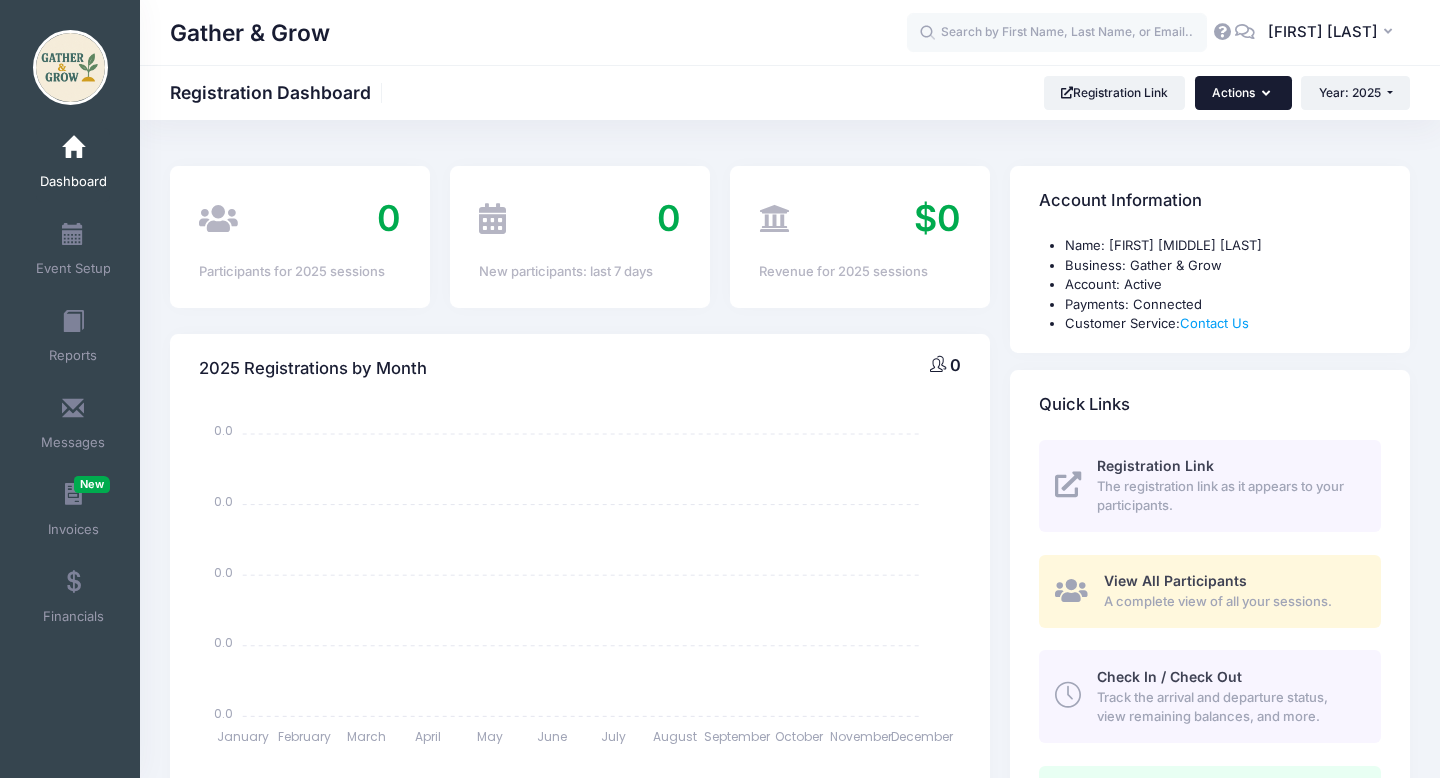 click on "Actions" at bounding box center [1243, 93] 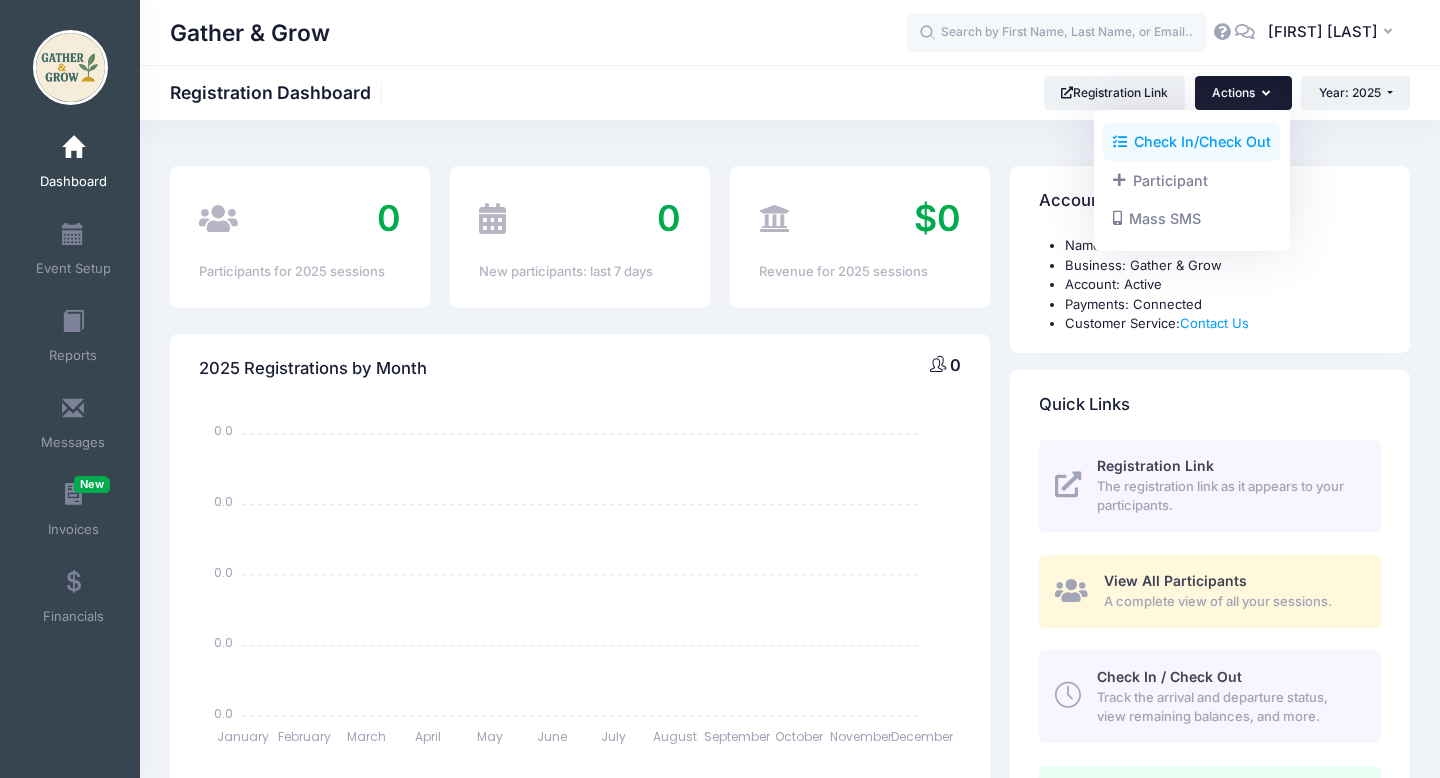 click on "Check In/Check Out" at bounding box center (1191, 142) 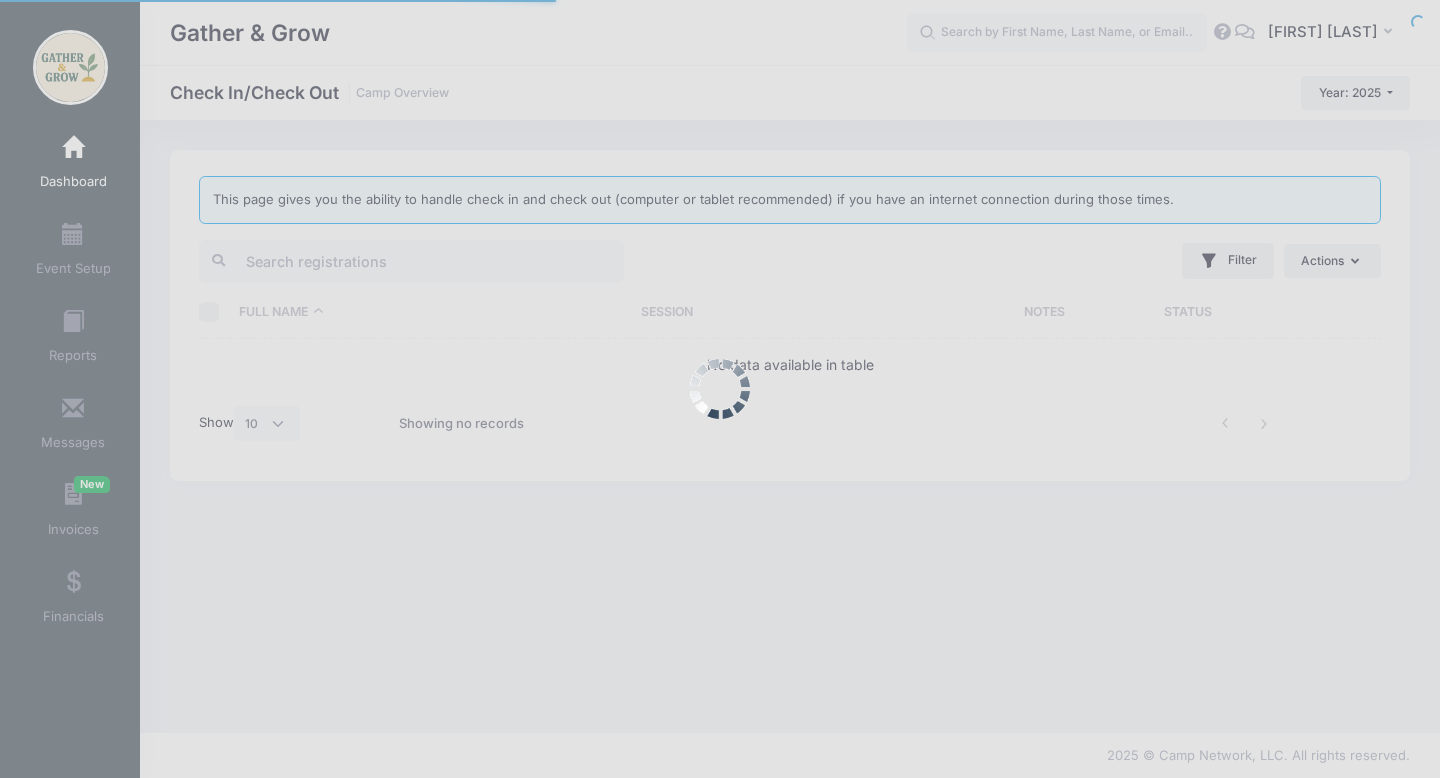 select on "10" 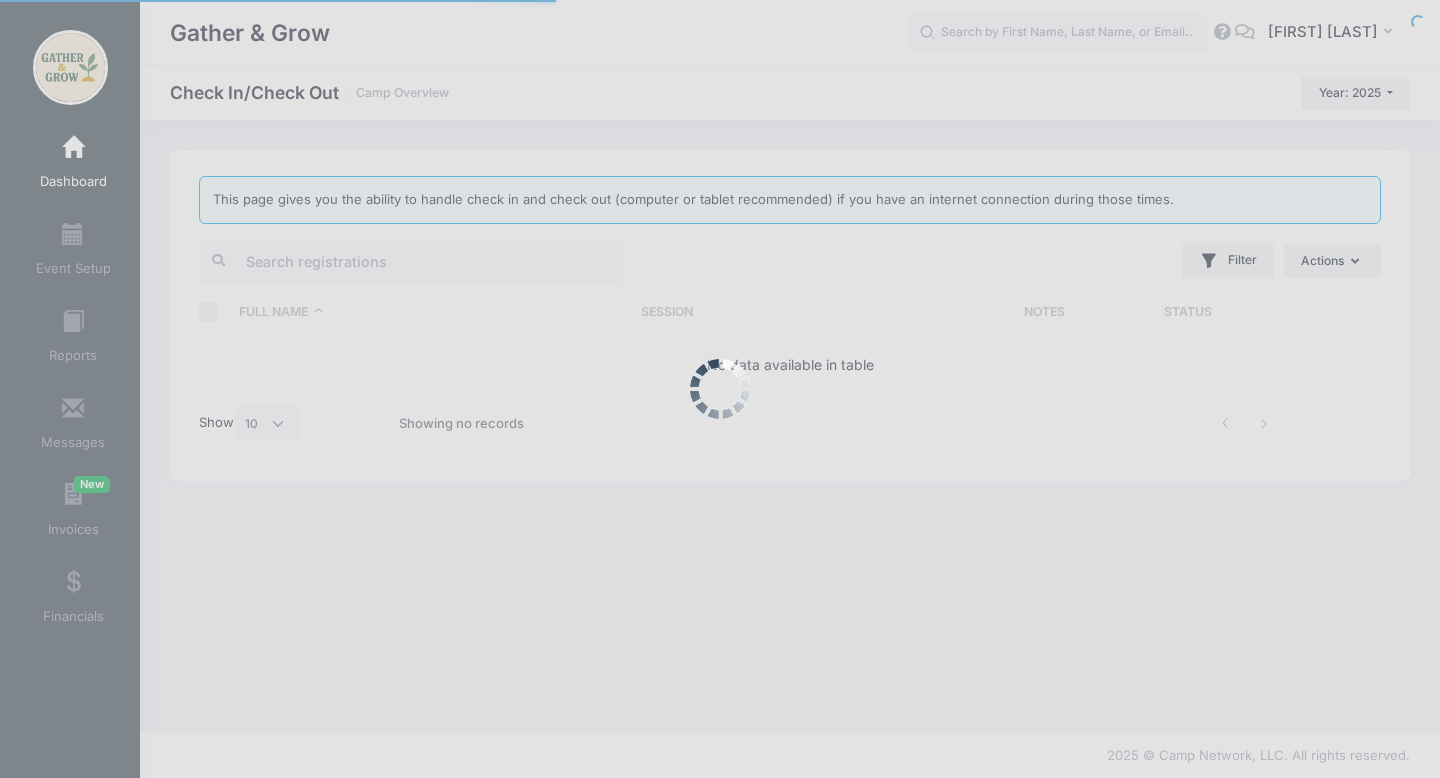 scroll, scrollTop: 0, scrollLeft: 0, axis: both 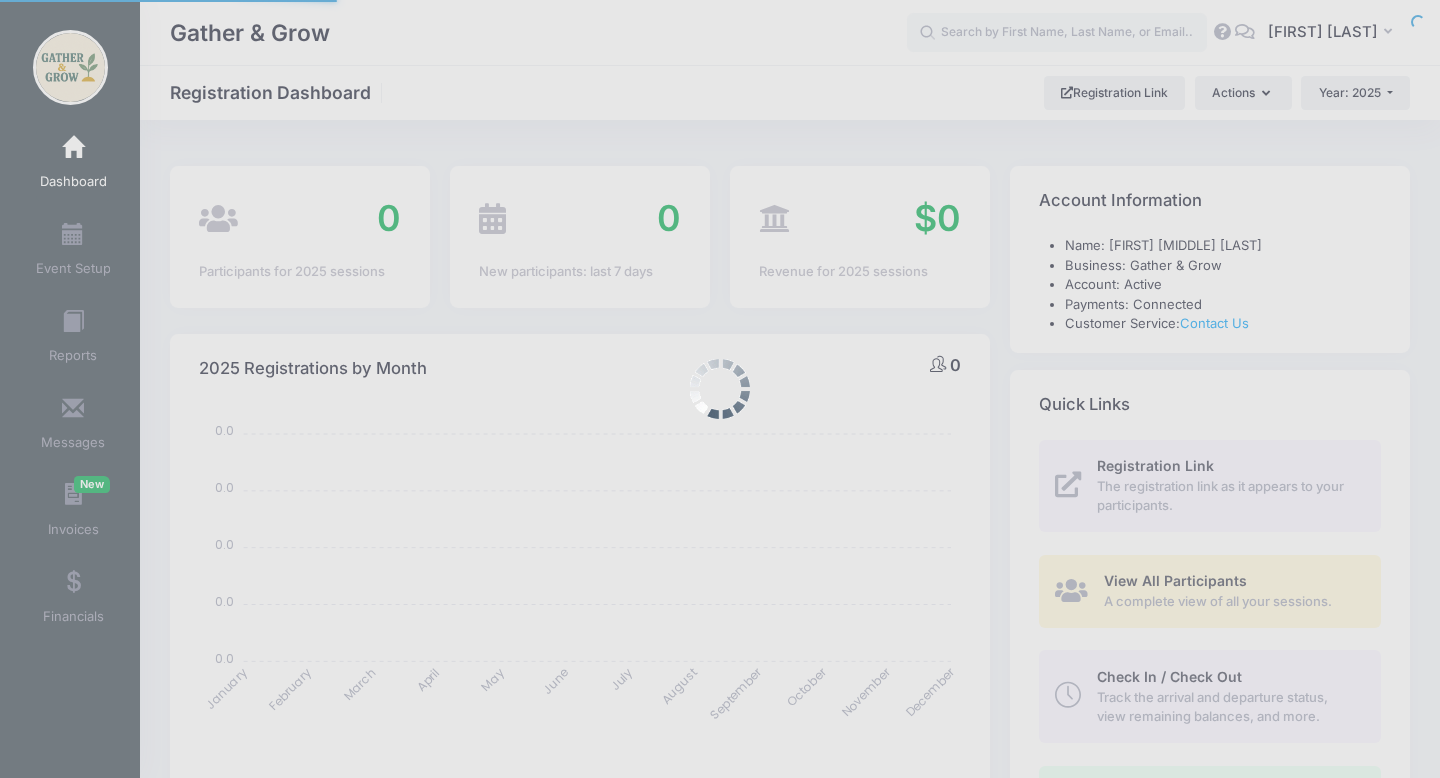 select 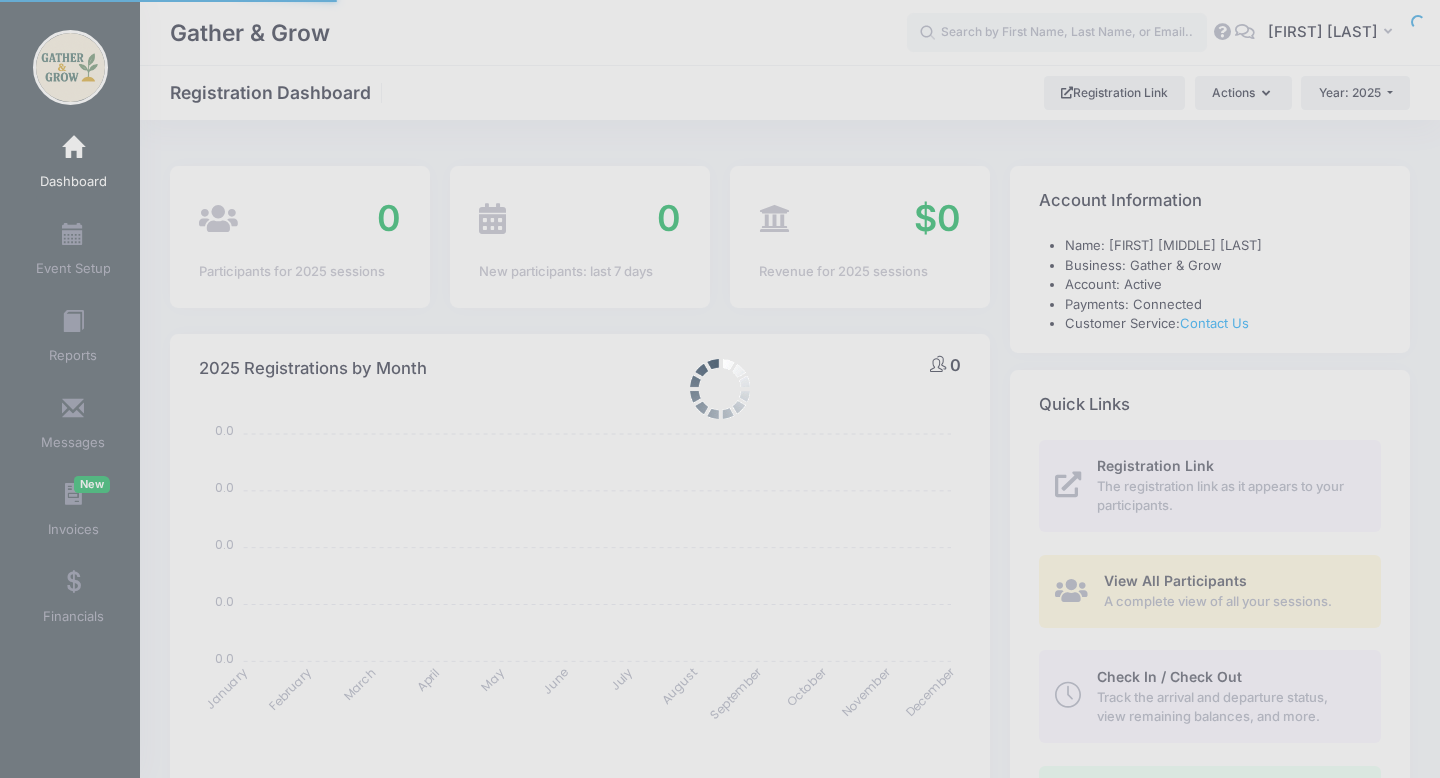 scroll, scrollTop: 0, scrollLeft: 0, axis: both 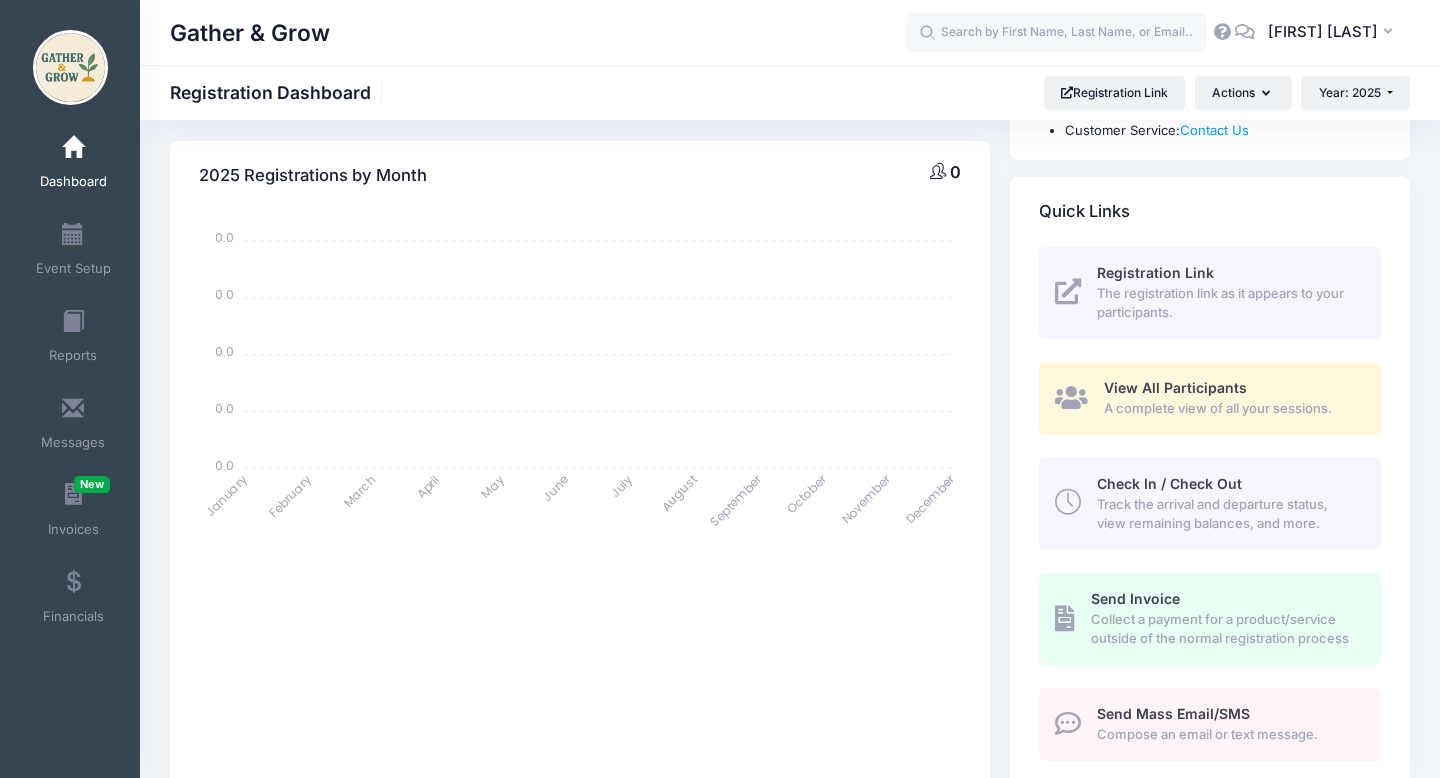 click on "Track the arrival and departure status, view remaining balances, and more." at bounding box center (1227, 514) 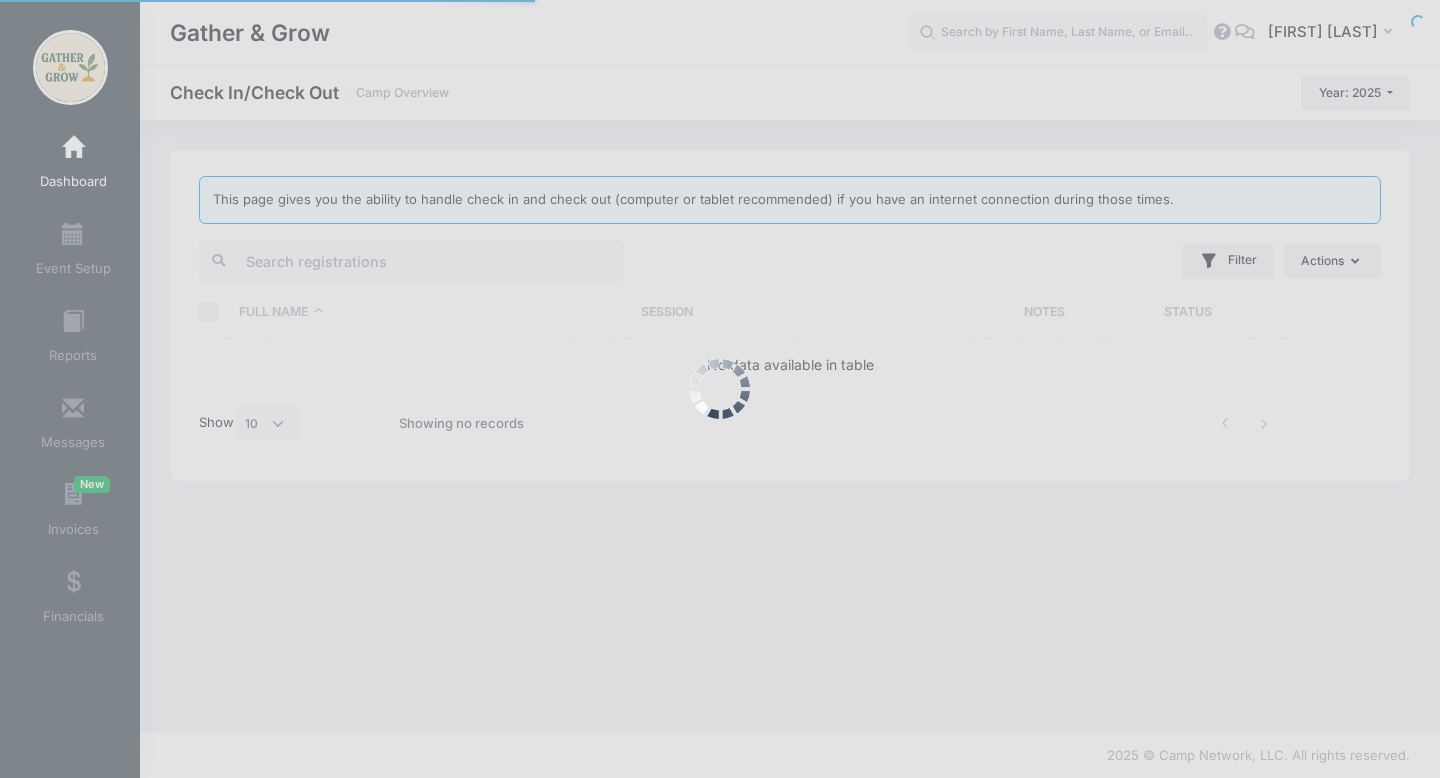 select on "10" 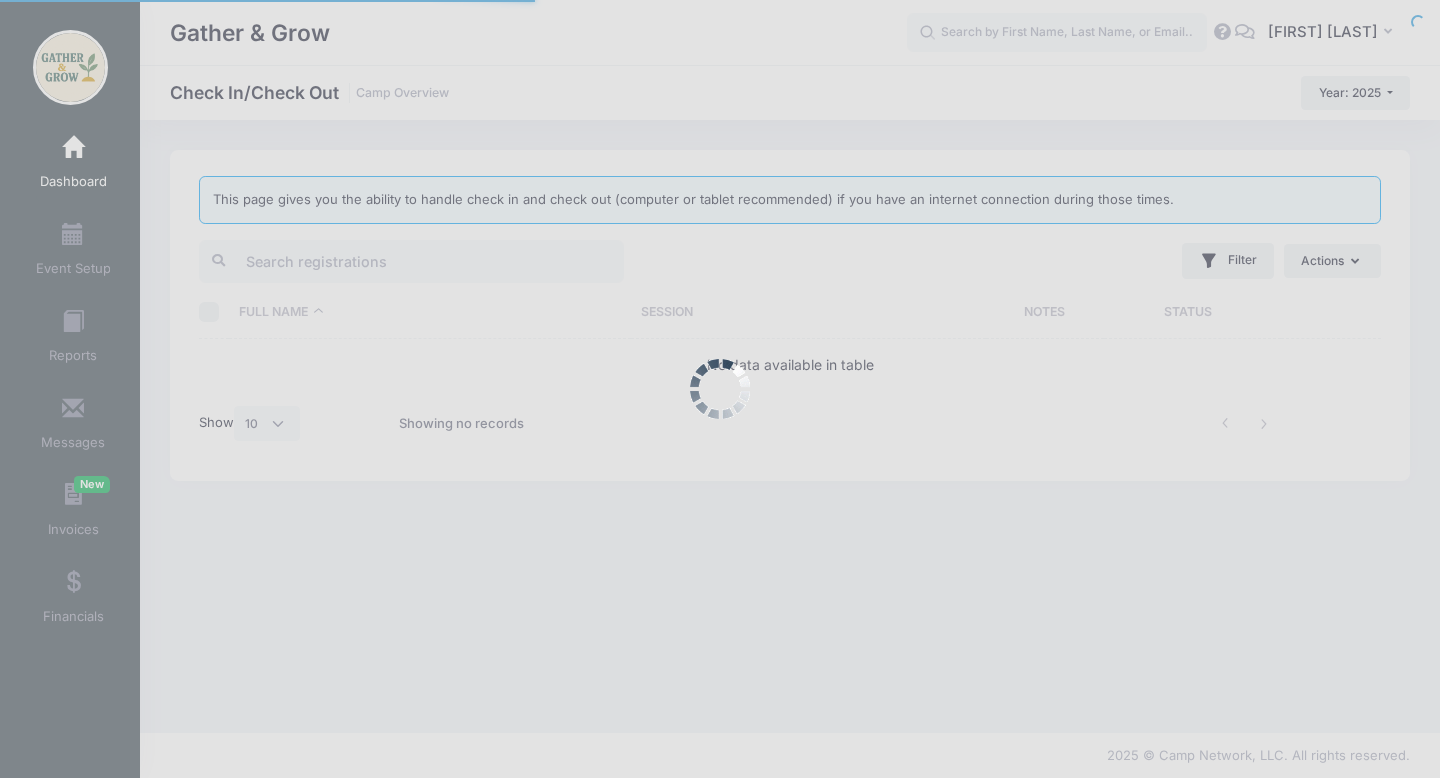 scroll, scrollTop: 0, scrollLeft: 0, axis: both 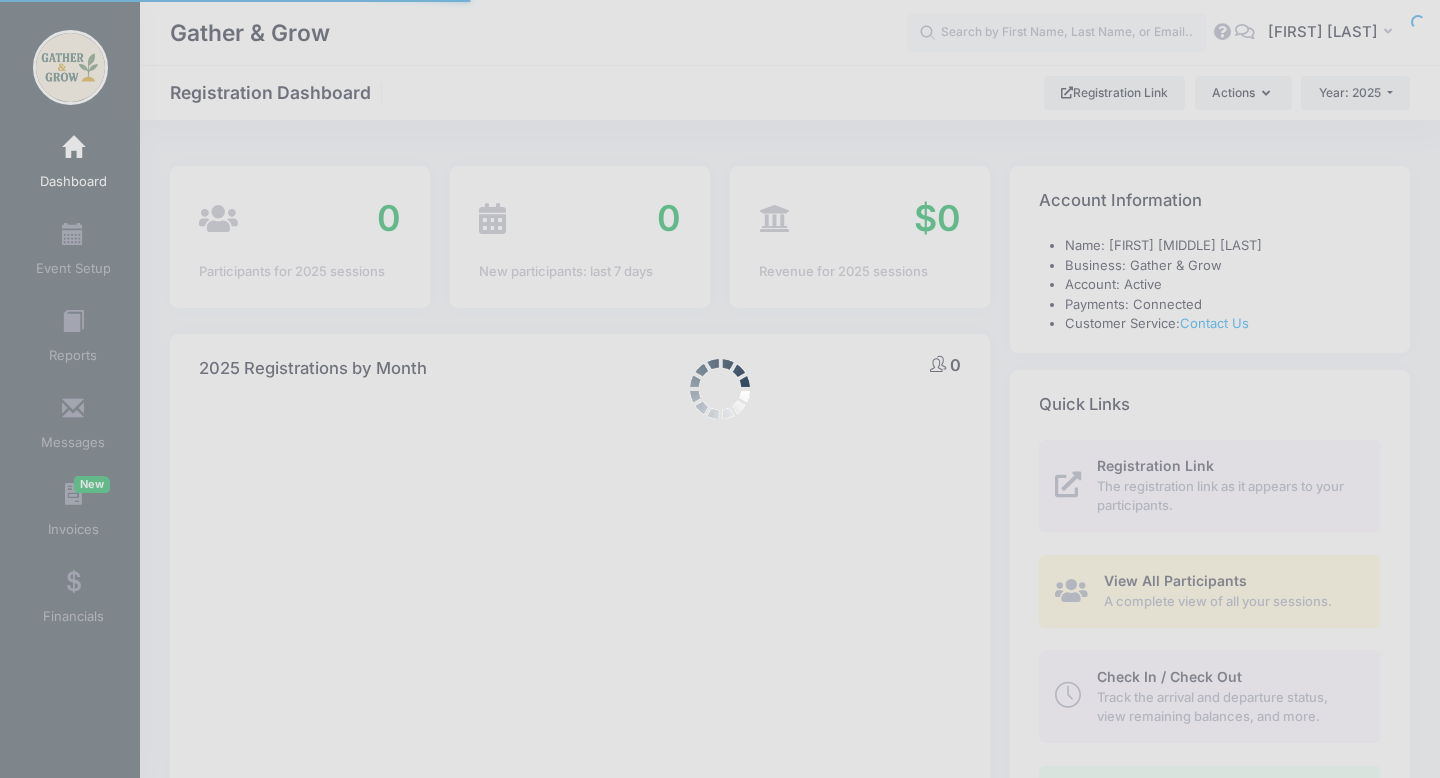 select 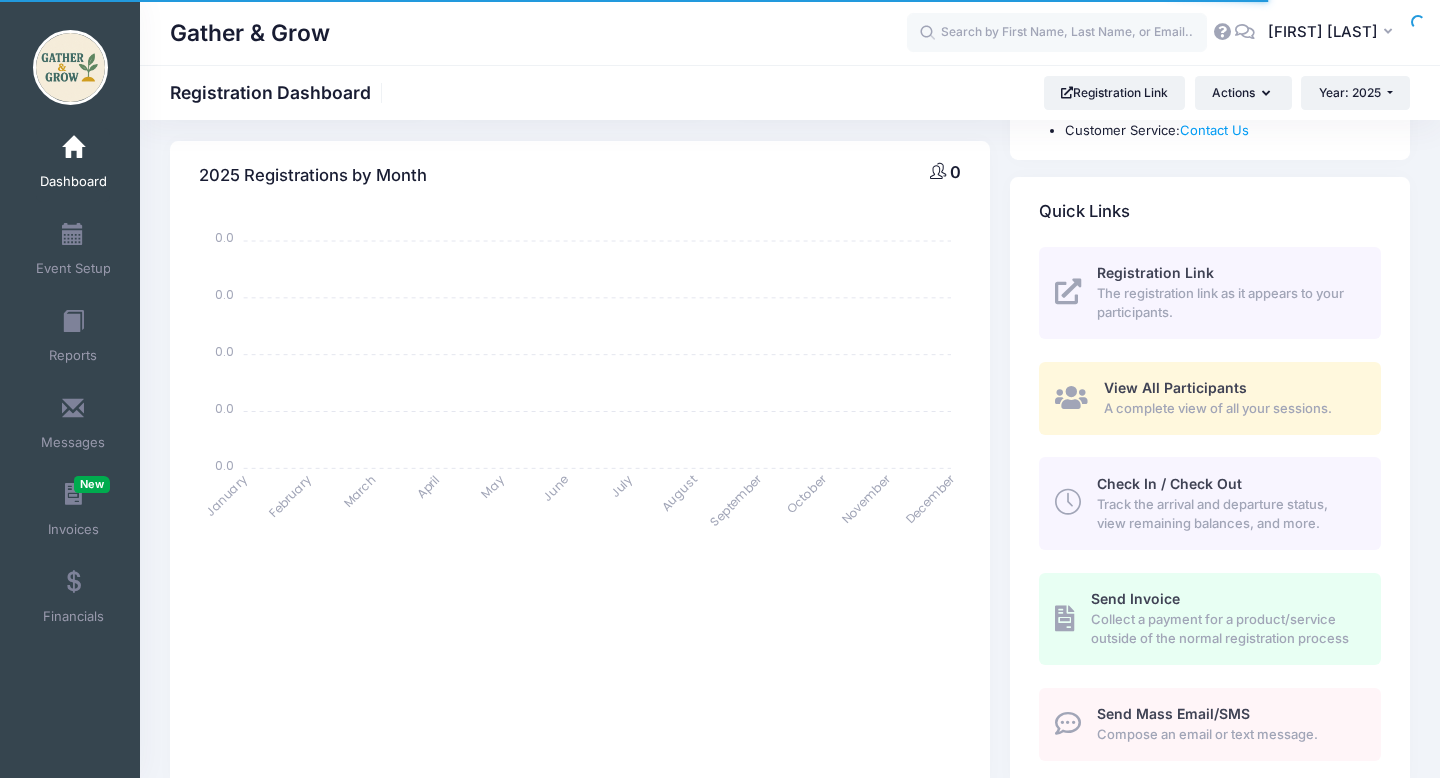 scroll, scrollTop: 193, scrollLeft: 0, axis: vertical 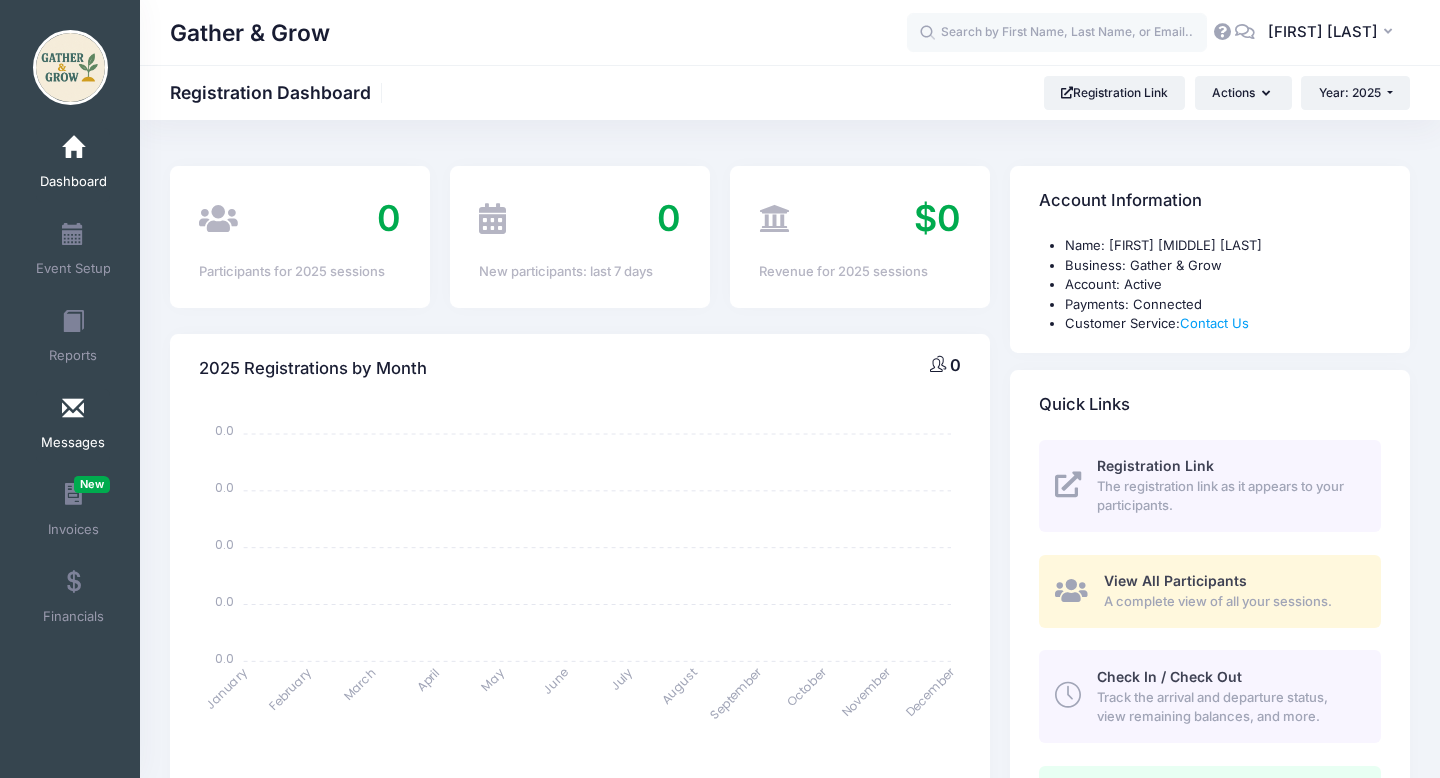 click on "Messages" at bounding box center [73, 426] 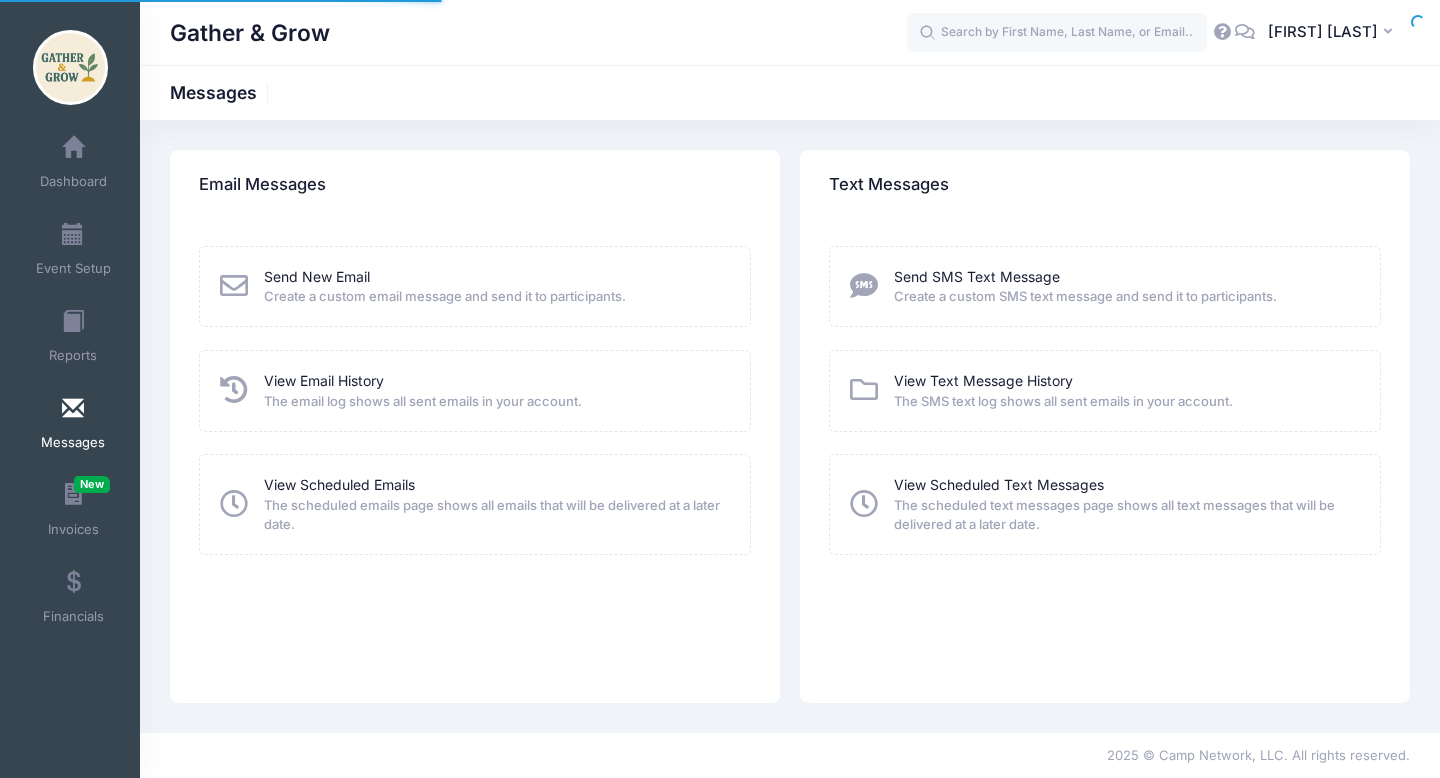 scroll, scrollTop: 0, scrollLeft: 0, axis: both 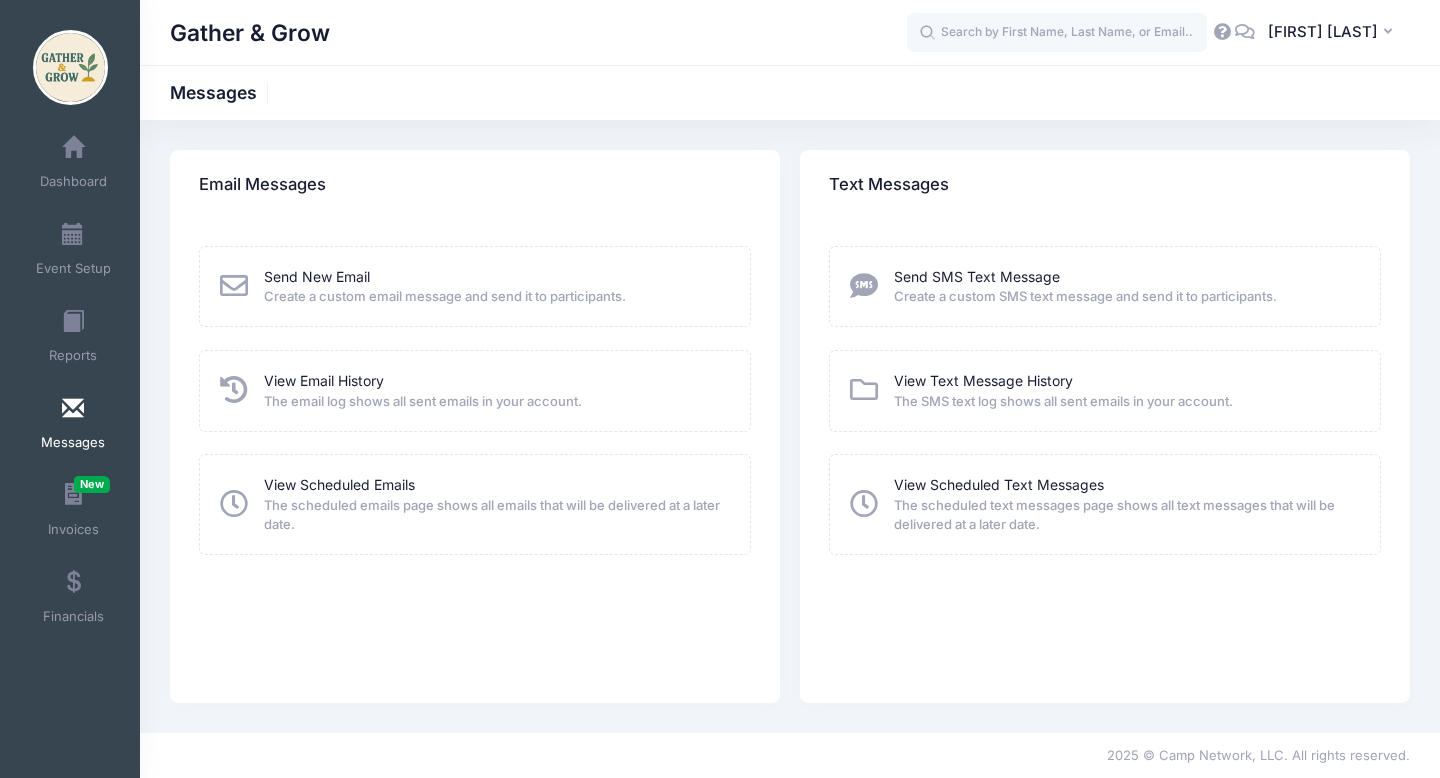 click at bounding box center (234, 504) 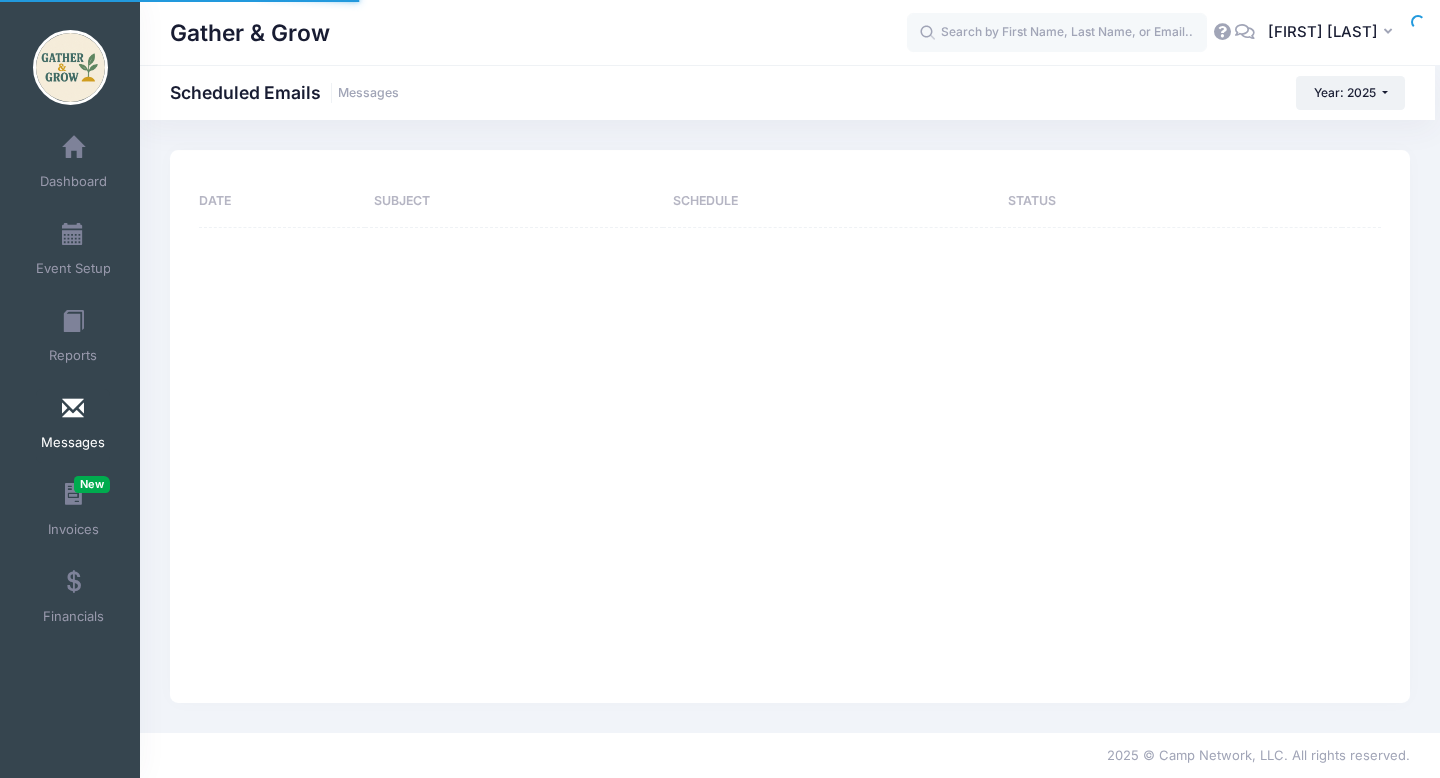 scroll, scrollTop: 0, scrollLeft: 0, axis: both 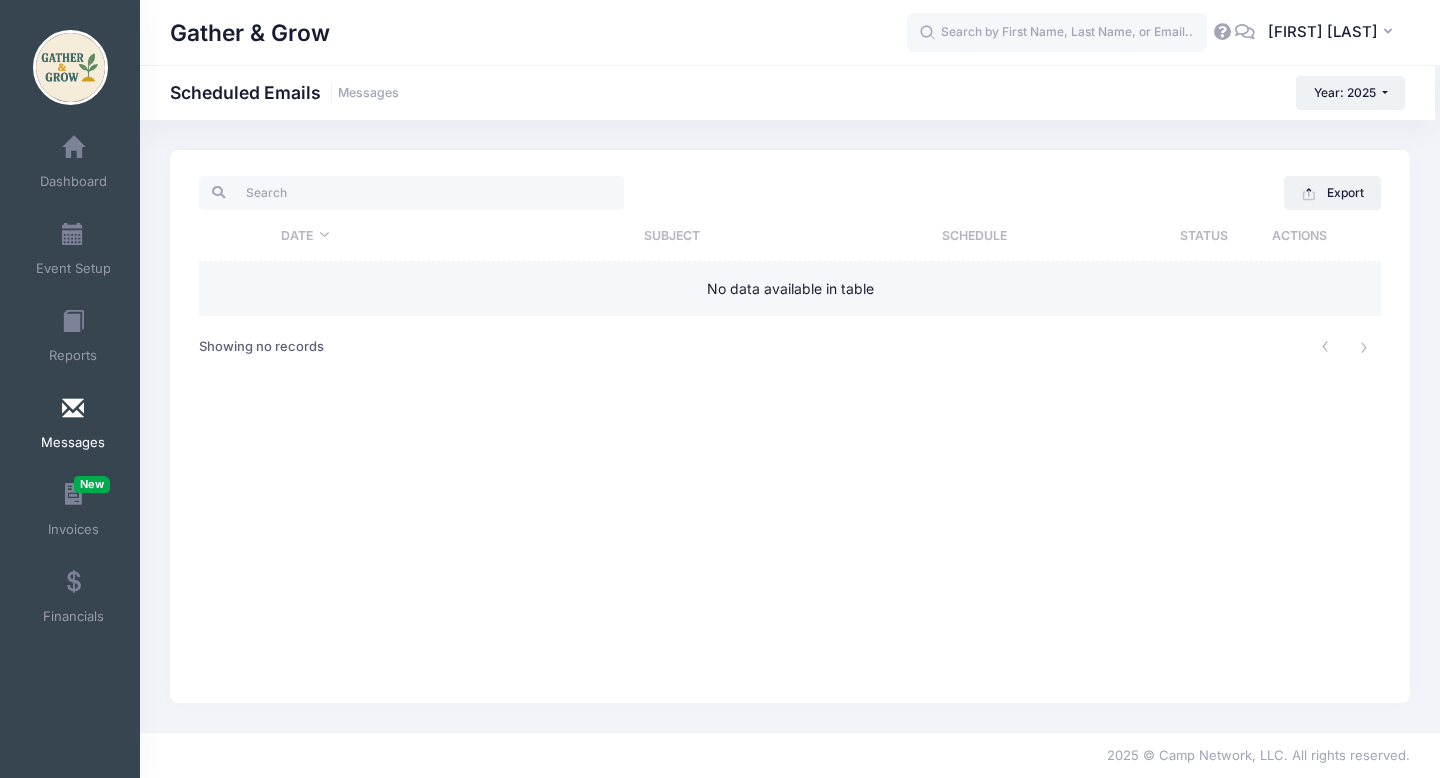 click on "No data available in table" at bounding box center [790, 288] 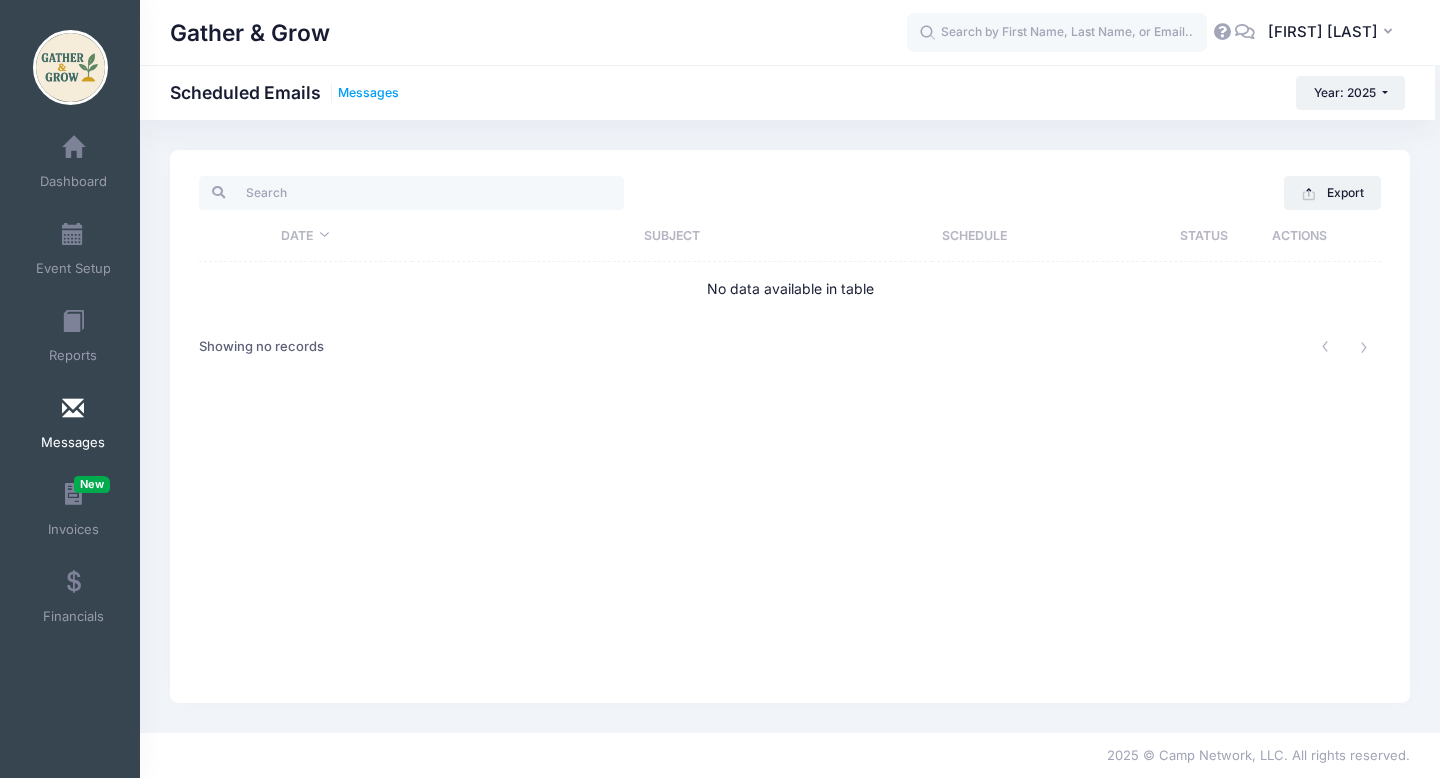 click on "Messages" at bounding box center (368, 93) 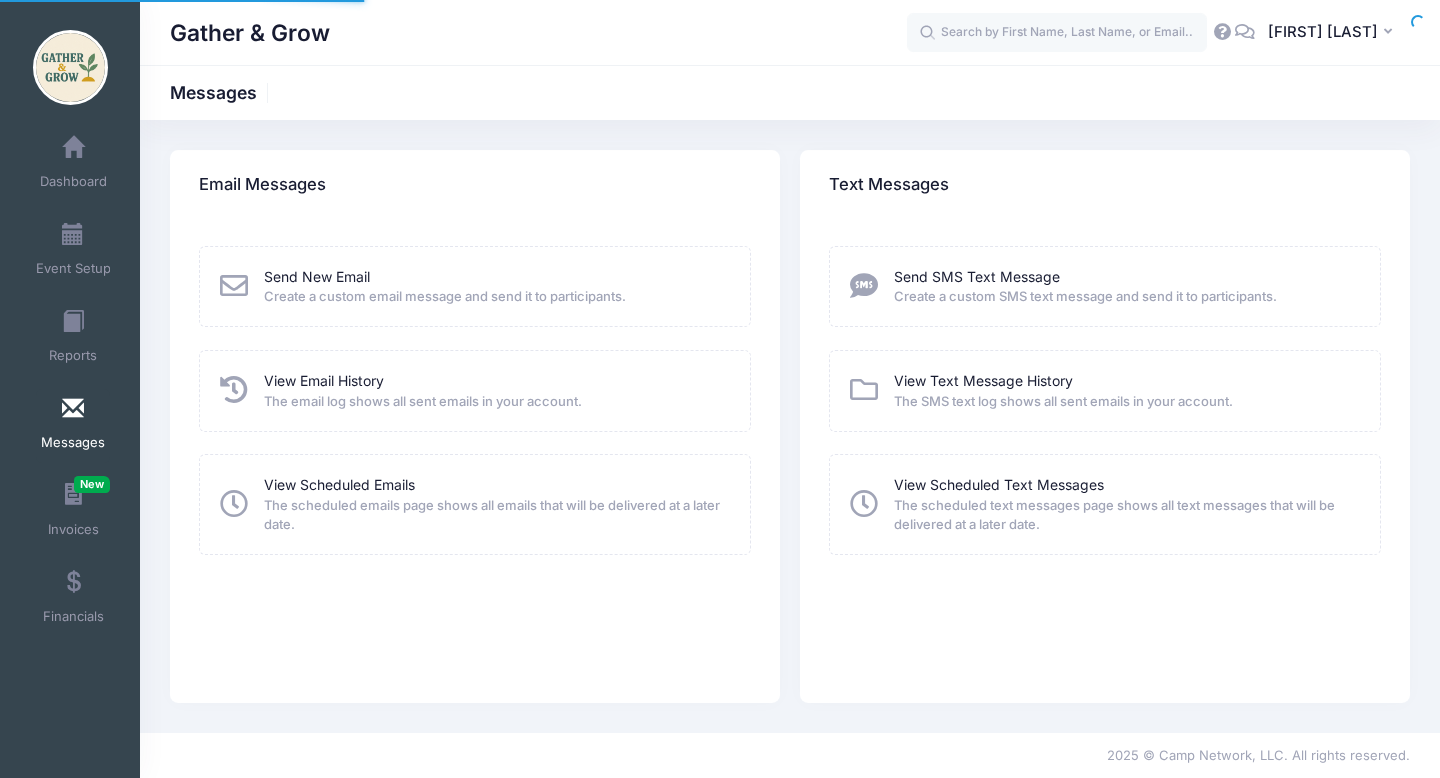 scroll, scrollTop: 0, scrollLeft: 0, axis: both 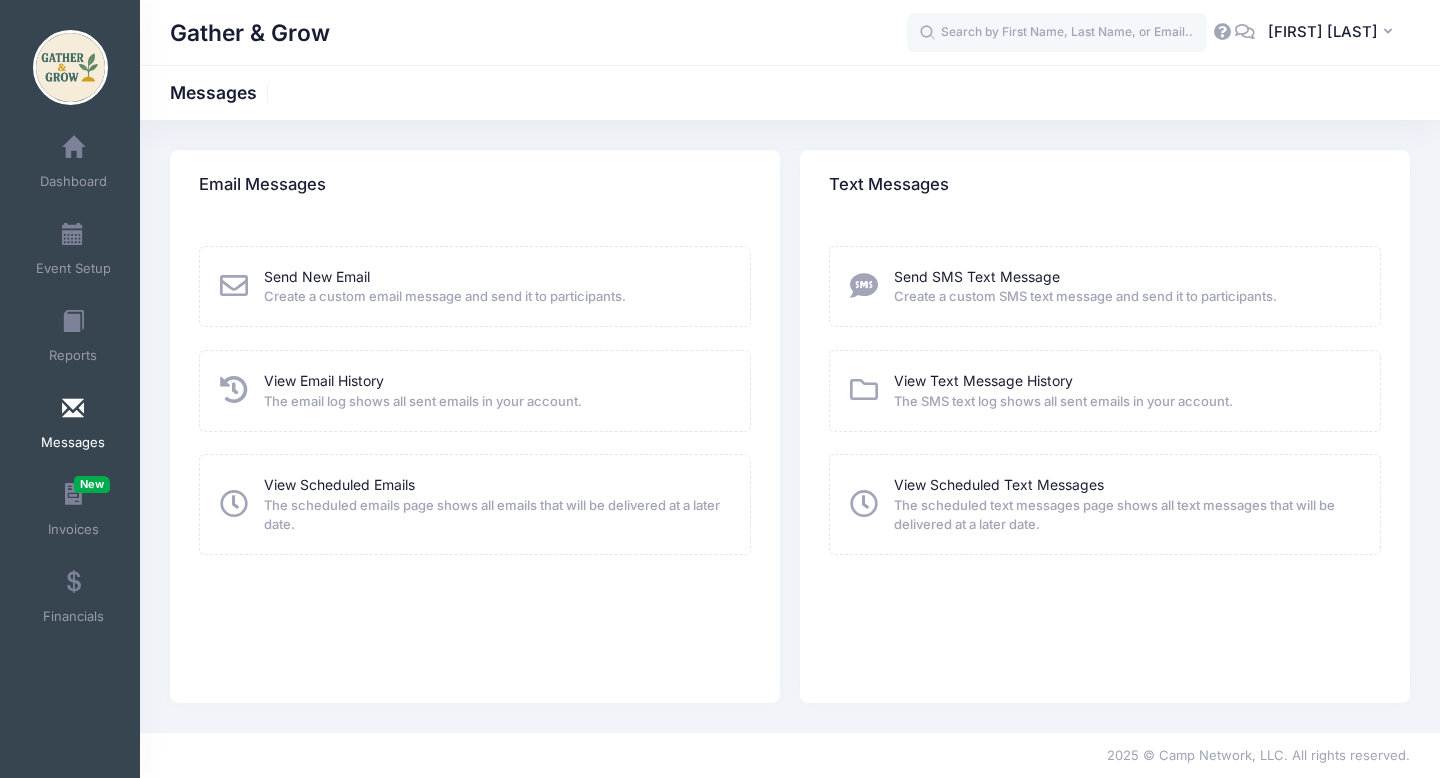 click at bounding box center [234, 286] 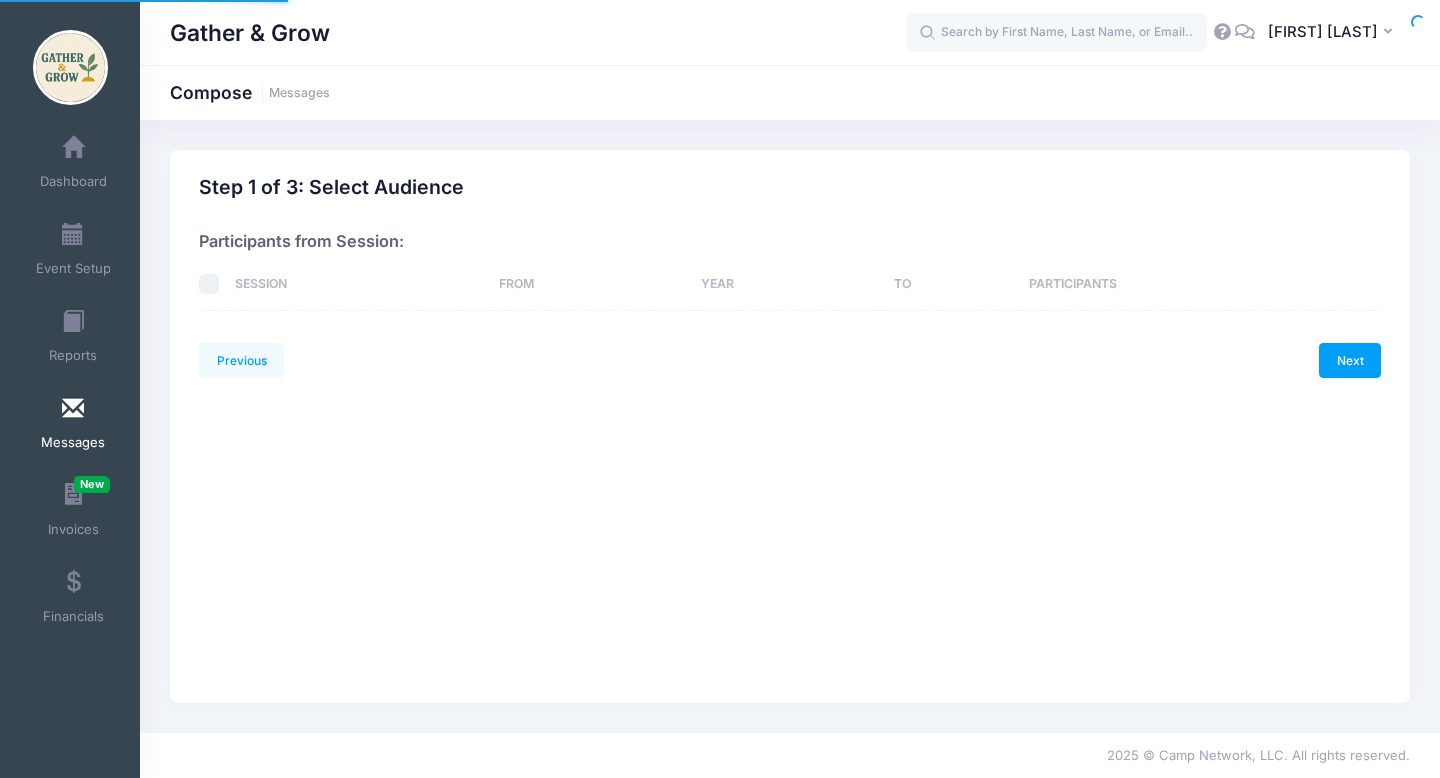 scroll, scrollTop: 0, scrollLeft: 0, axis: both 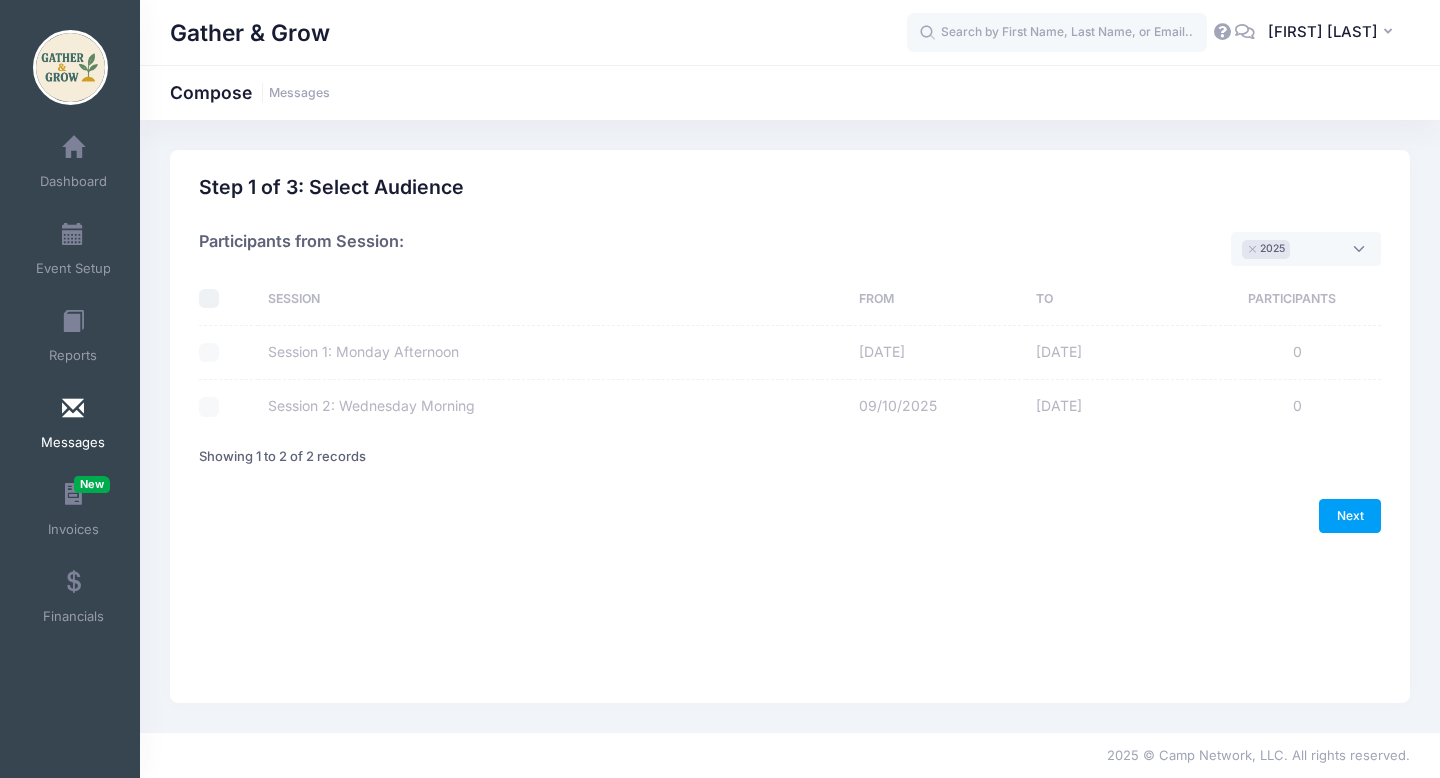 click at bounding box center [209, 299] 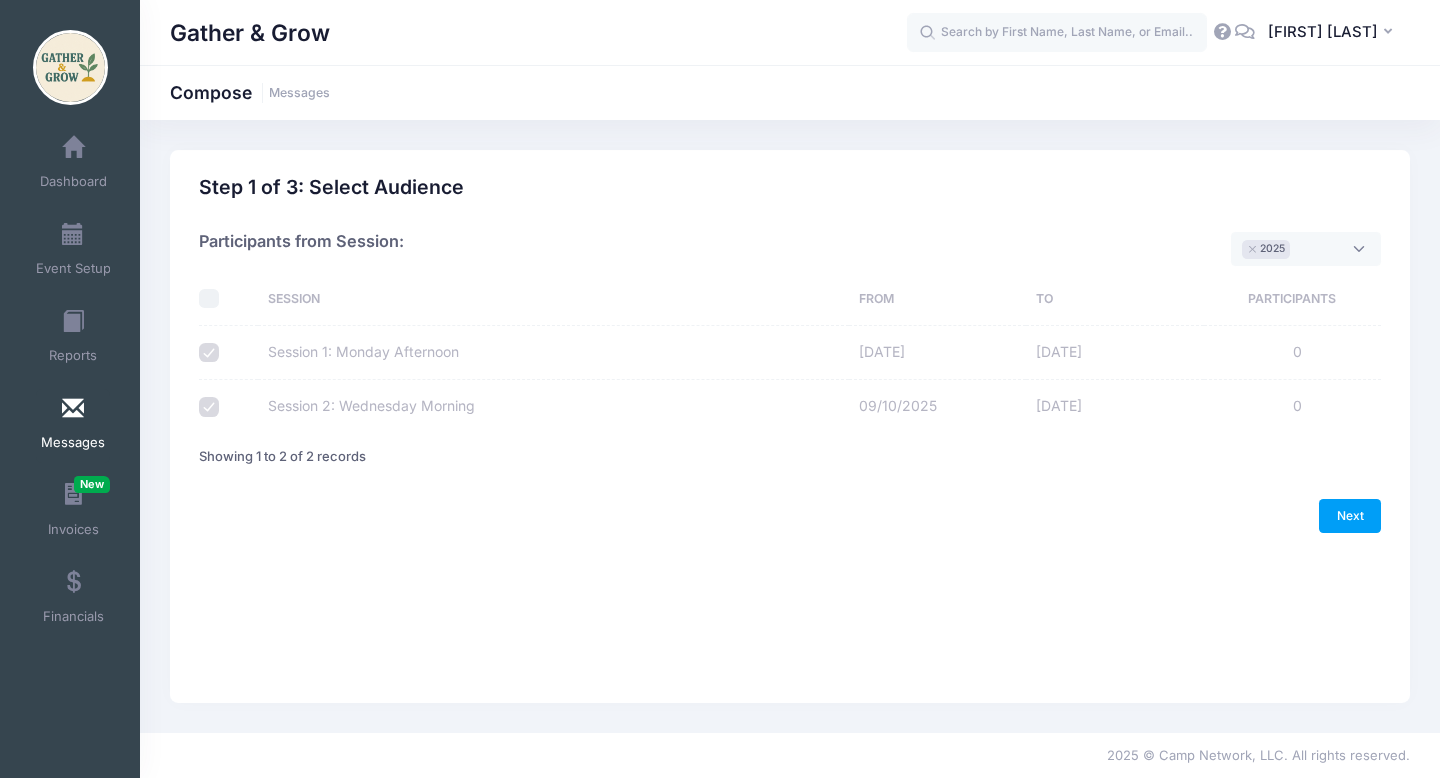 checkbox on "true" 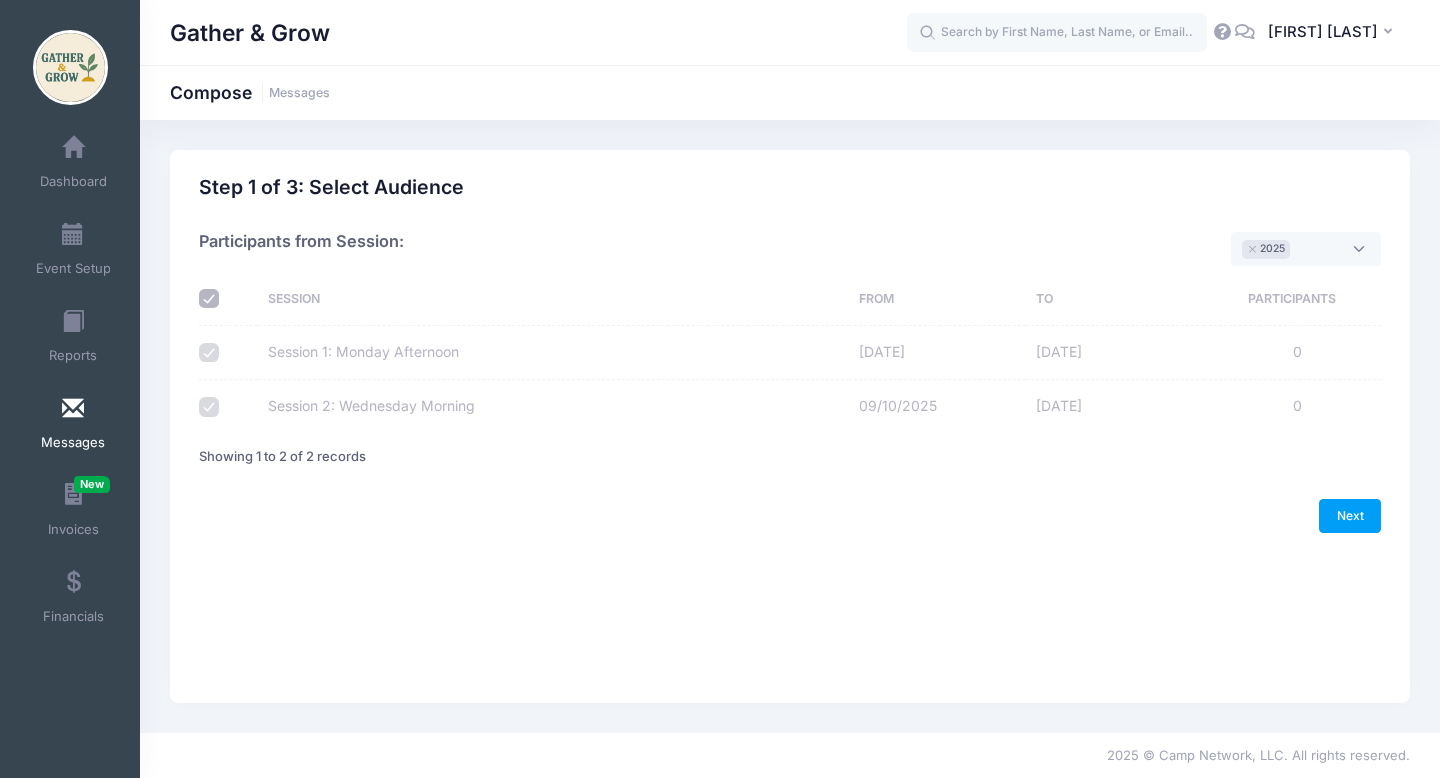 checkbox on "true" 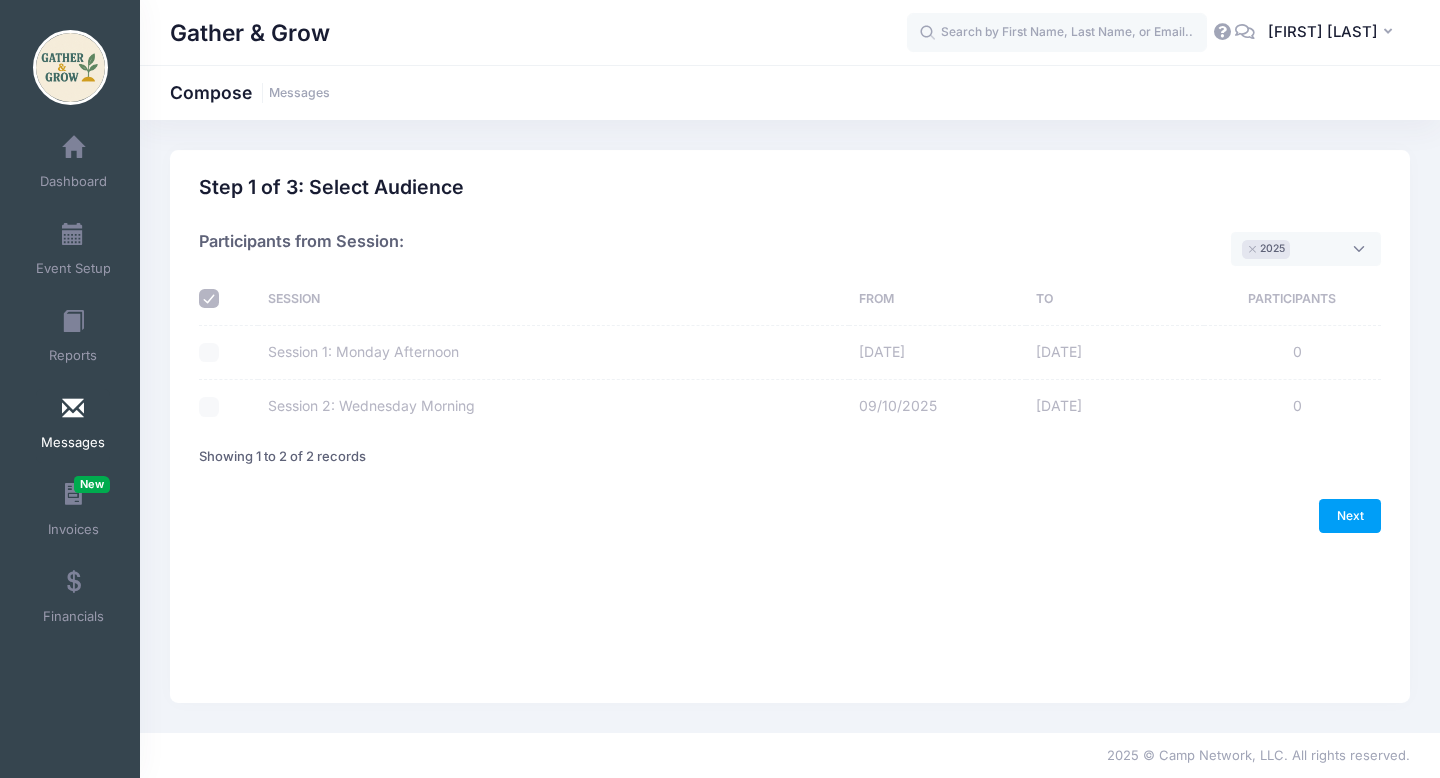 checkbox on "false" 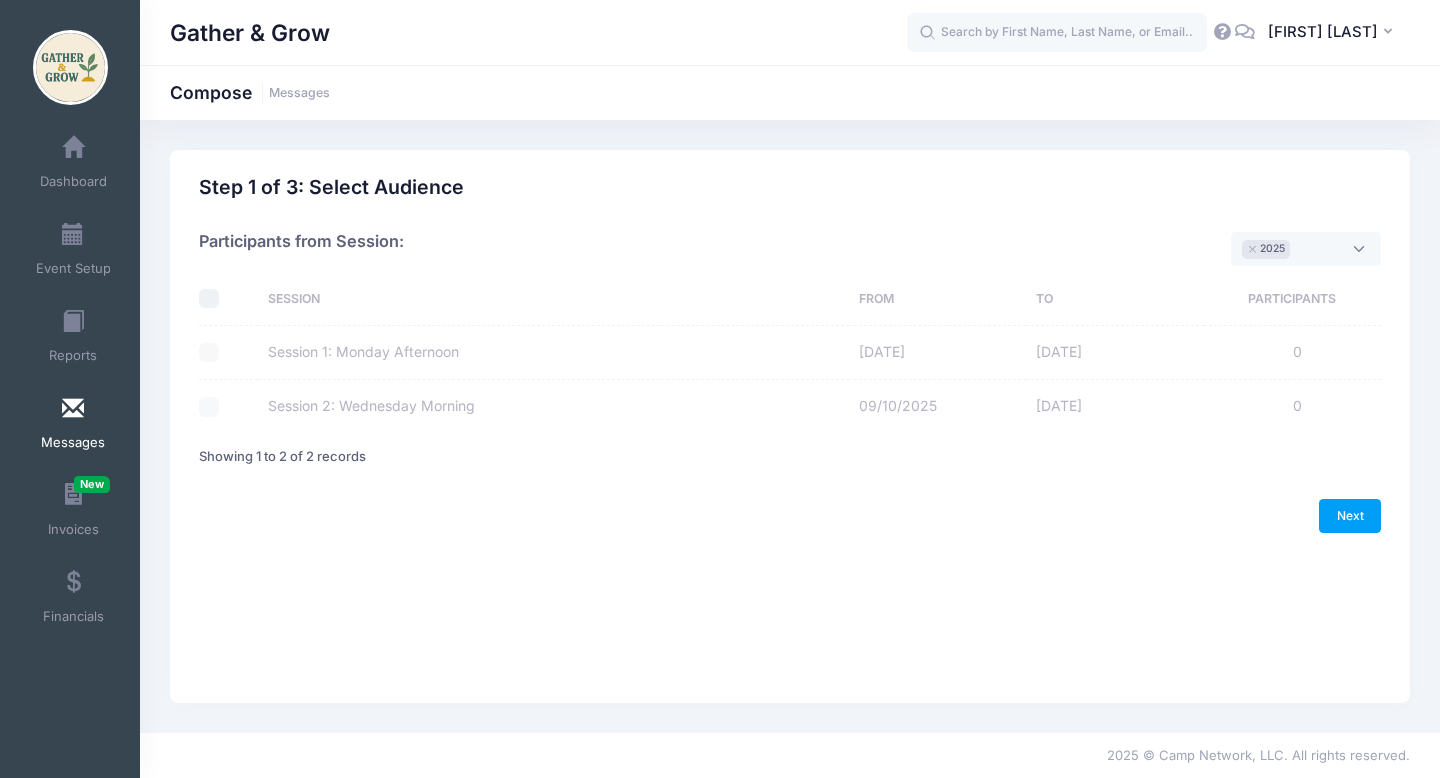 checkbox on "false" 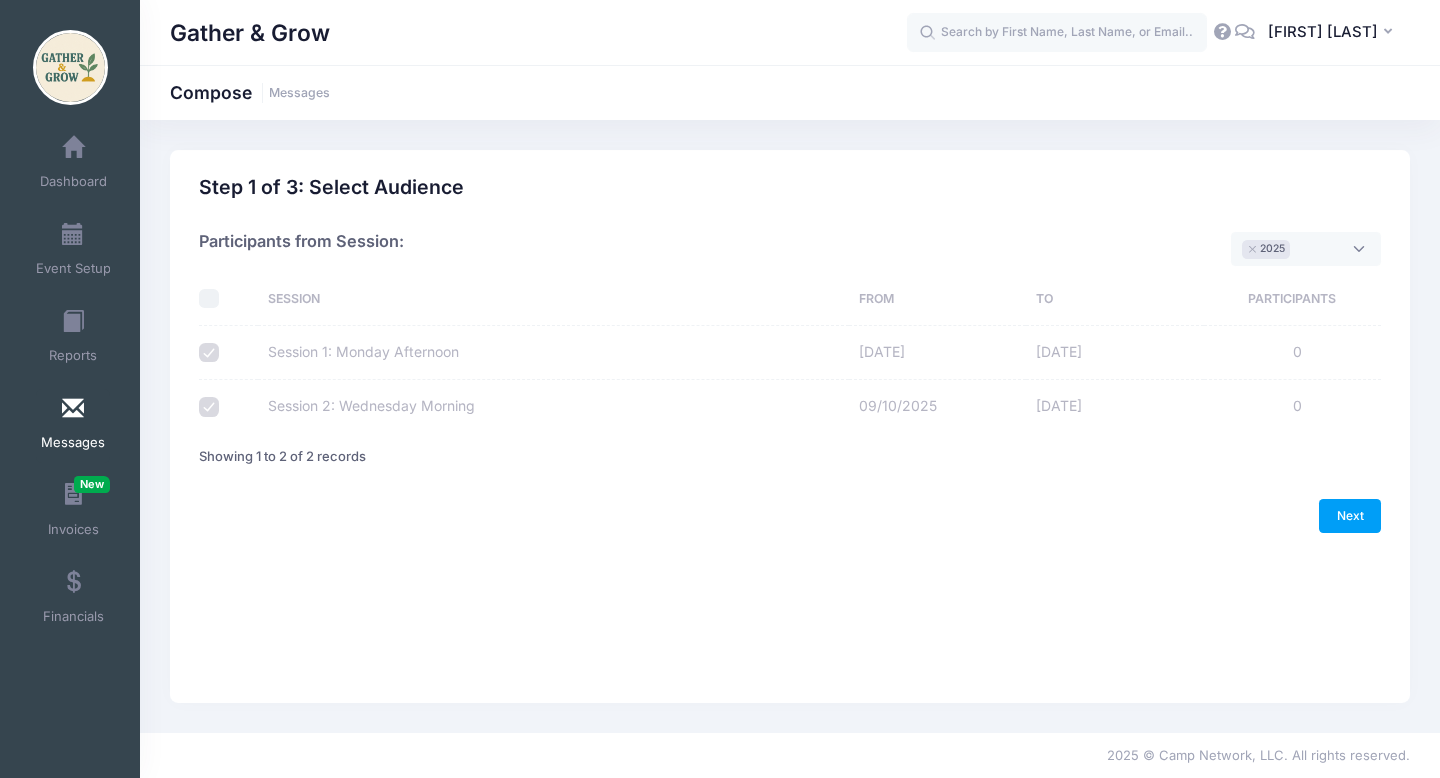 checkbox on "true" 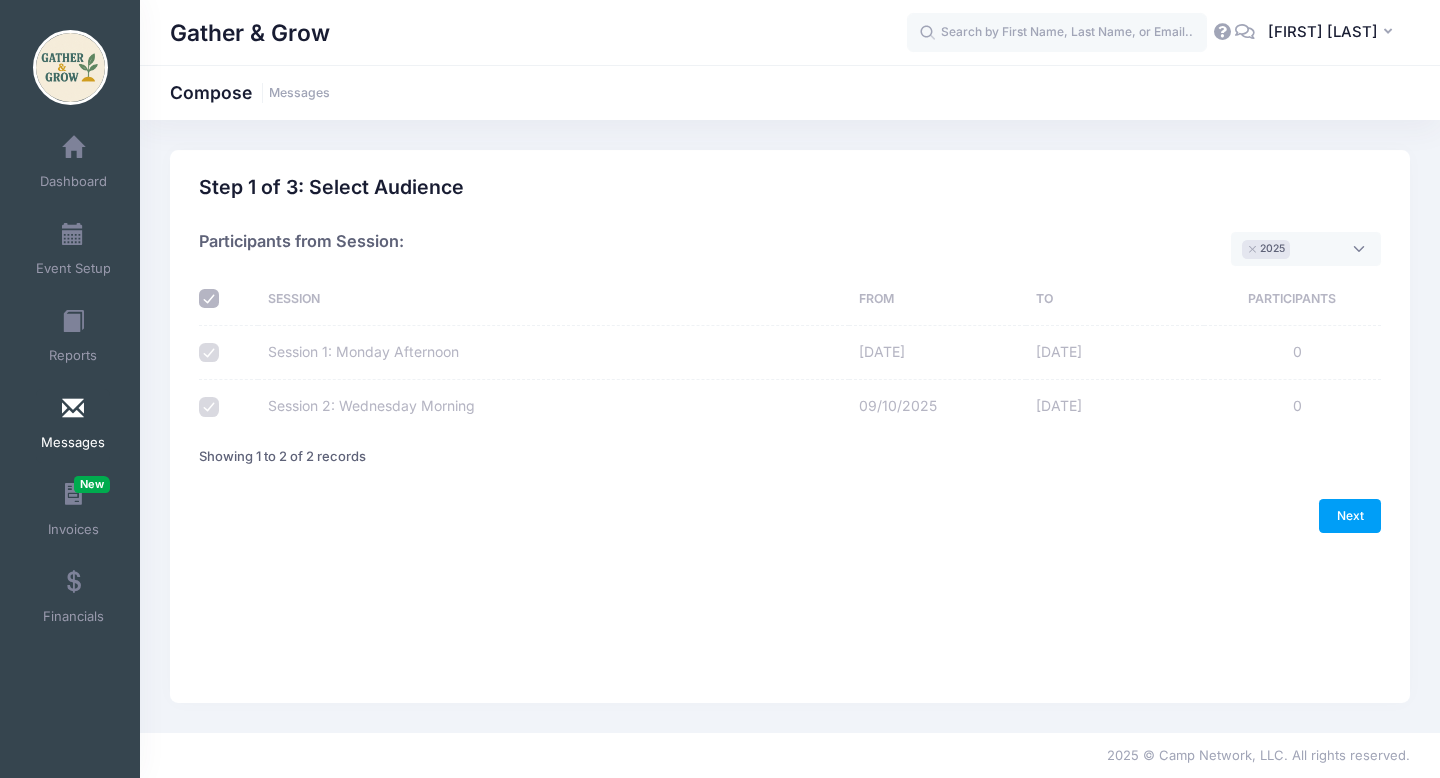 checkbox on "true" 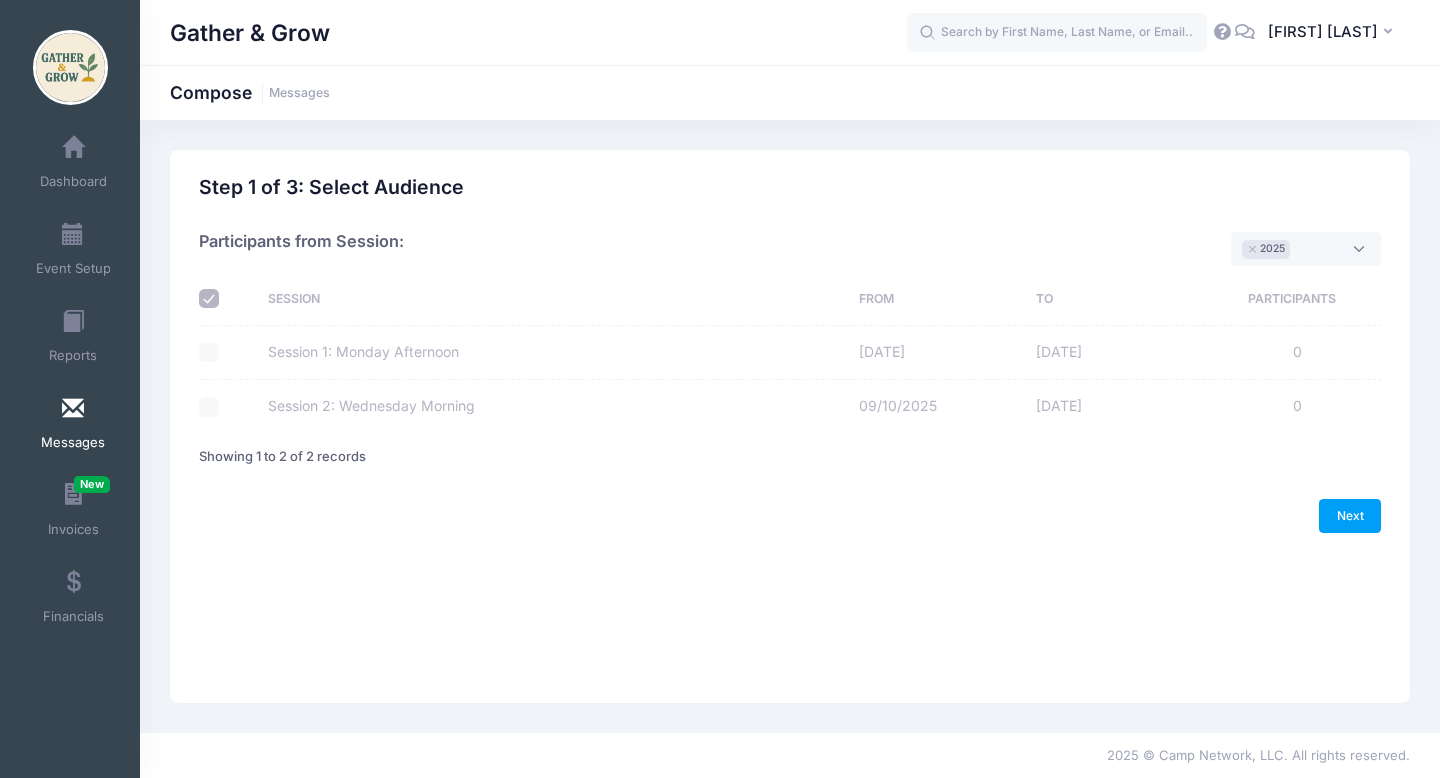 checkbox on "false" 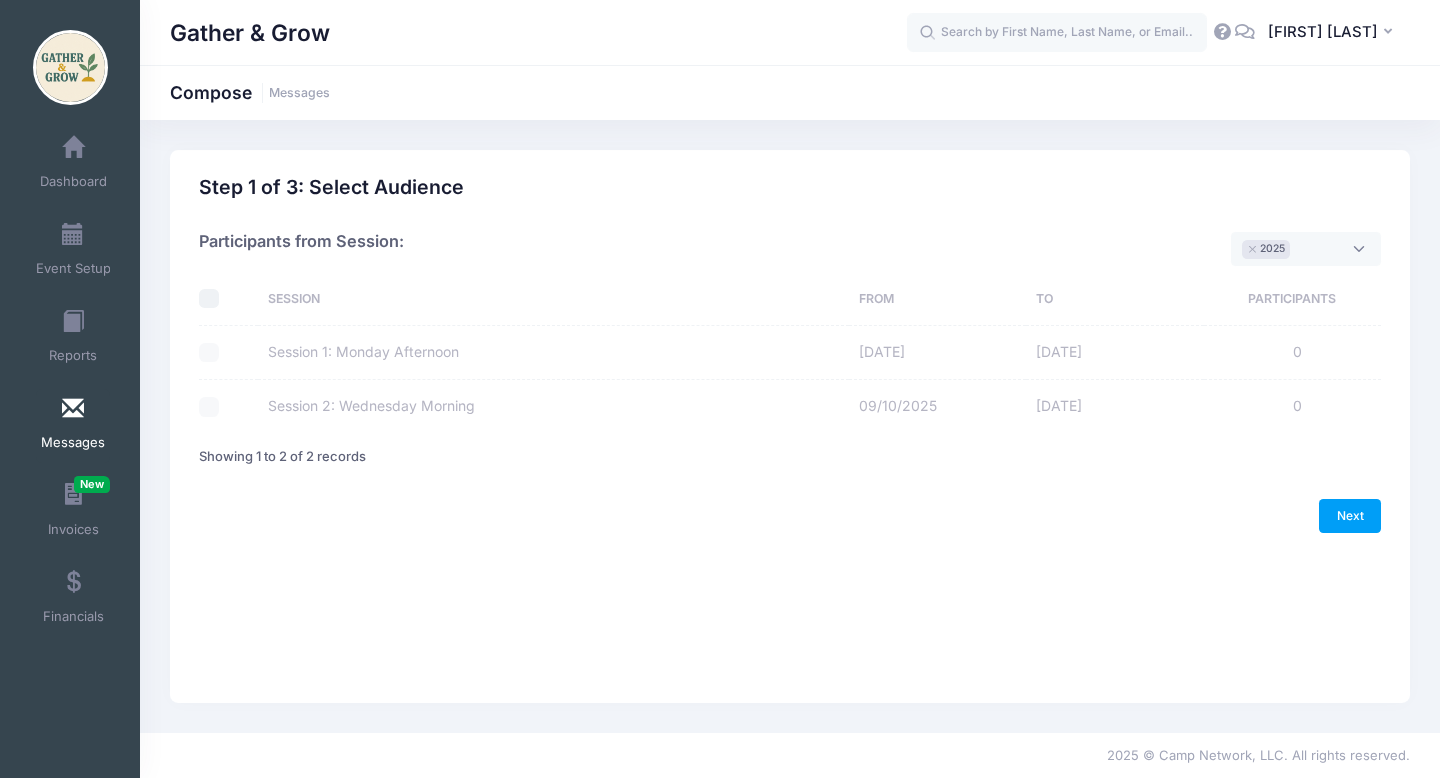 checkbox on "false" 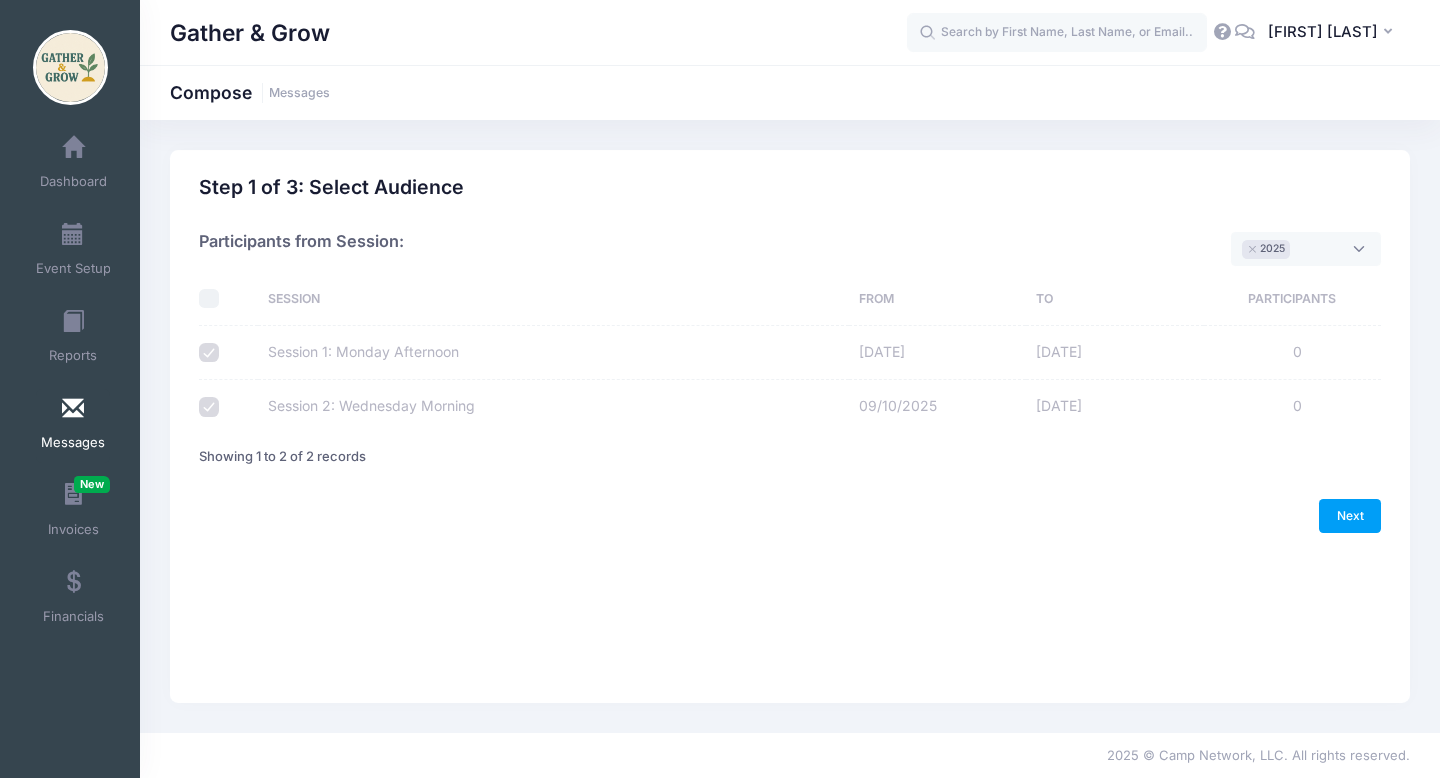checkbox on "true" 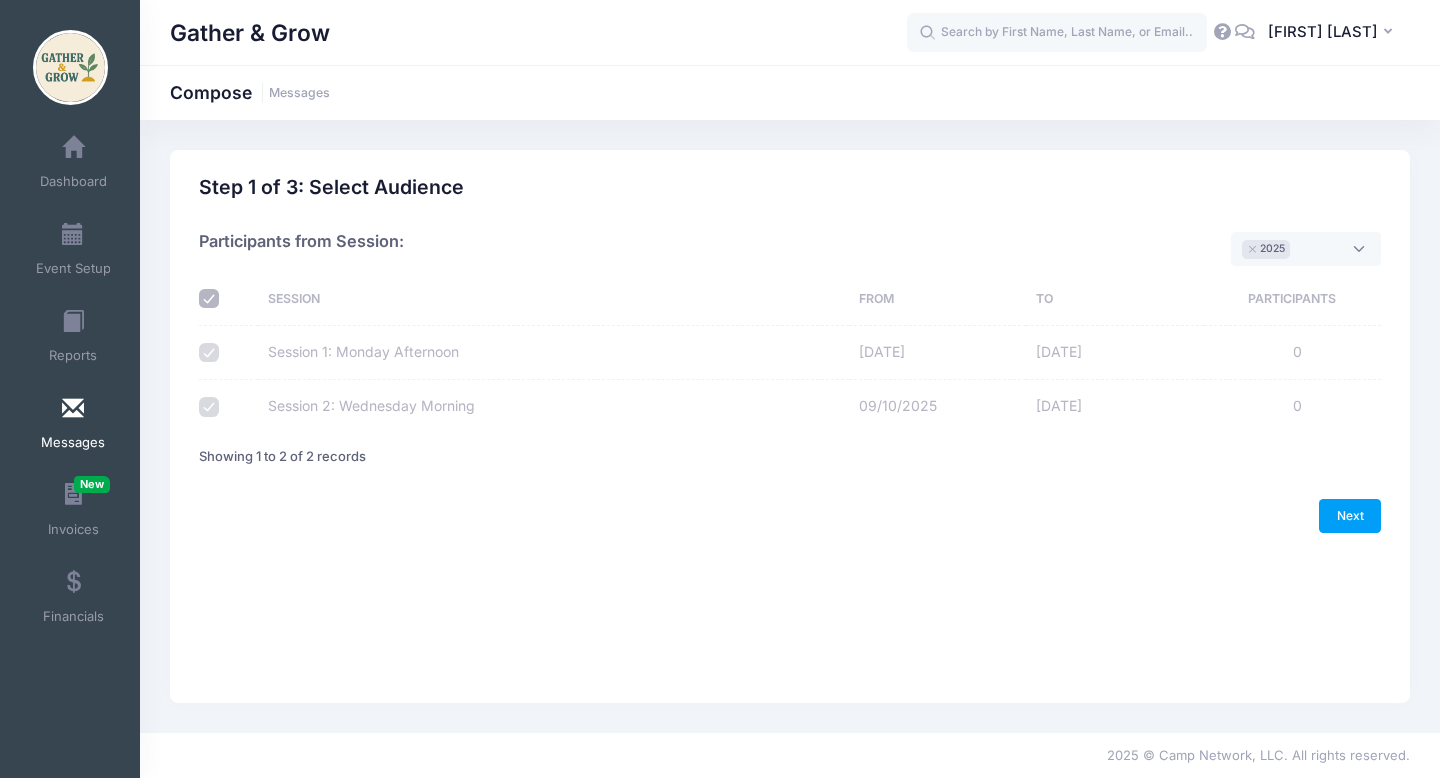 checkbox on "true" 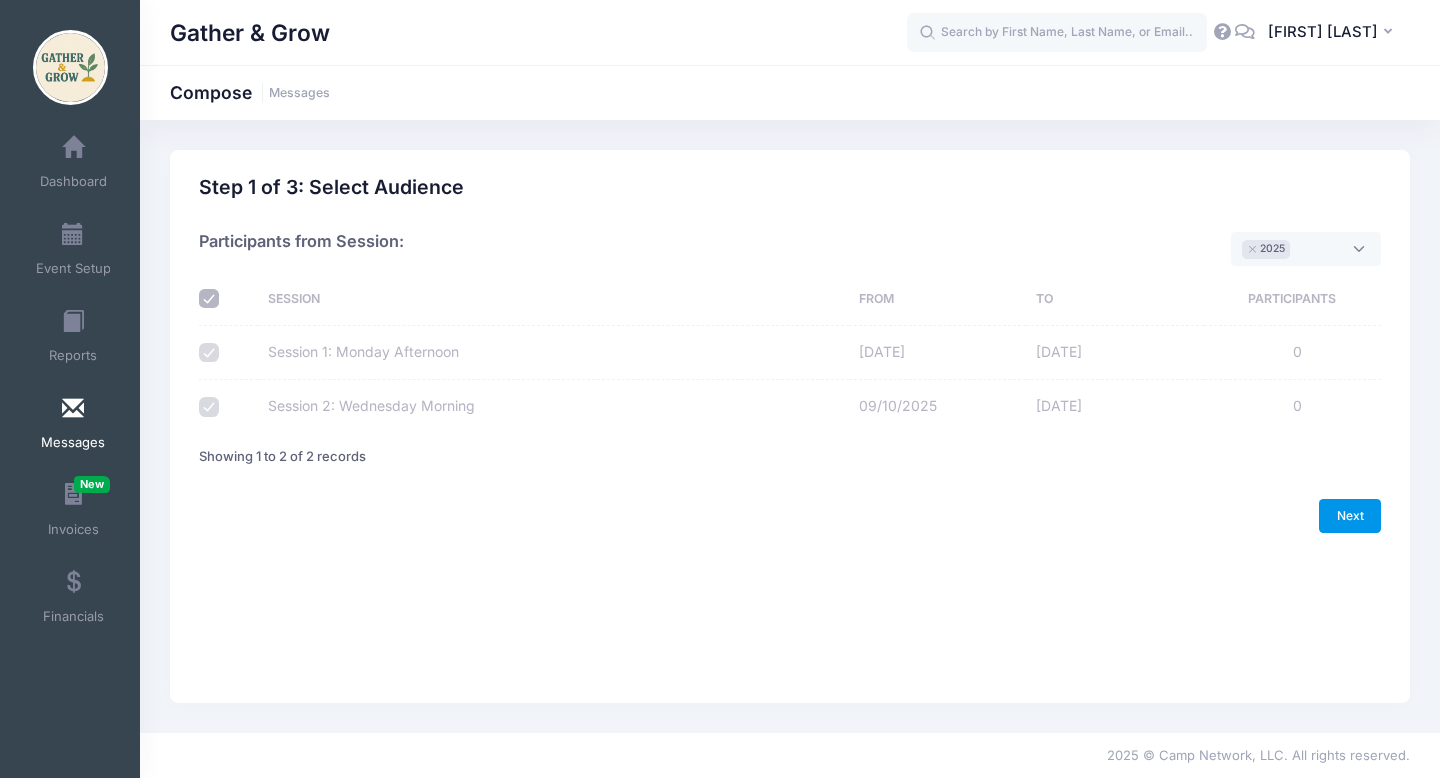 click on "Next" at bounding box center (1350, 516) 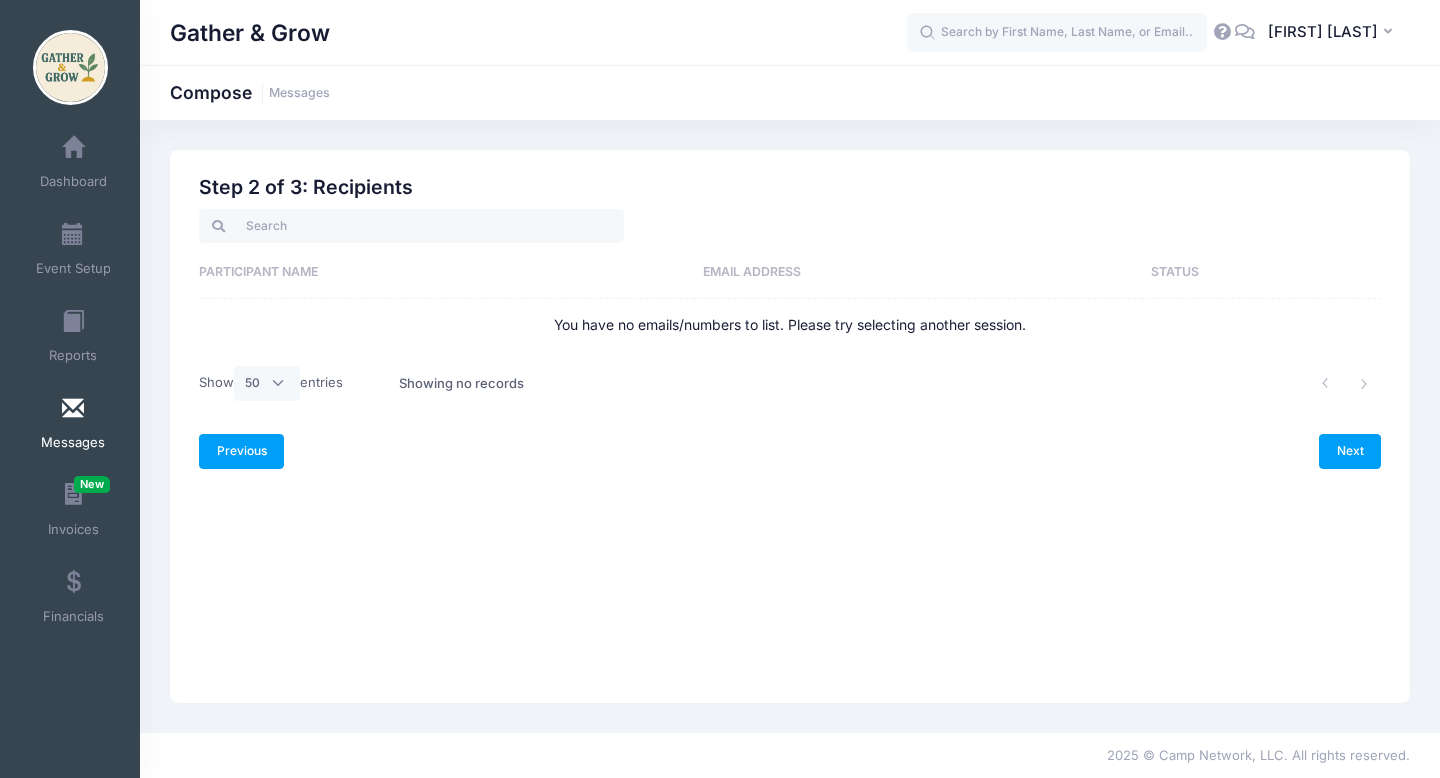 click on "Previous" at bounding box center (241, 451) 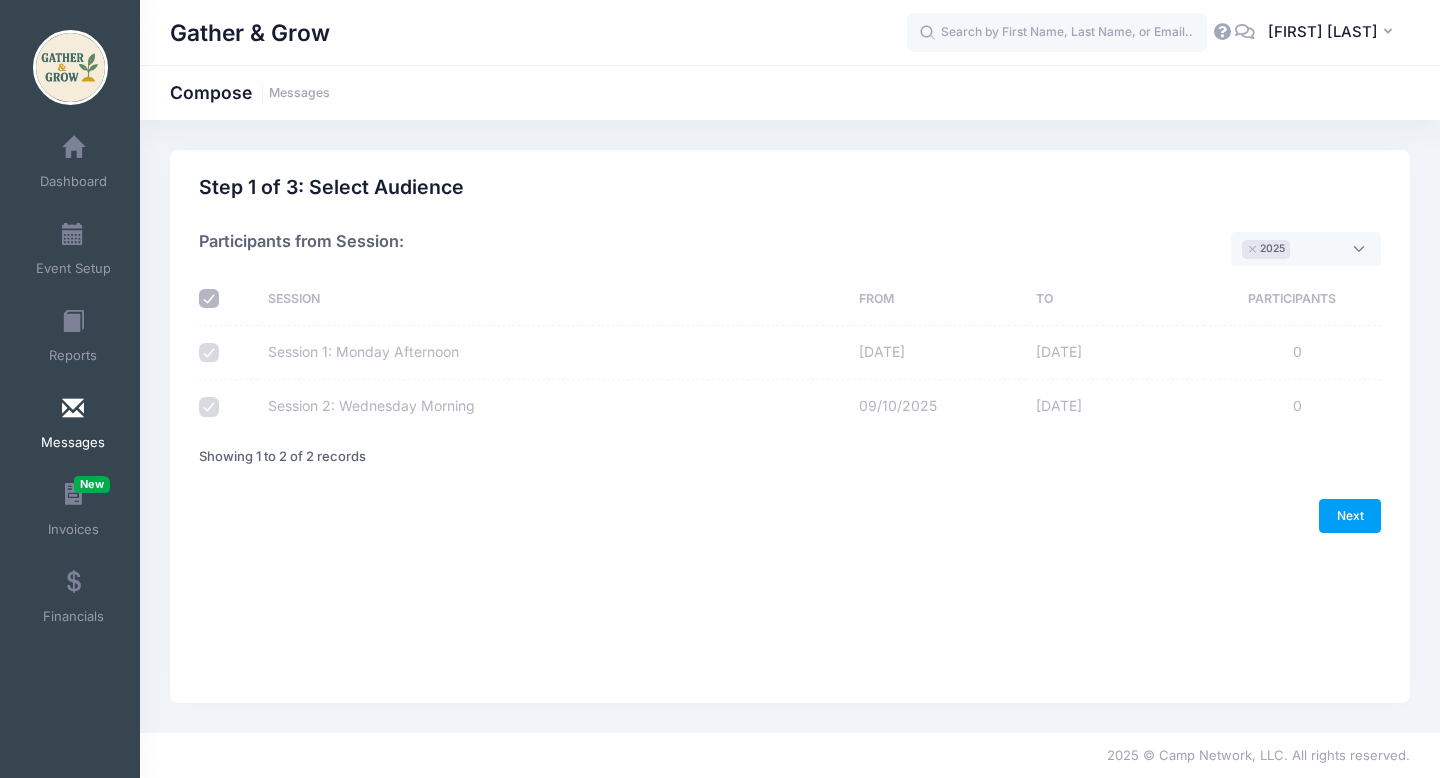 click at bounding box center (1245, 31) 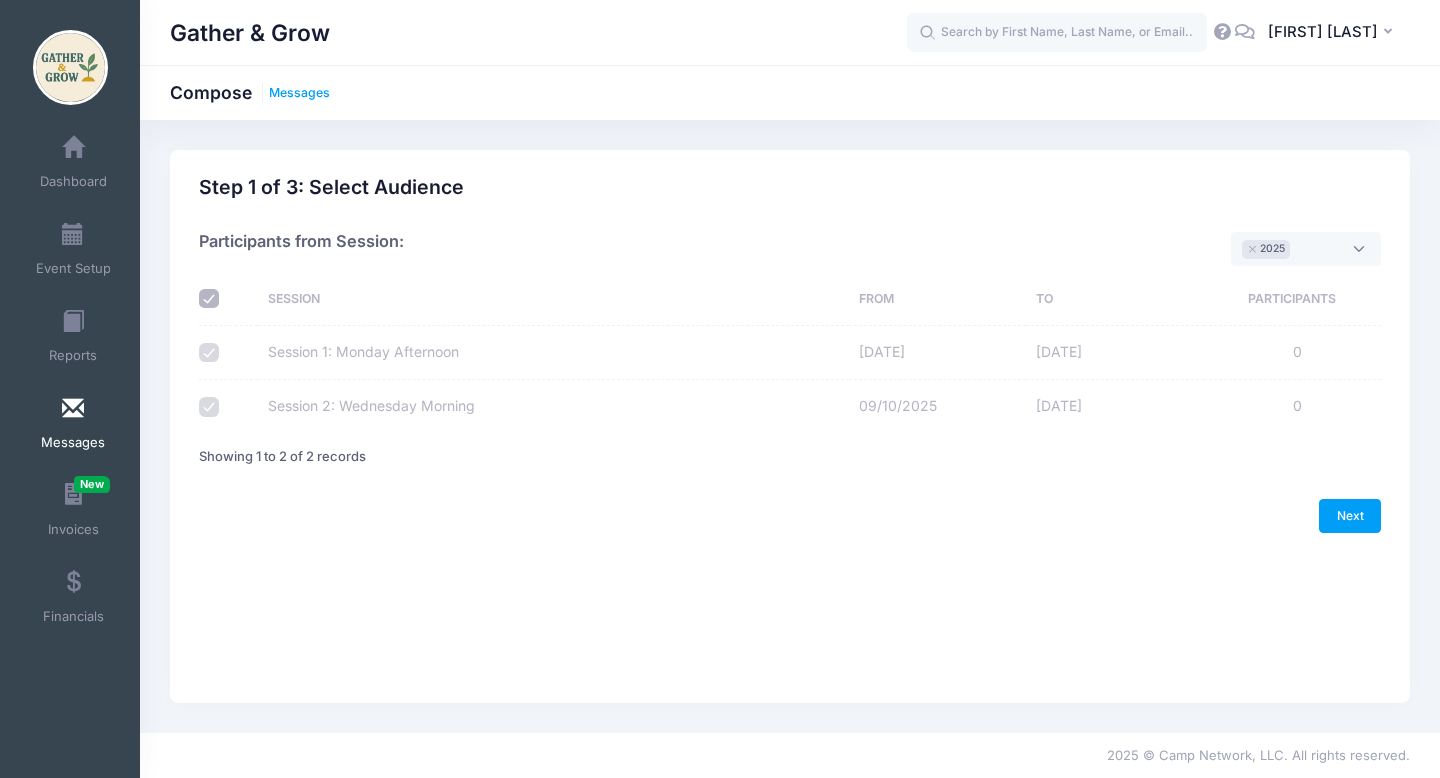 click on "Messages" at bounding box center [299, 93] 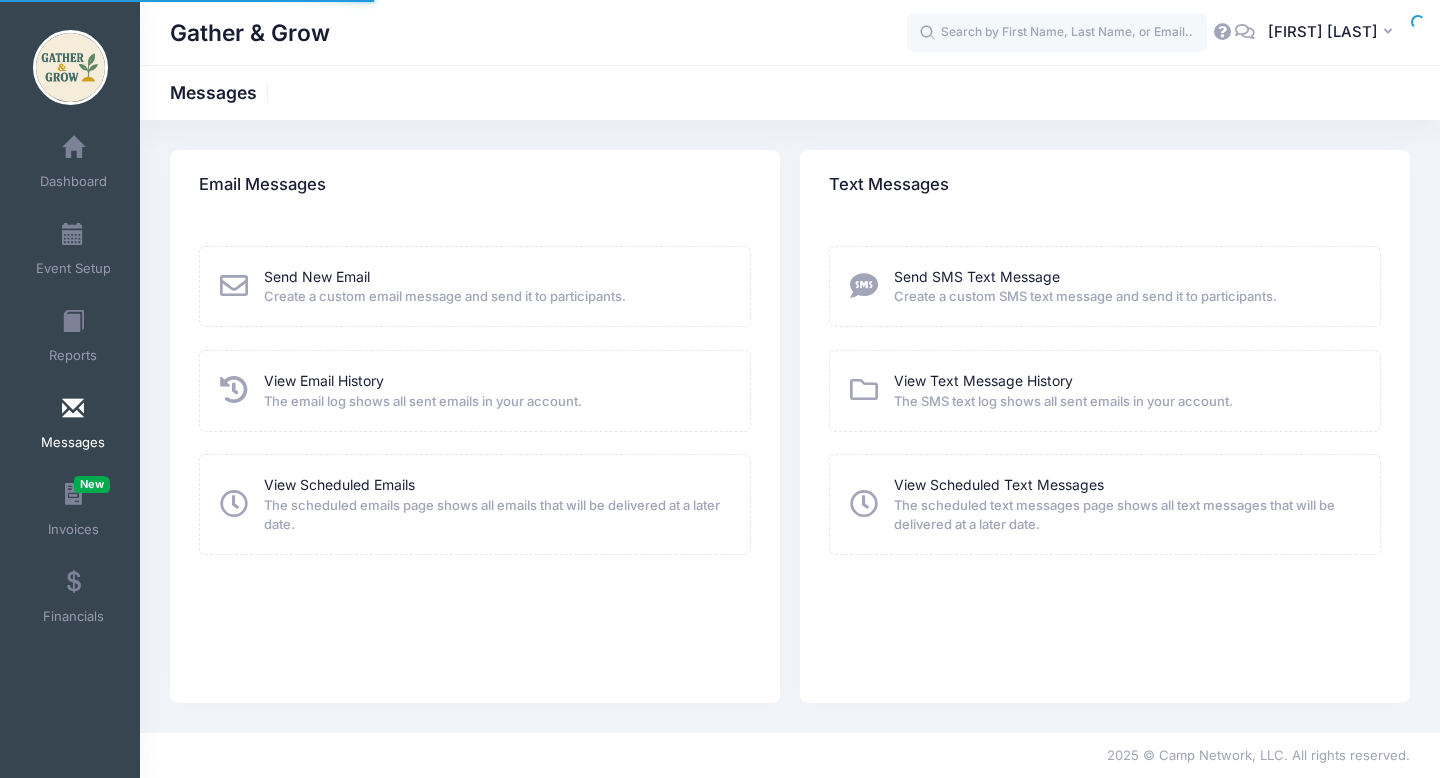 scroll, scrollTop: 0, scrollLeft: 0, axis: both 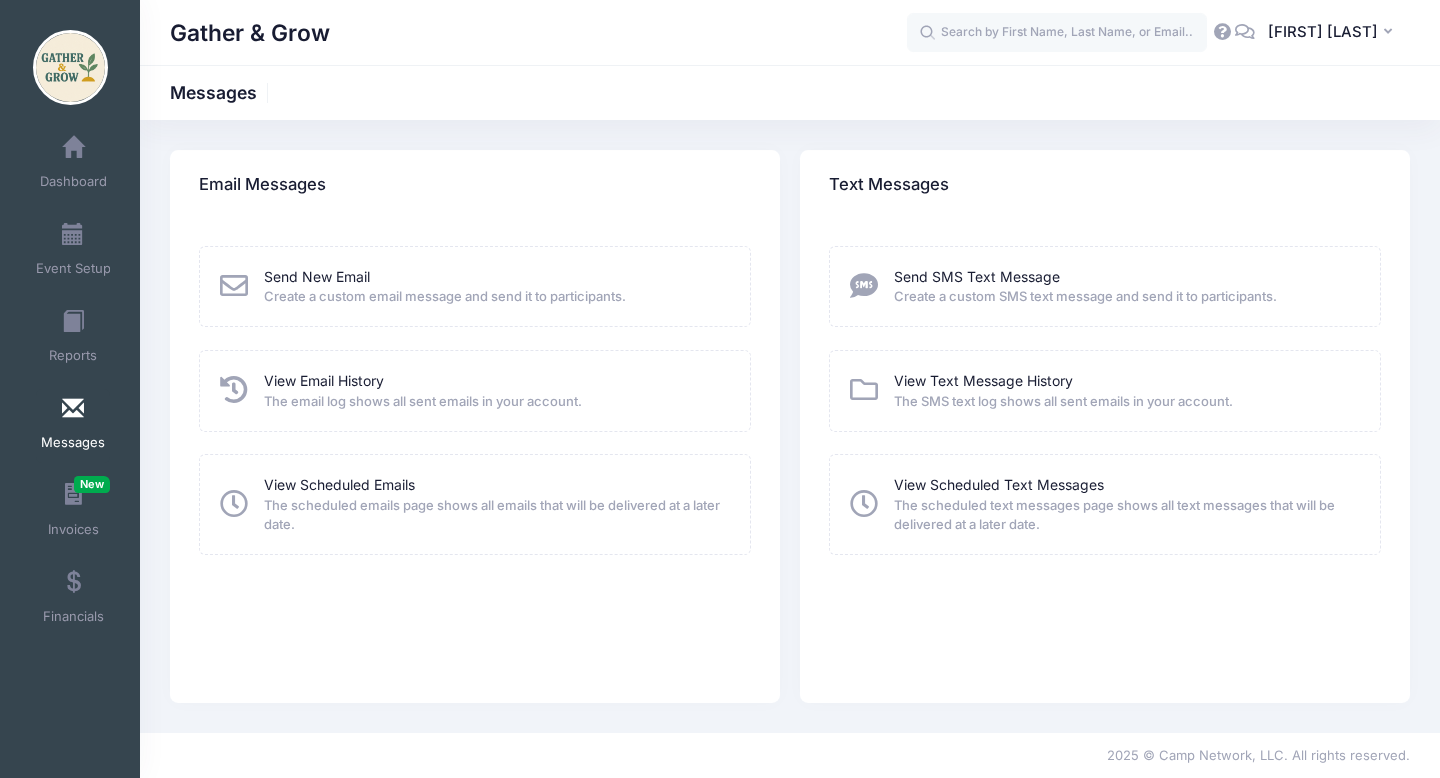click at bounding box center (234, 286) 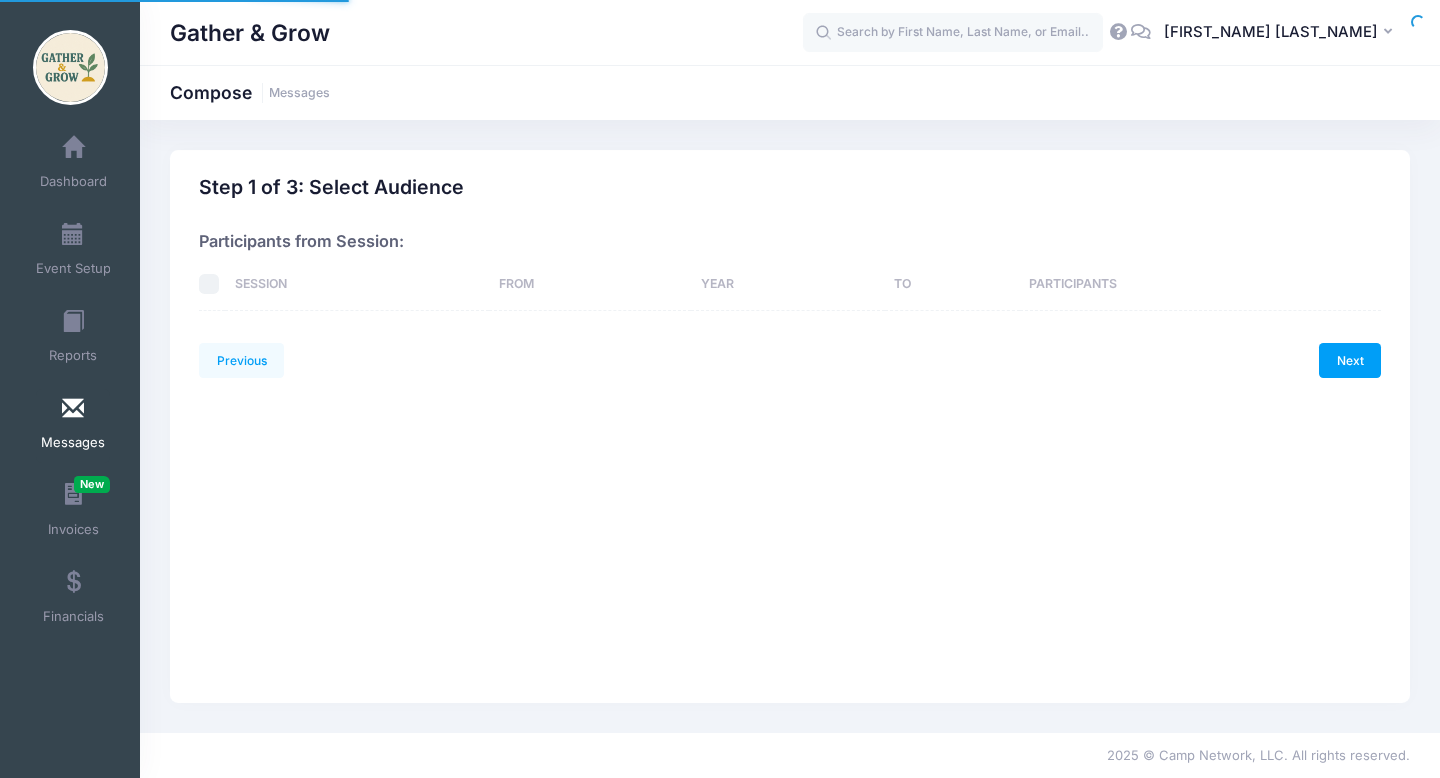 scroll, scrollTop: 0, scrollLeft: 0, axis: both 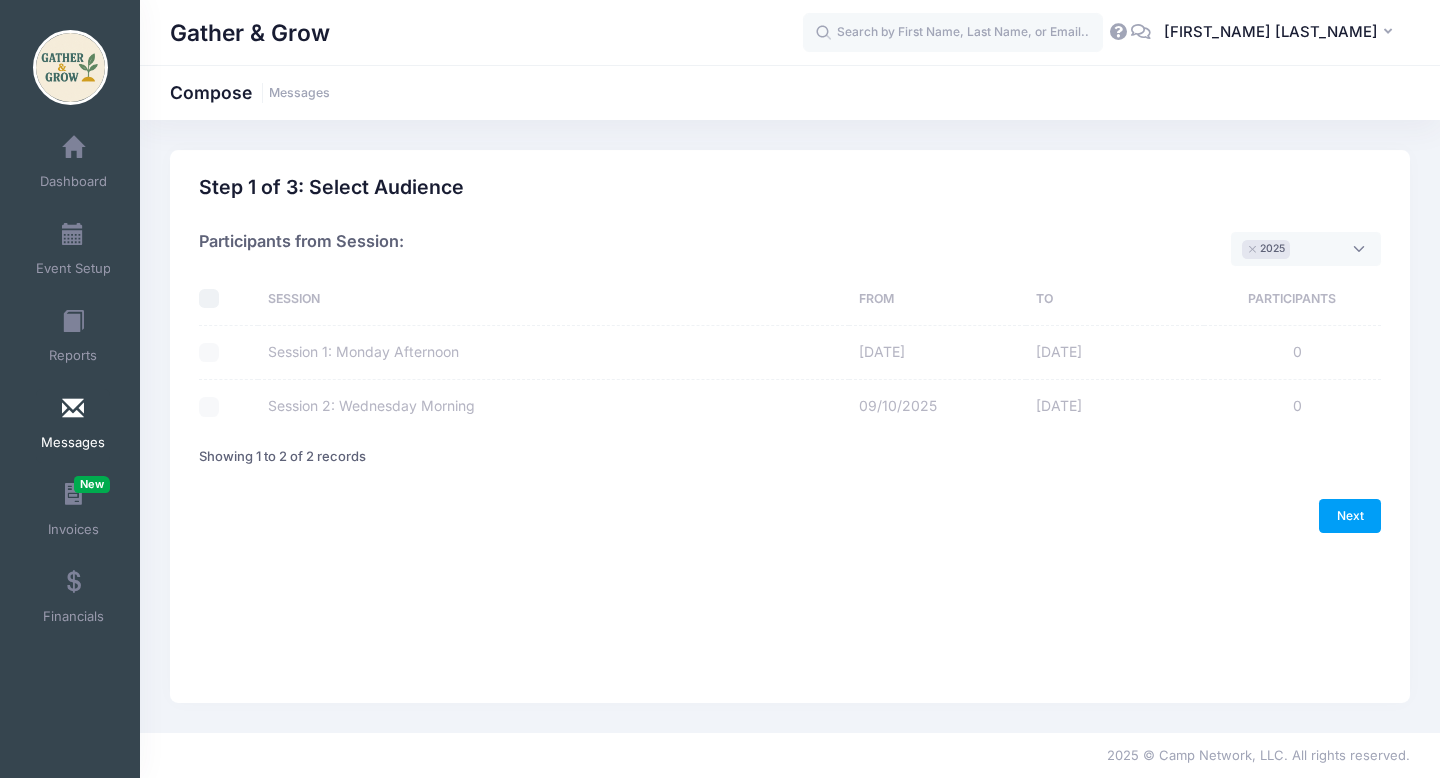 click at bounding box center (223, 353) 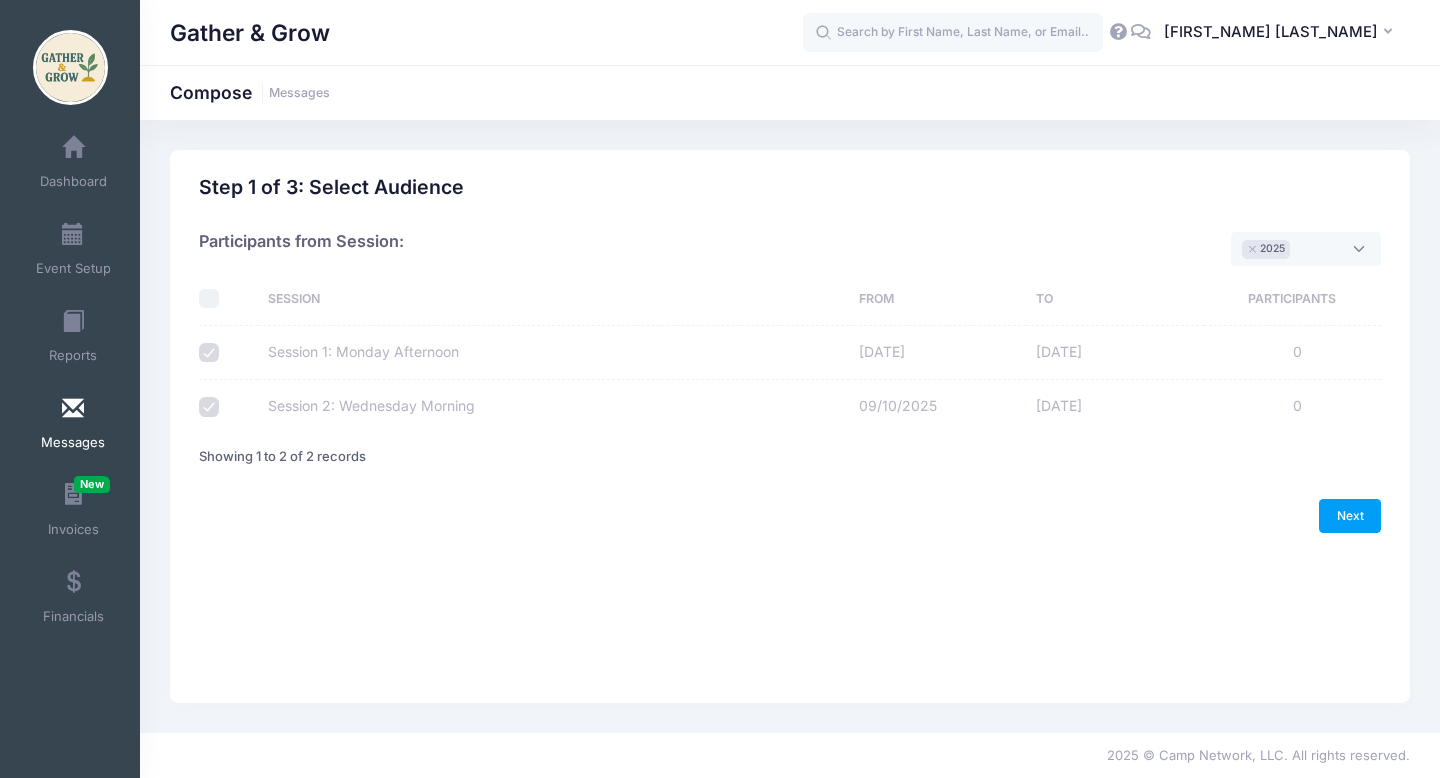 checkbox on "true" 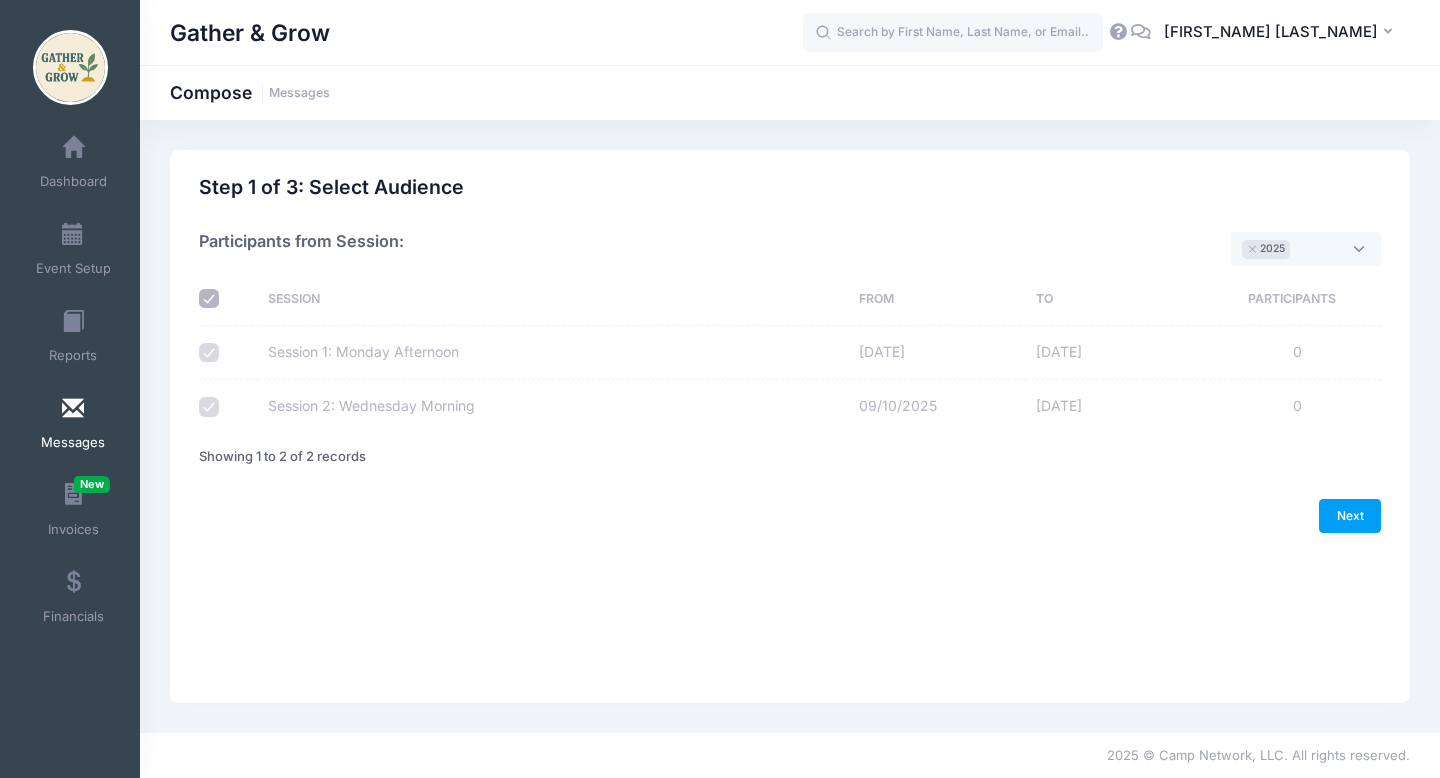 checkbox on "true" 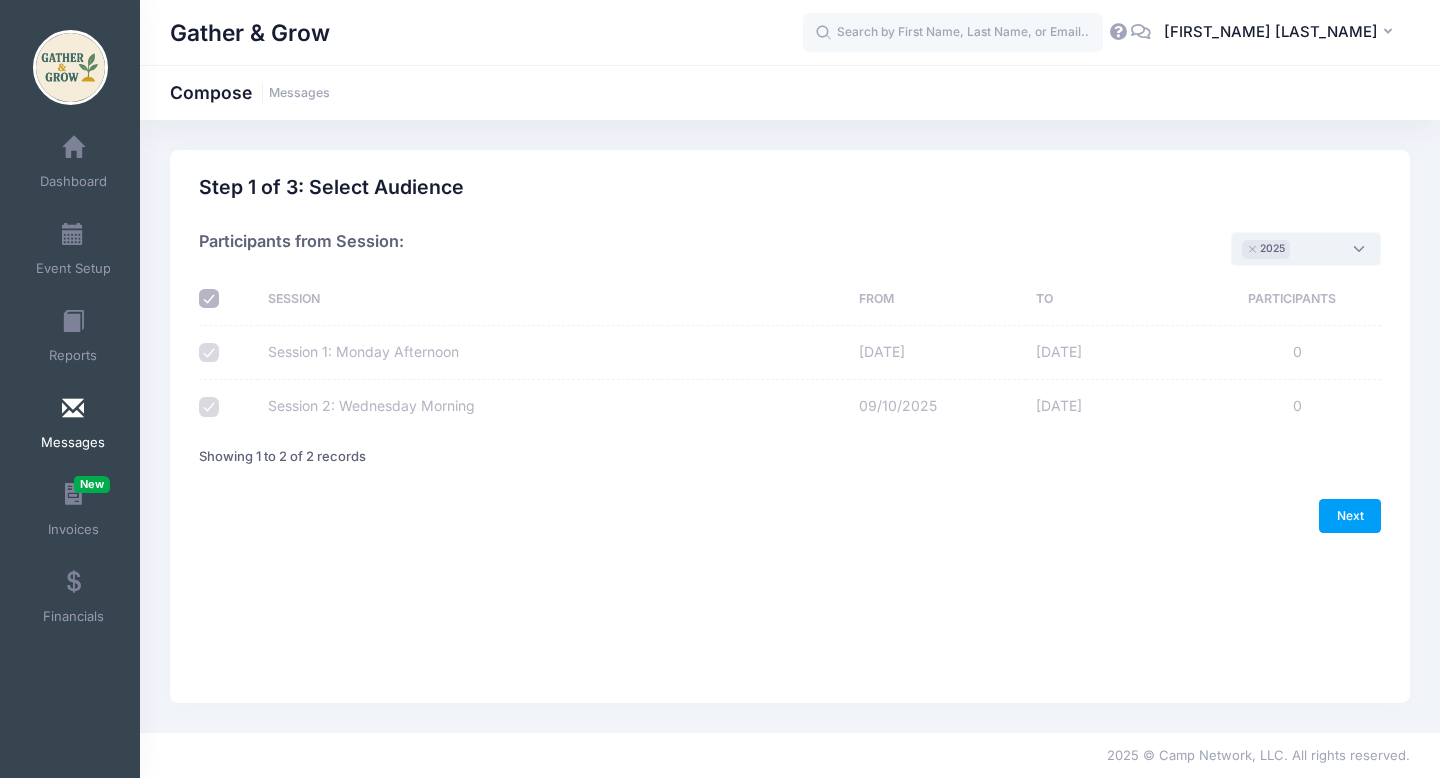 click on "× 2025" at bounding box center [1306, 249] 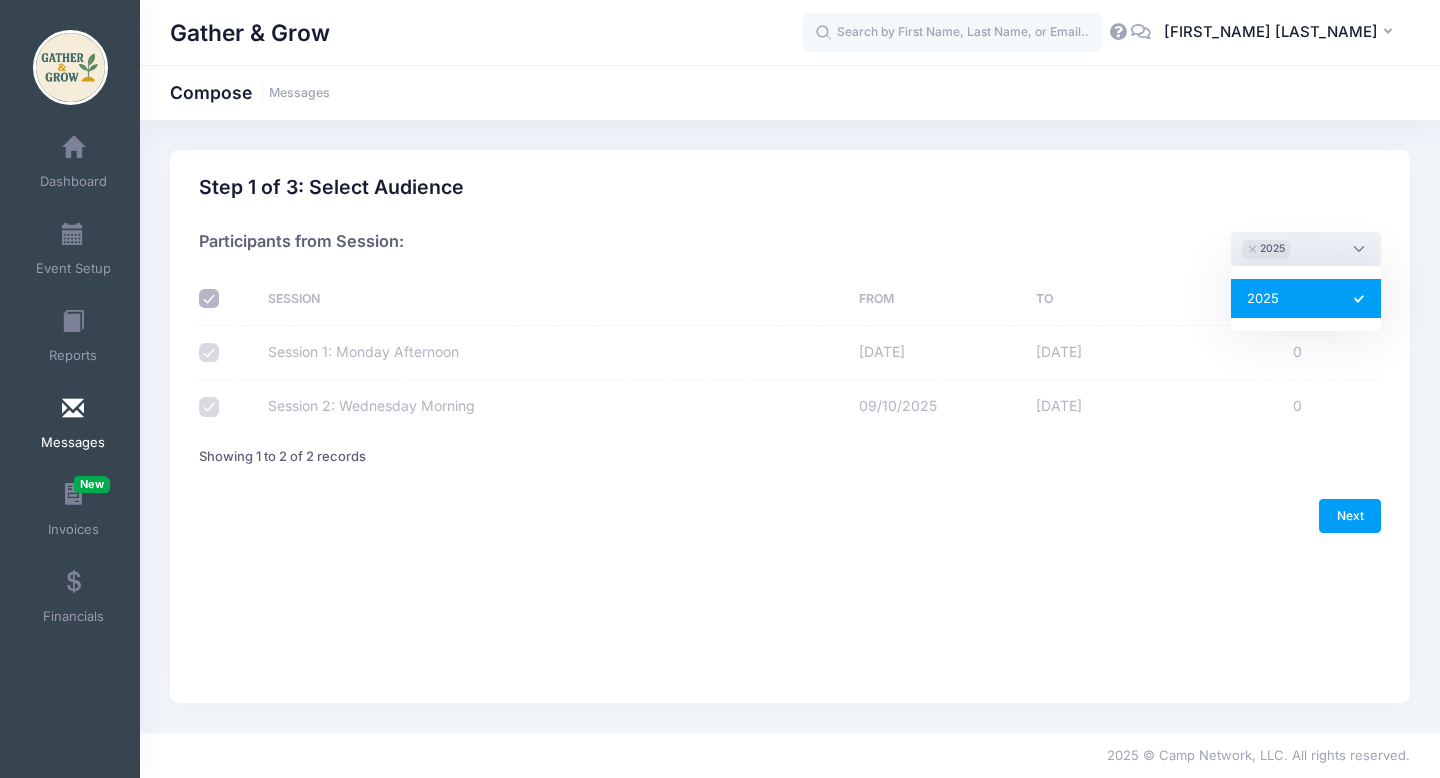click on "× 2025" at bounding box center (1306, 249) 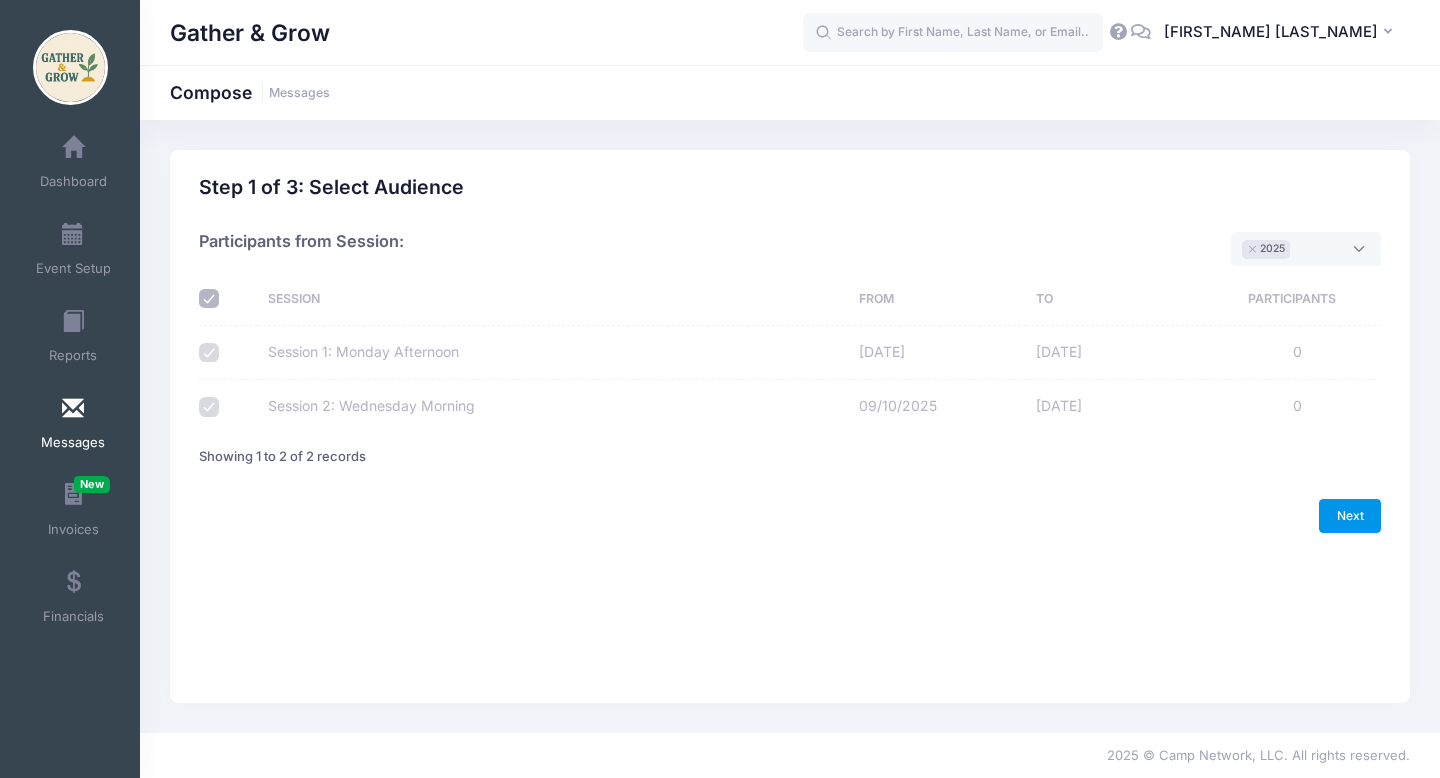 click on "Next" at bounding box center (1350, 516) 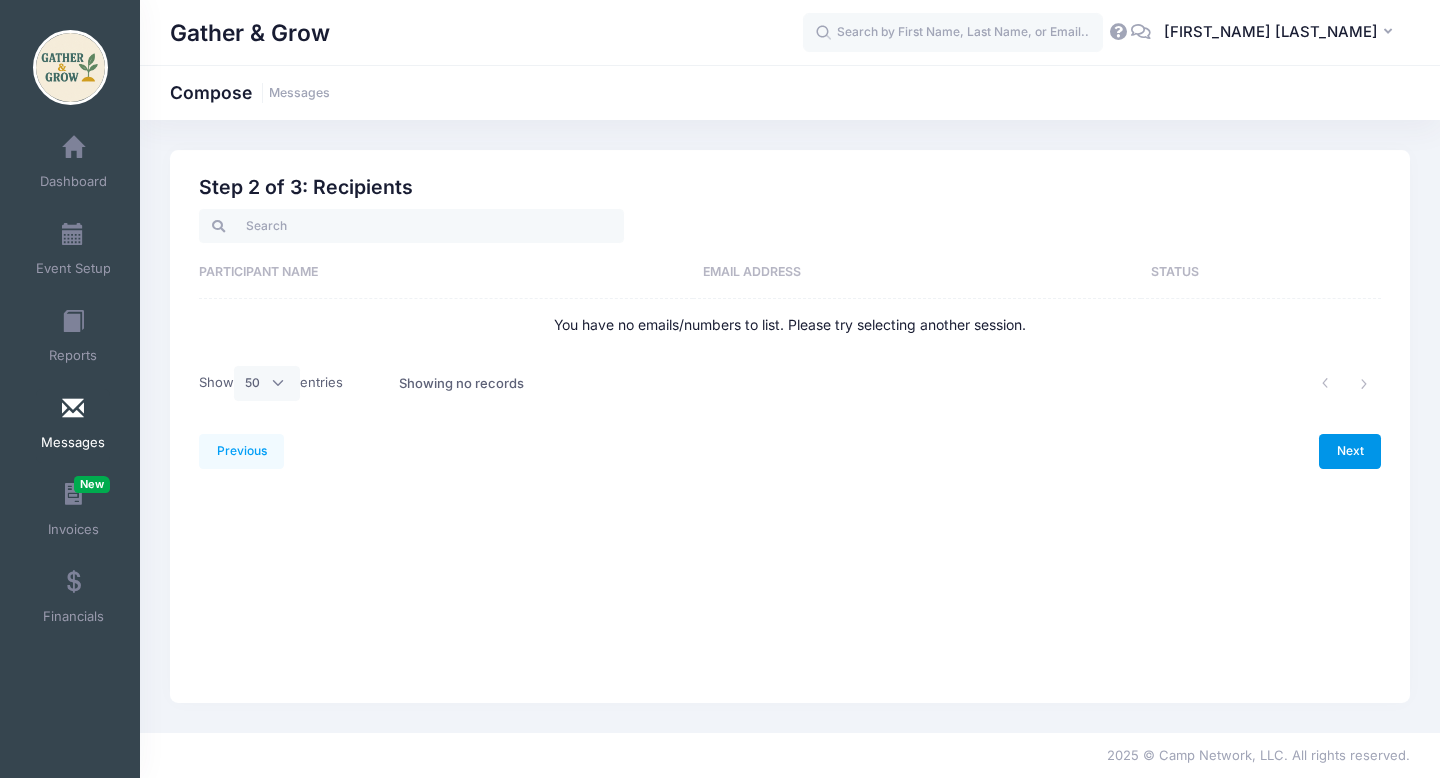 click on "Next" at bounding box center [1350, 451] 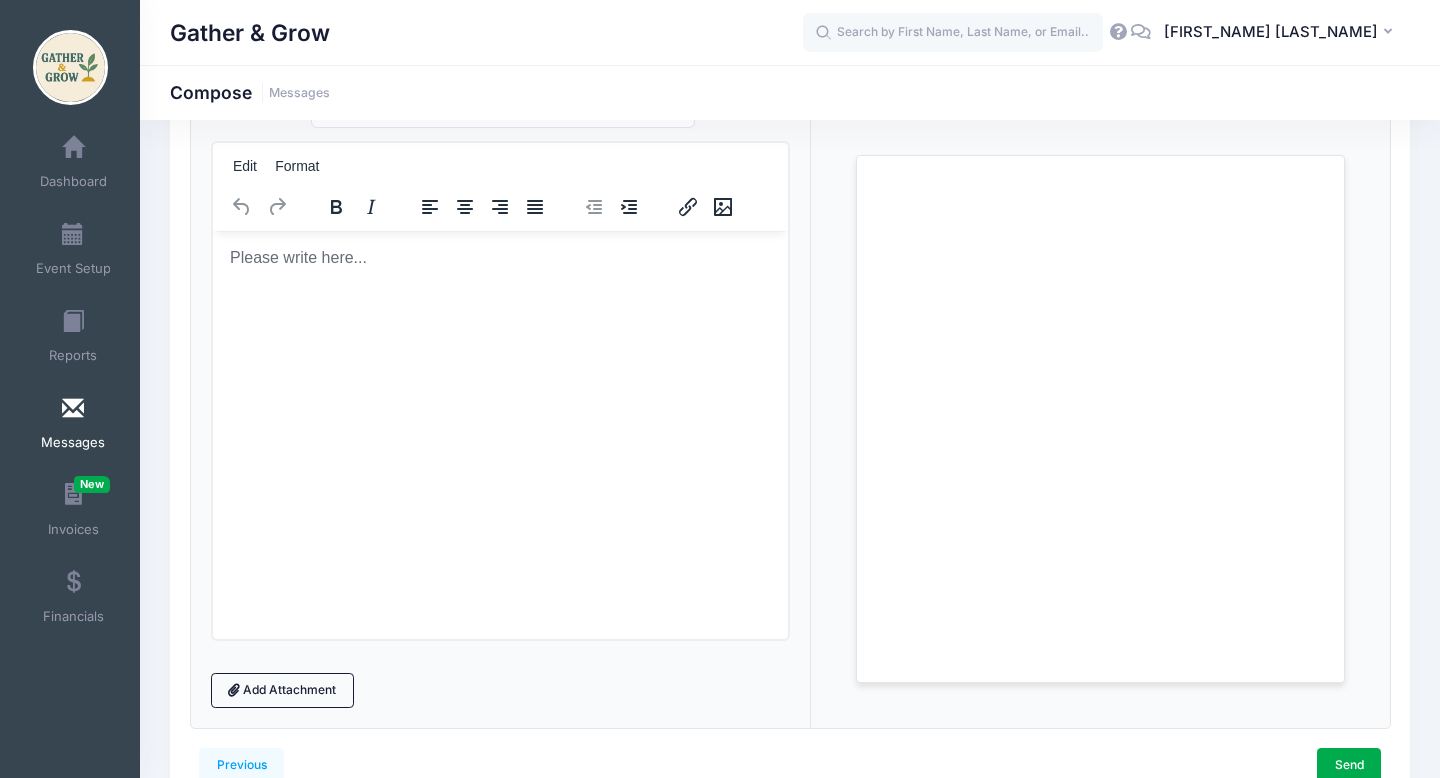 scroll, scrollTop: 171, scrollLeft: 0, axis: vertical 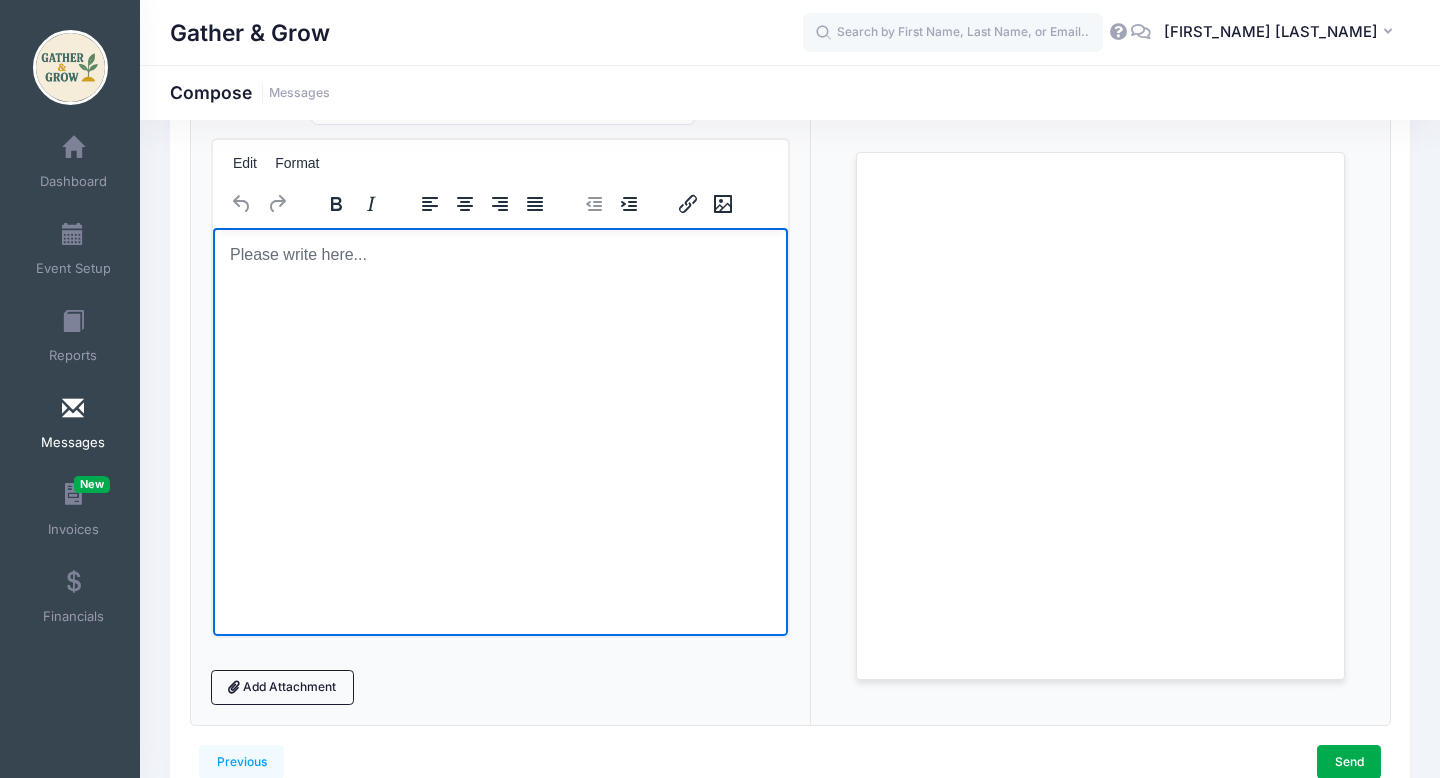 click at bounding box center (499, 254) 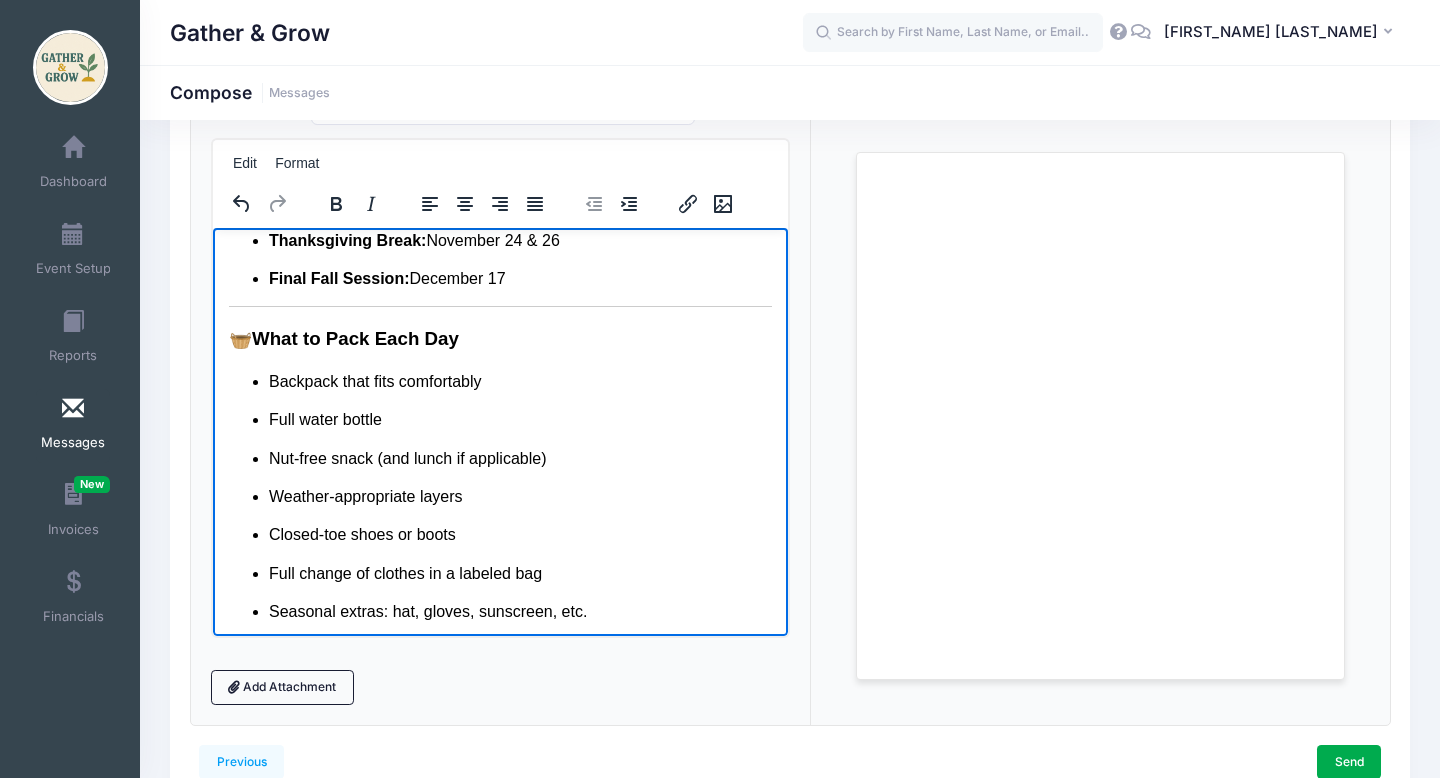 scroll, scrollTop: 556, scrollLeft: 0, axis: vertical 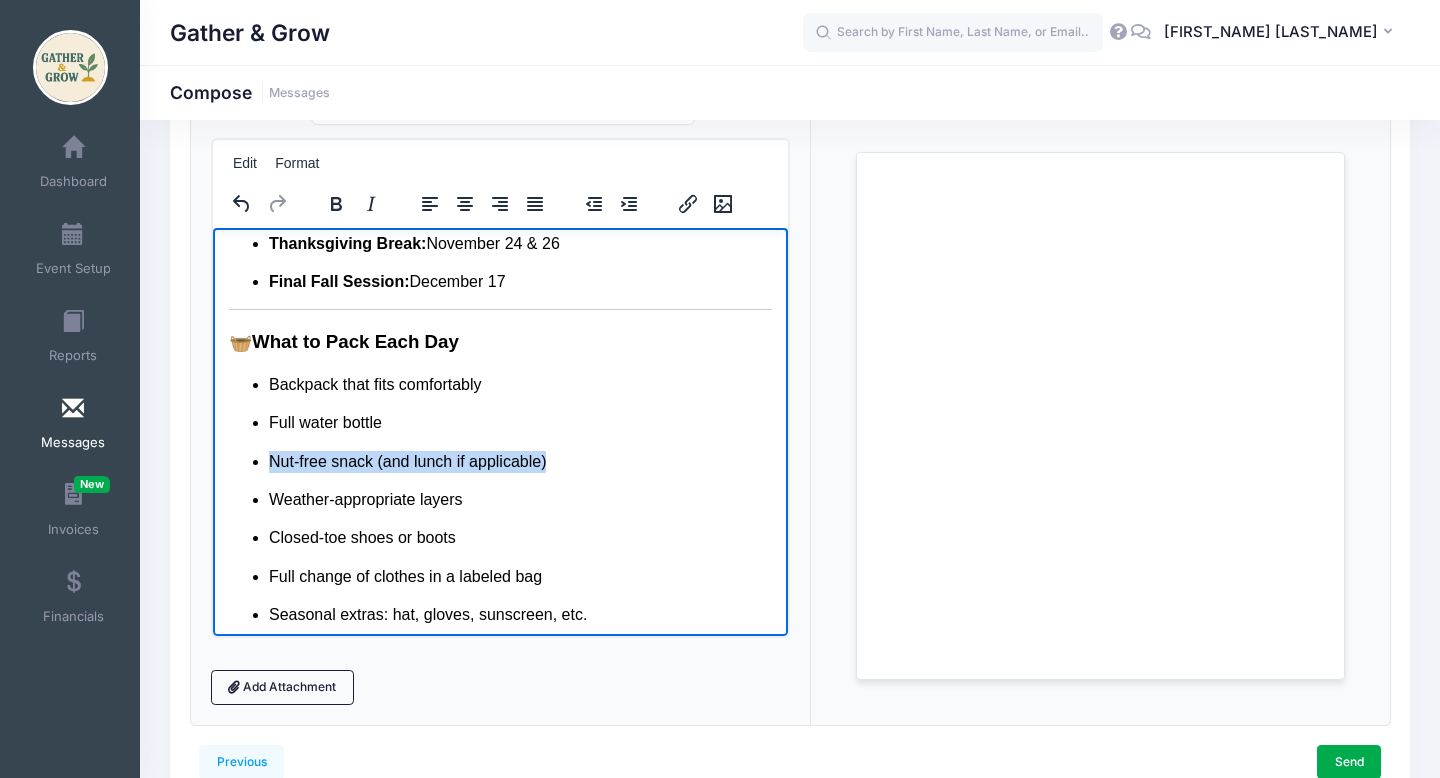 drag, startPoint x: 571, startPoint y: 464, endPoint x: 266, endPoint y: 458, distance: 305.05902 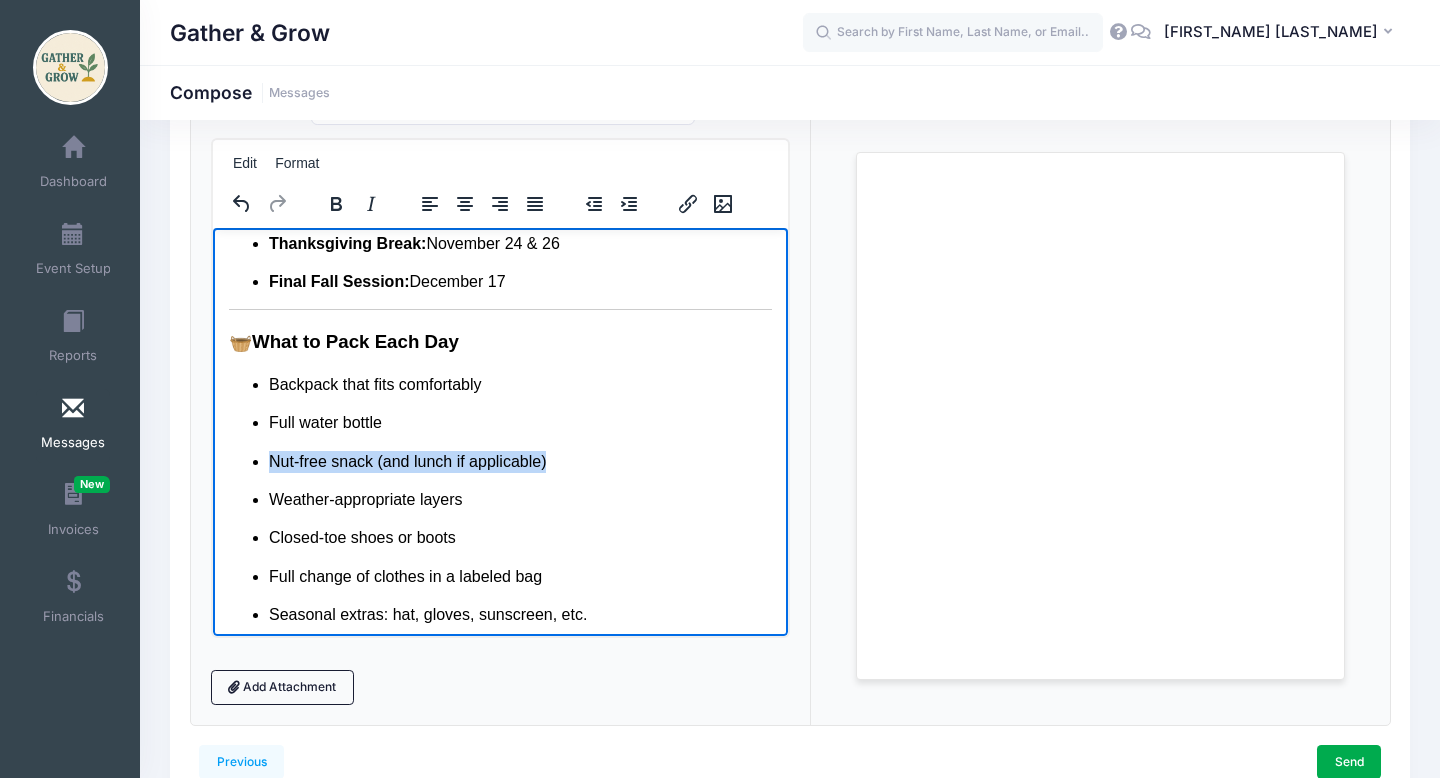 click on "Backpack that fits comfortably Full water bottle Nut-free snack (and lunch if applicable) Weather-appropriate layers Closed-toe shoes or boots Full change of clothes in a labeled bag Seasonal extras: hat, gloves, sunscreen, etc." at bounding box center [499, 499] 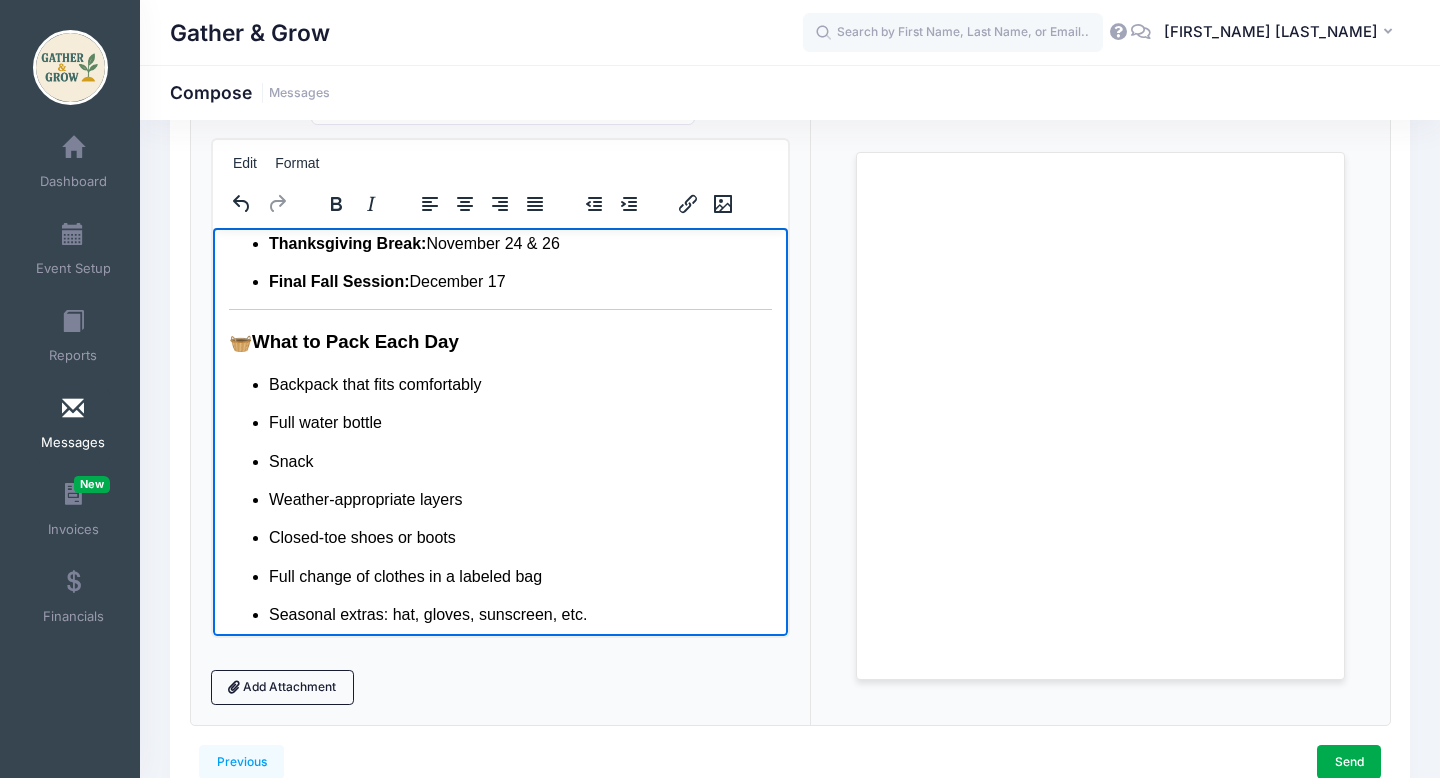 click on "Backpack that fits comfortably" at bounding box center [519, 384] 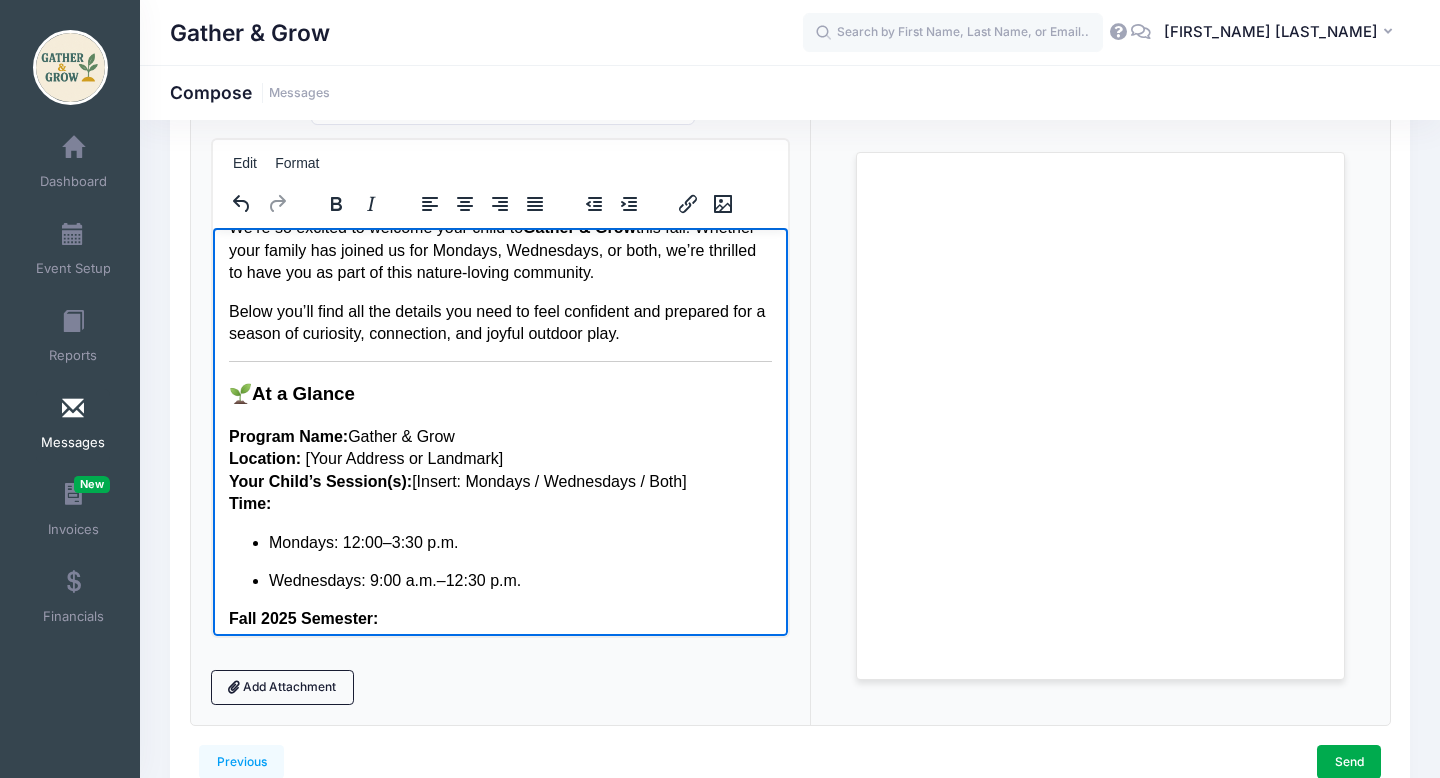 scroll, scrollTop: 70, scrollLeft: 0, axis: vertical 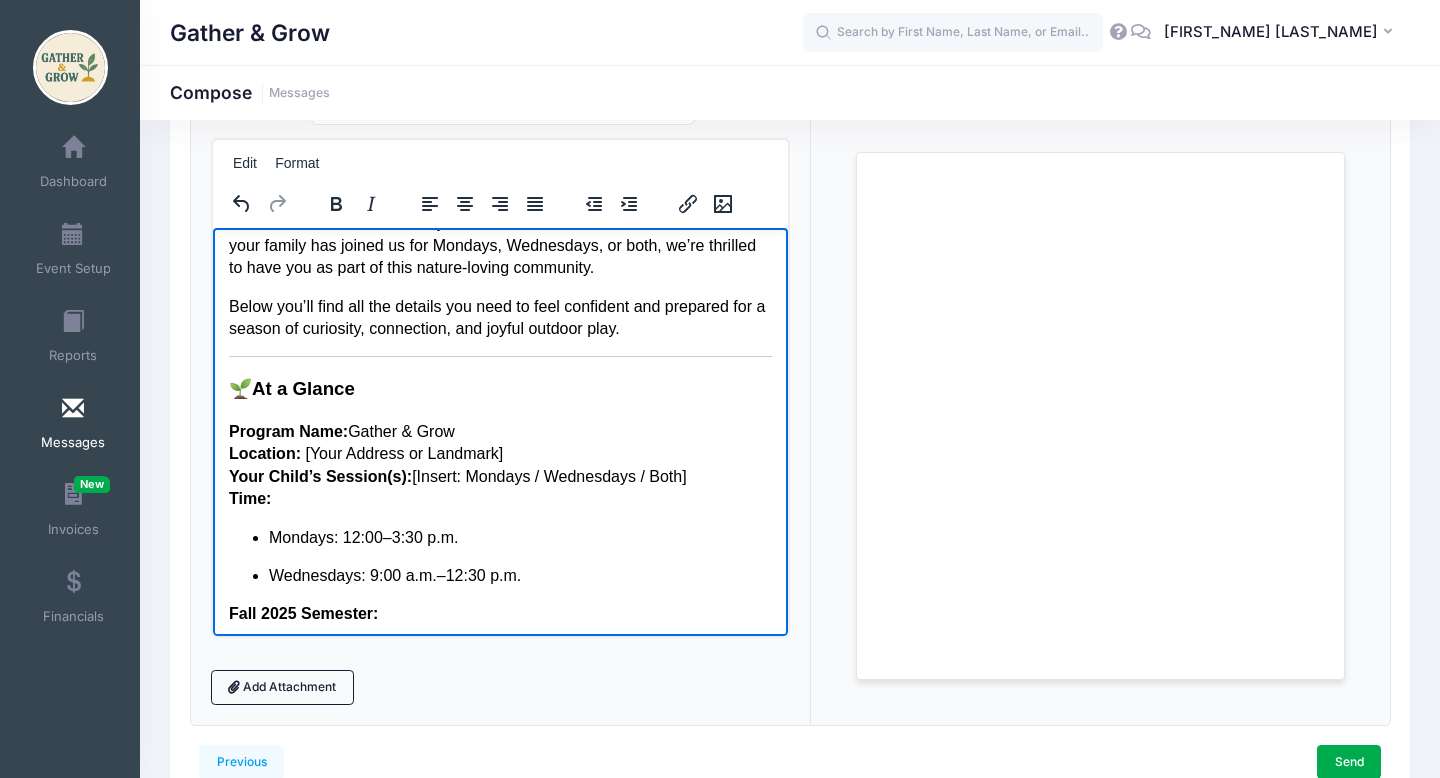 click on "Program Name:  Gather & Grow Location:  [Your Address or Landmark] Your Child’s Session(s):  [Insert: Mondays / Wednesdays / Both] Time:" at bounding box center (499, 465) 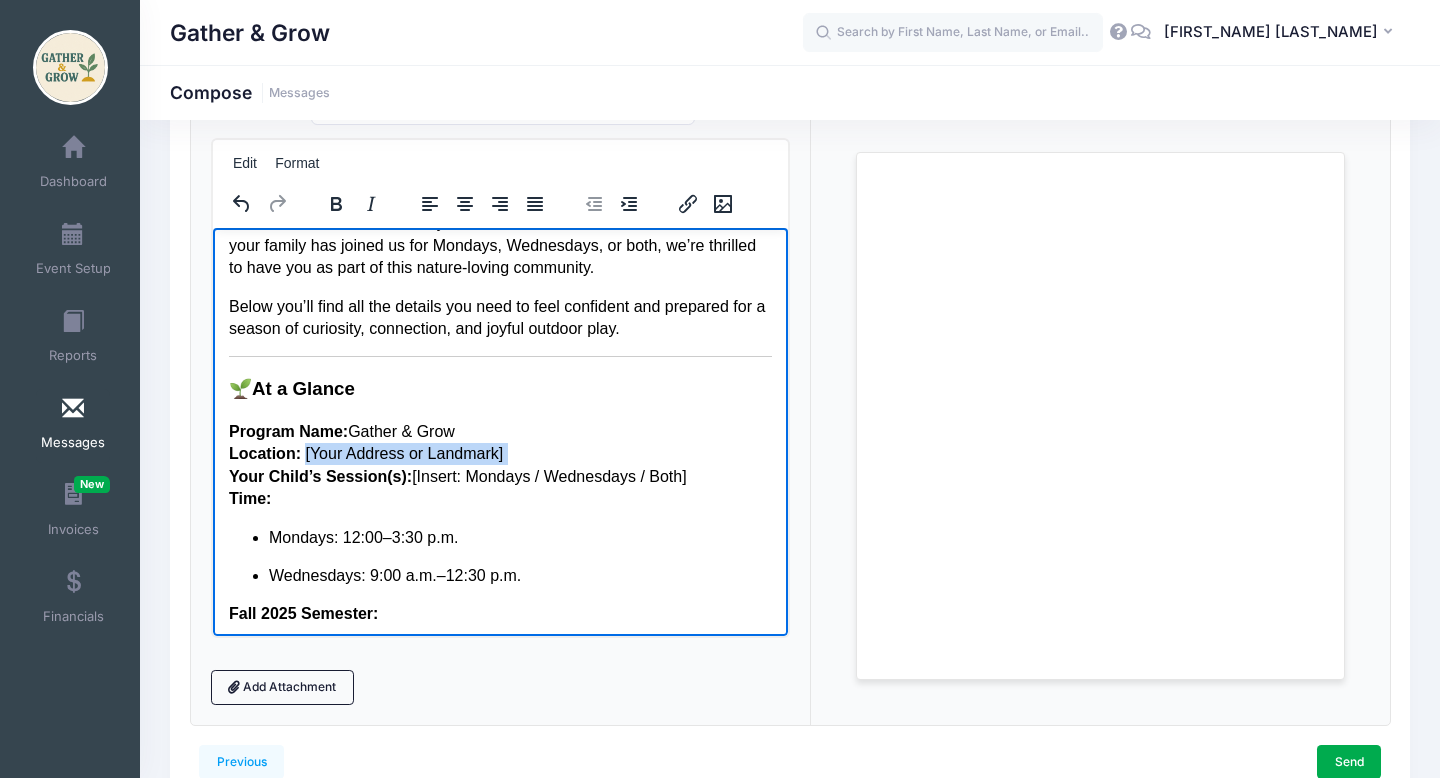 drag, startPoint x: 511, startPoint y: 456, endPoint x: 307, endPoint y: 459, distance: 204.02206 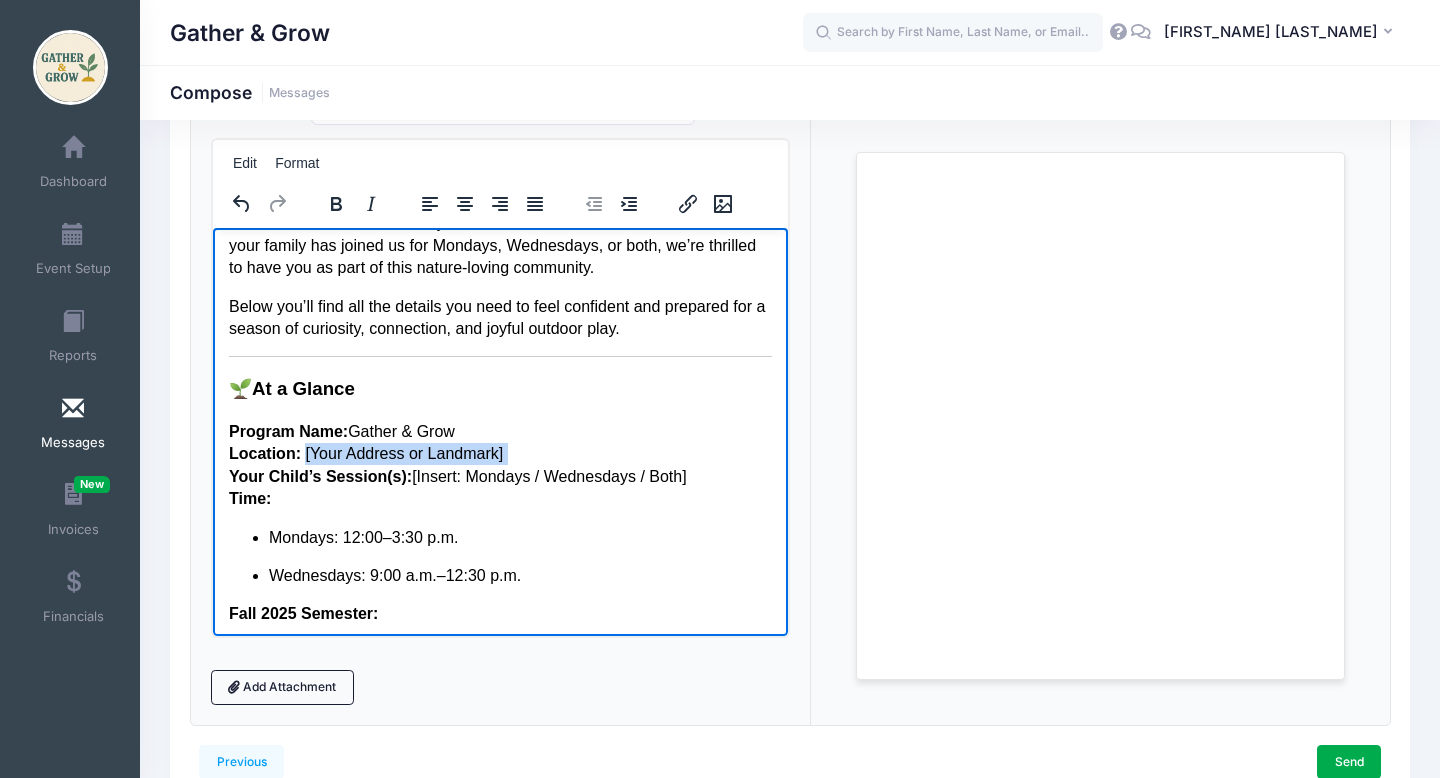 click on "Program Name:  Gather & Grow Location:  [Your Address or Landmark] Your Child’s Session(s):  [Insert: Mondays / Wednesdays / Both] Time:" at bounding box center [499, 465] 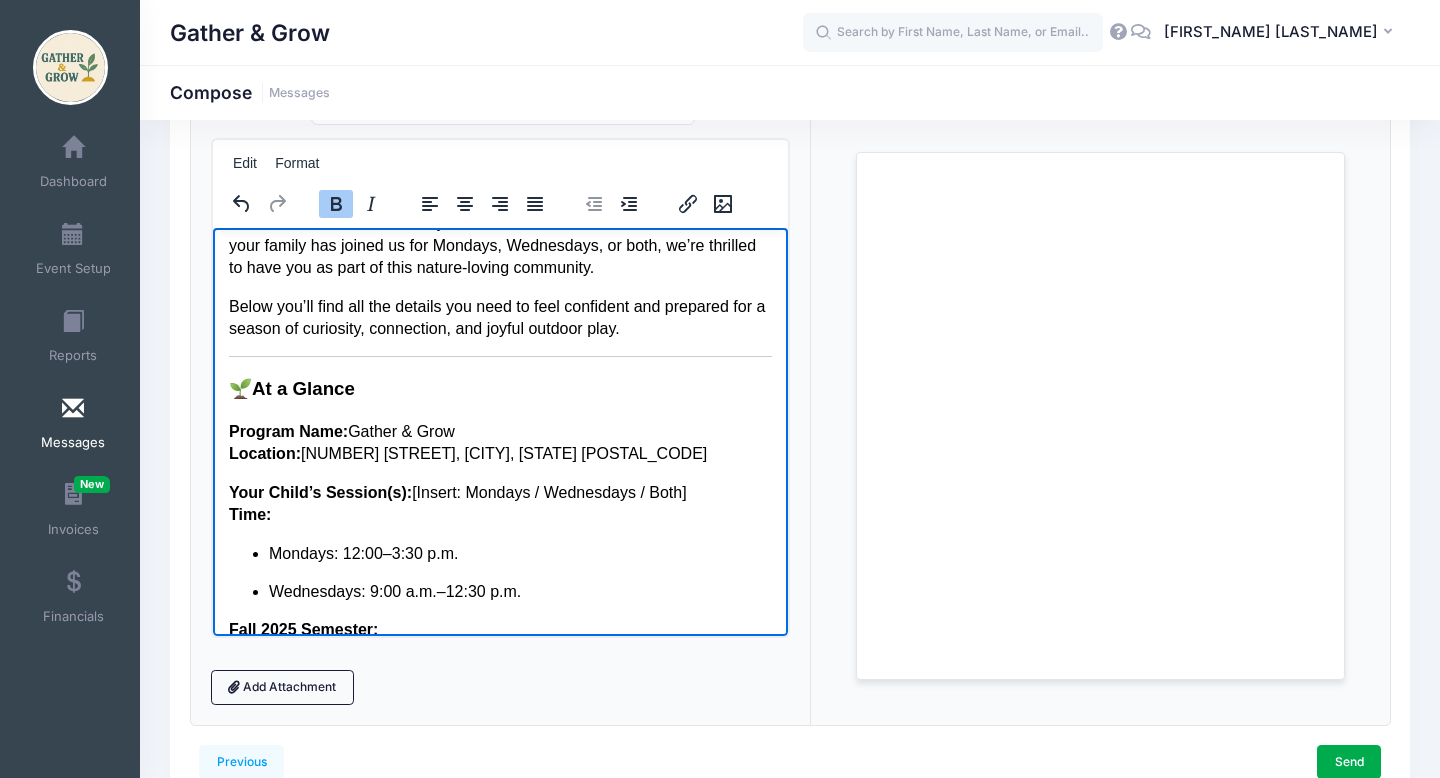 drag, startPoint x: 226, startPoint y: 492, endPoint x: 425, endPoint y: 487, distance: 199.0628 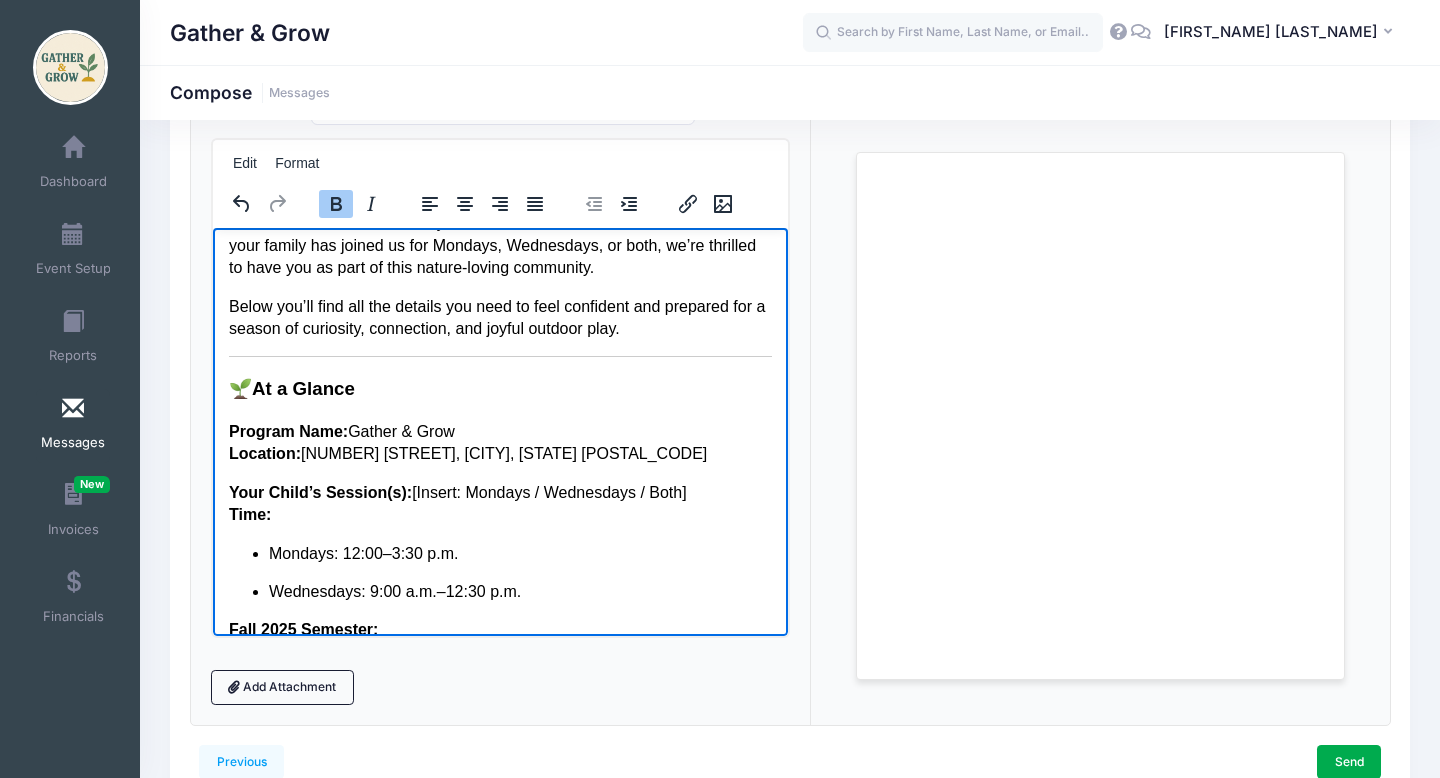 drag, startPoint x: 707, startPoint y: 491, endPoint x: 231, endPoint y: 489, distance: 476.0042 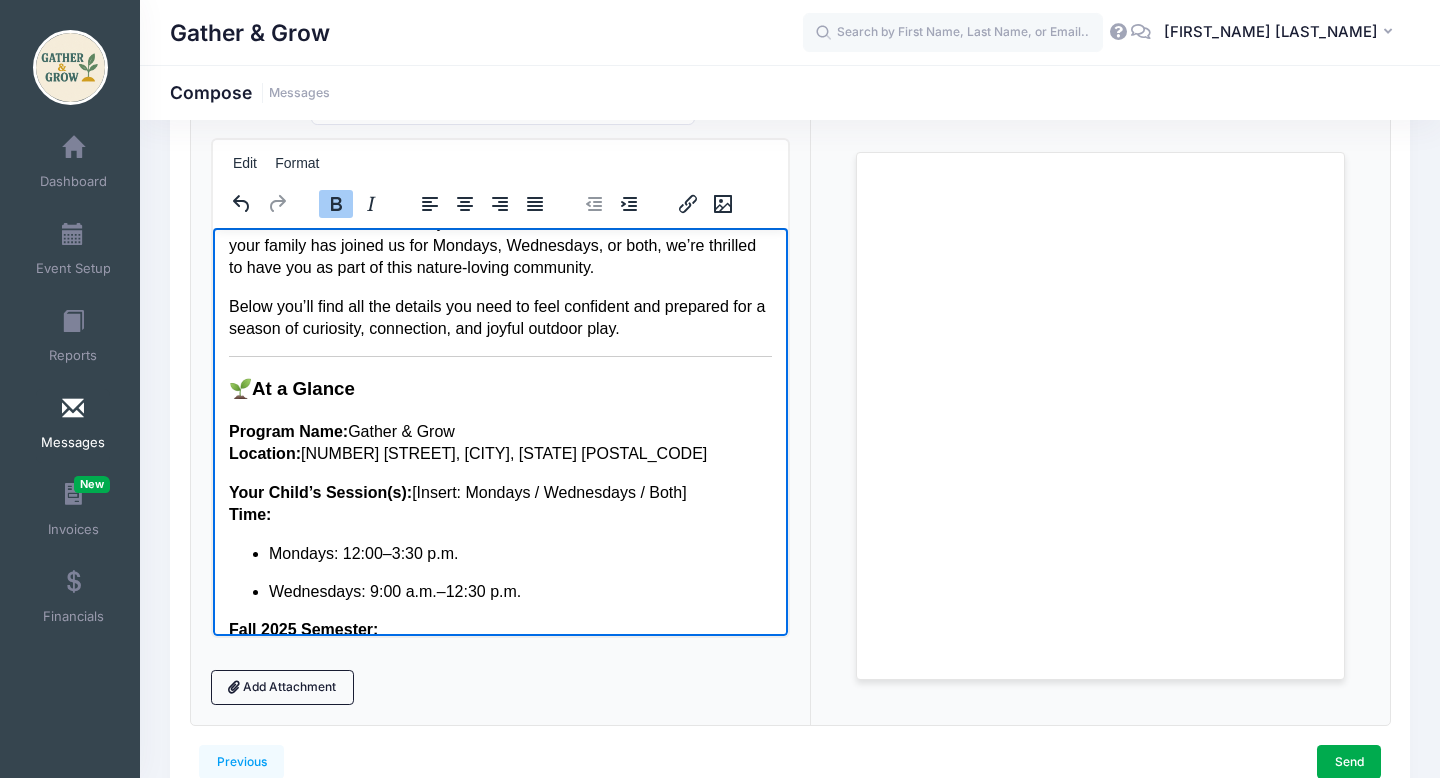 click on "Your Child’s Session(s):  [Insert: Mondays / Wednesdays / Both] Time:" at bounding box center [499, 503] 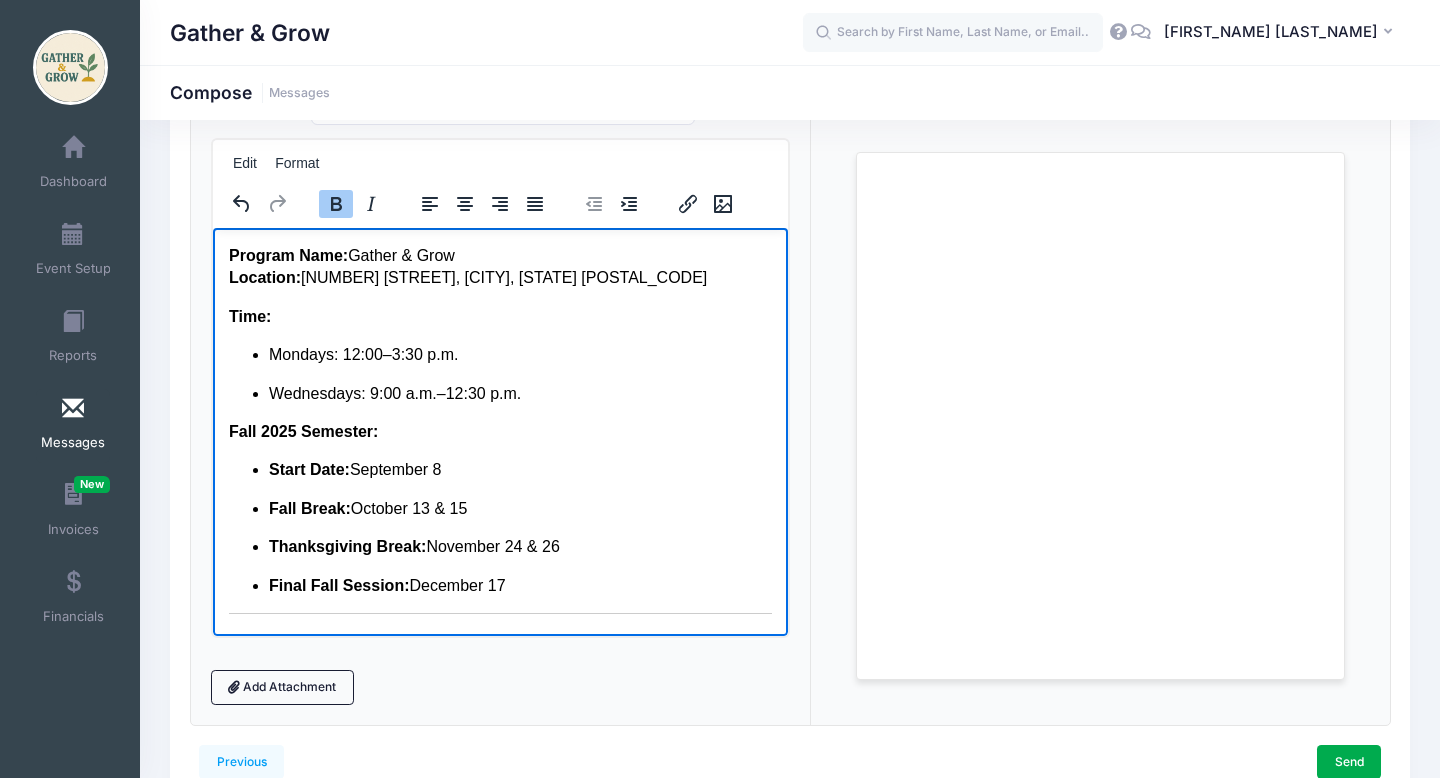 scroll, scrollTop: 248, scrollLeft: 0, axis: vertical 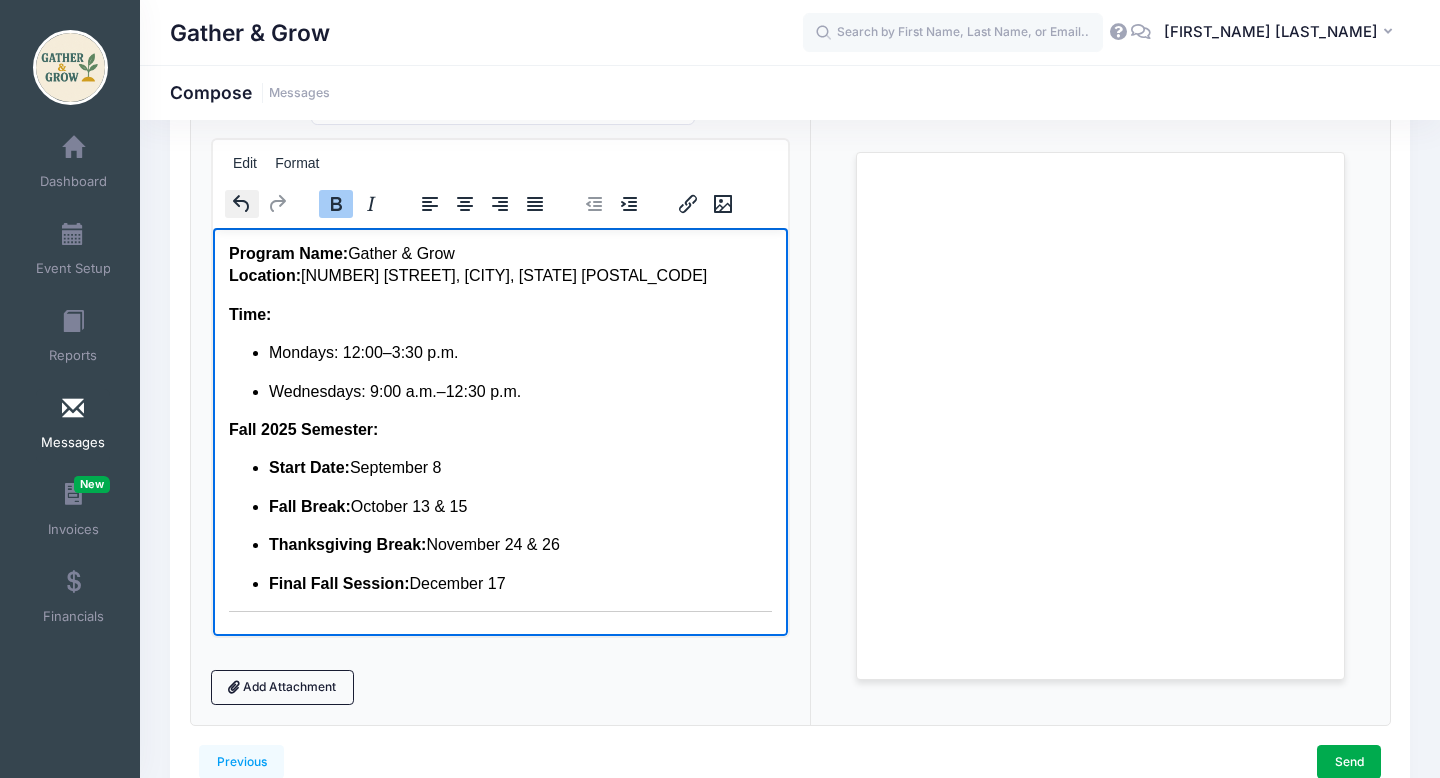 click 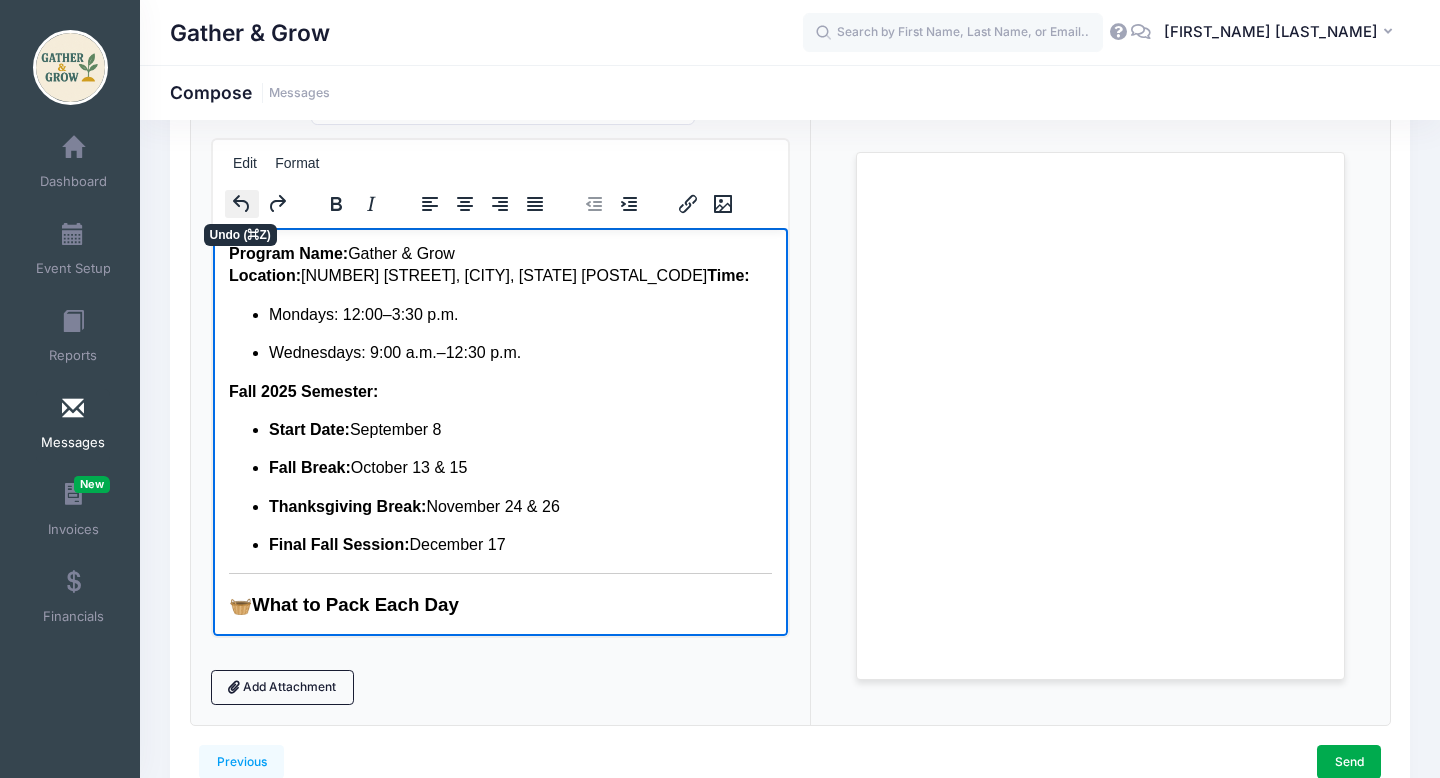 click 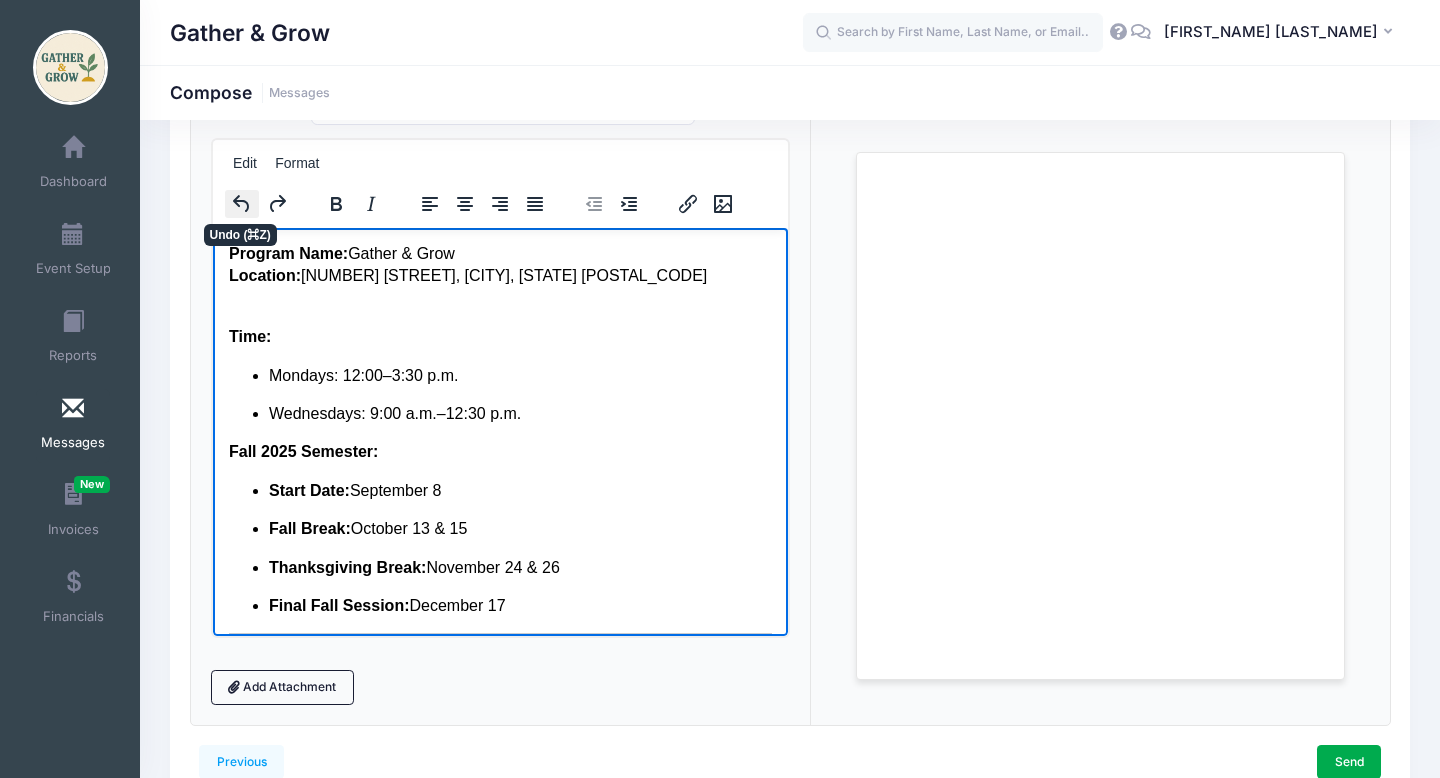 click 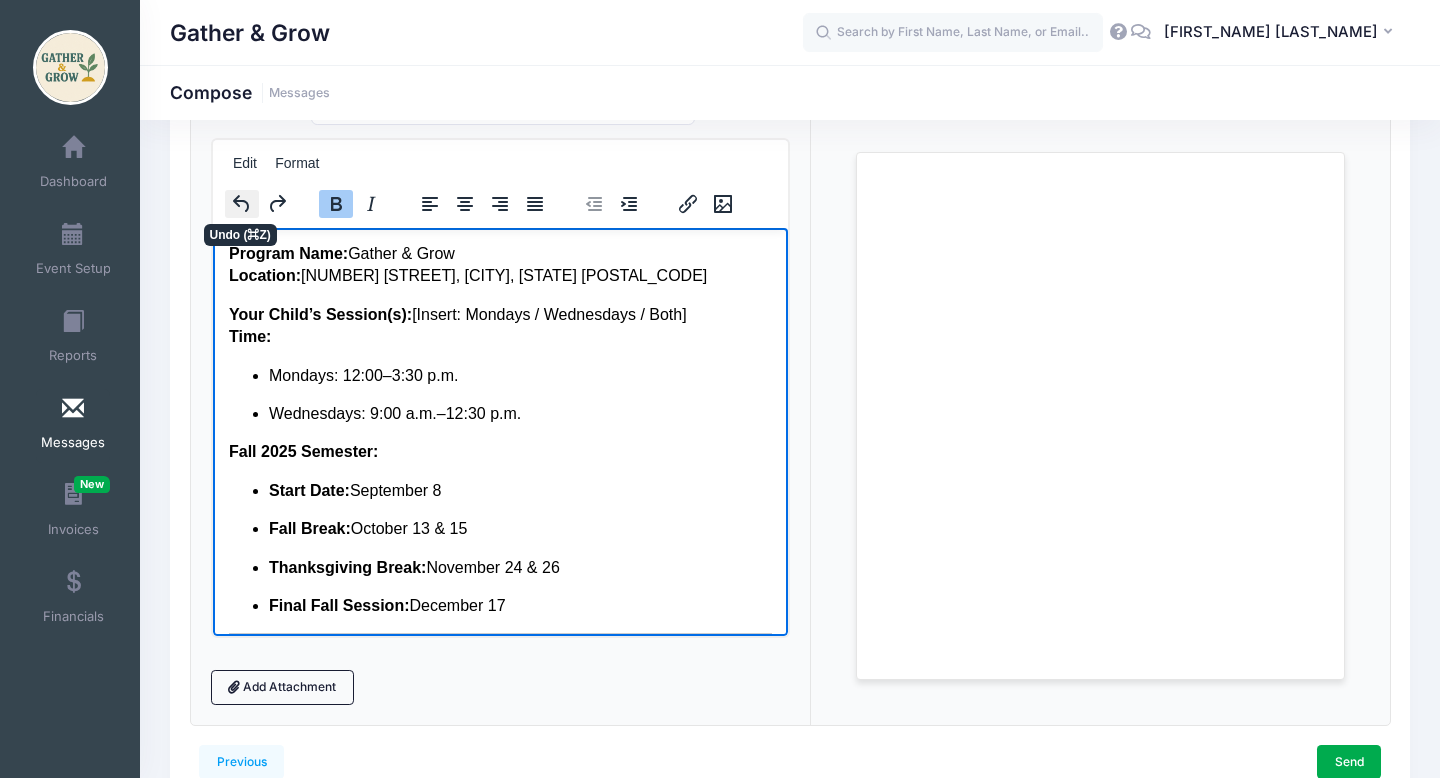 click 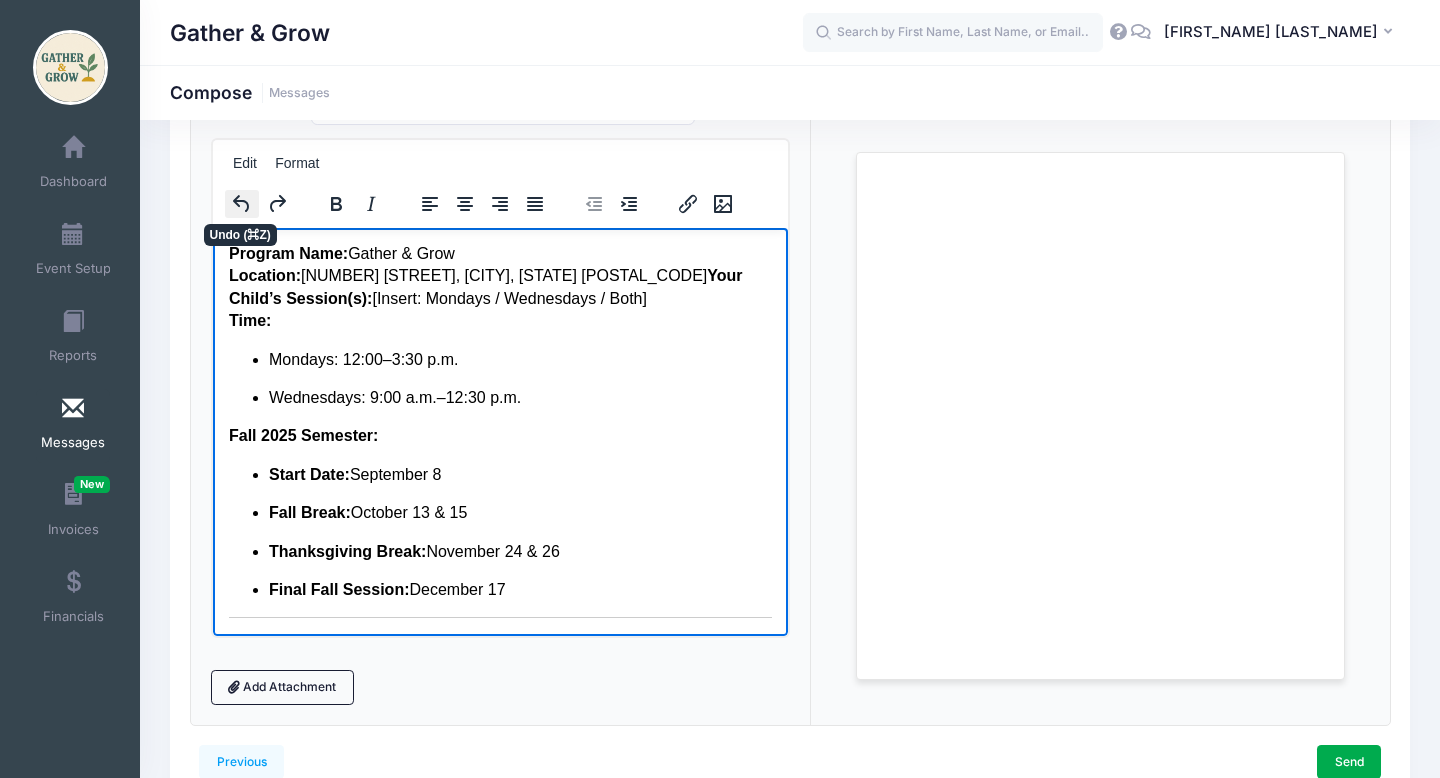 click 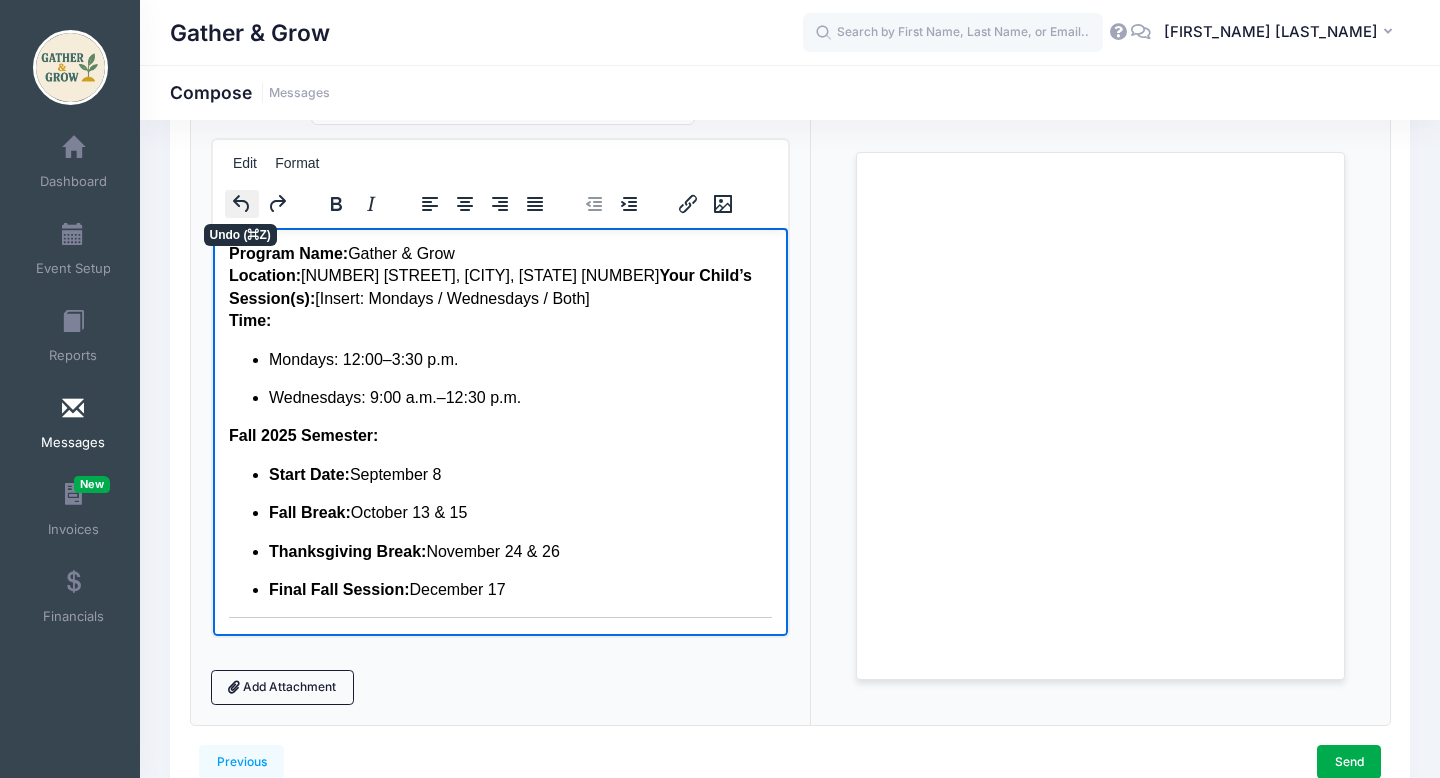 click 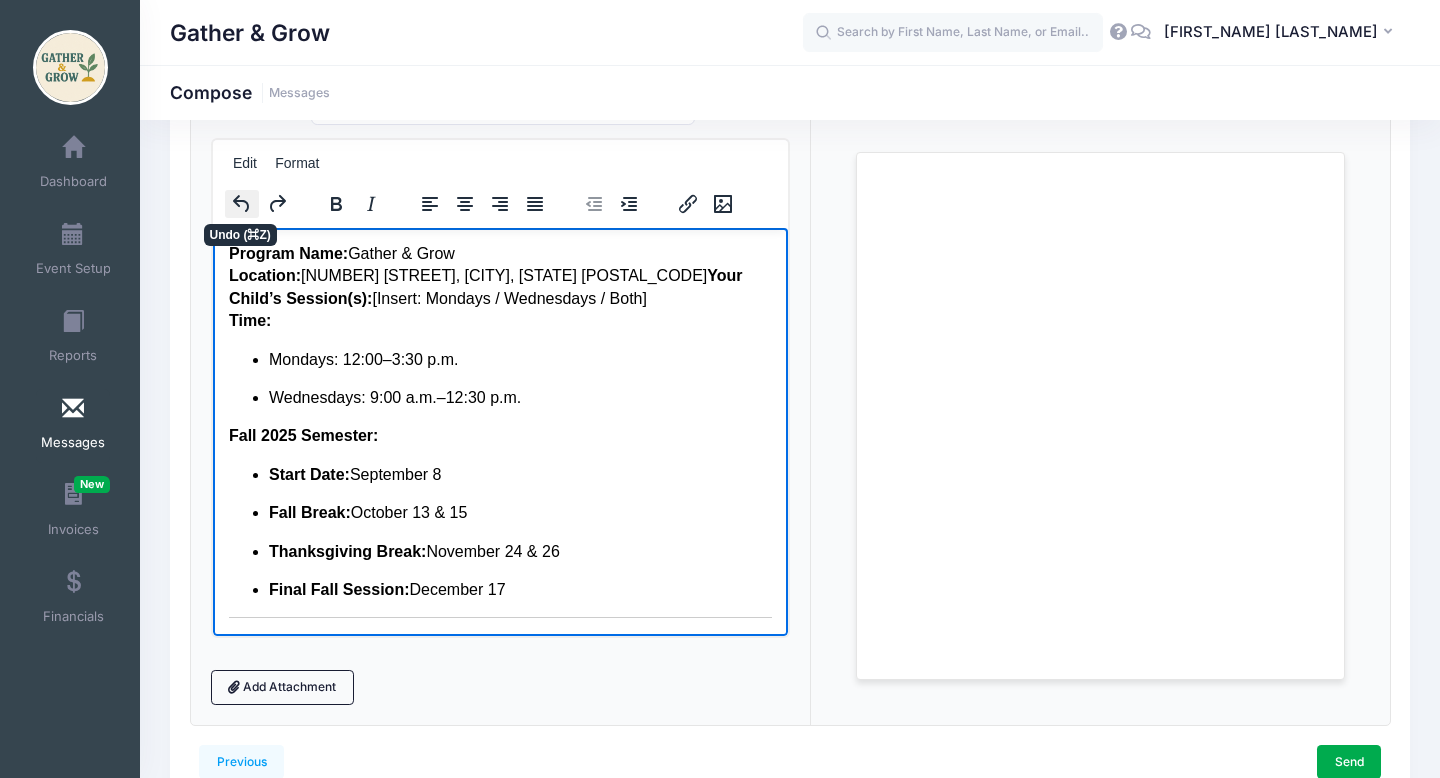 click 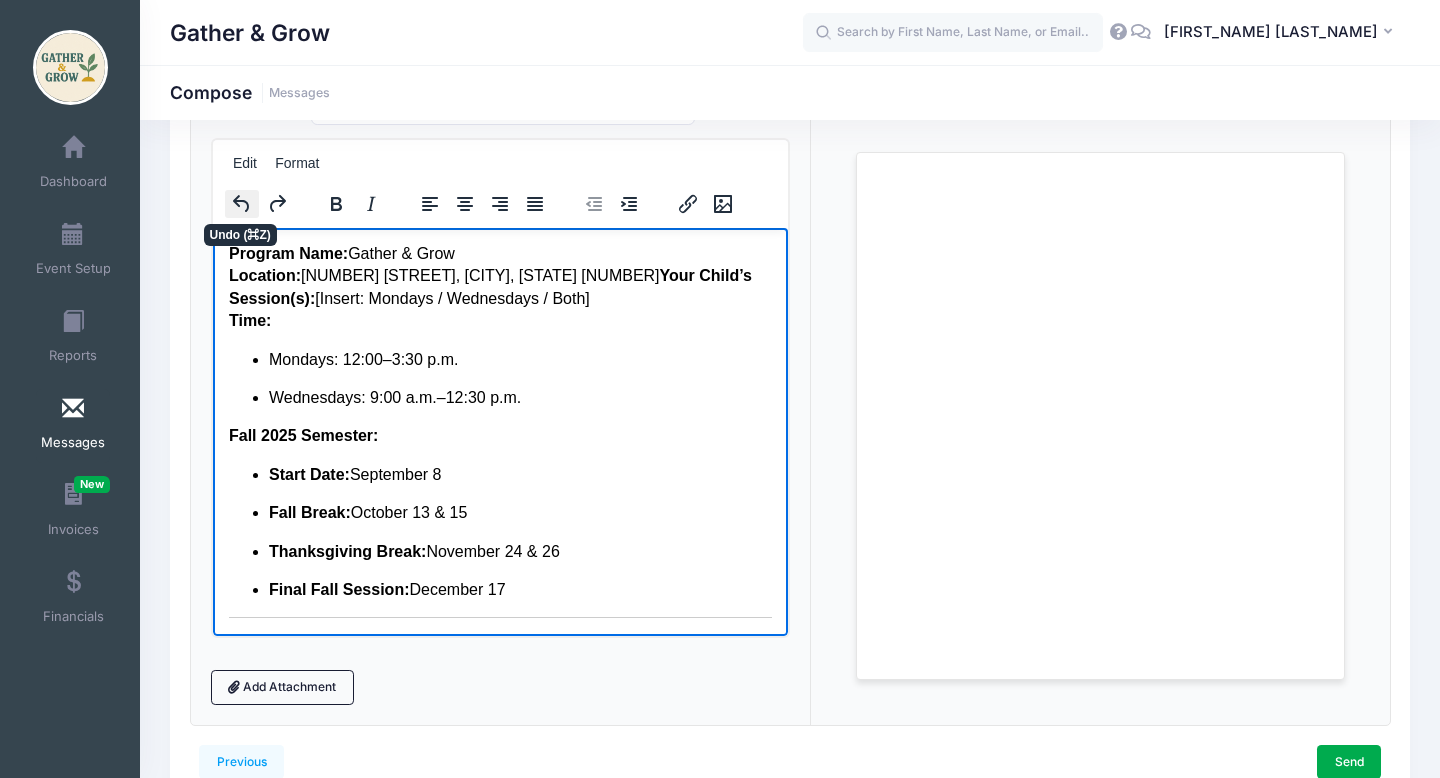 click 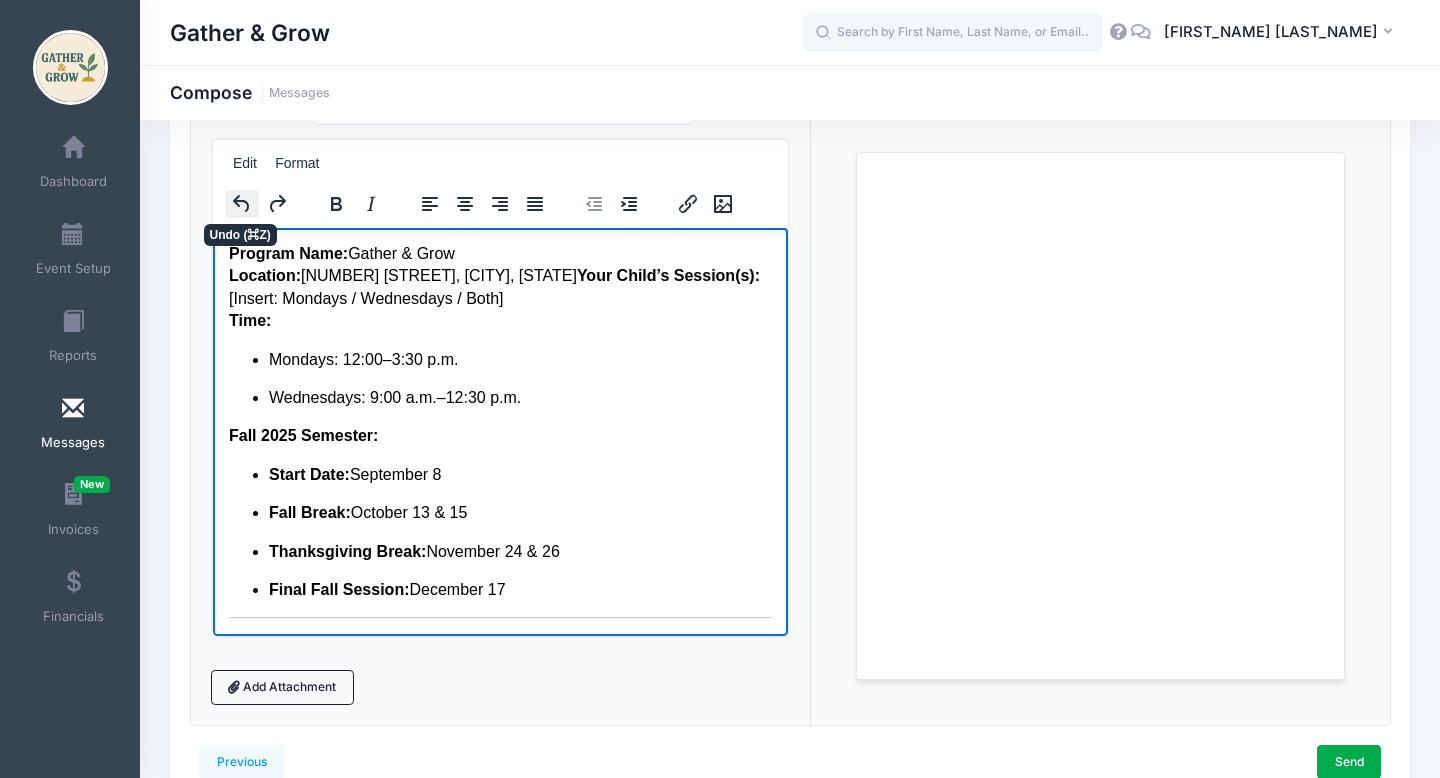 click 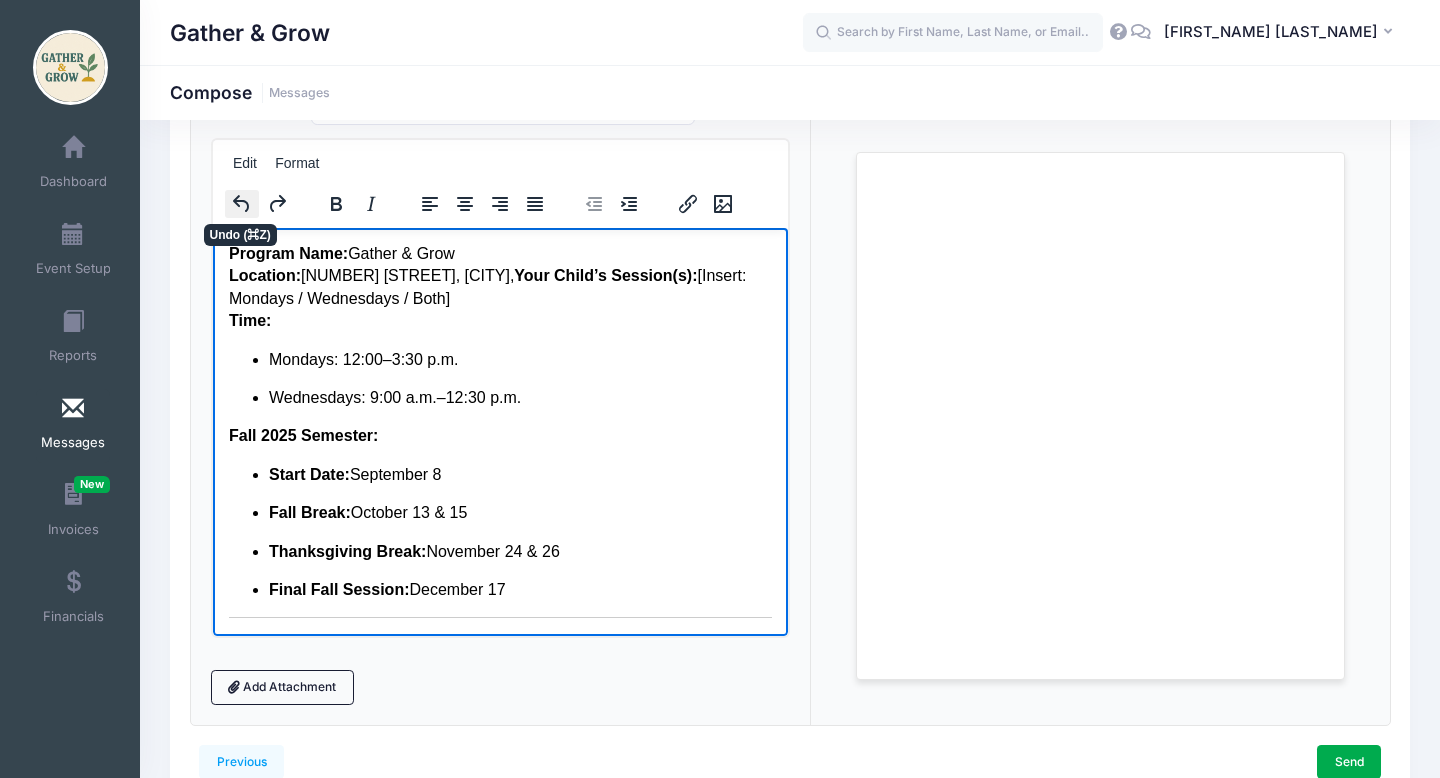 click 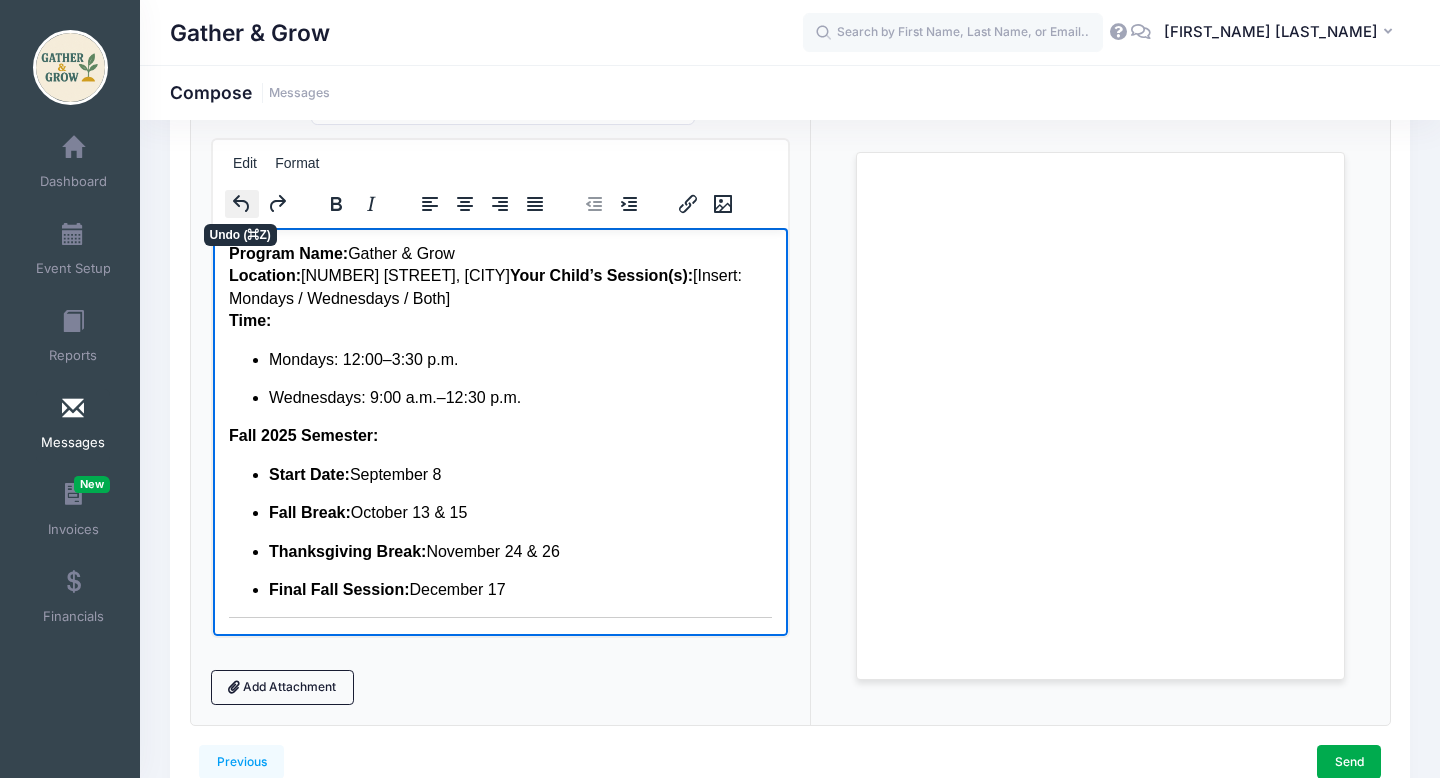click 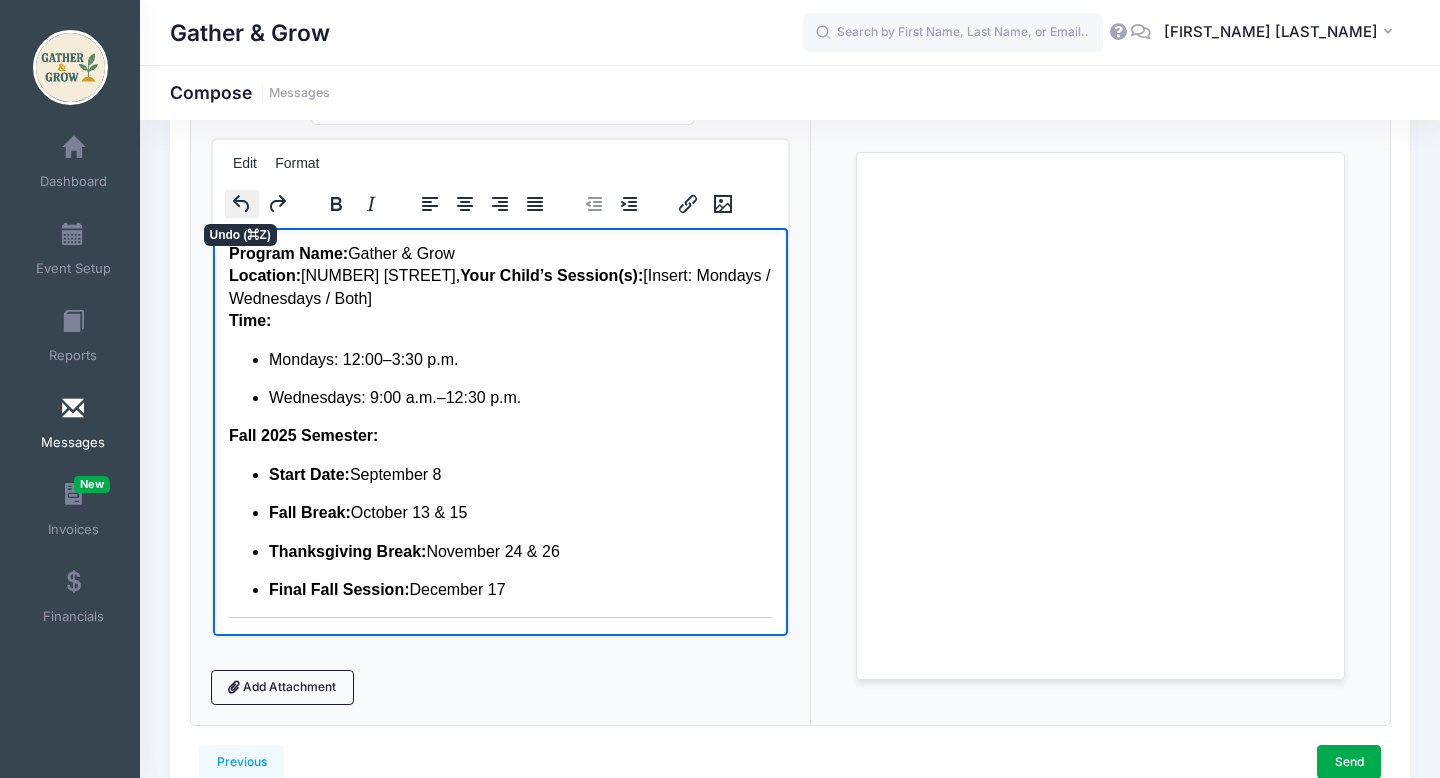 click 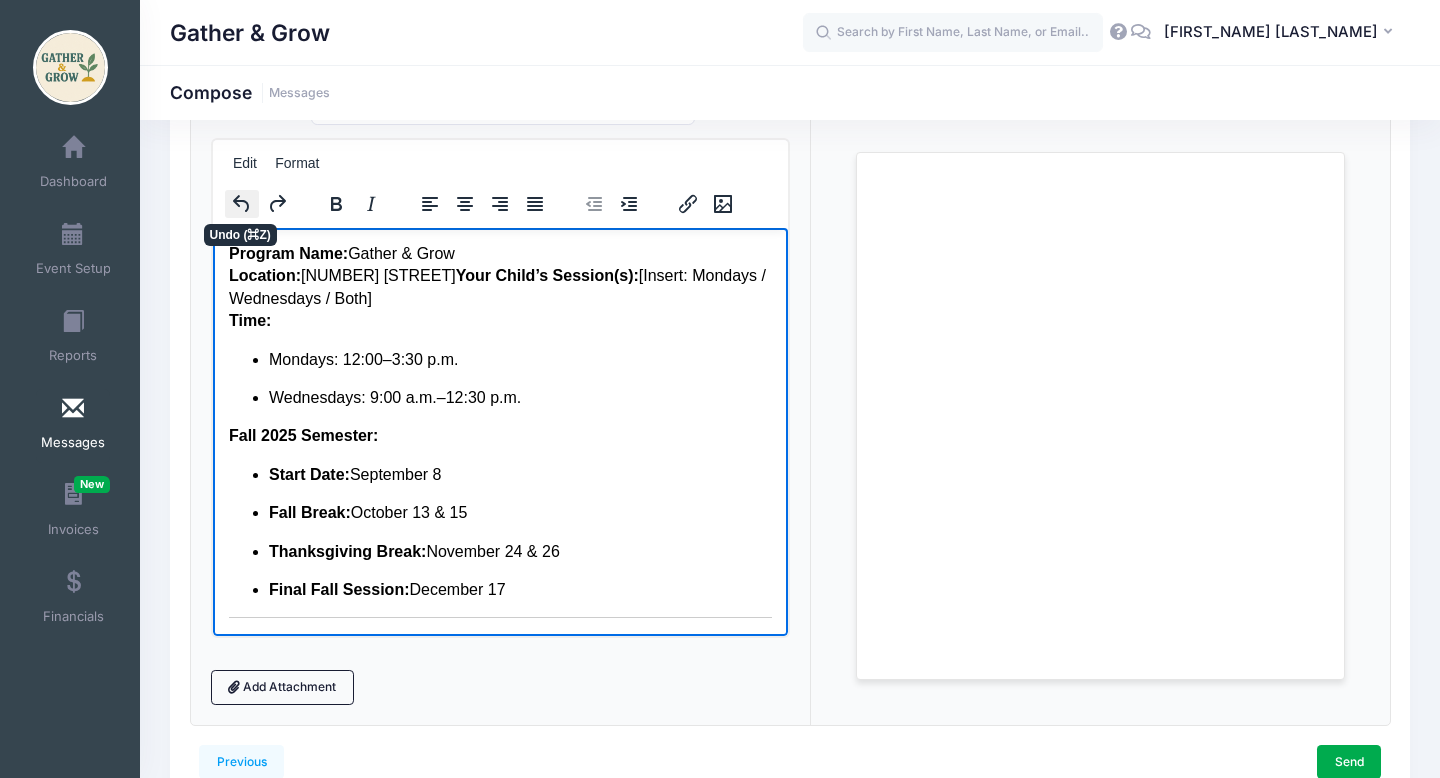 click 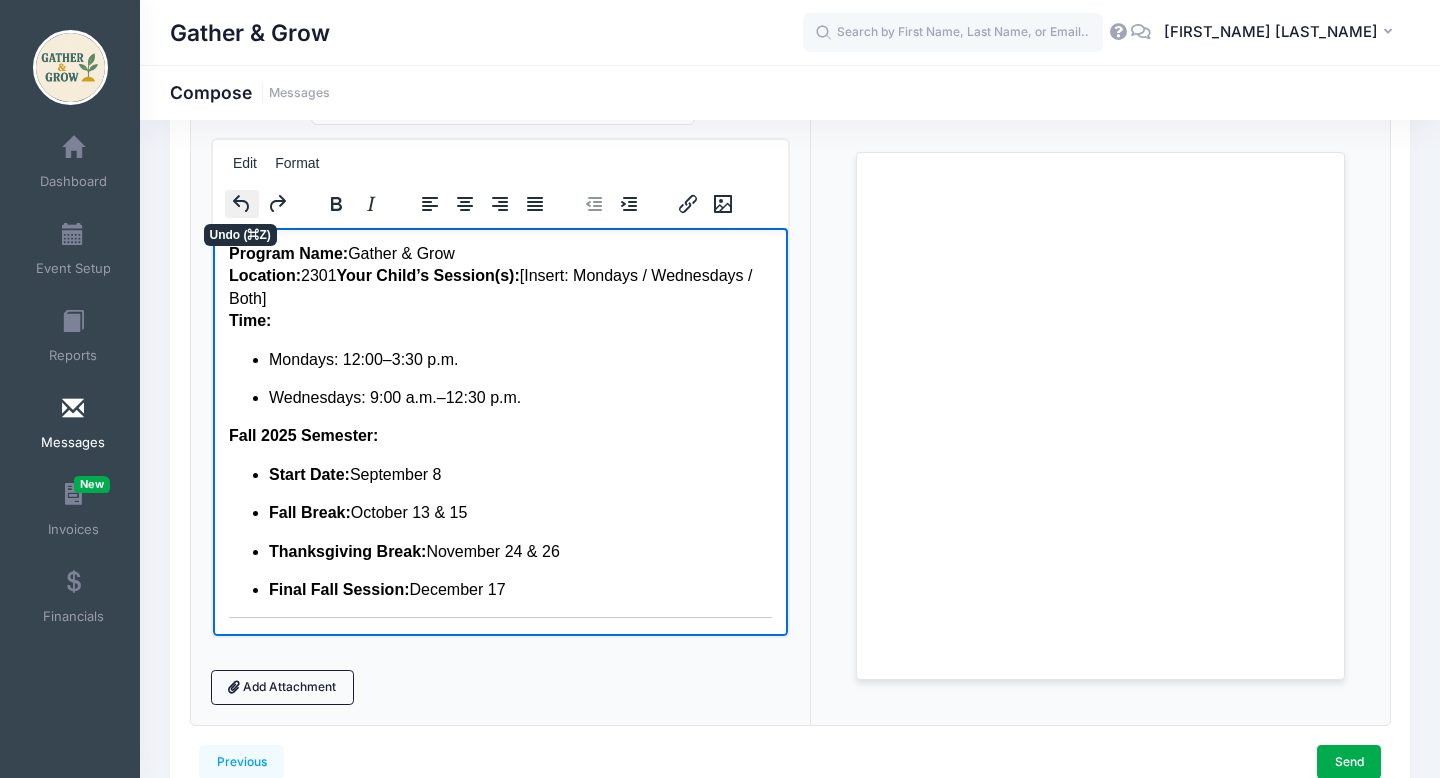 click 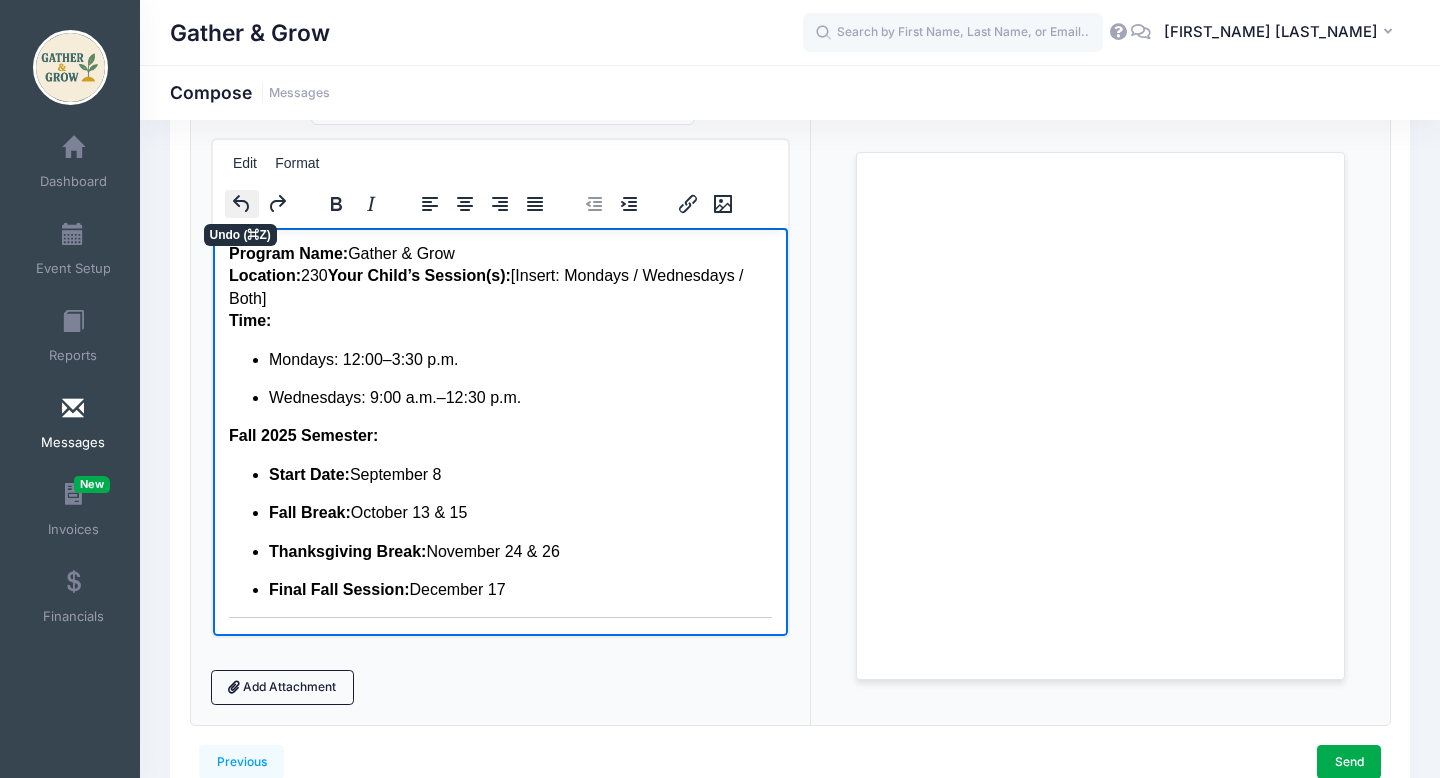 click 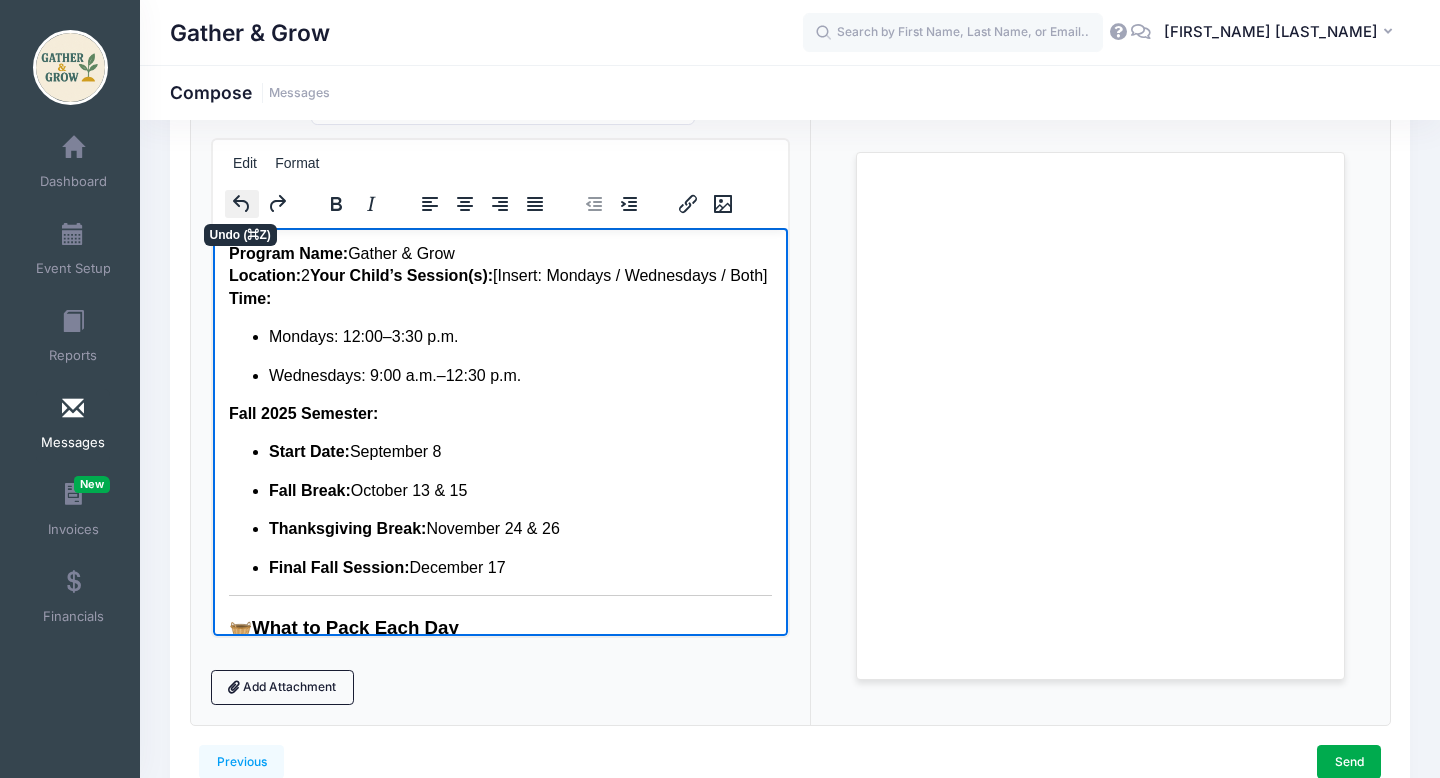 click 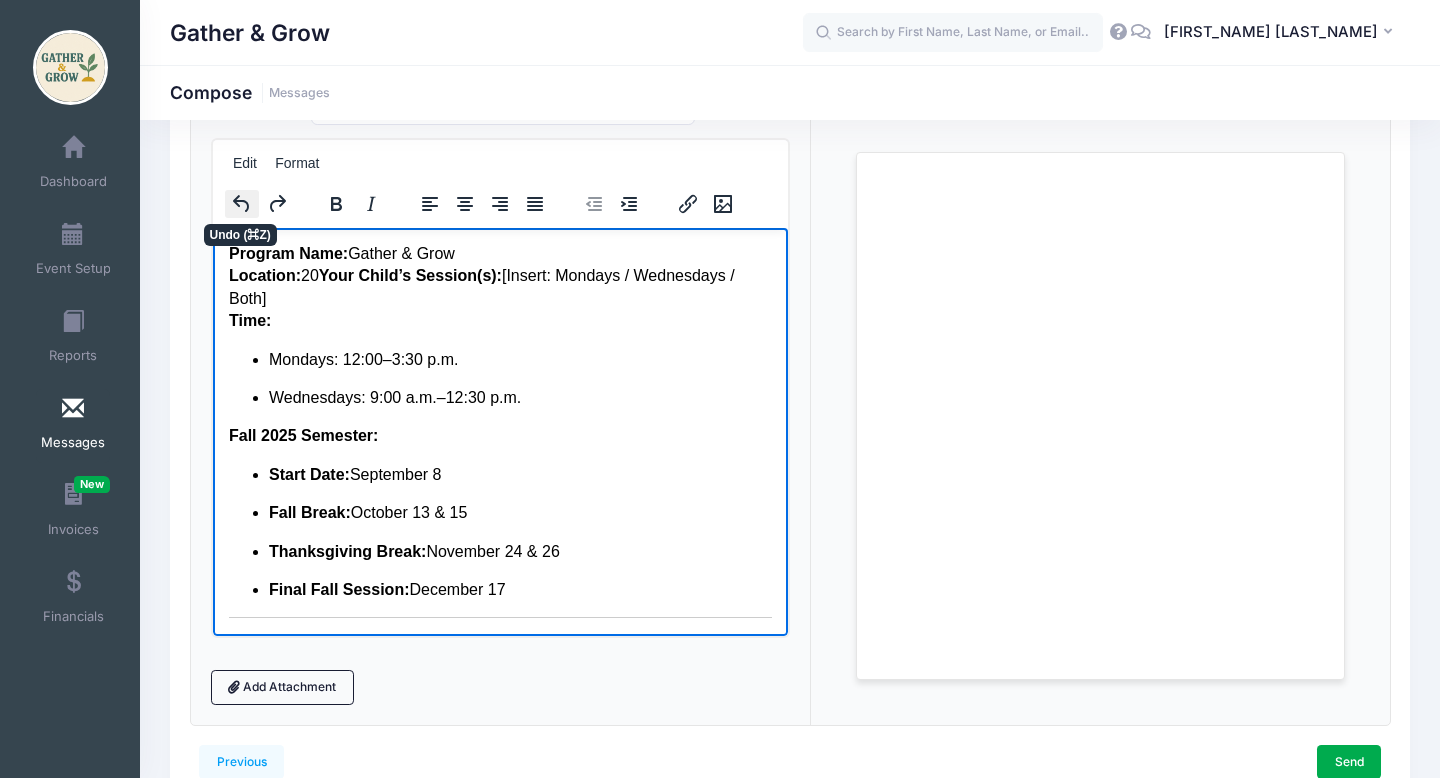 click 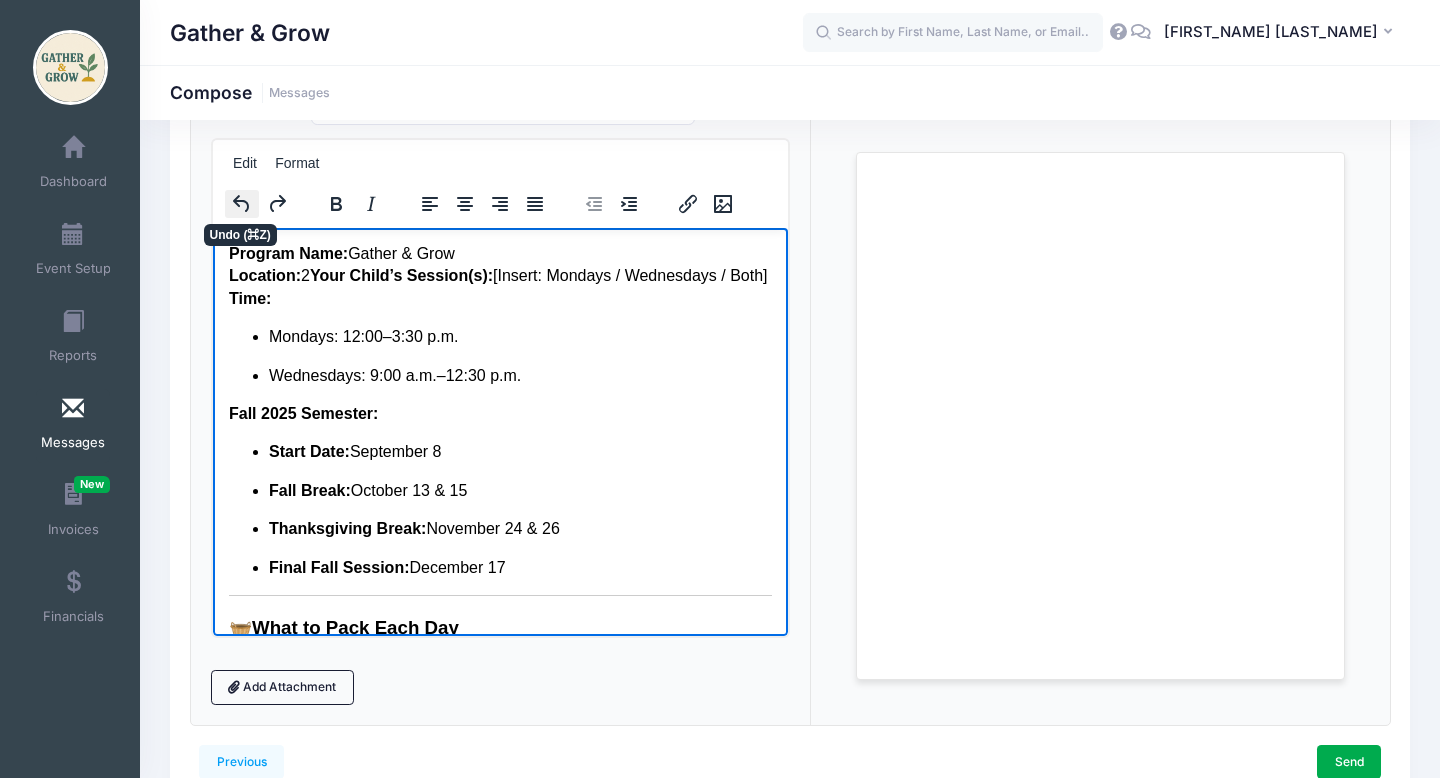 click 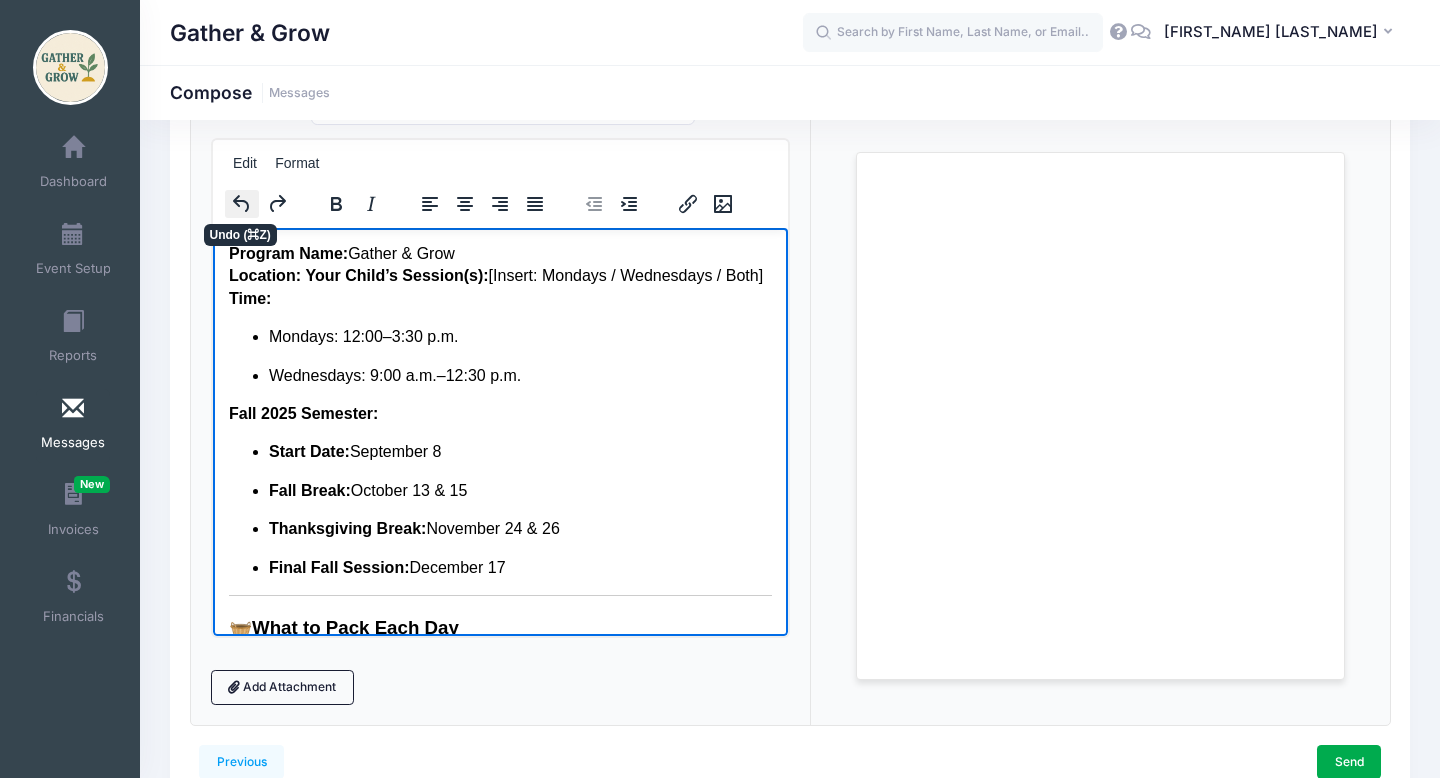 click 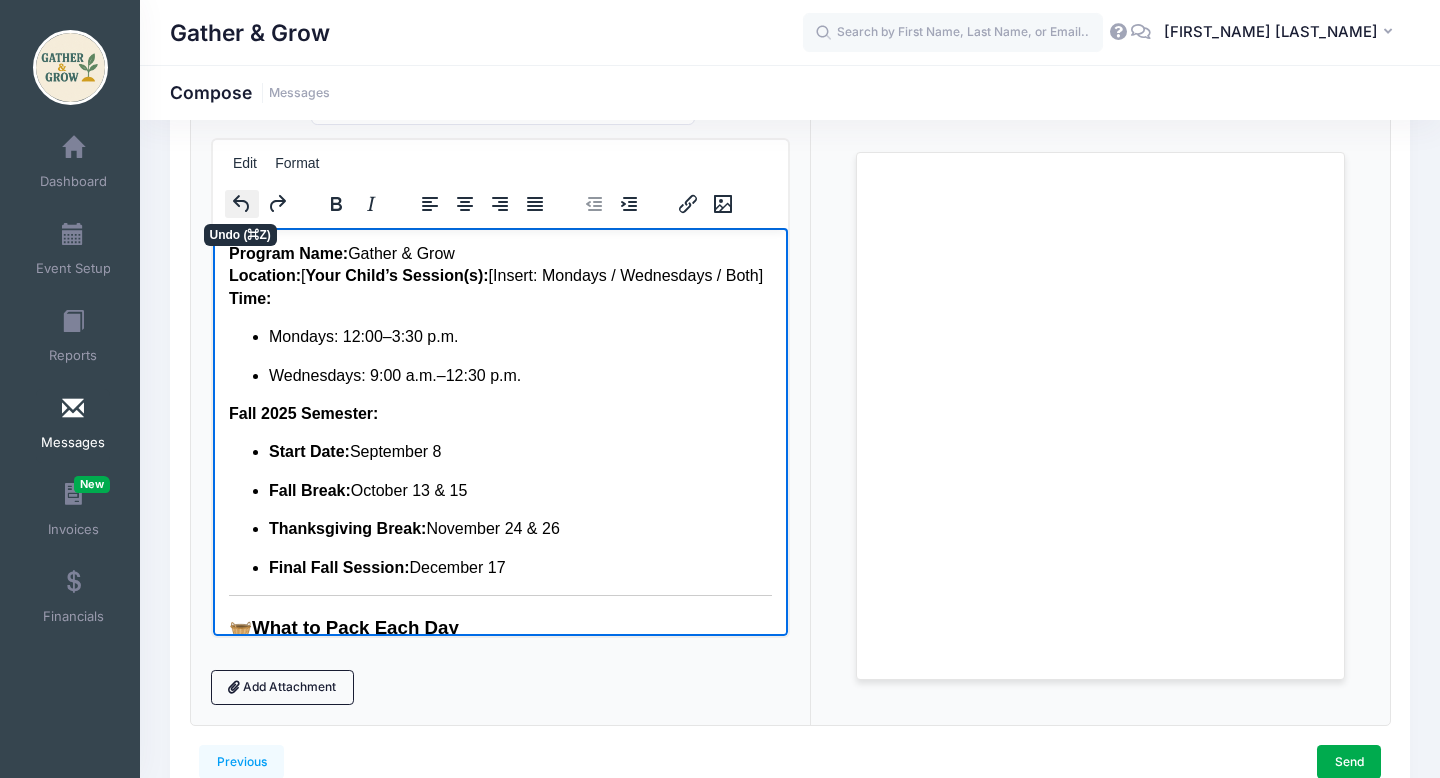 click 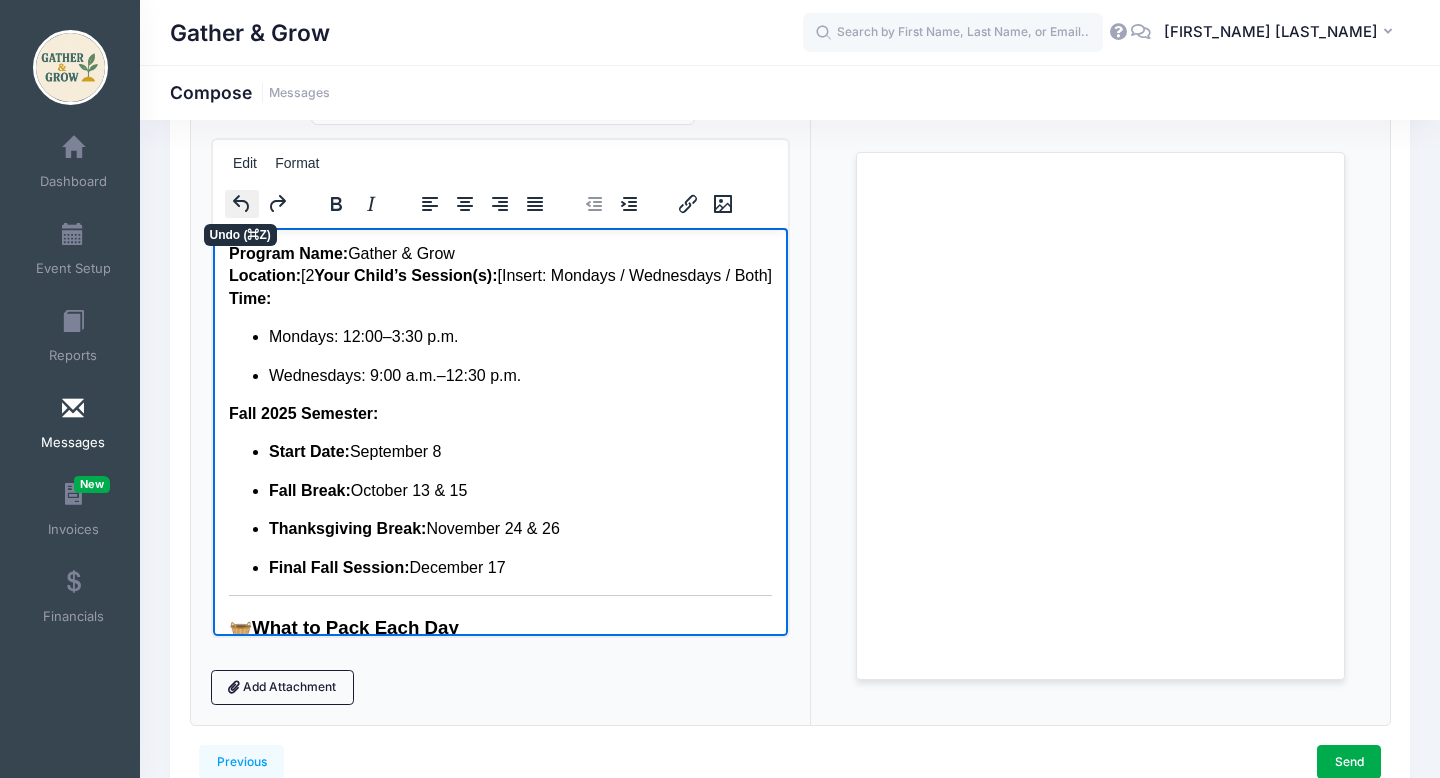 click 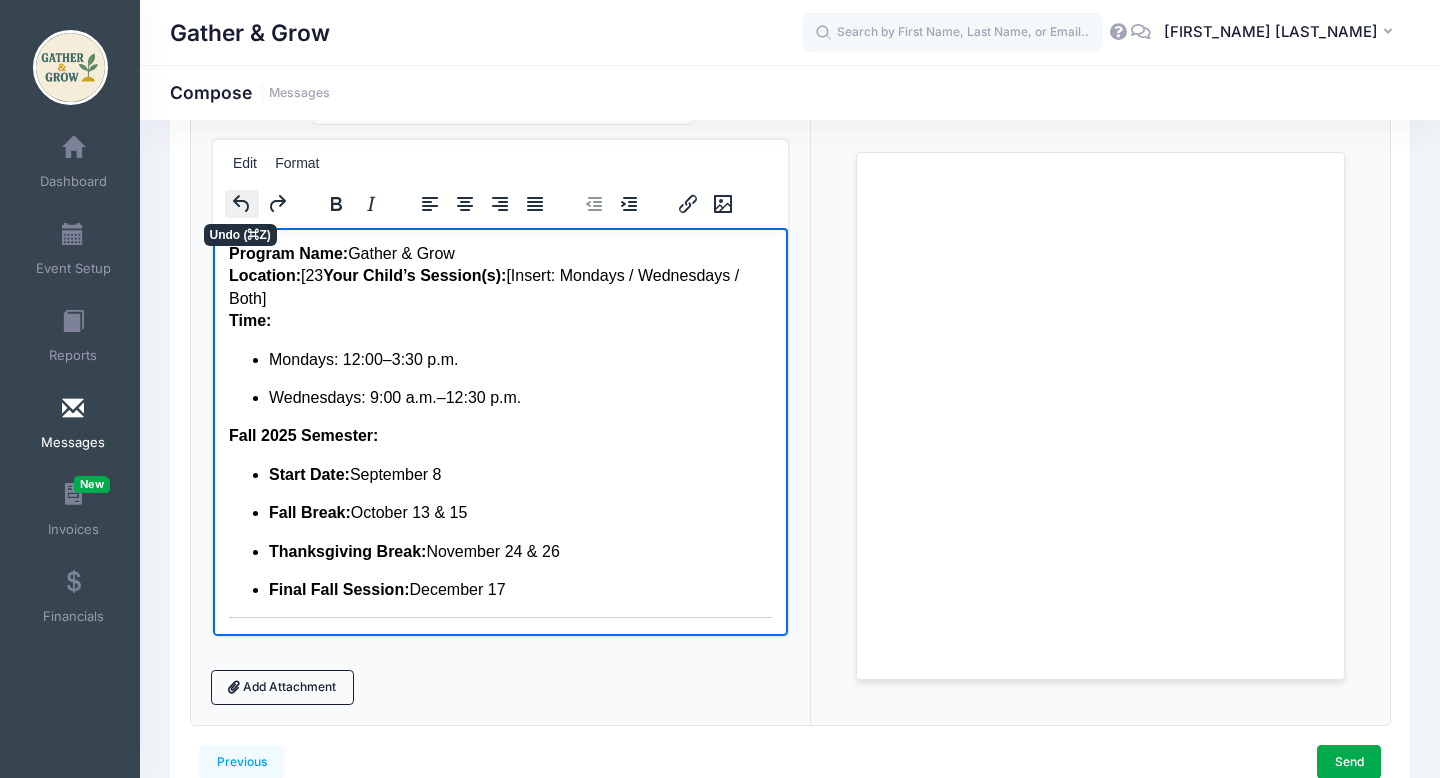 click 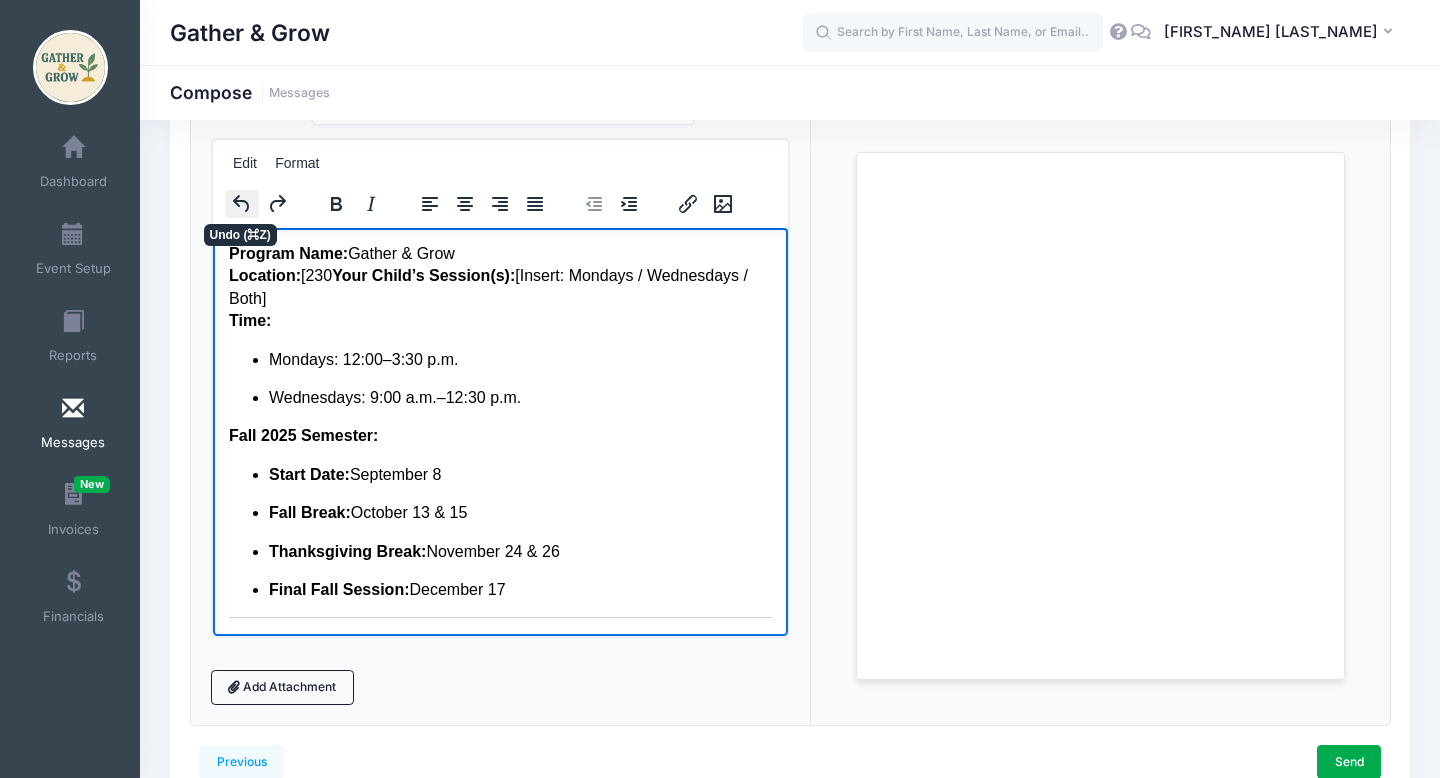 click 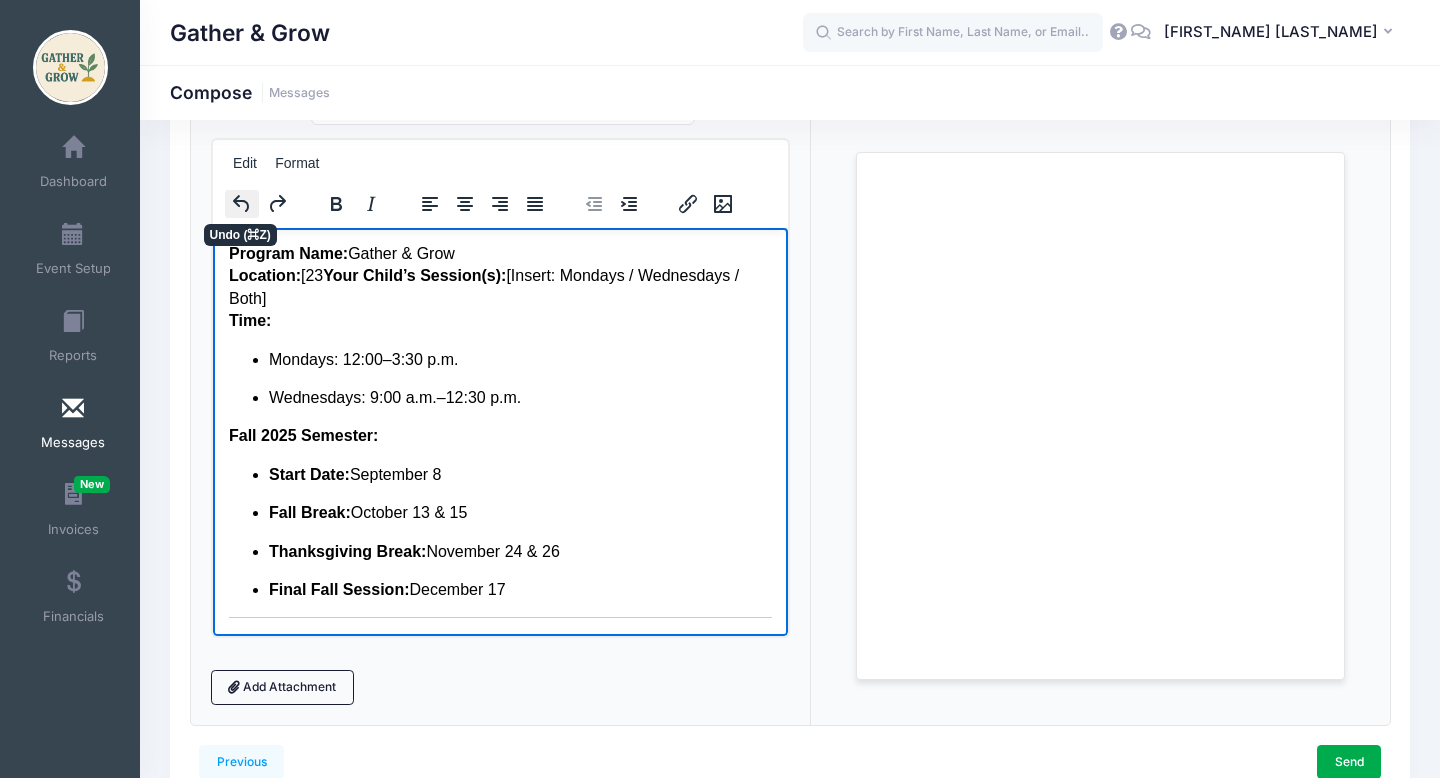 click 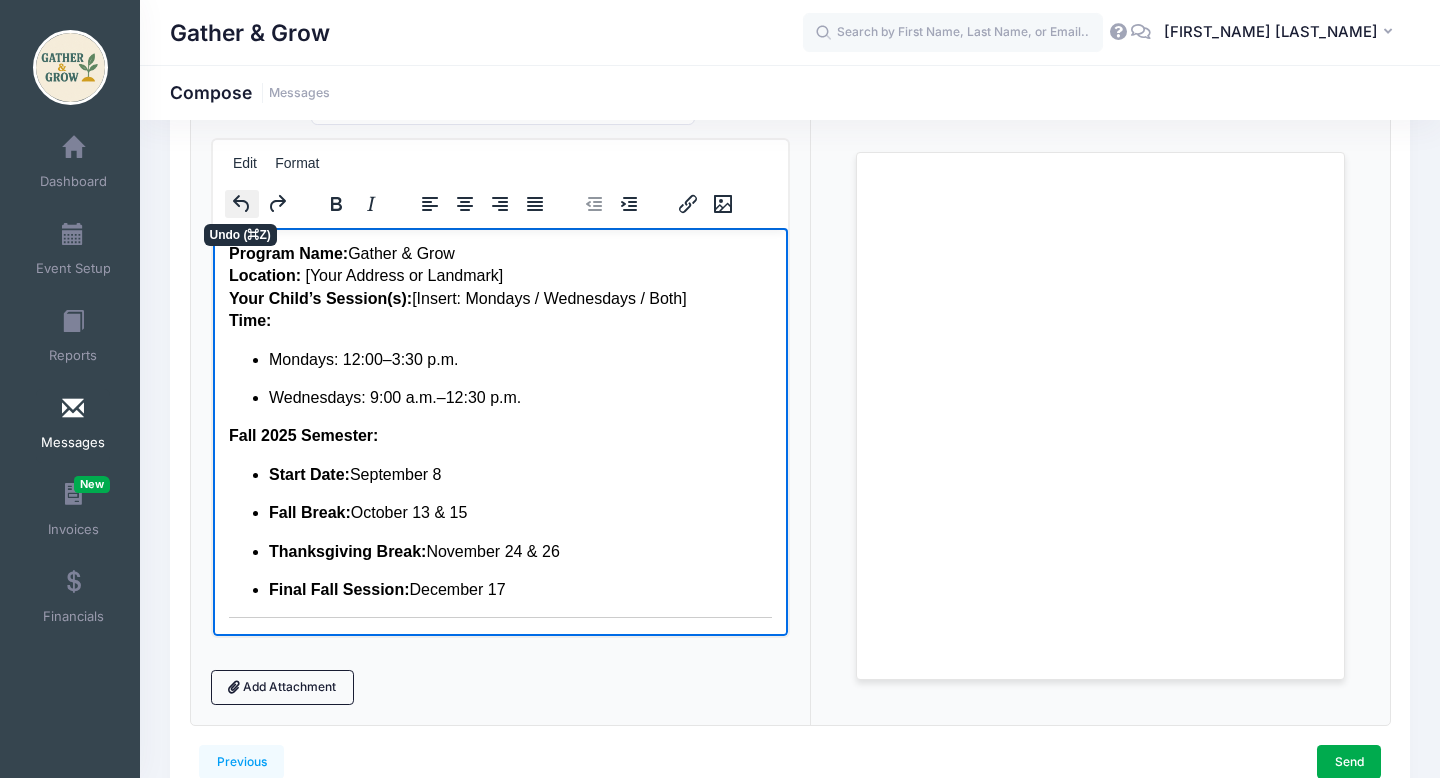 click 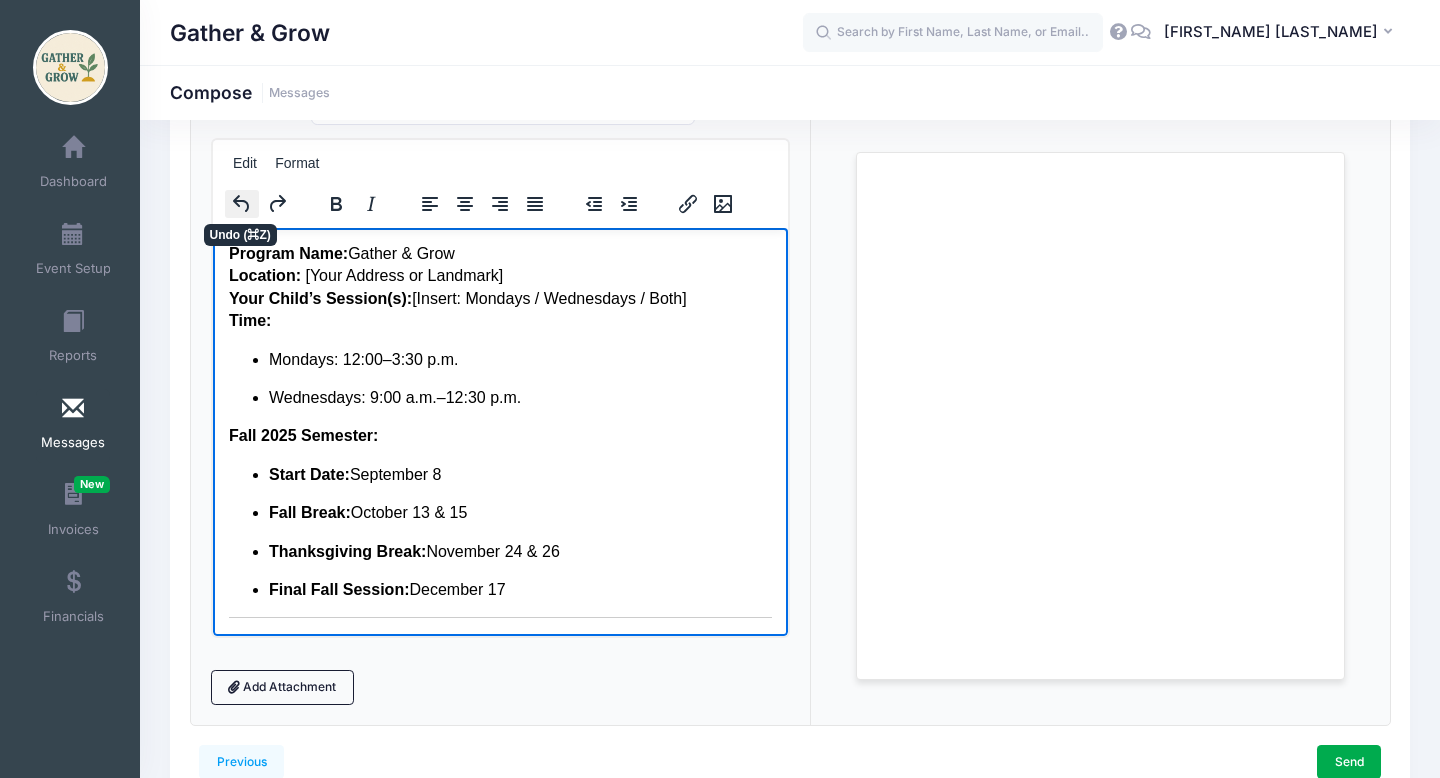 scroll, scrollTop: 346, scrollLeft: 0, axis: vertical 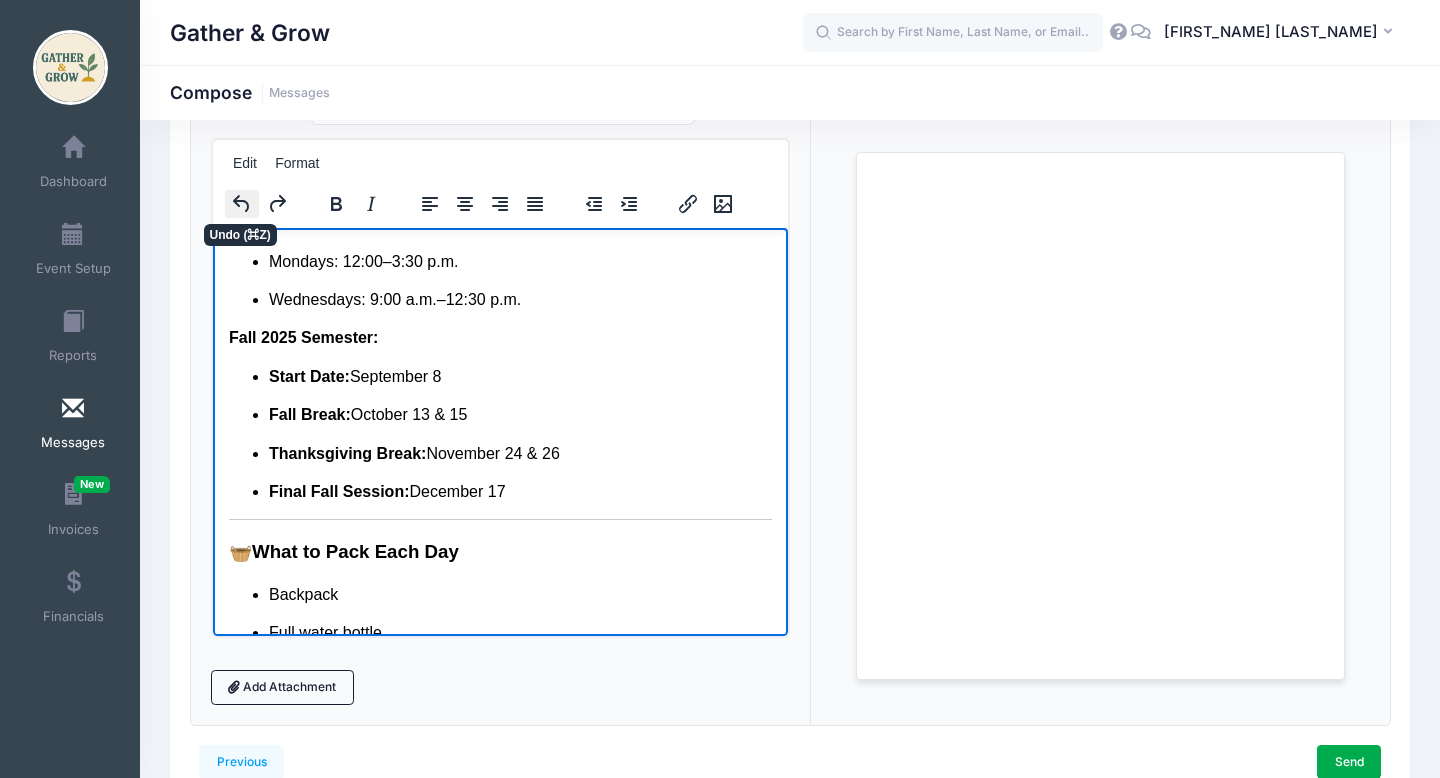 click 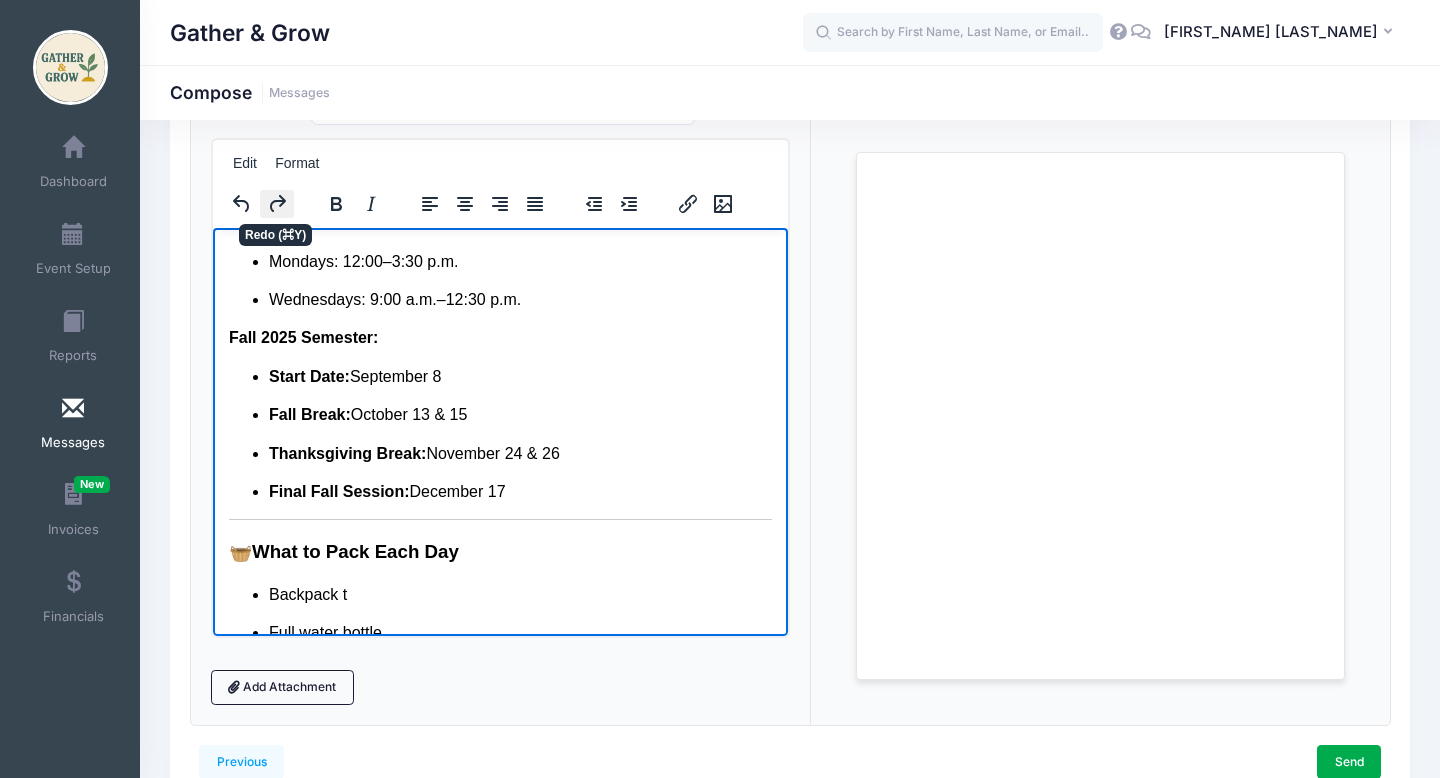 click 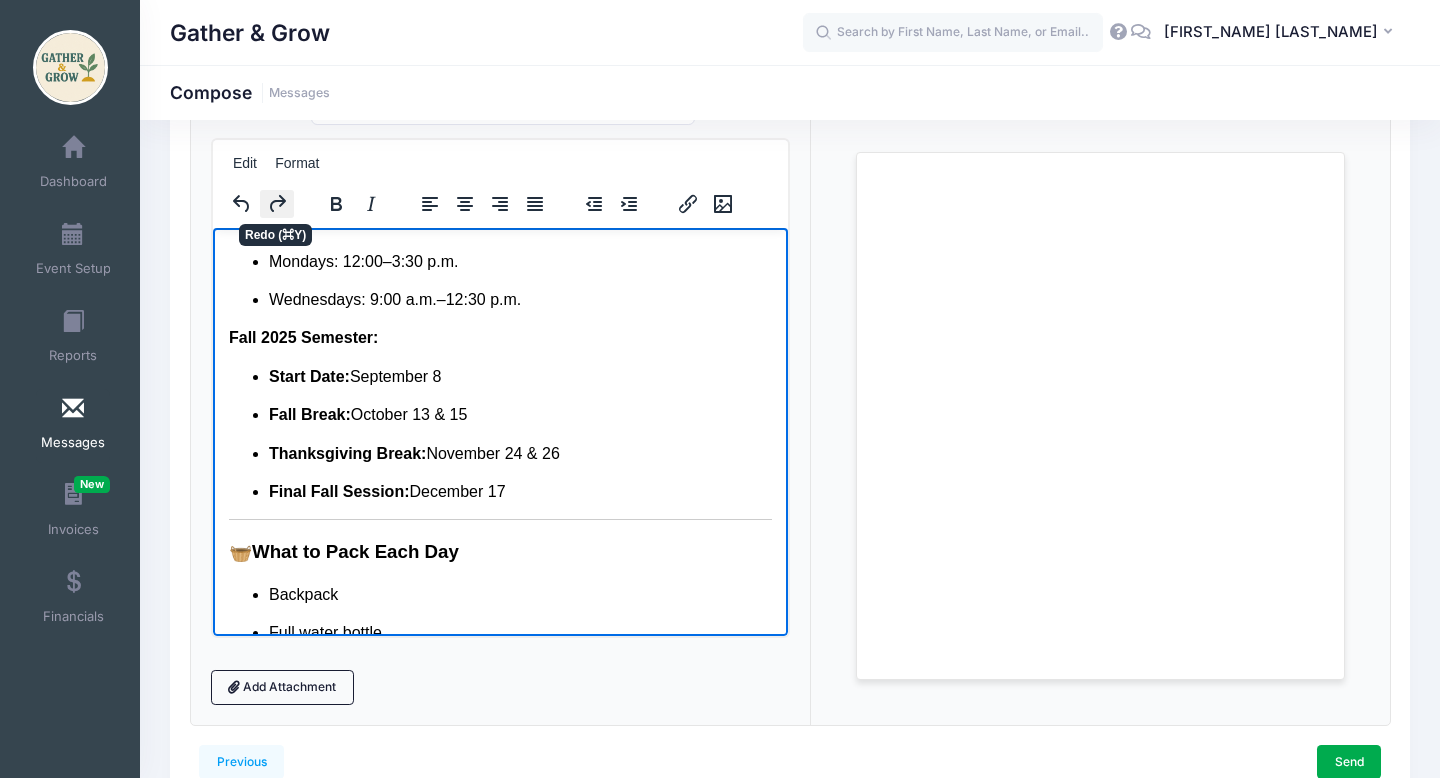 click 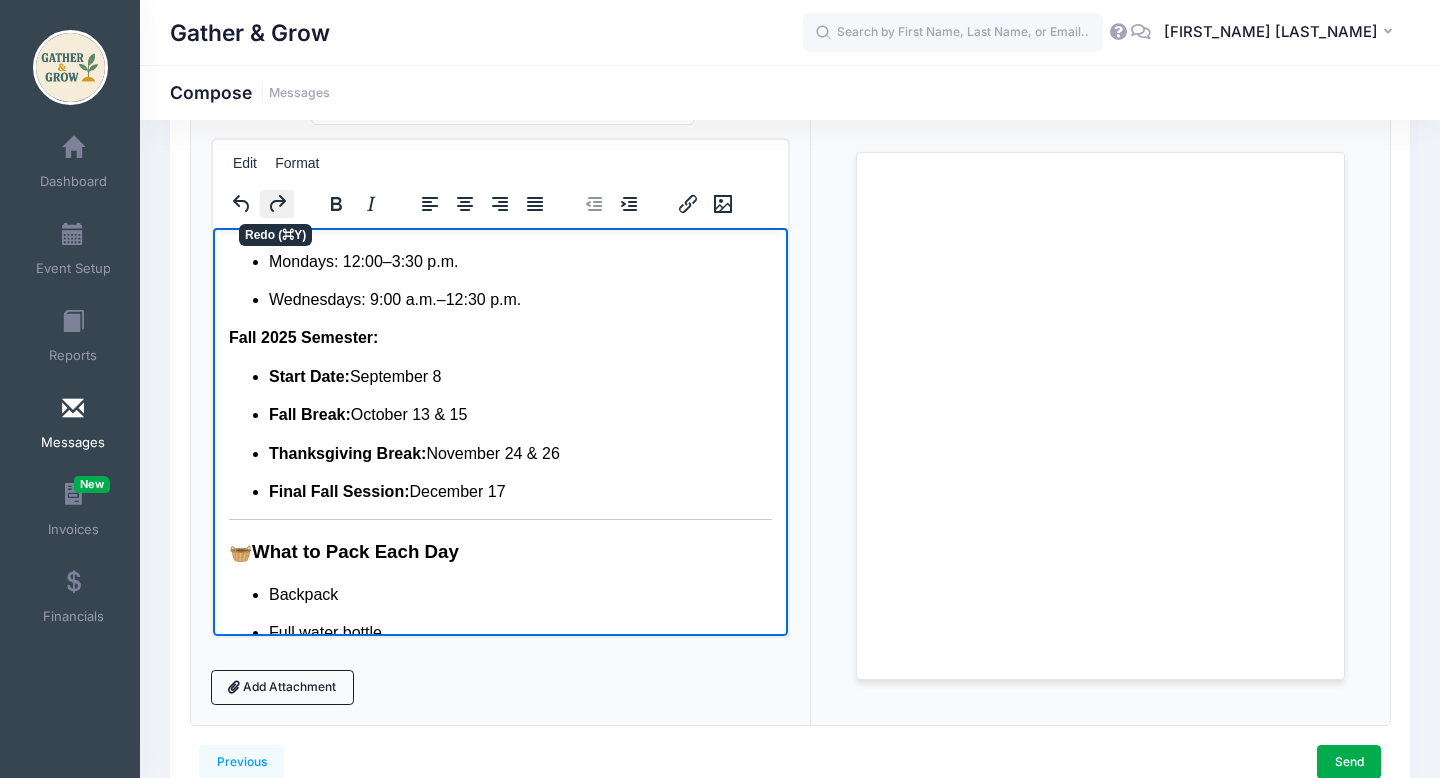 scroll, scrollTop: 255, scrollLeft: 0, axis: vertical 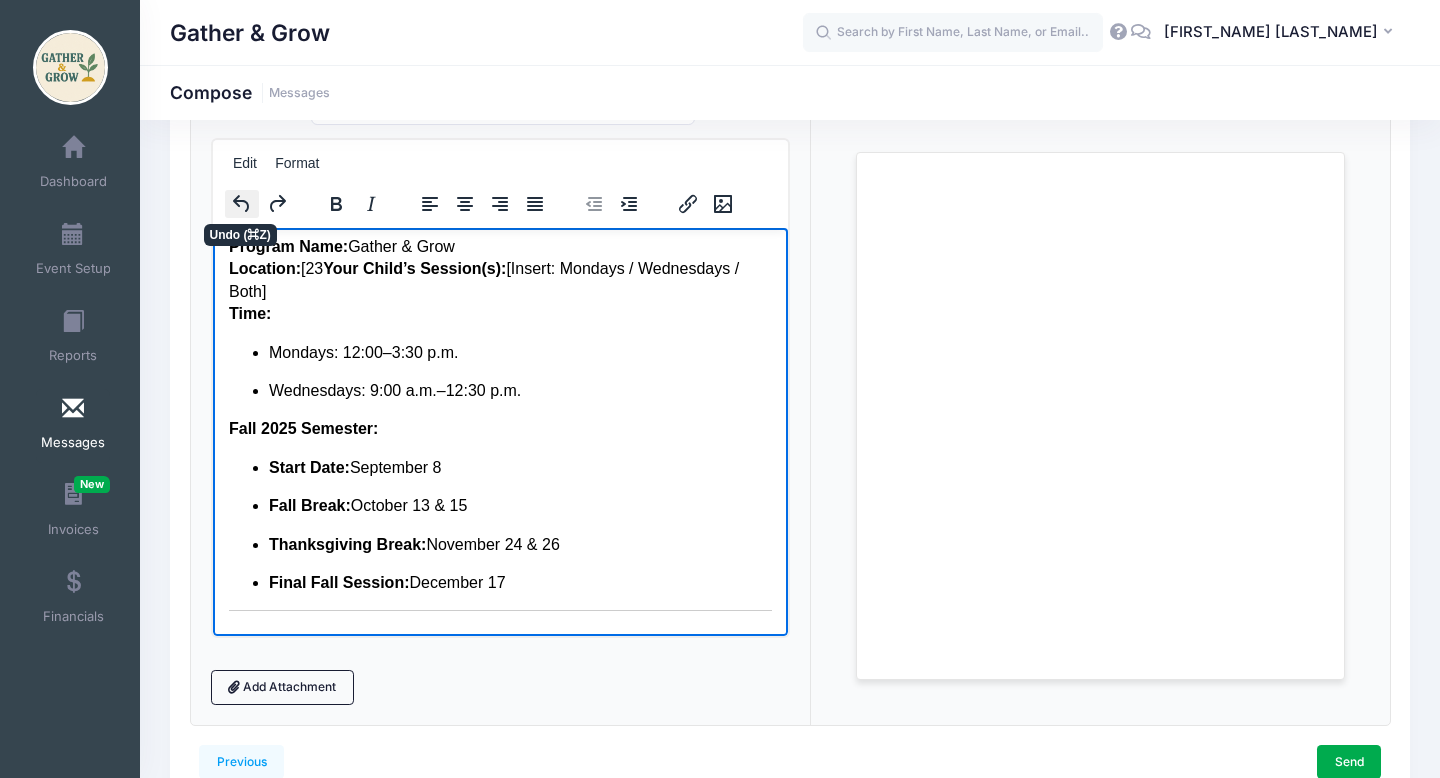 click 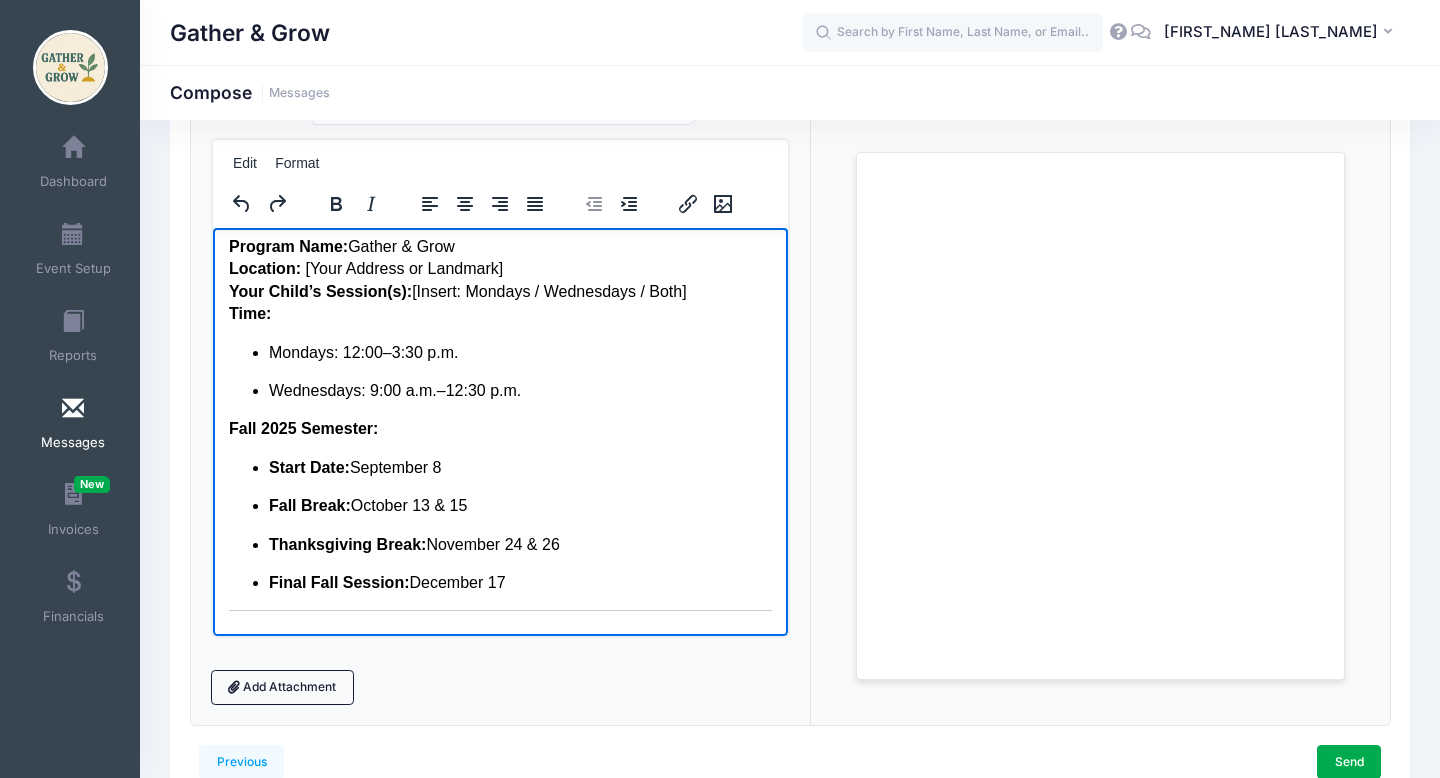 click on "Program Name:  Gather & Grow Location:  [Your Address or Landmark] Your Child’s Session(s):  [Insert: Mondays / Wednesdays / Both] Time:" at bounding box center [499, 280] 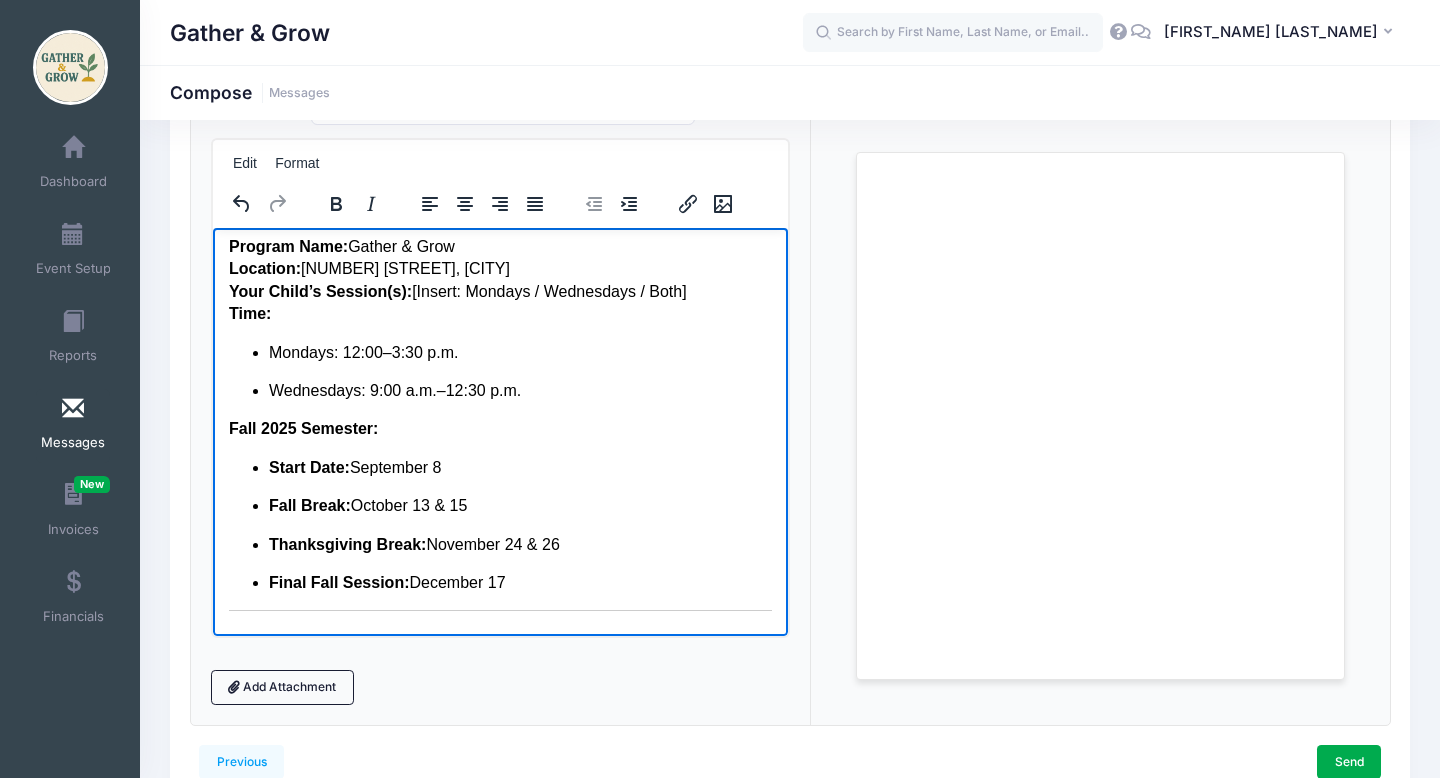 click on "Program Name:  Gather & Grow Location:  2301 McGill Street, Kannapolis[Your Address or Landmark] Your Child’s Session(s):  [Insert: Mondays / Wednesdays / Both] Time:" at bounding box center [499, 280] 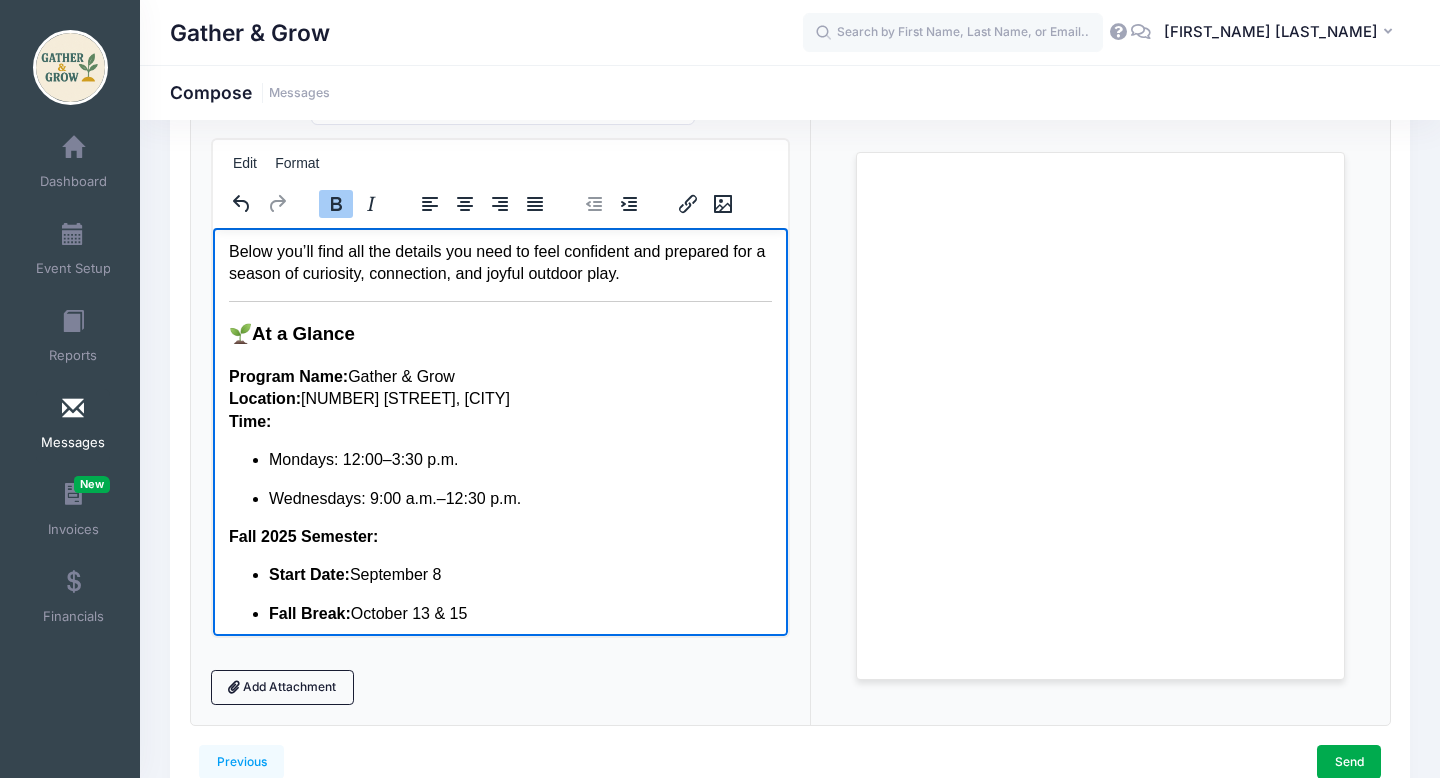 scroll, scrollTop: 118, scrollLeft: 0, axis: vertical 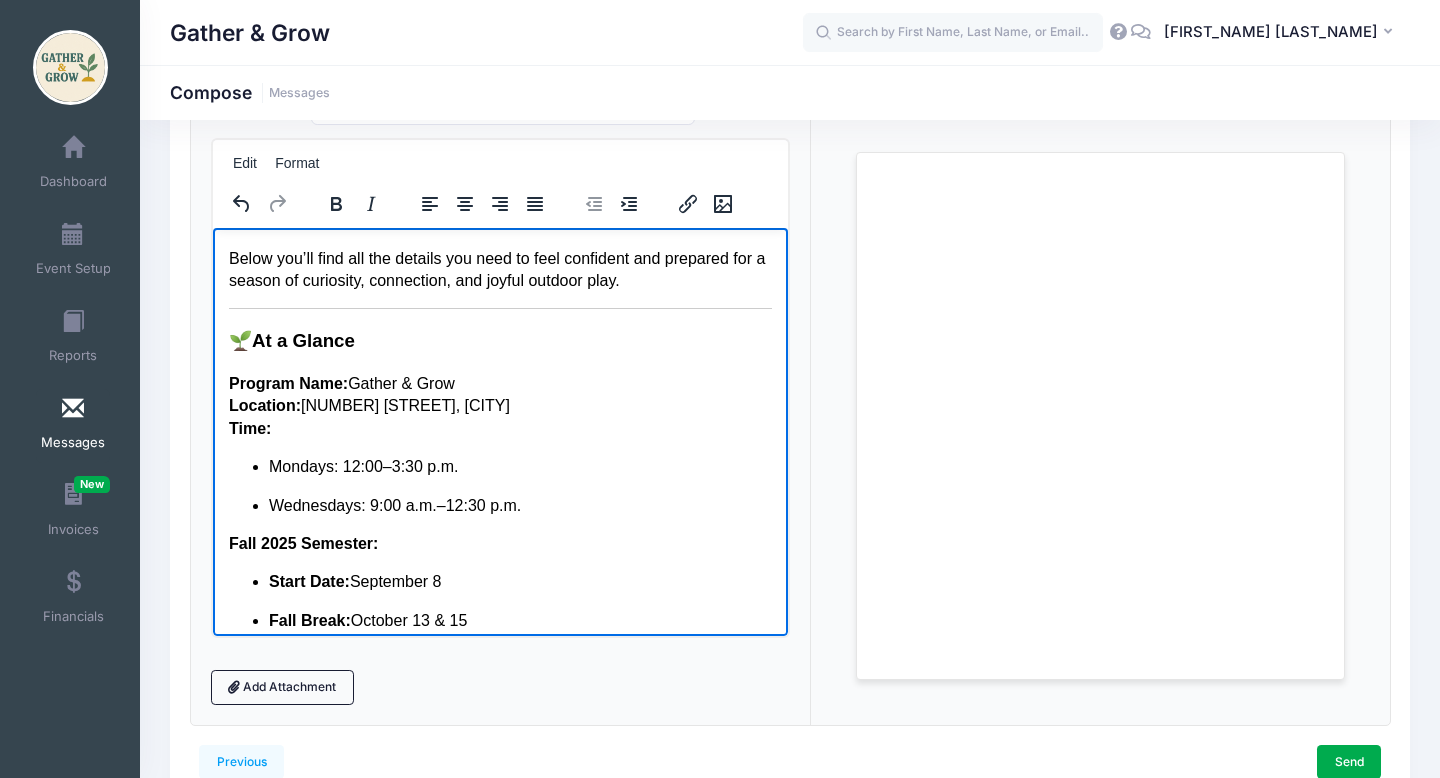 click on "Program Name:  Gather & Grow Location:  2301 McGill Street, Kannapolis Time:" at bounding box center (499, 405) 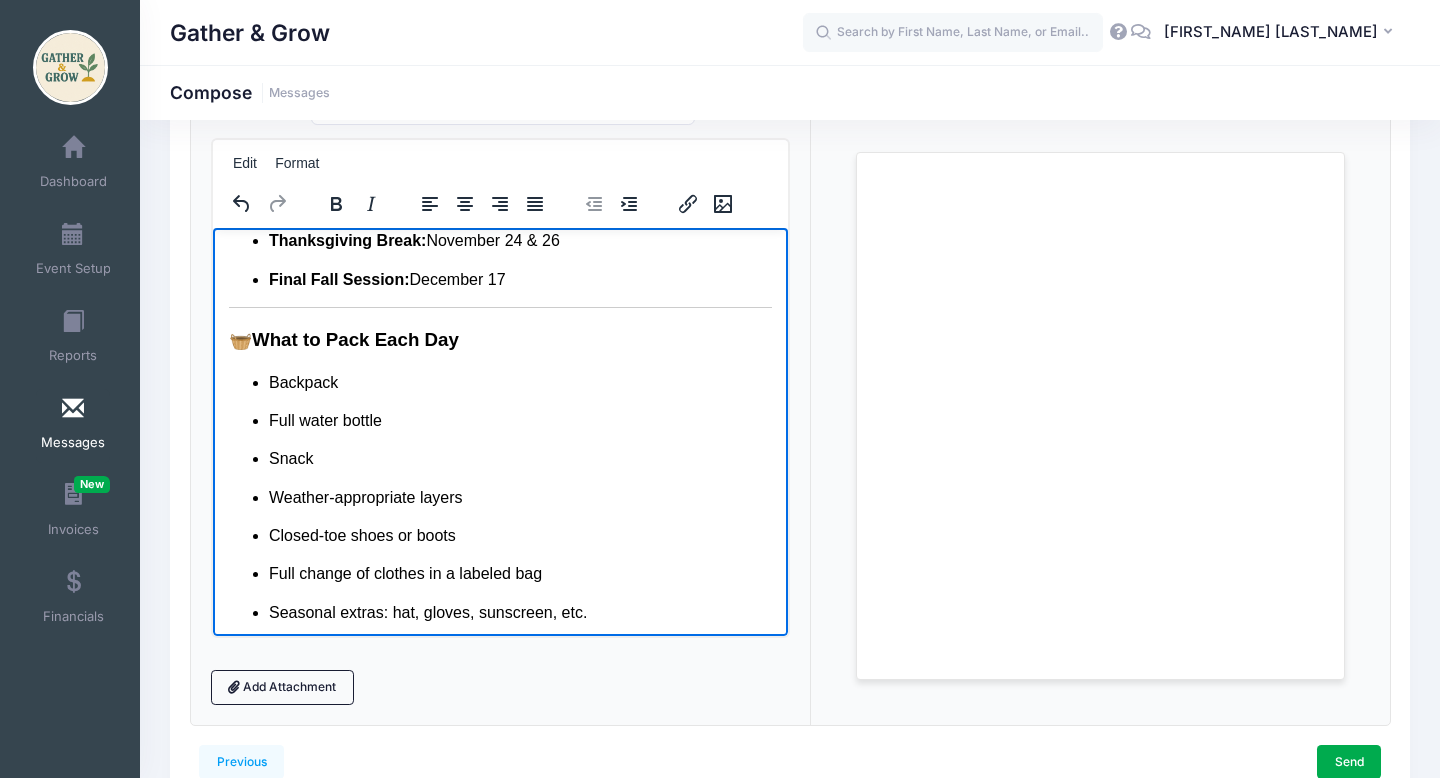 scroll, scrollTop: 541, scrollLeft: 0, axis: vertical 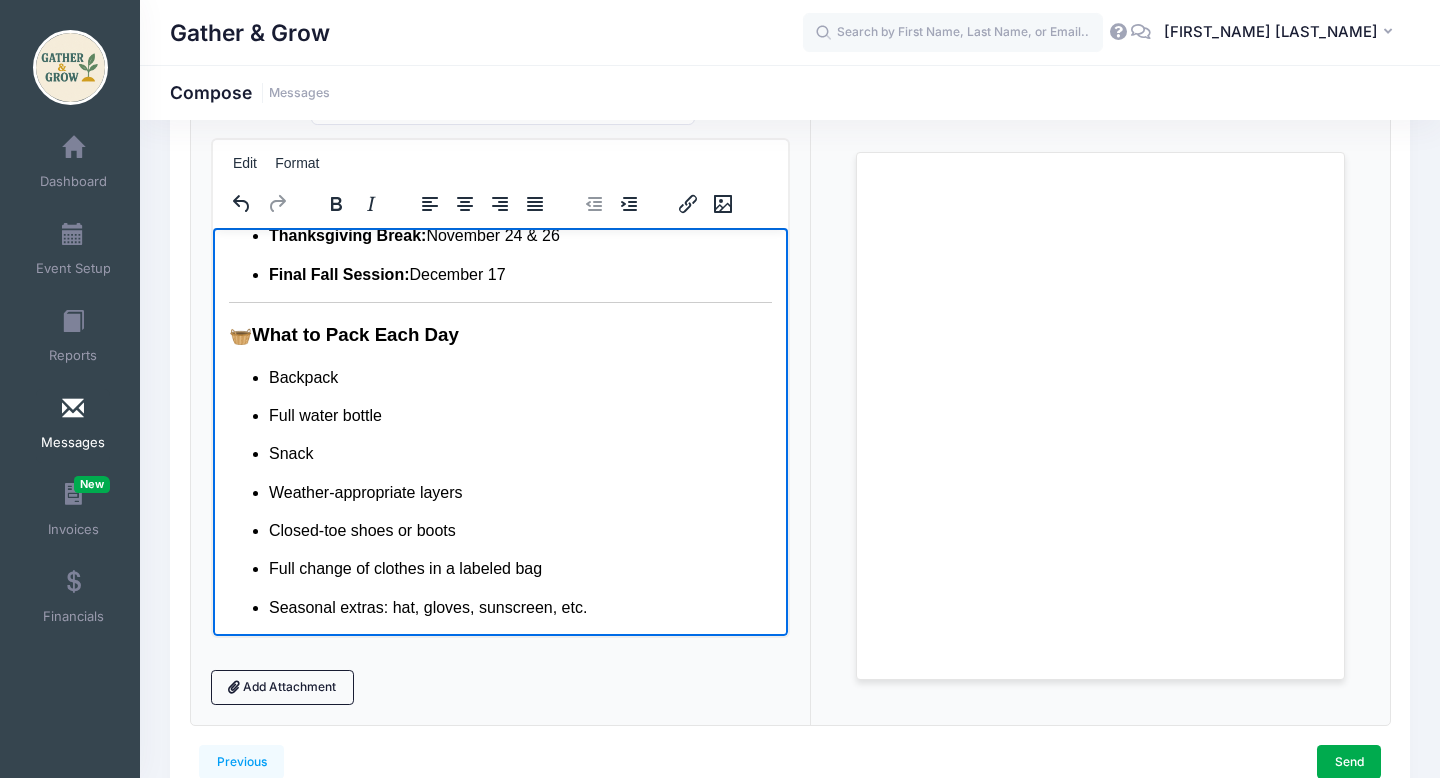 click on "🧺  What to Pack Each Day" at bounding box center (499, 334) 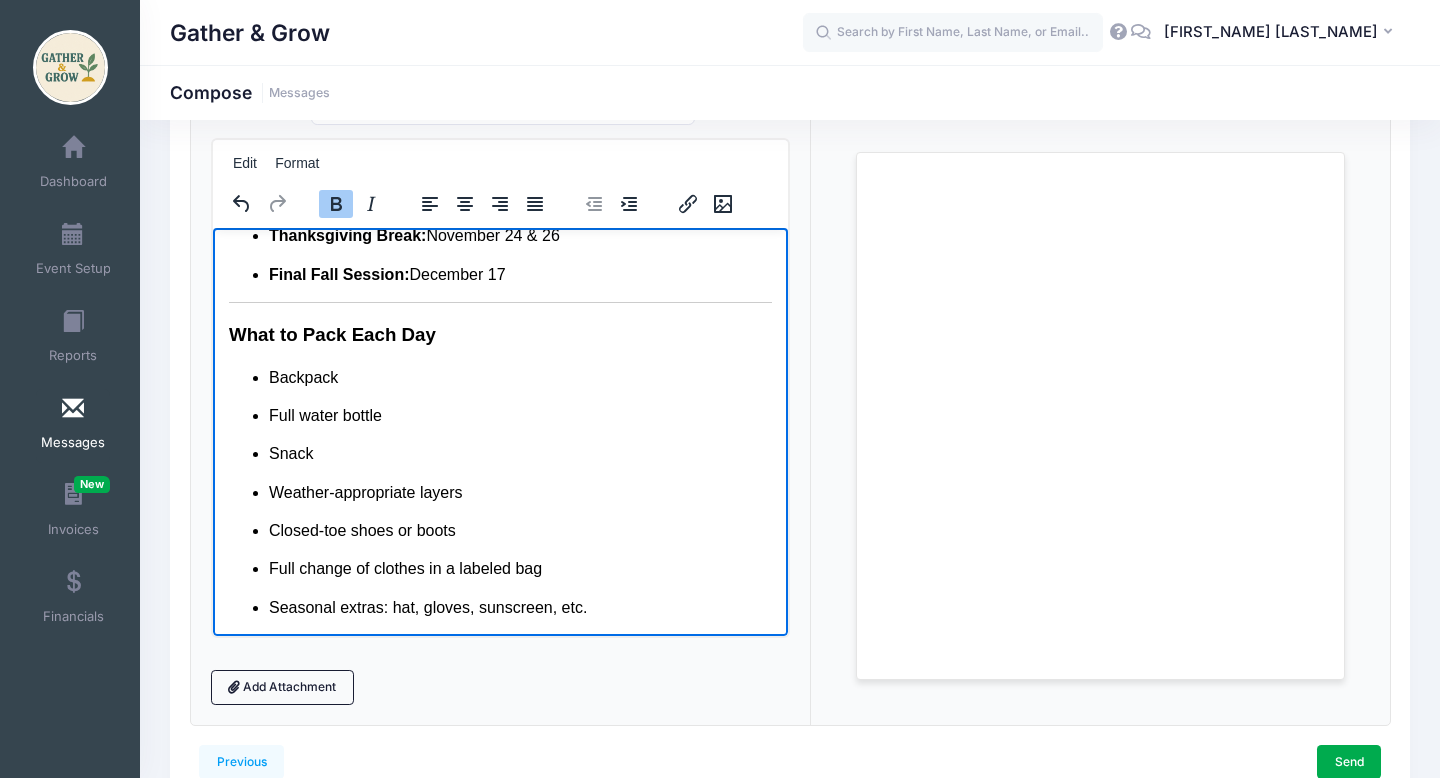 click on "What to Pack Each Day" at bounding box center [331, 333] 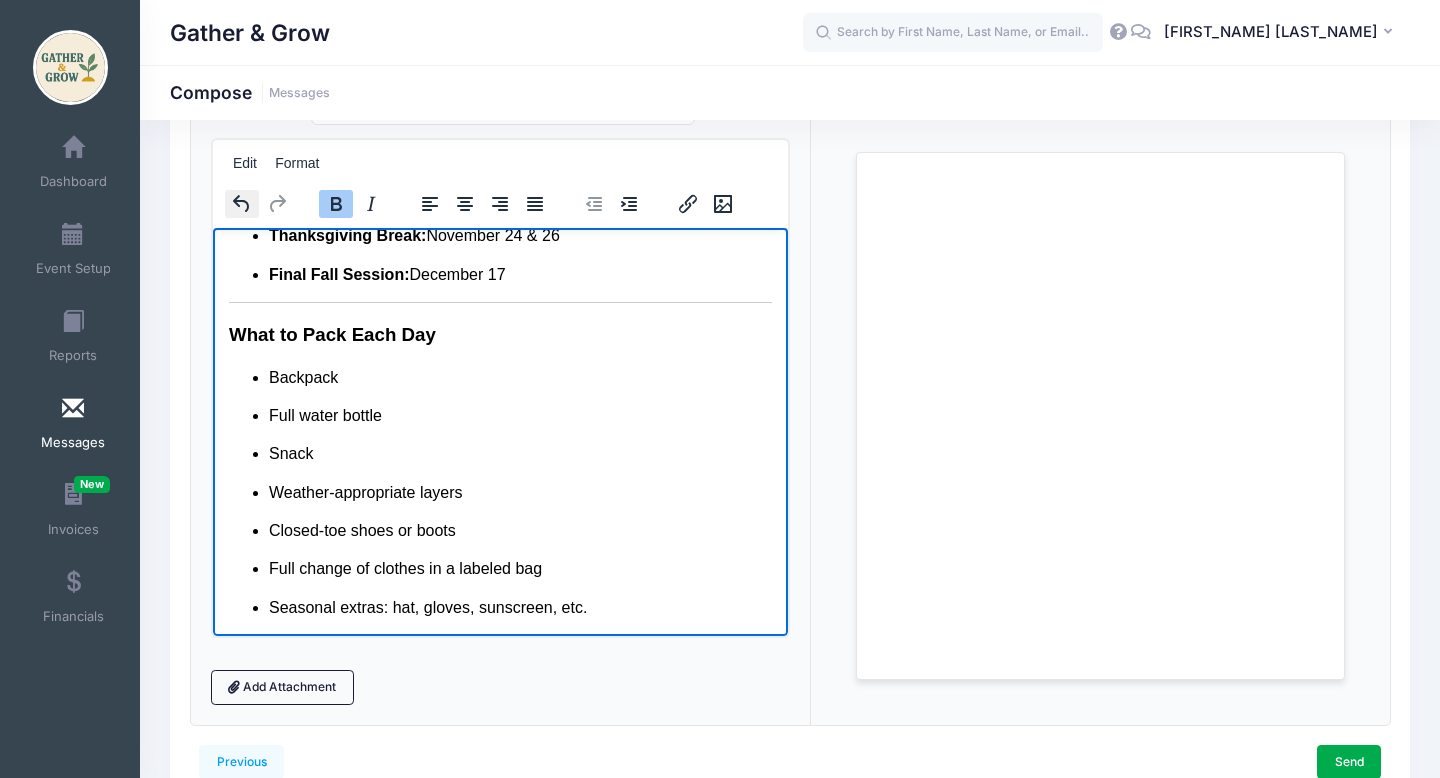 click 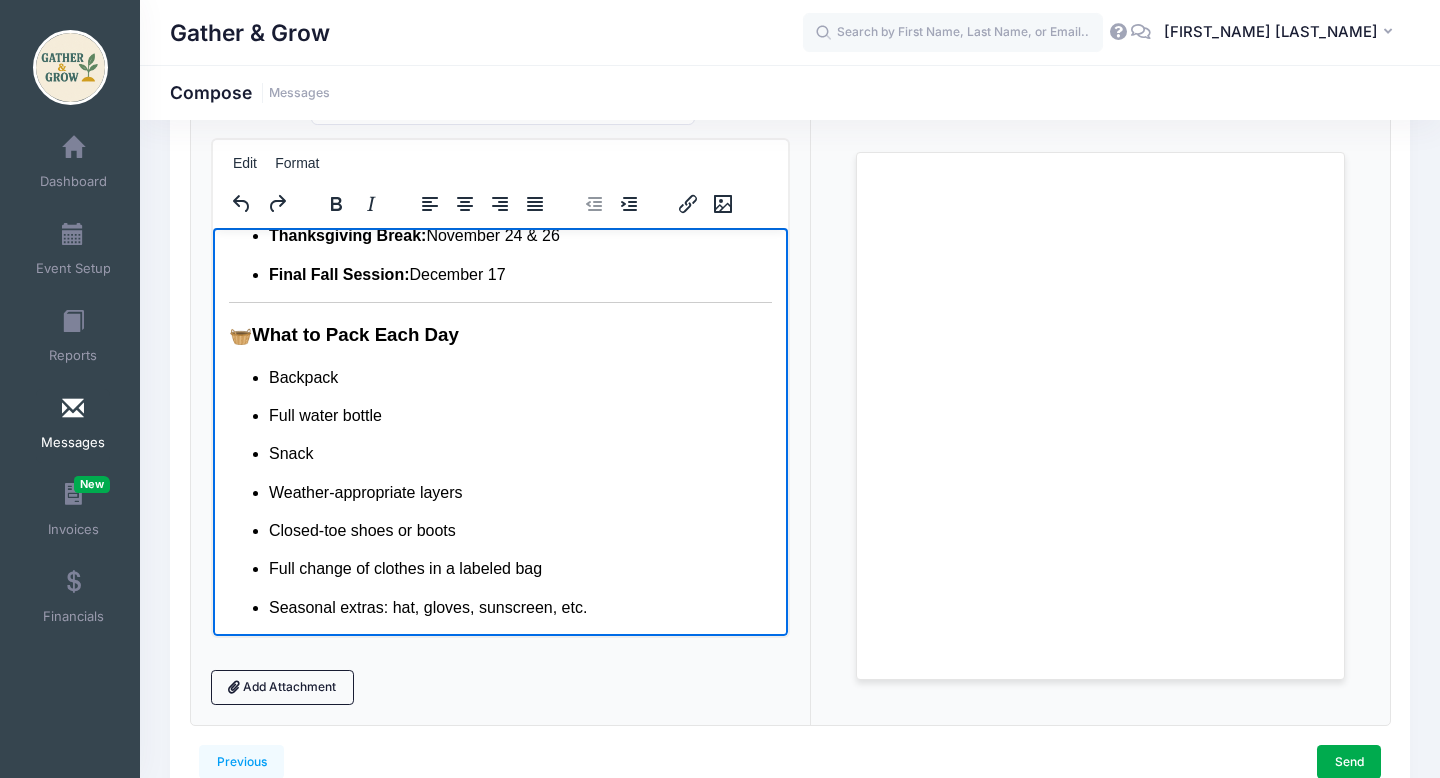 click on "Full water bottle" at bounding box center [519, 415] 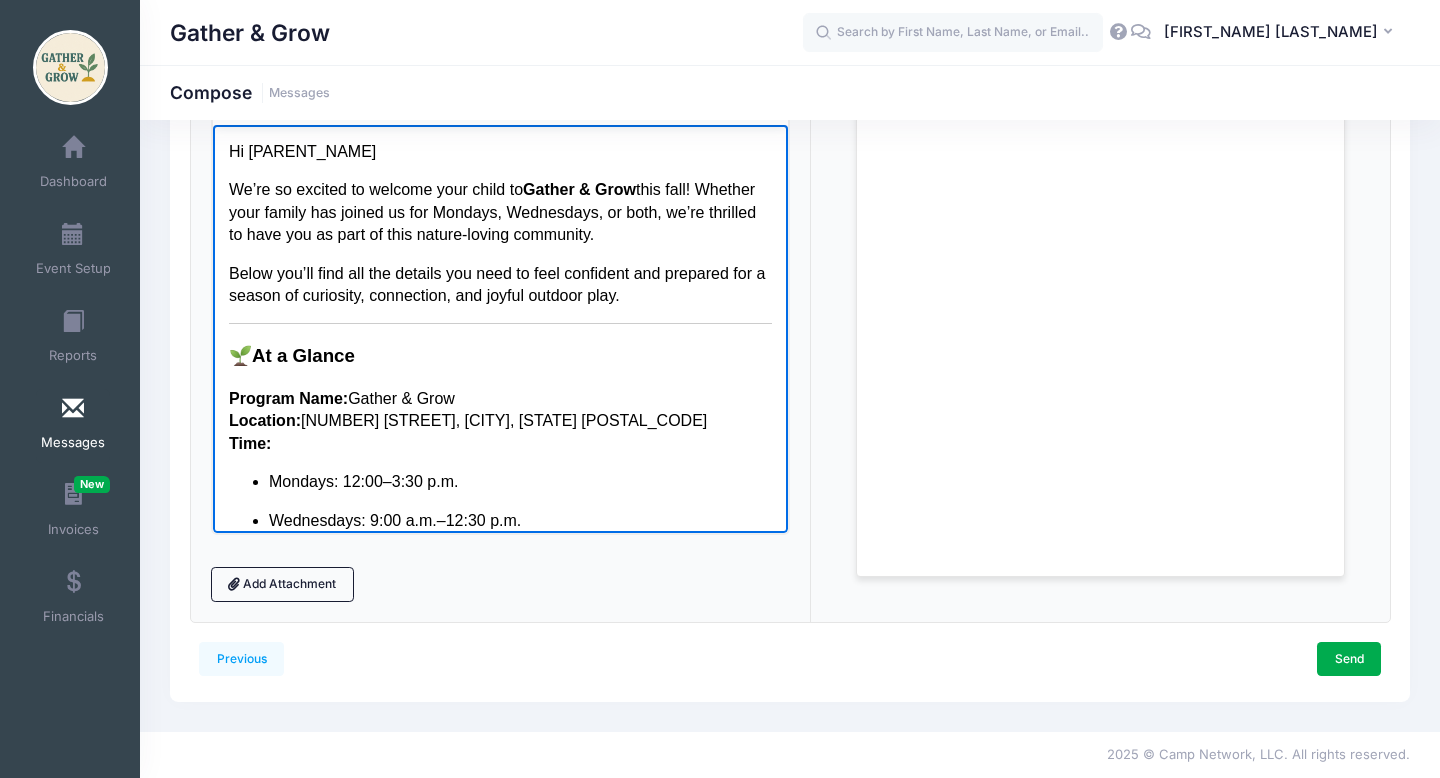 scroll, scrollTop: 257, scrollLeft: 0, axis: vertical 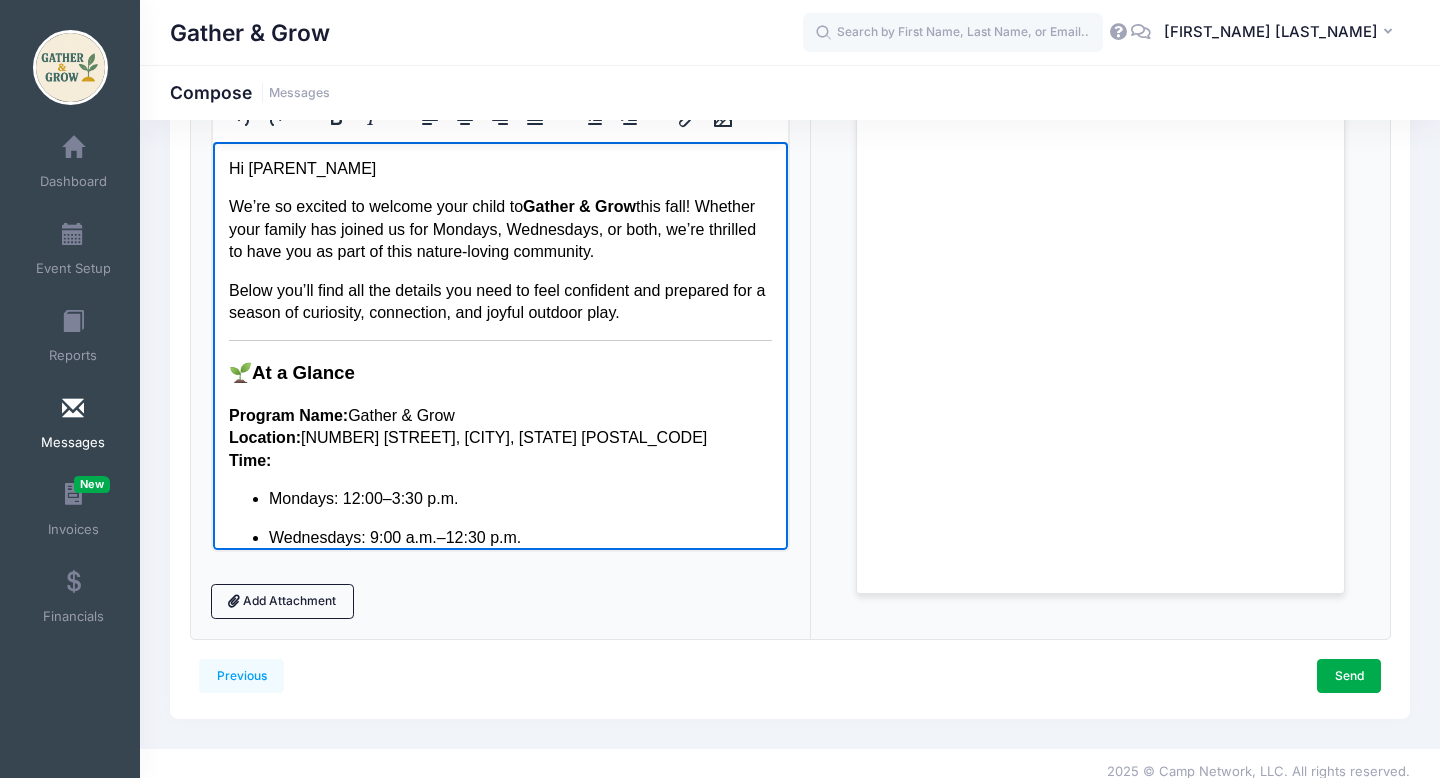 click on "Hi [Parent Name]," at bounding box center (499, 168) 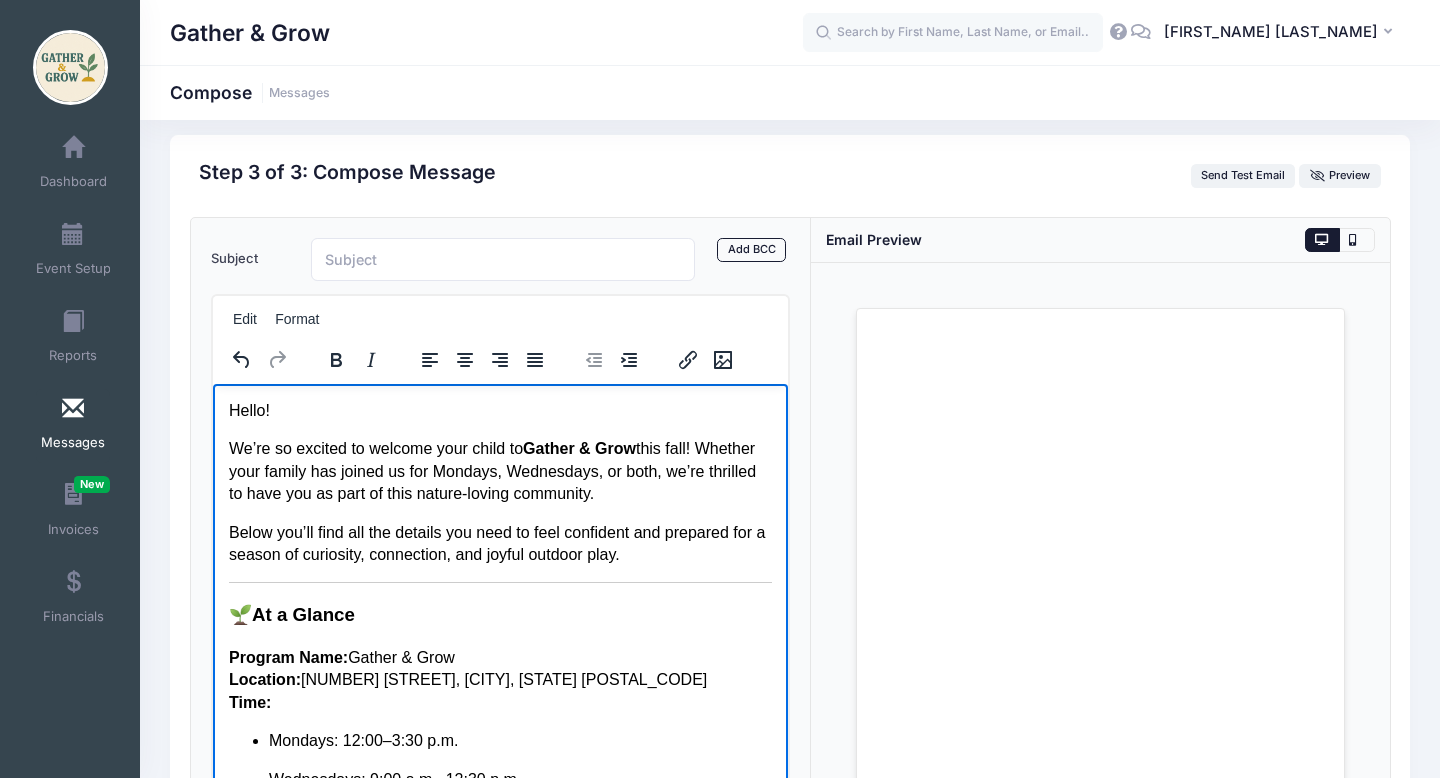 scroll, scrollTop: 10, scrollLeft: 0, axis: vertical 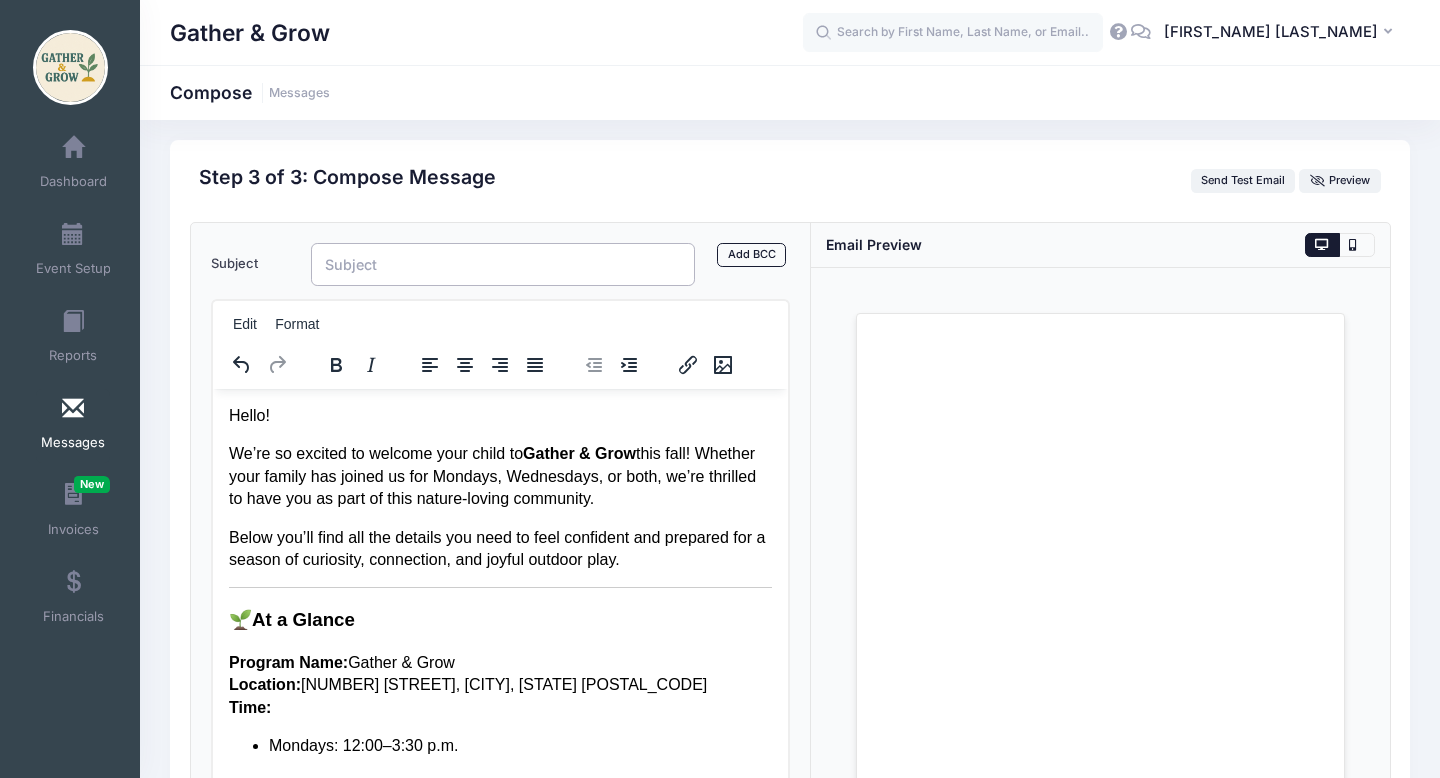 click on "Subject" at bounding box center (503, 264) 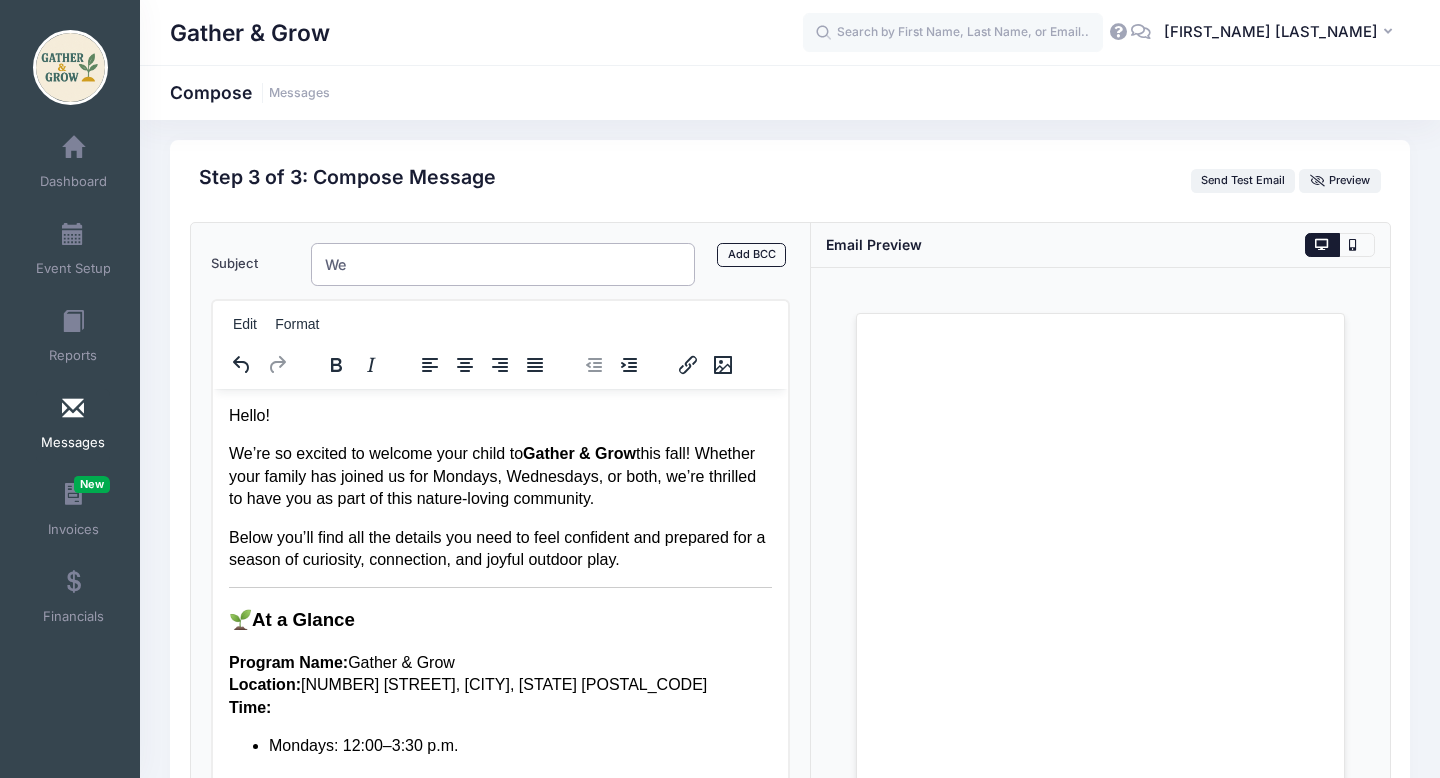 type on "W" 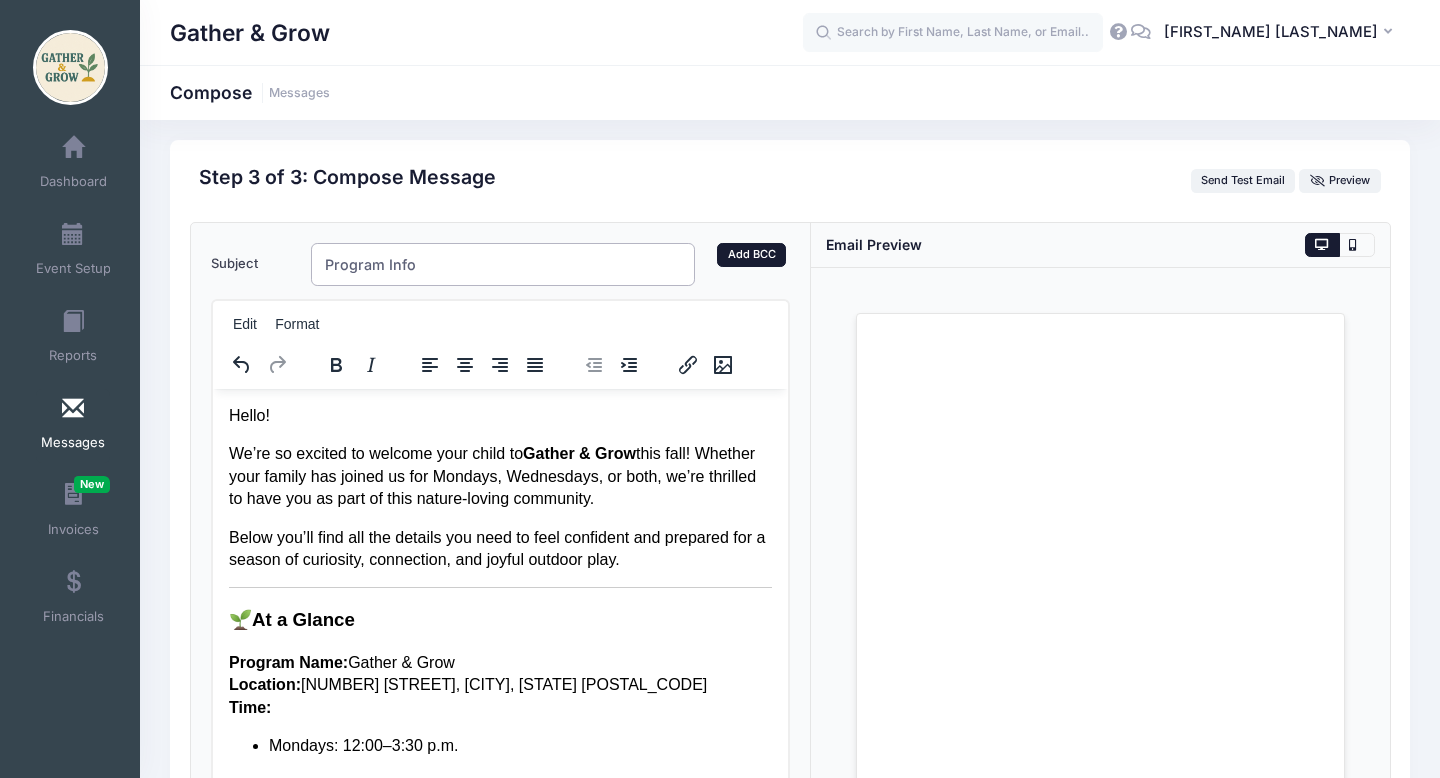 type on "Program Info" 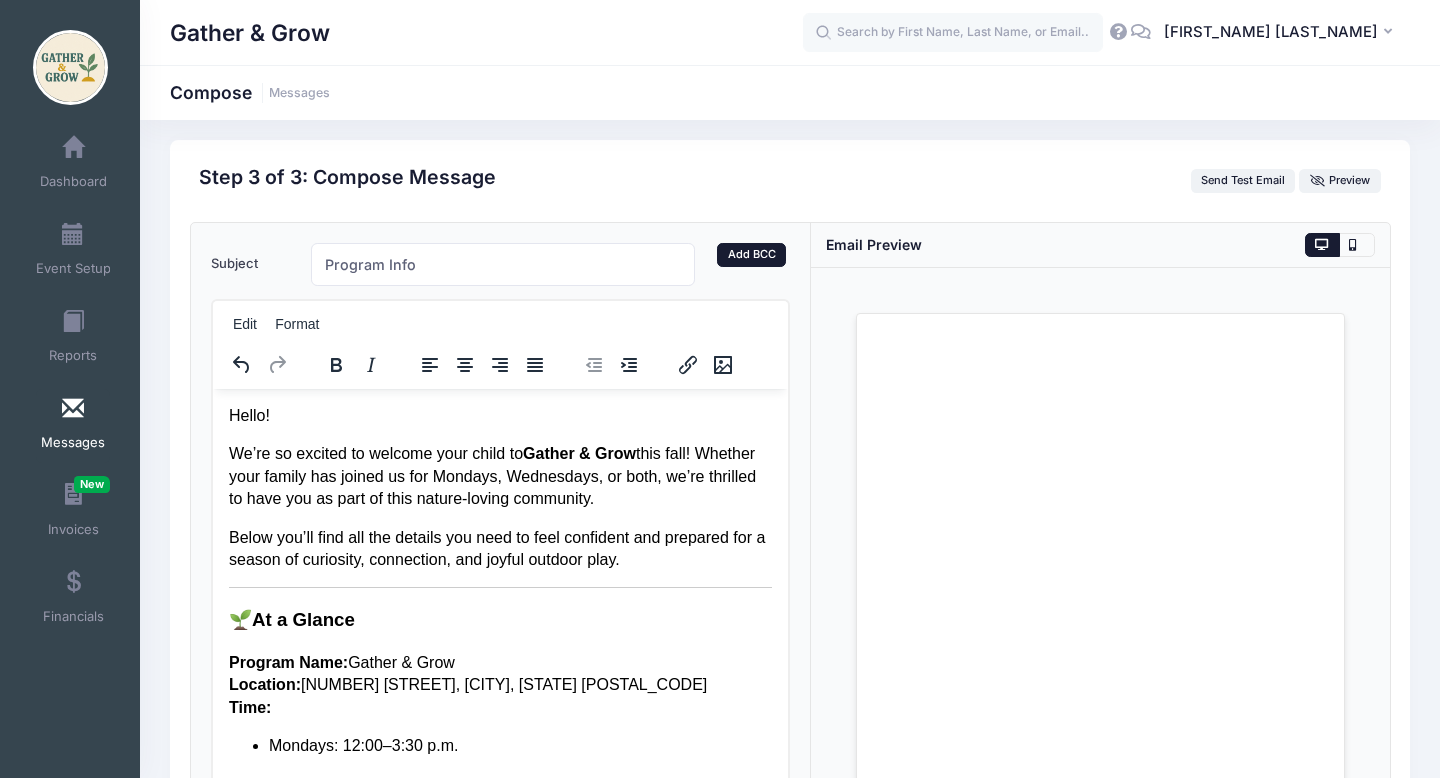 click on "Add BCC" at bounding box center (751, 255) 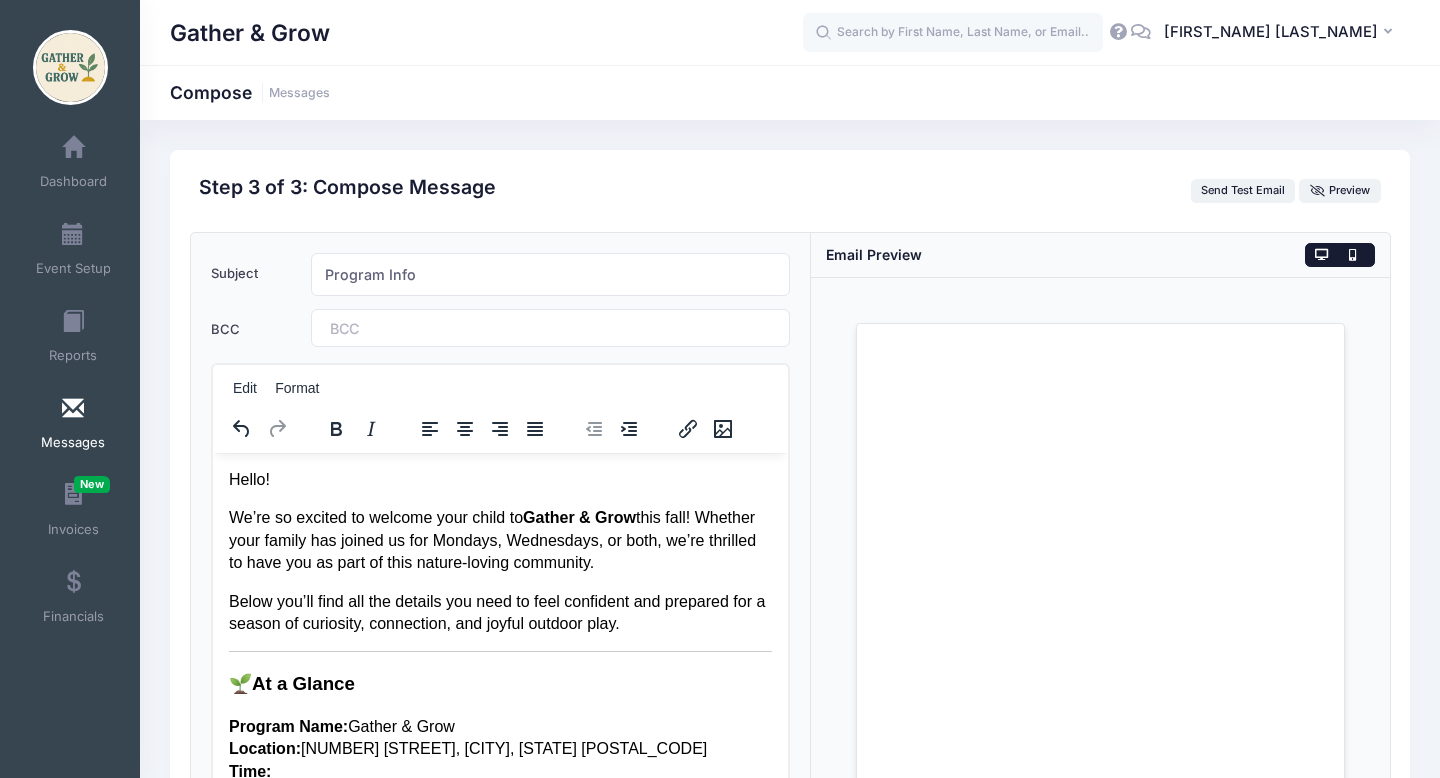 click at bounding box center (1356, 255) 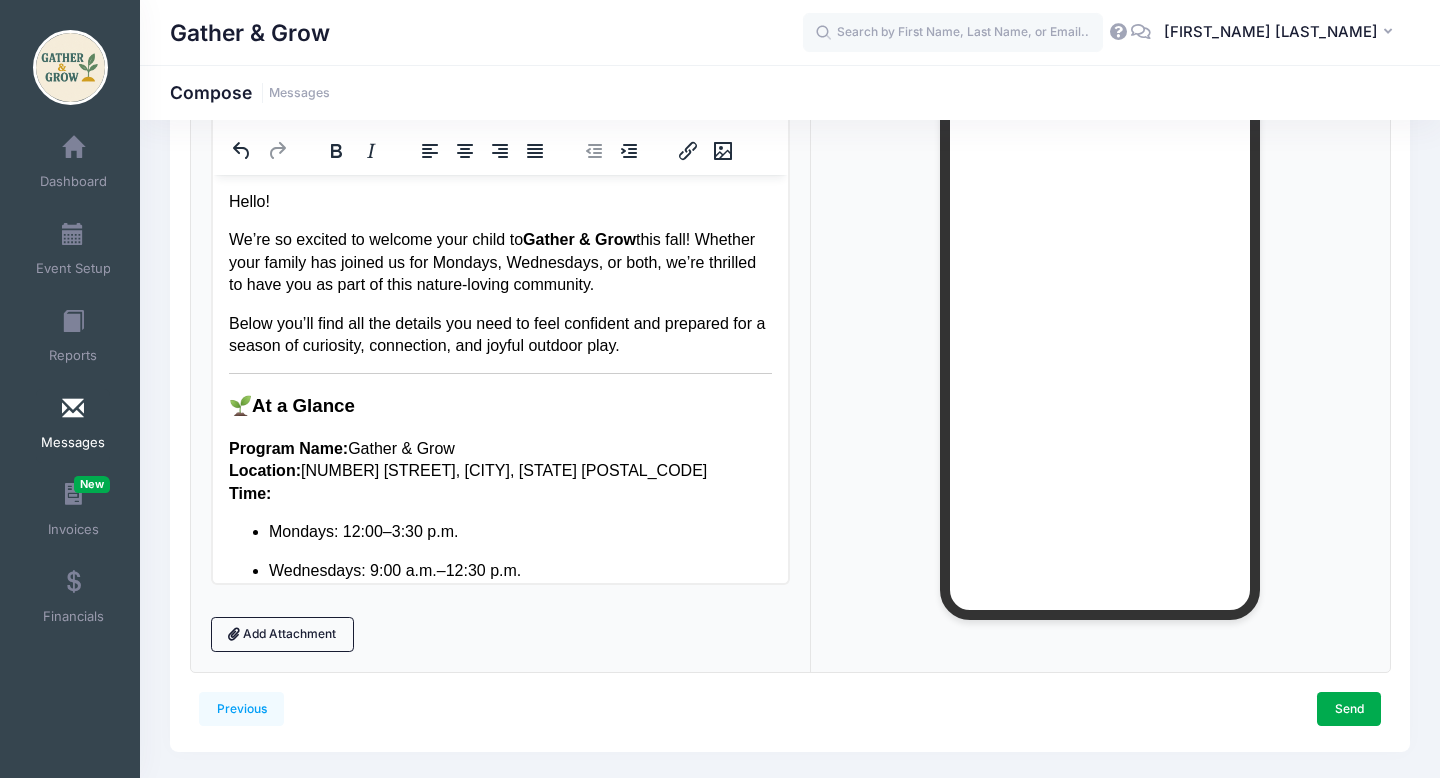 scroll, scrollTop: 328, scrollLeft: 0, axis: vertical 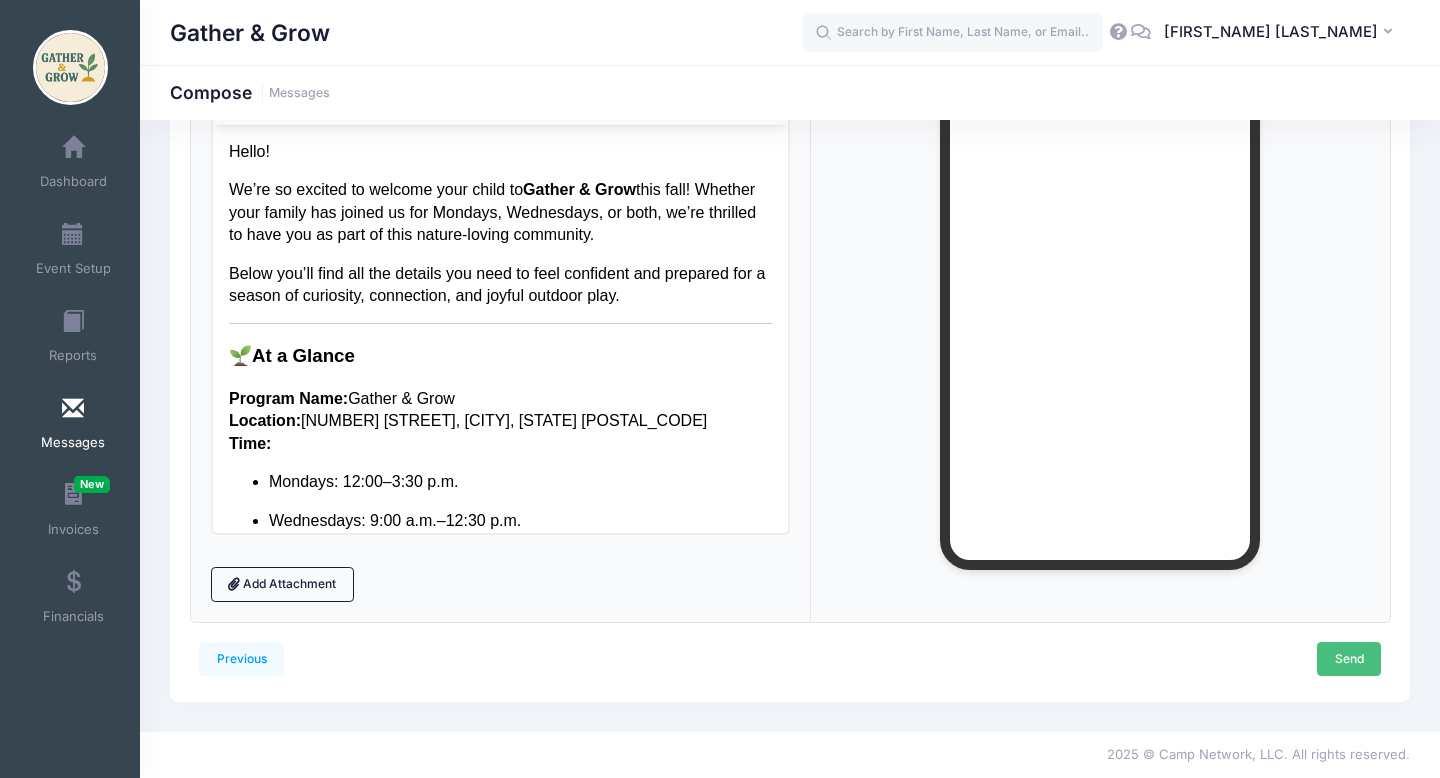 click on "Send" at bounding box center [1349, 659] 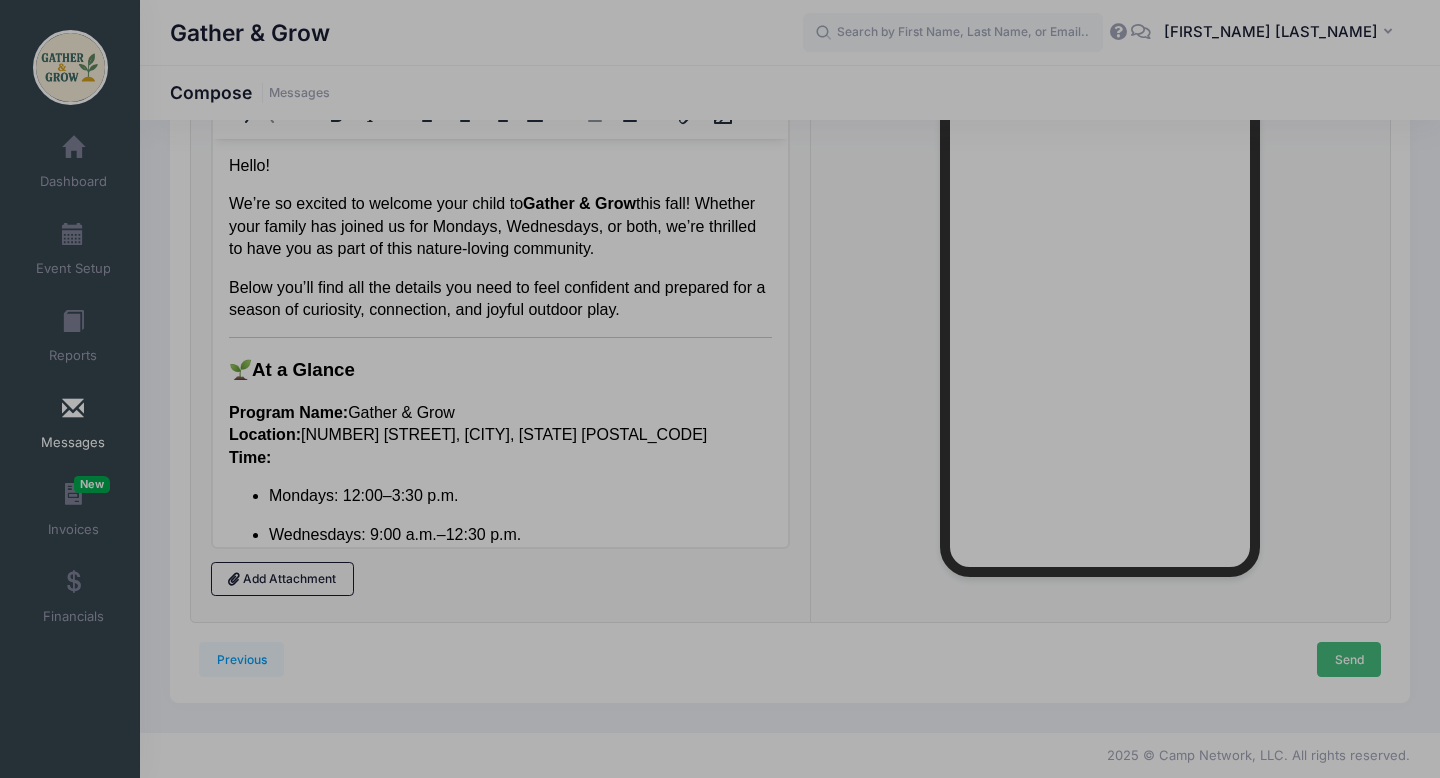 scroll, scrollTop: 0, scrollLeft: 0, axis: both 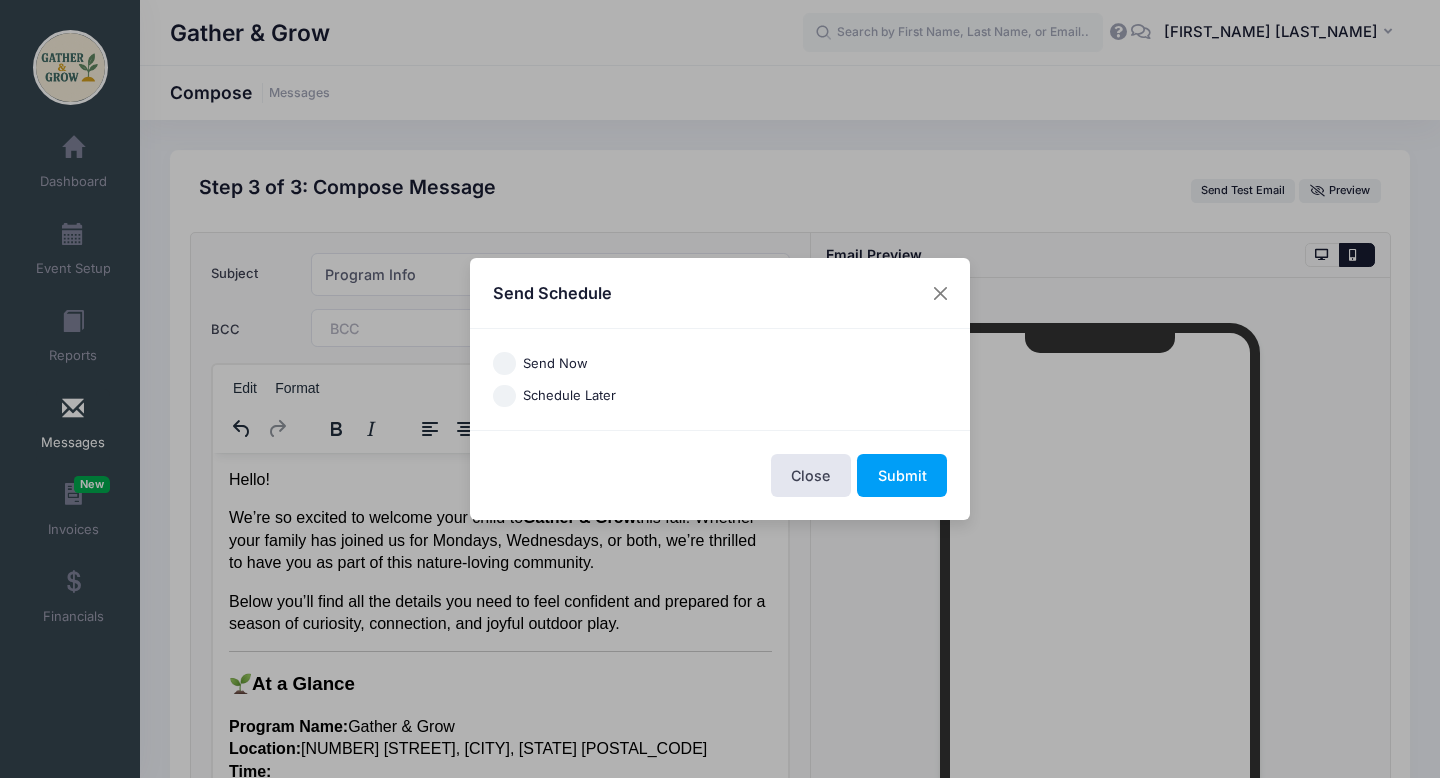 click on "Schedule Later" at bounding box center (504, 396) 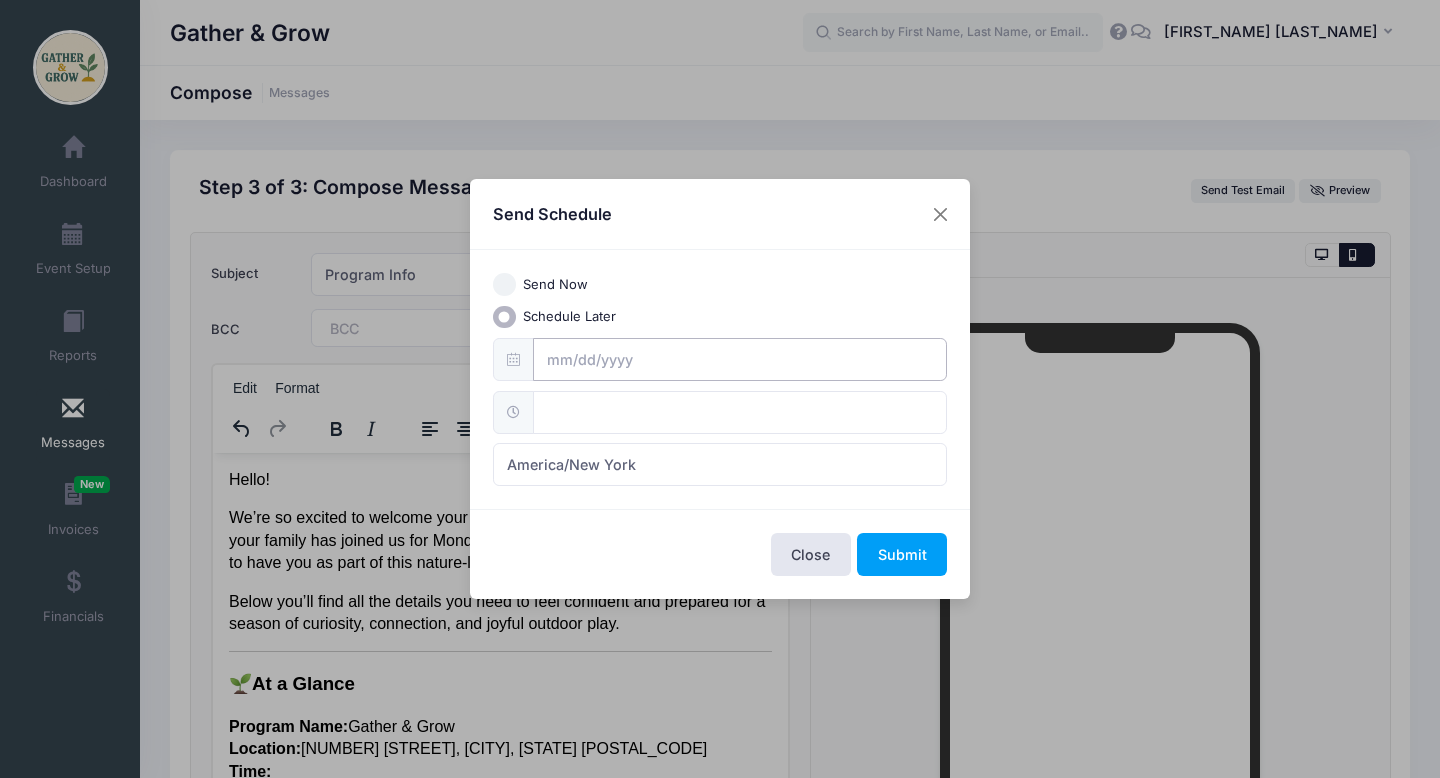 click at bounding box center [740, 359] 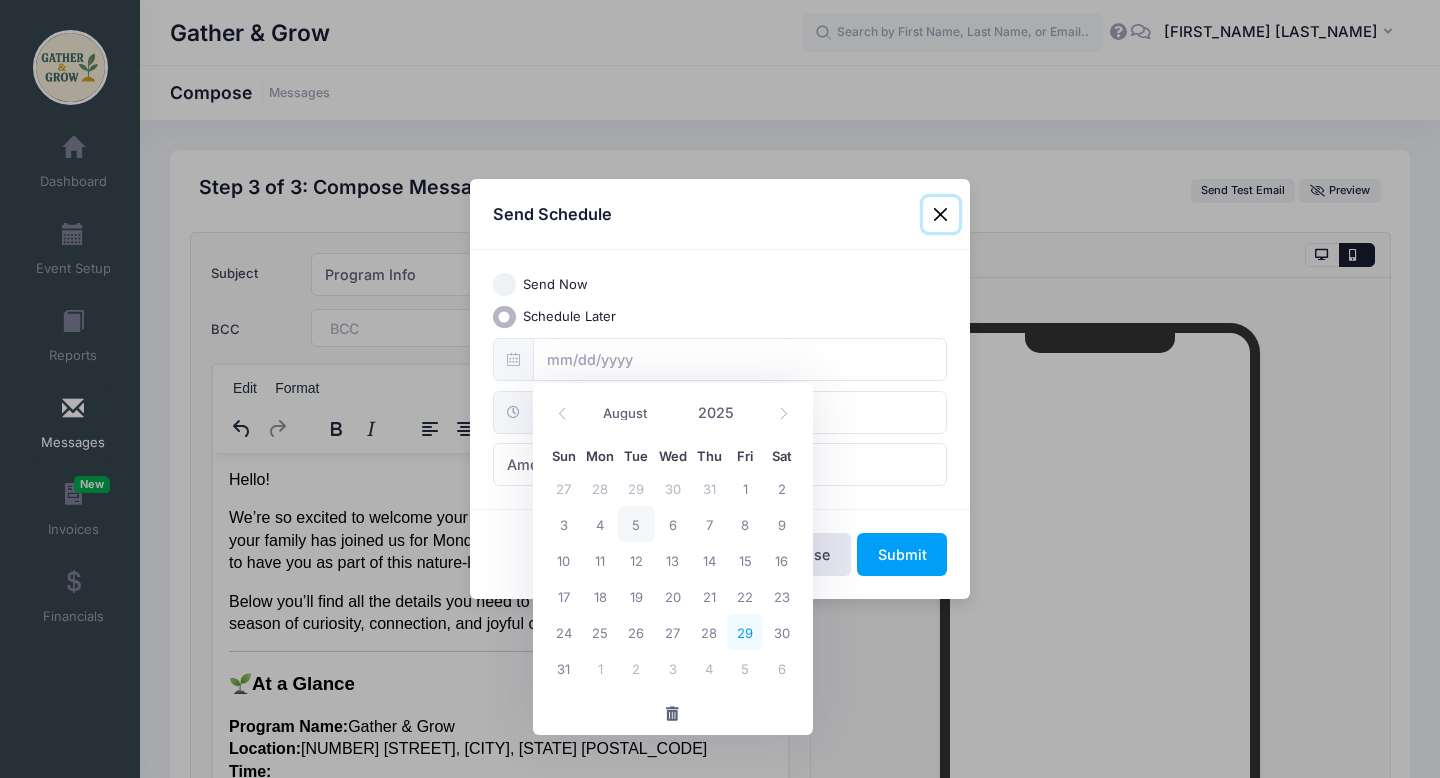 click on "29" at bounding box center (745, 632) 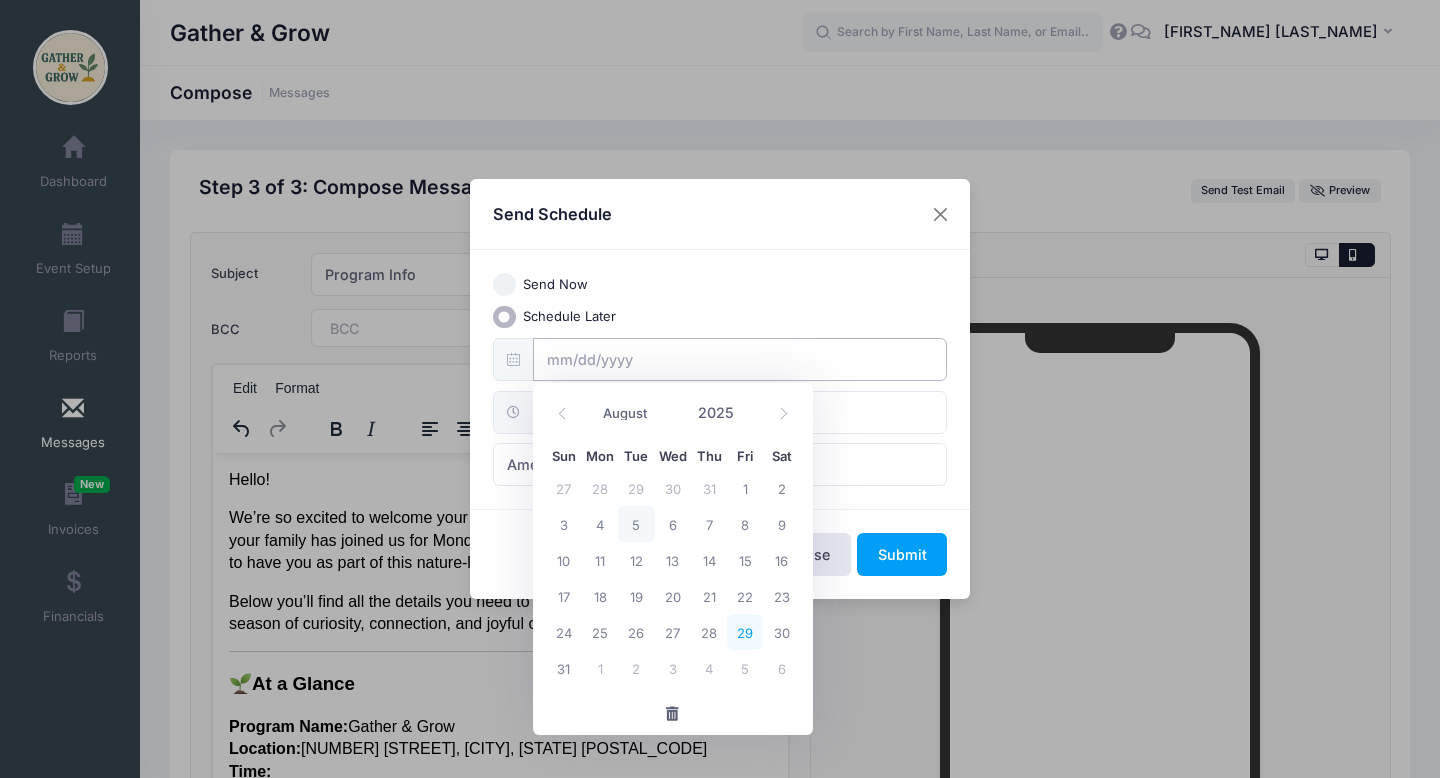 type on "08/29/2025" 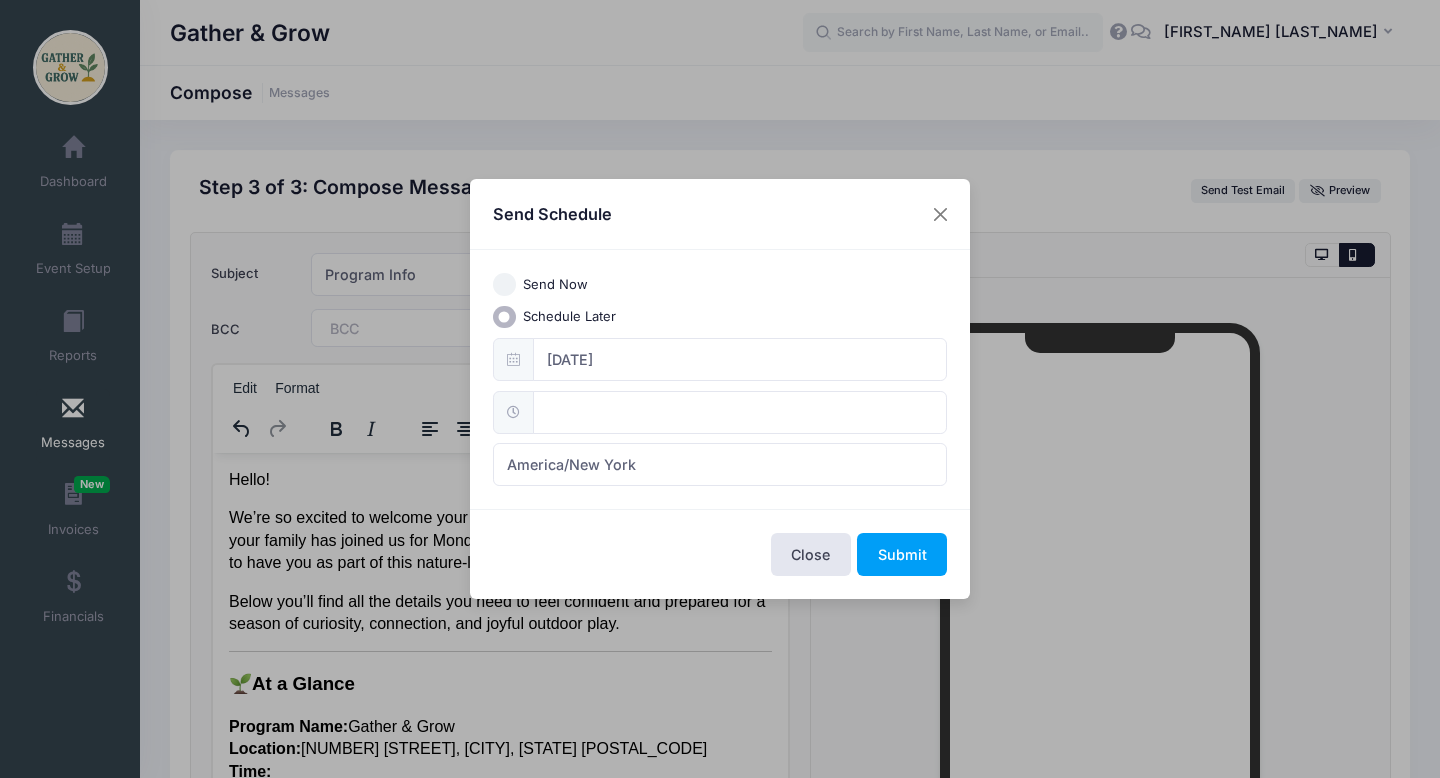 click at bounding box center [513, 359] 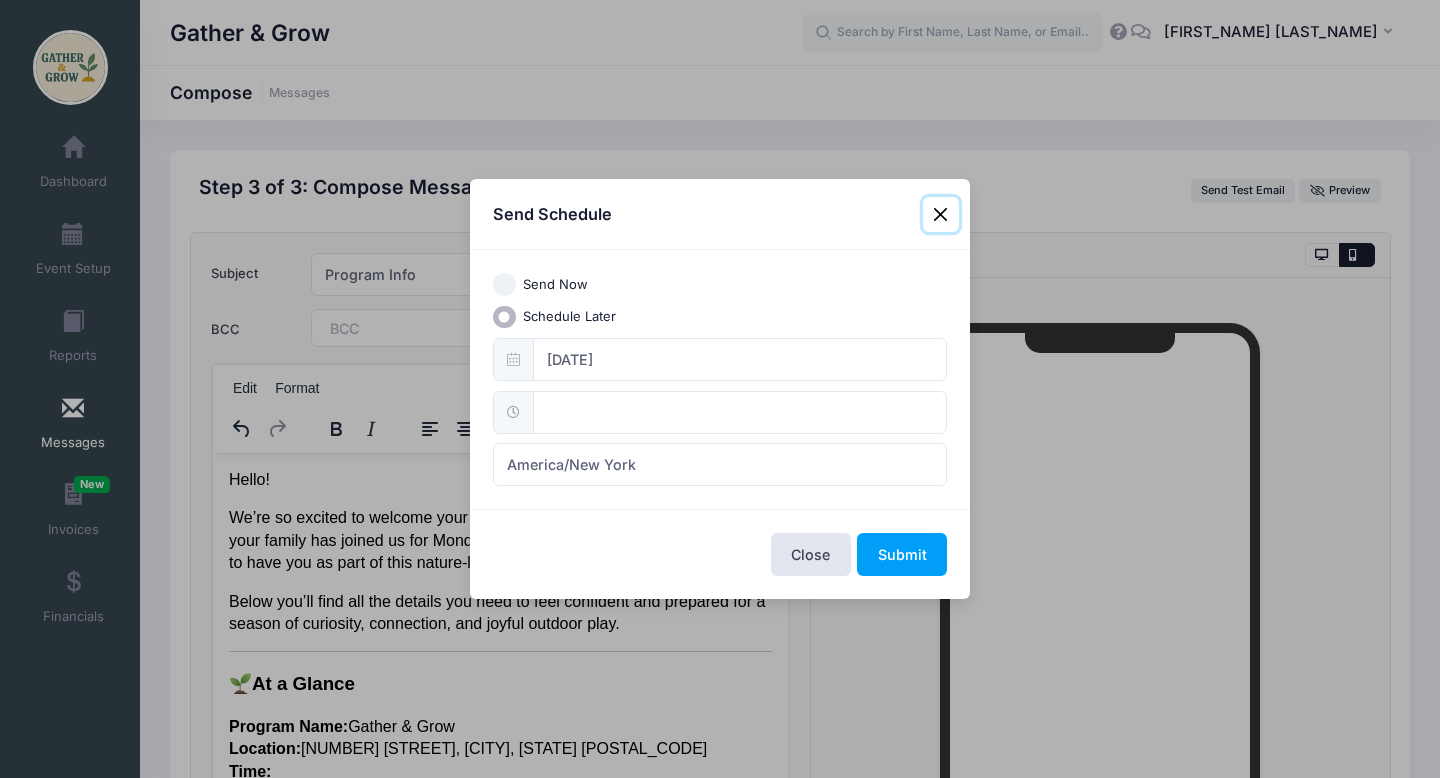 type on "12:00" 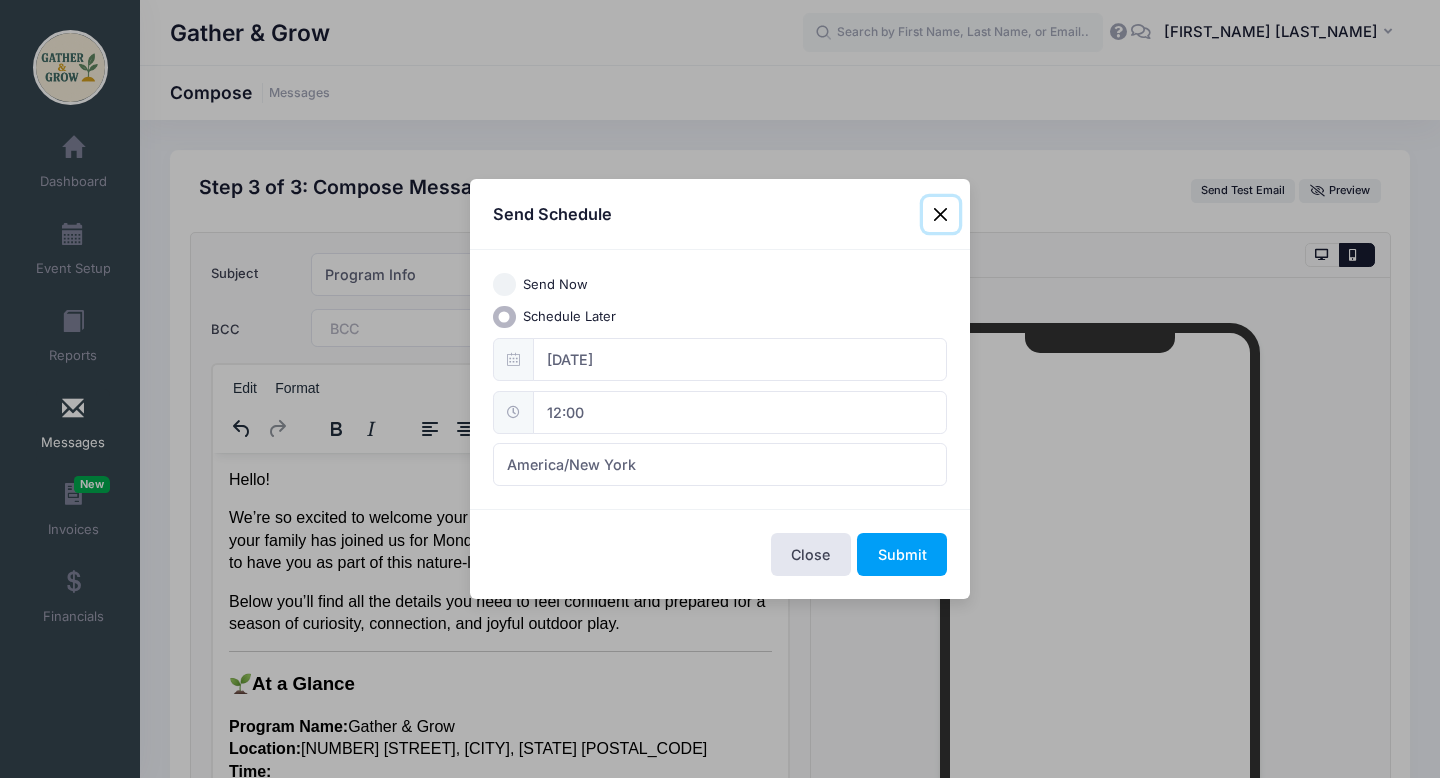 click on "12:00" at bounding box center [740, 412] 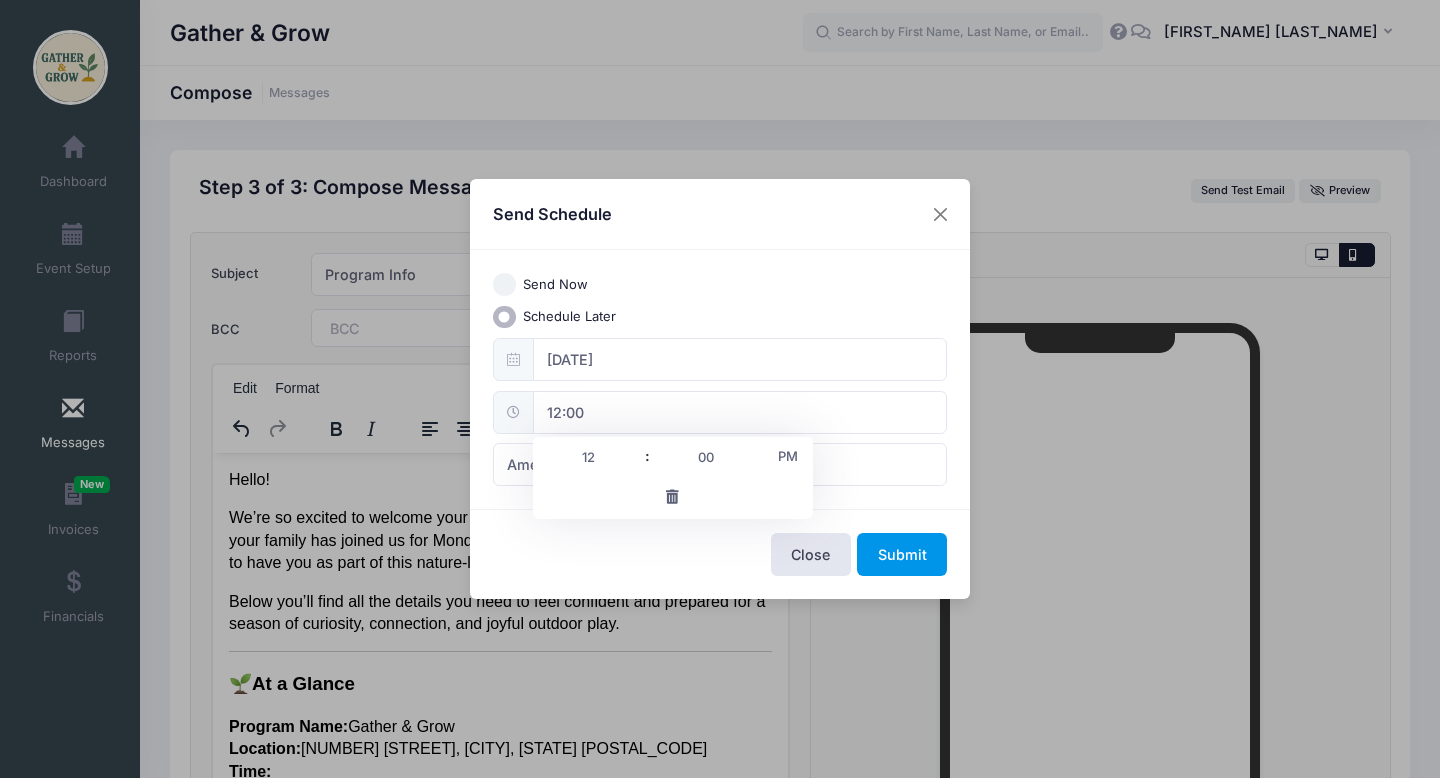 click on "Submit" at bounding box center [902, 554] 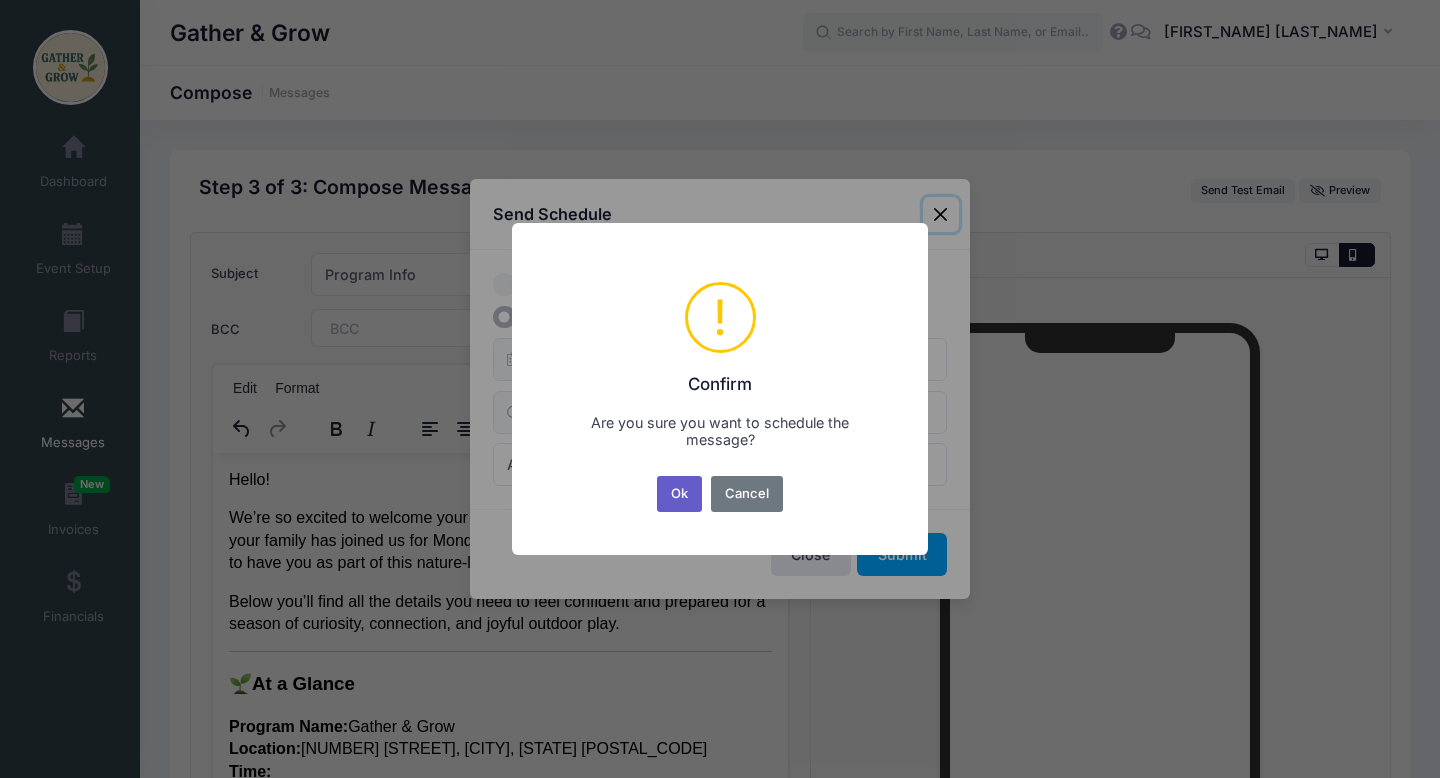 click on "Ok" at bounding box center (680, 494) 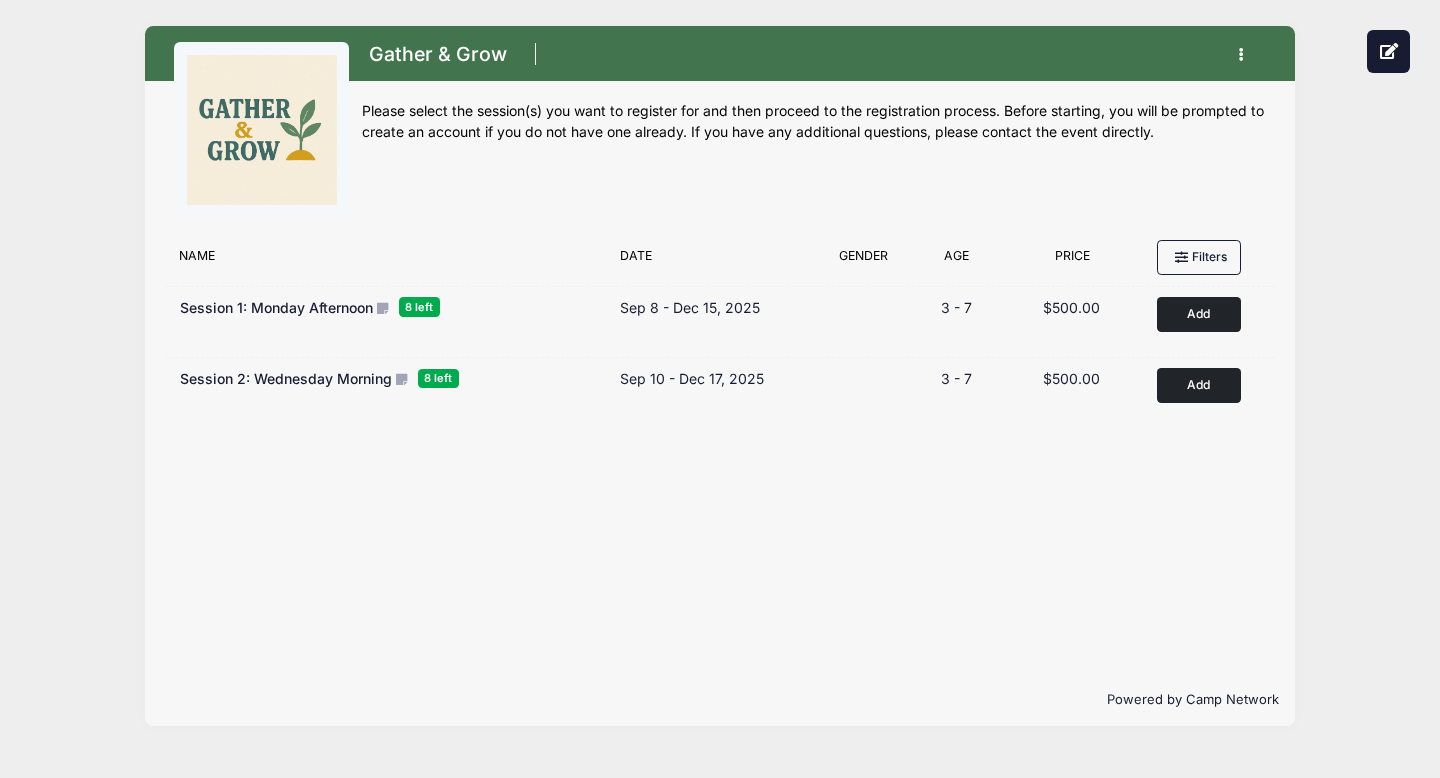 scroll, scrollTop: 0, scrollLeft: 0, axis: both 